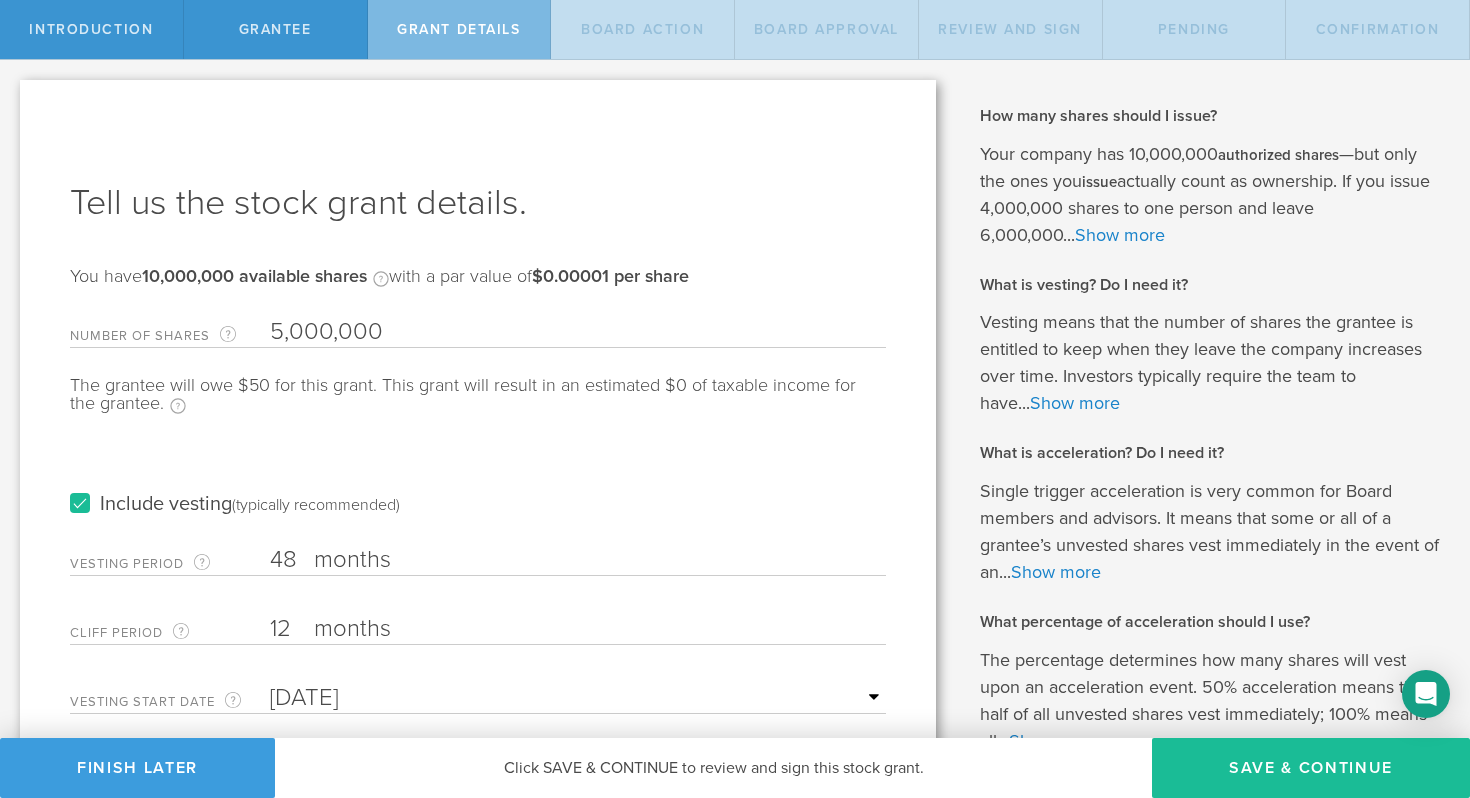 scroll, scrollTop: 0, scrollLeft: 0, axis: both 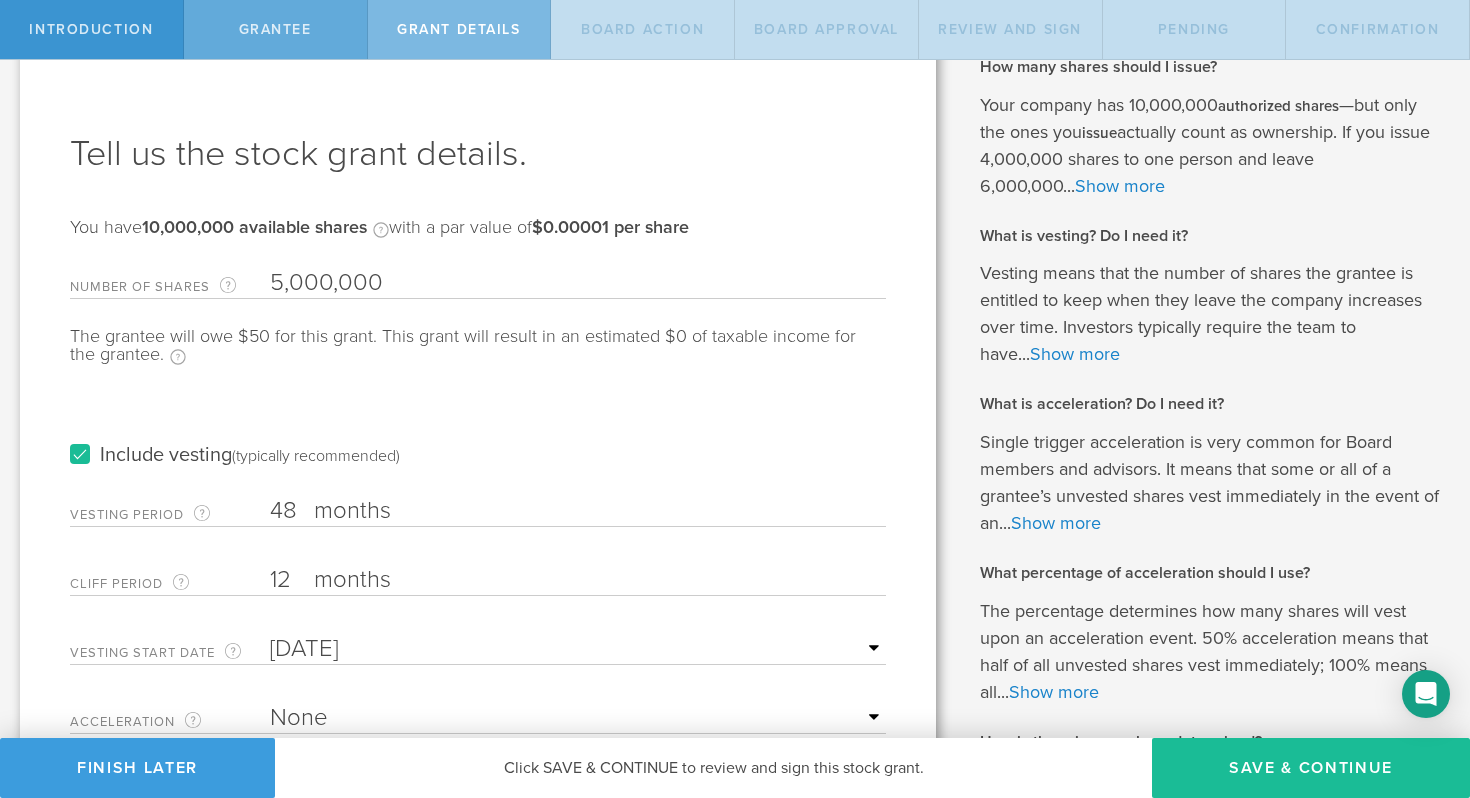 click on "Grantee" at bounding box center (276, 29) 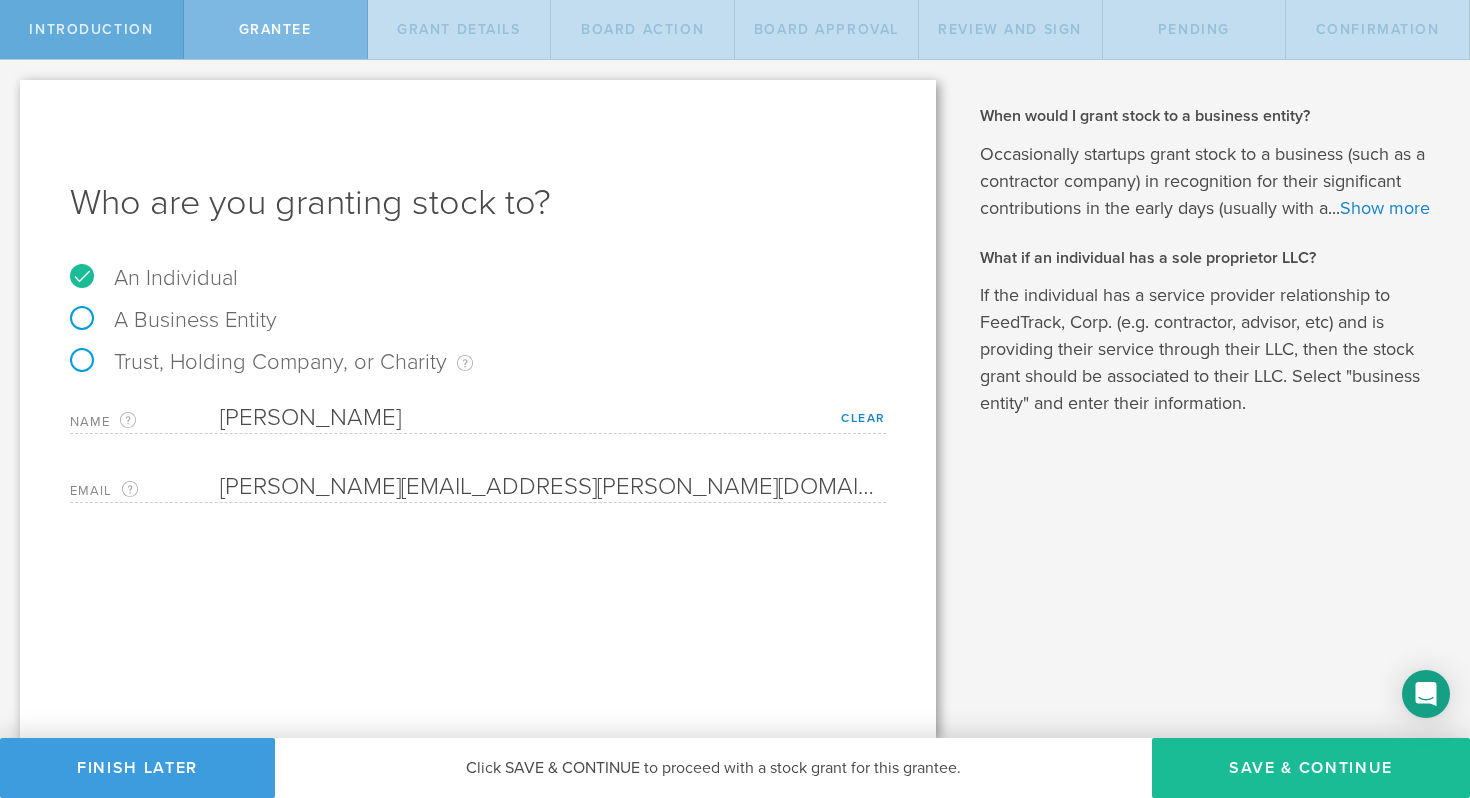 click on "Introduction" at bounding box center (92, 29) 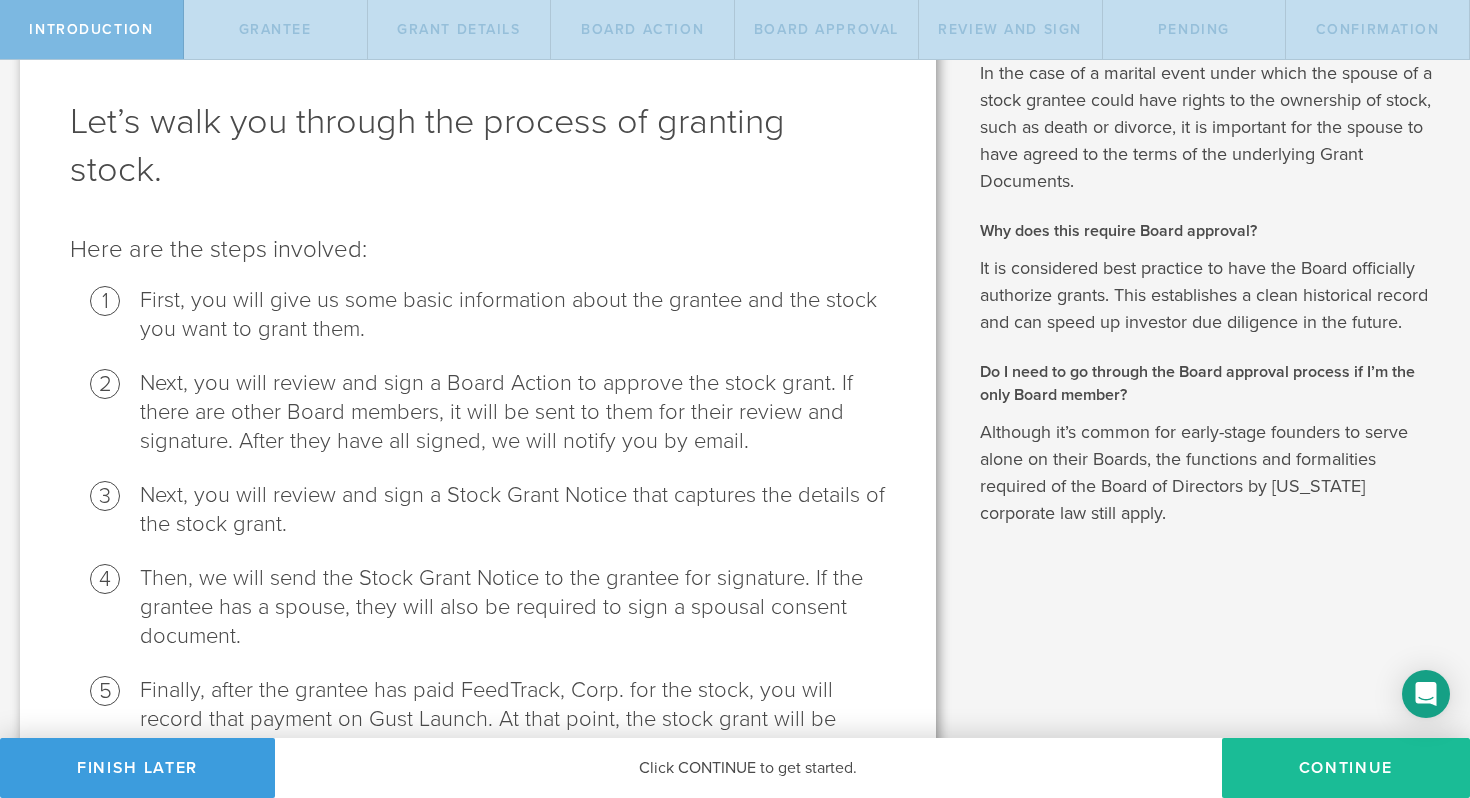 scroll, scrollTop: 62, scrollLeft: 0, axis: vertical 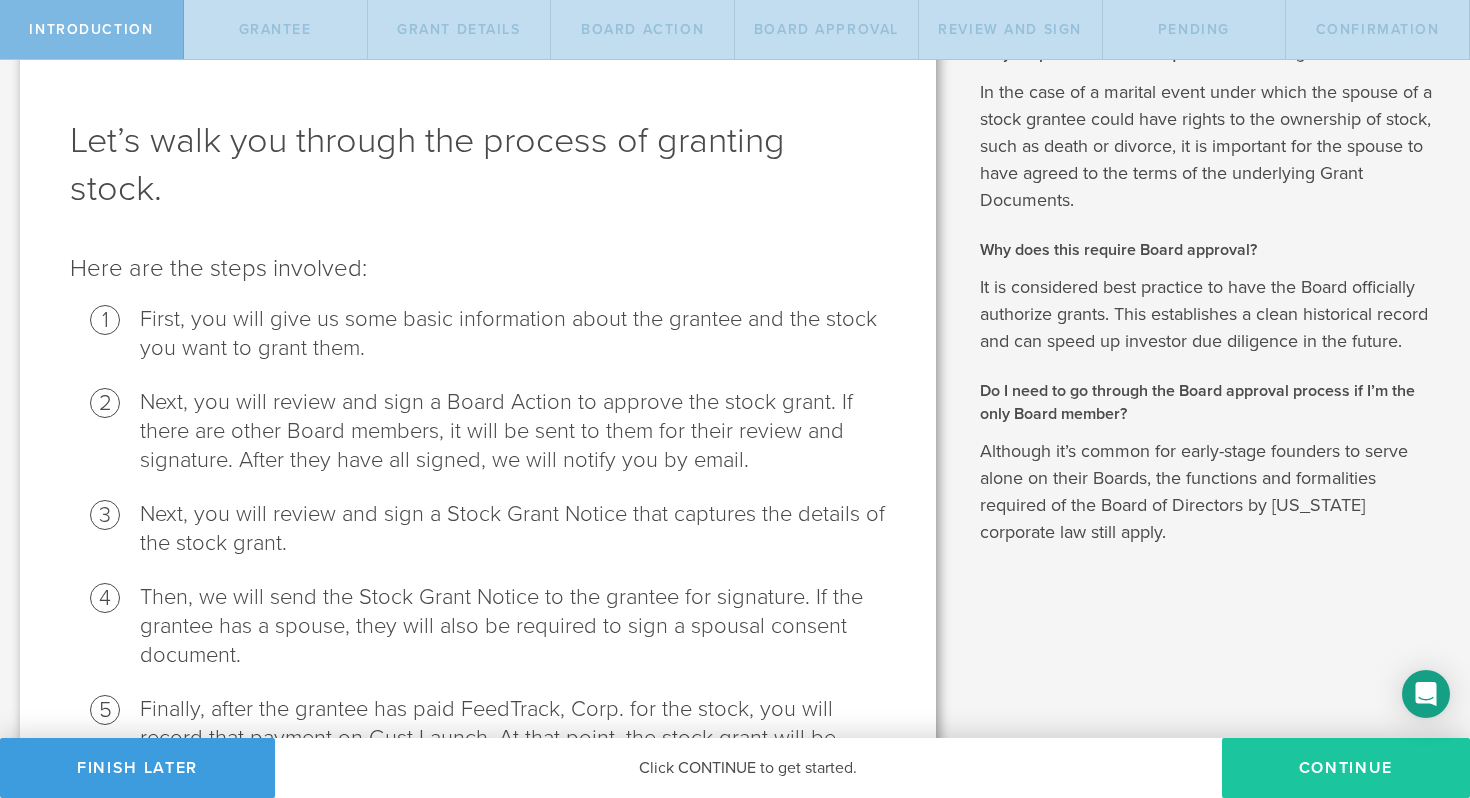 click on "Continue" at bounding box center [1346, 768] 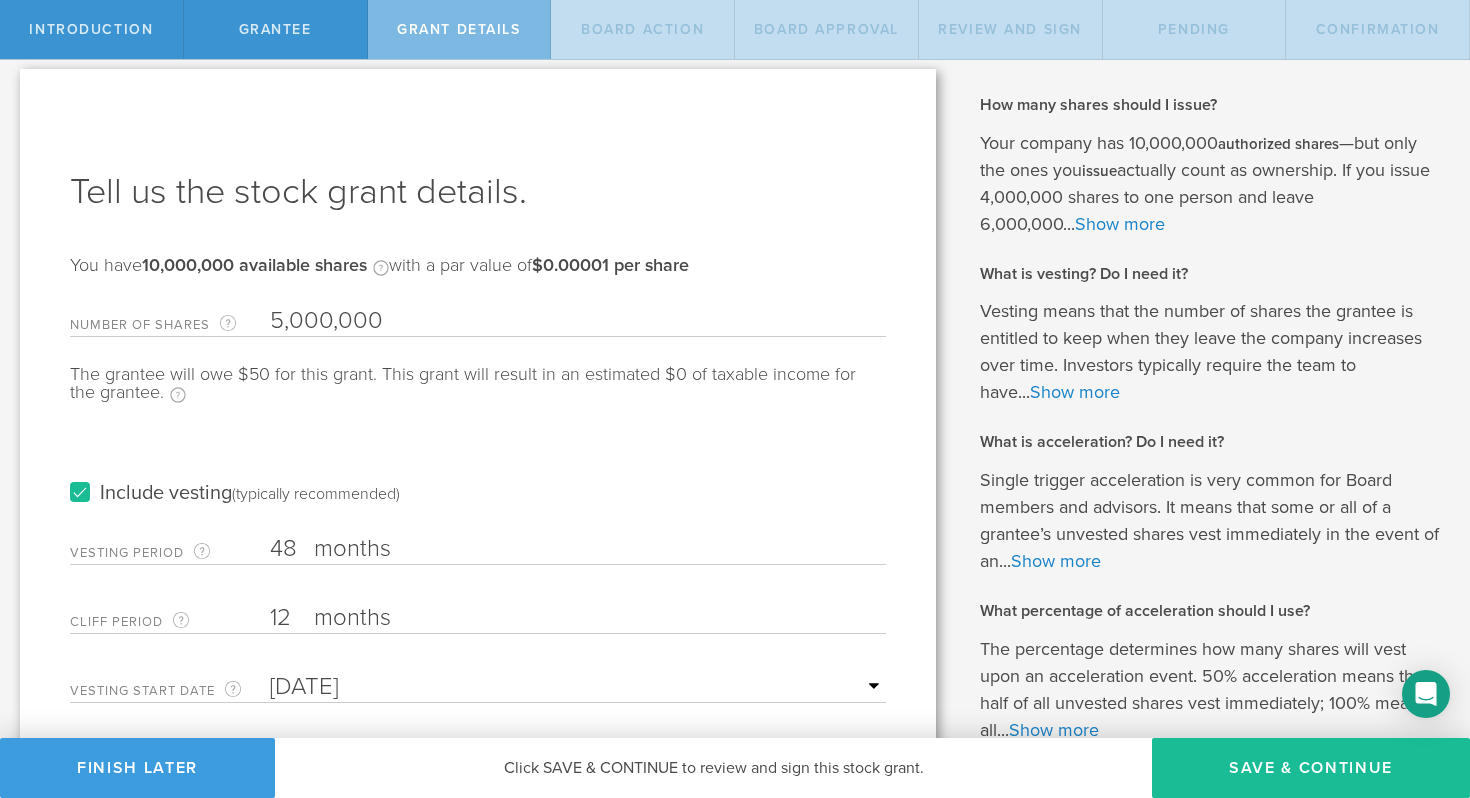 scroll, scrollTop: 0, scrollLeft: 0, axis: both 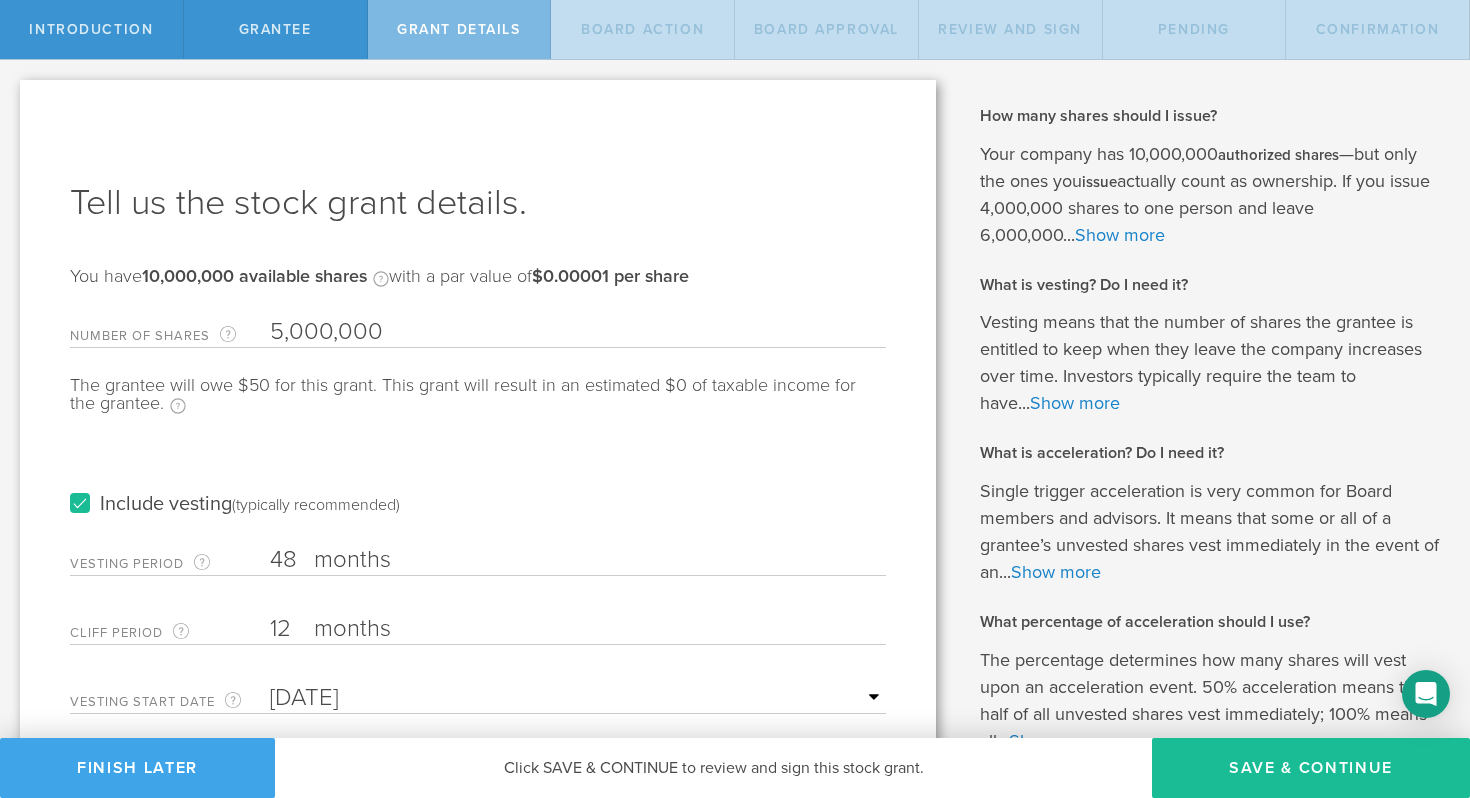 click on "Finish Later" at bounding box center [137, 768] 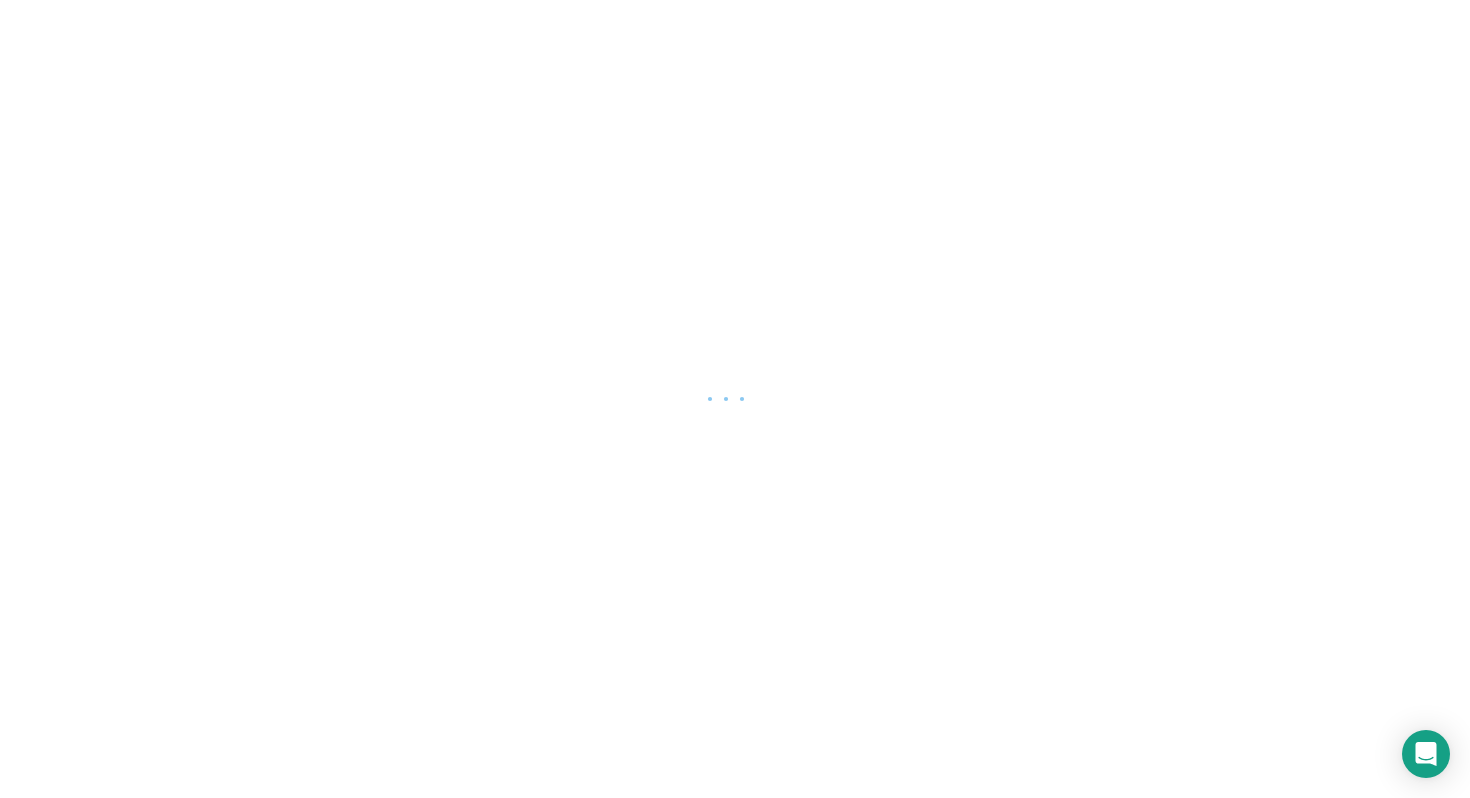 scroll, scrollTop: 0, scrollLeft: 0, axis: both 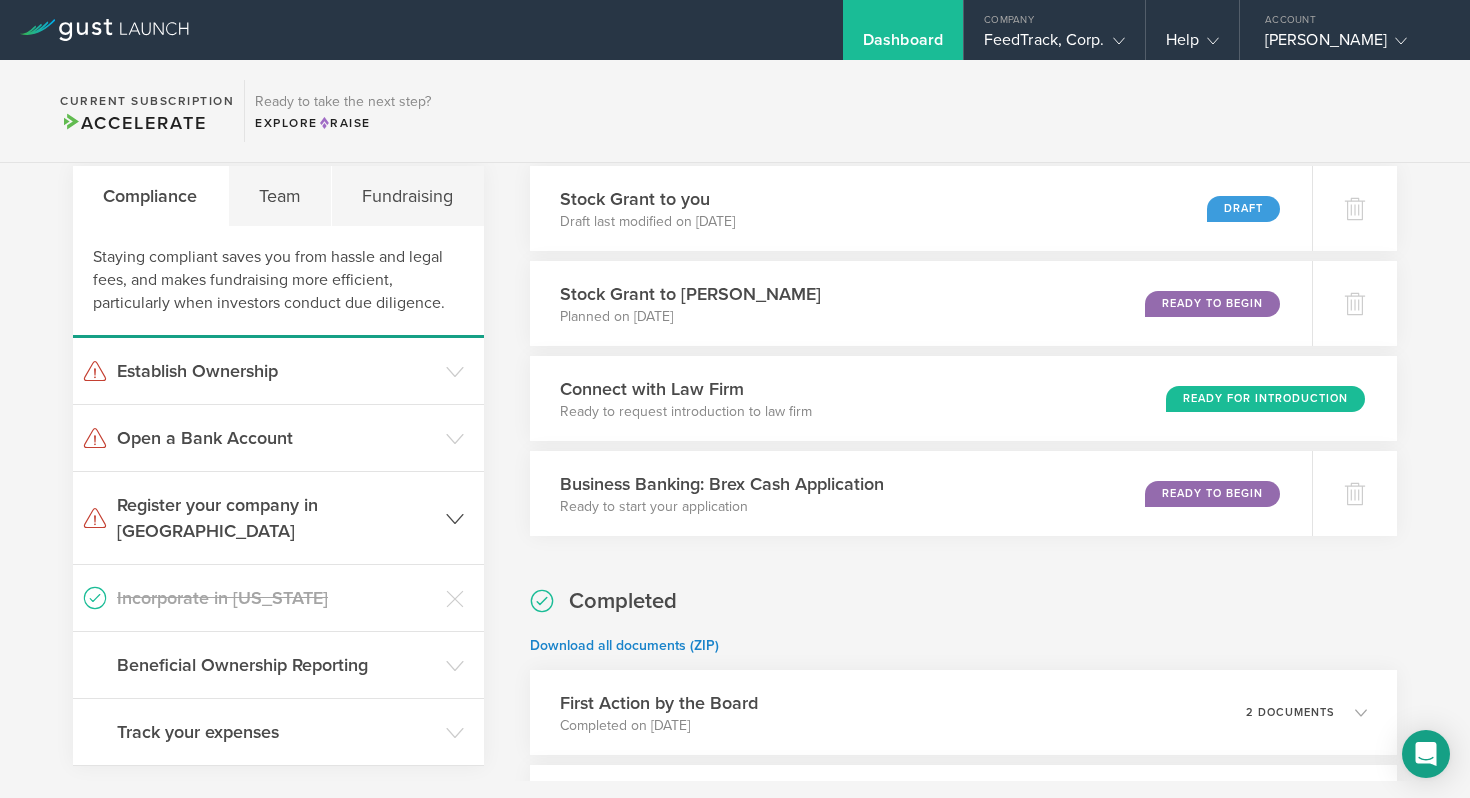 click on "Register your company in FL" at bounding box center (276, 518) 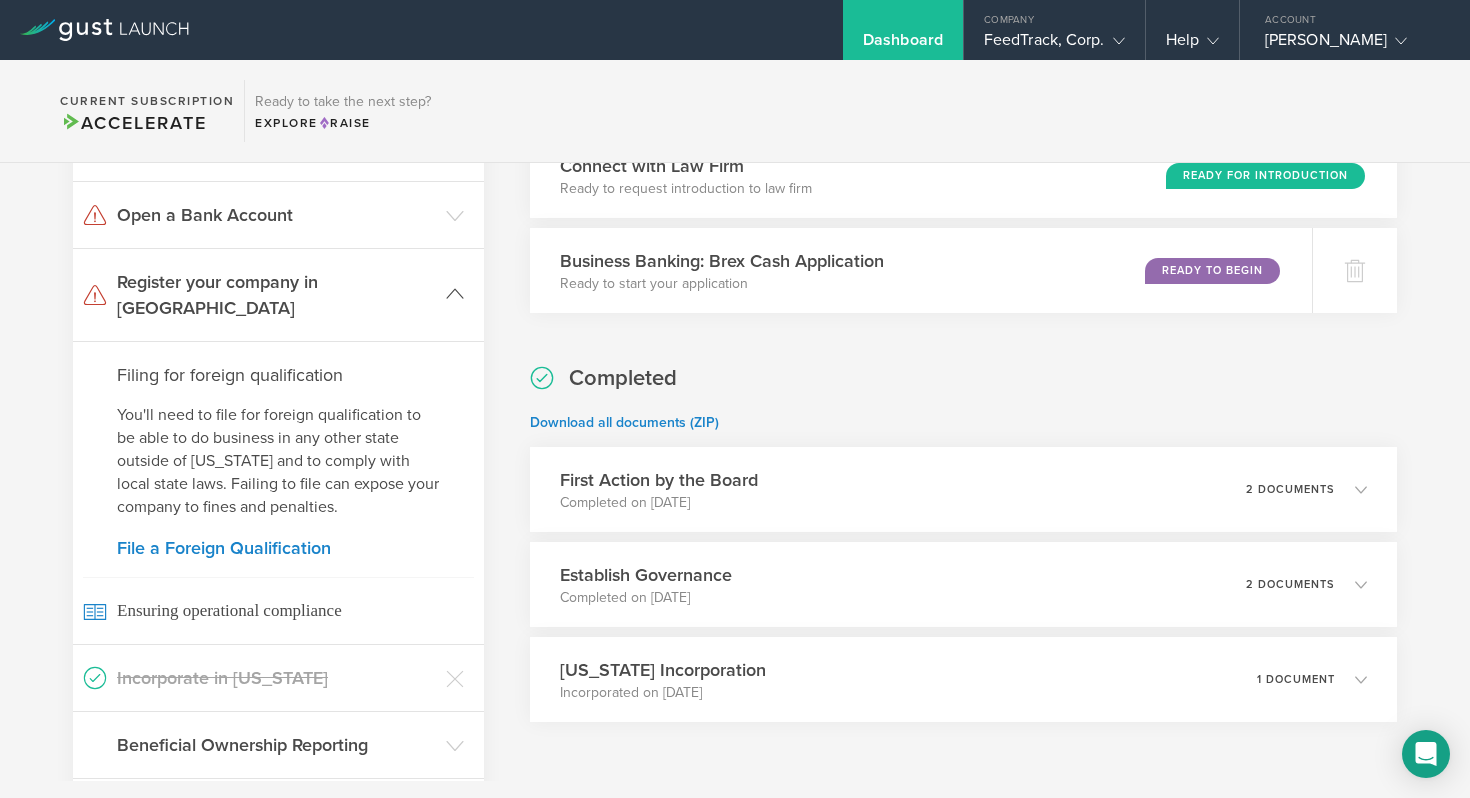 scroll, scrollTop: 294, scrollLeft: 0, axis: vertical 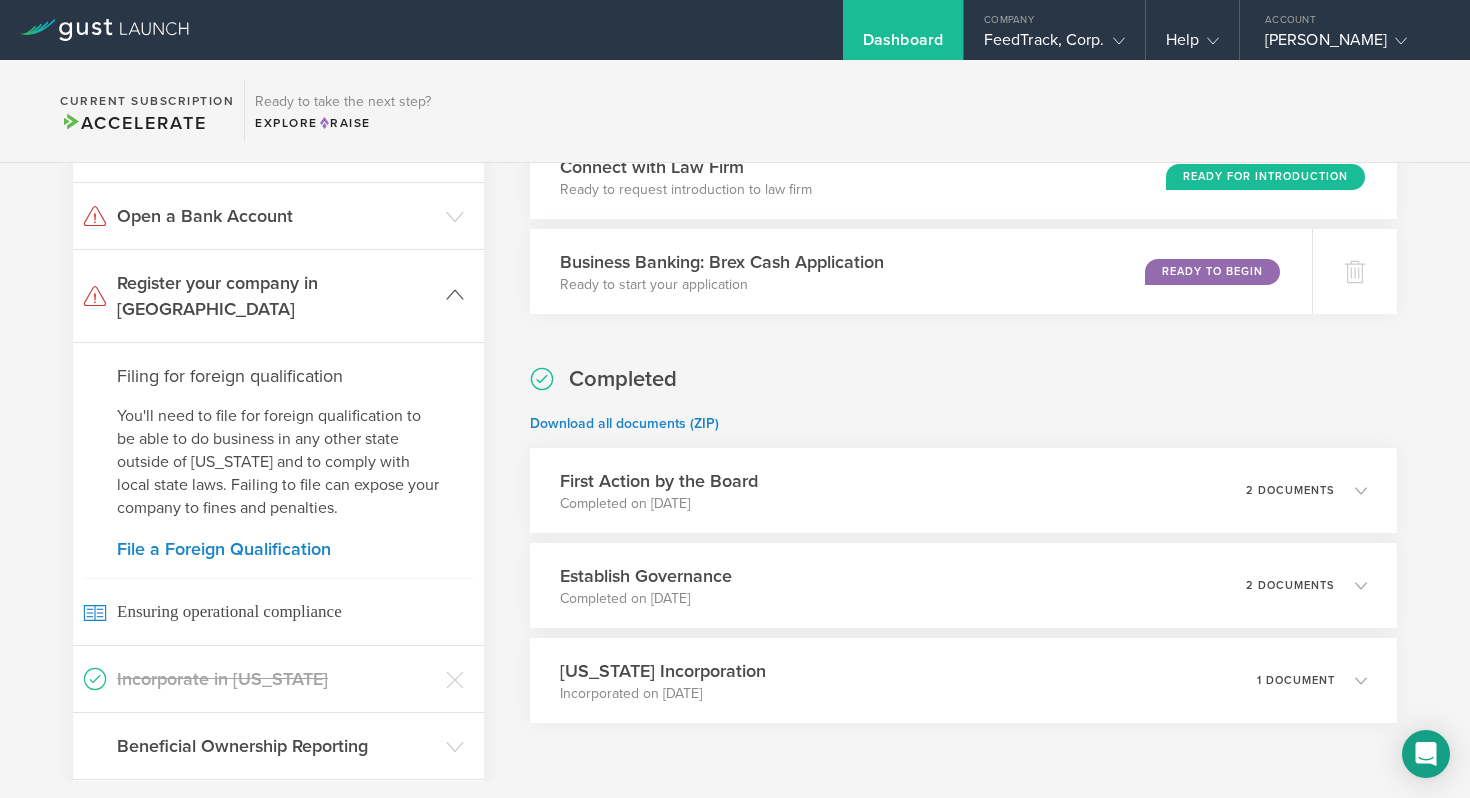 click on "Register your company in FL" at bounding box center (276, 296) 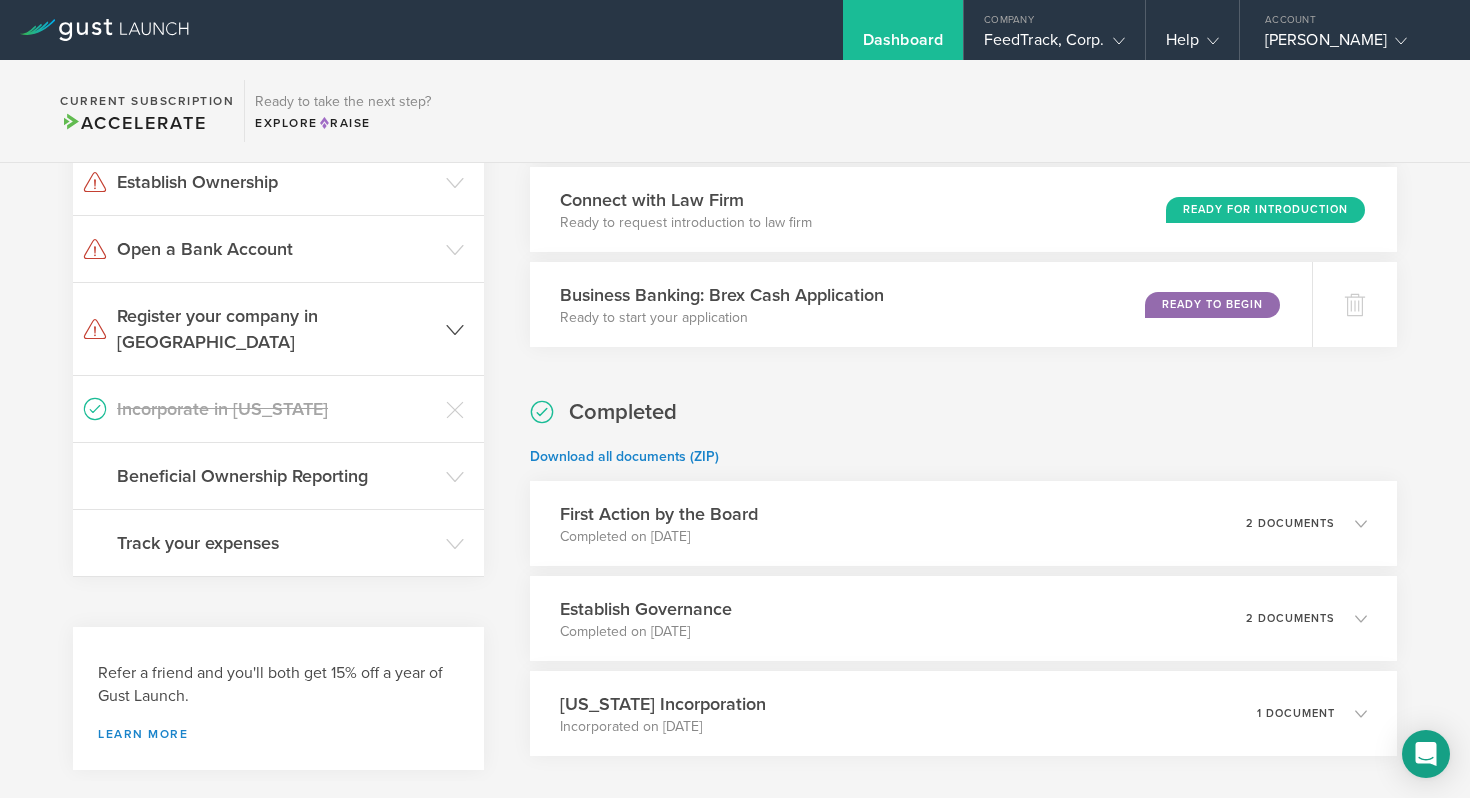 scroll, scrollTop: 258, scrollLeft: 0, axis: vertical 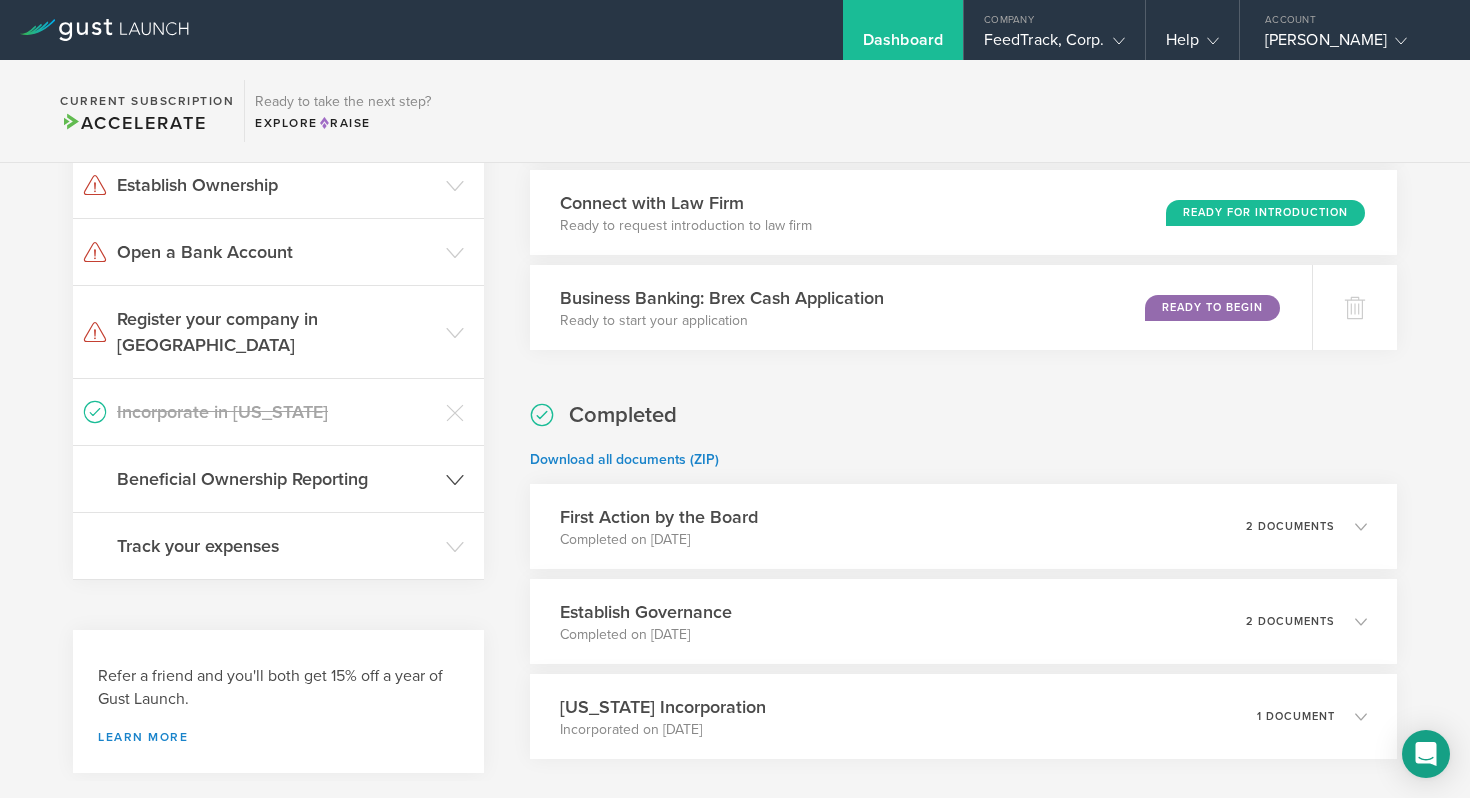 click on "Beneficial Ownership Reporting" 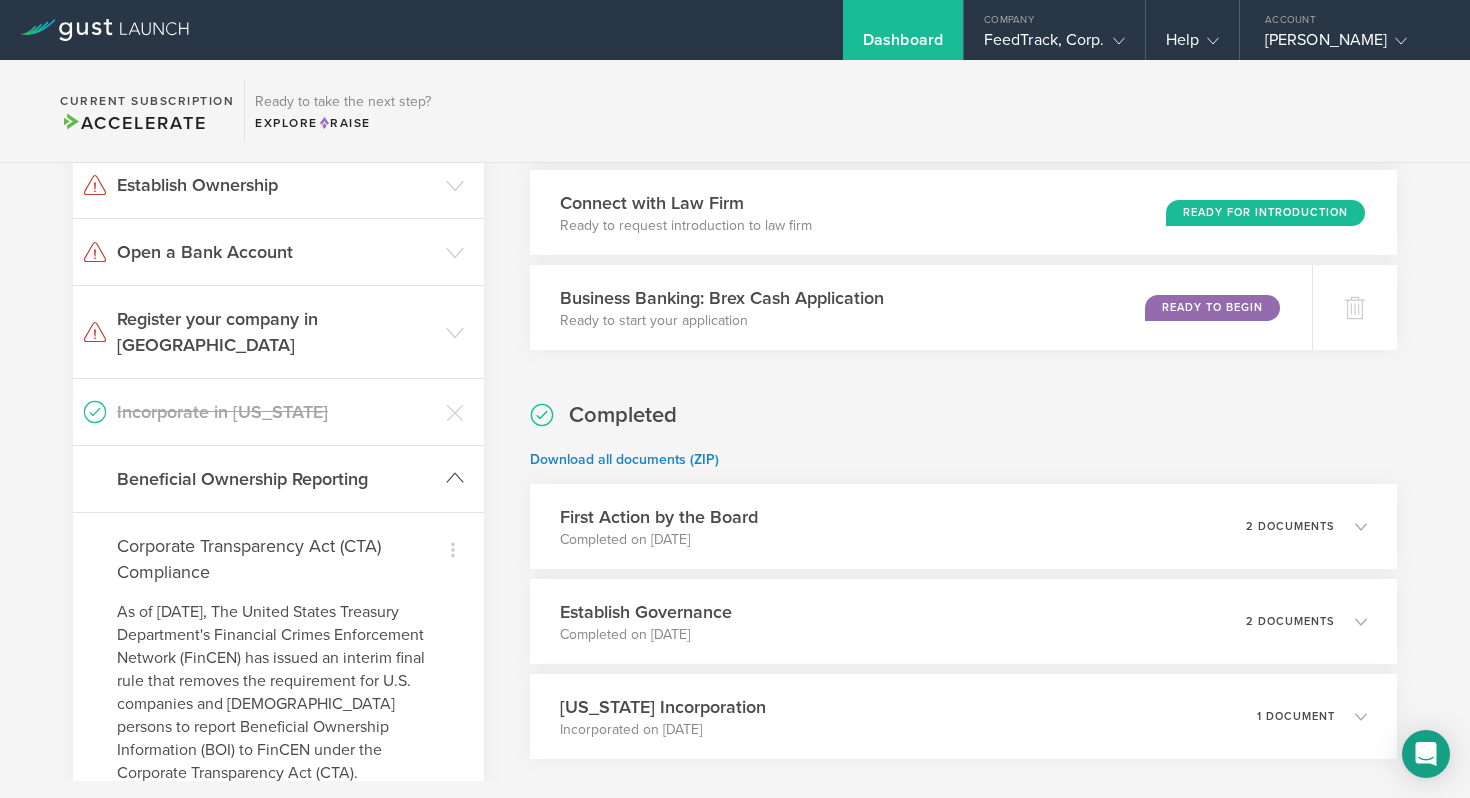 click on "Beneficial Ownership Reporting" 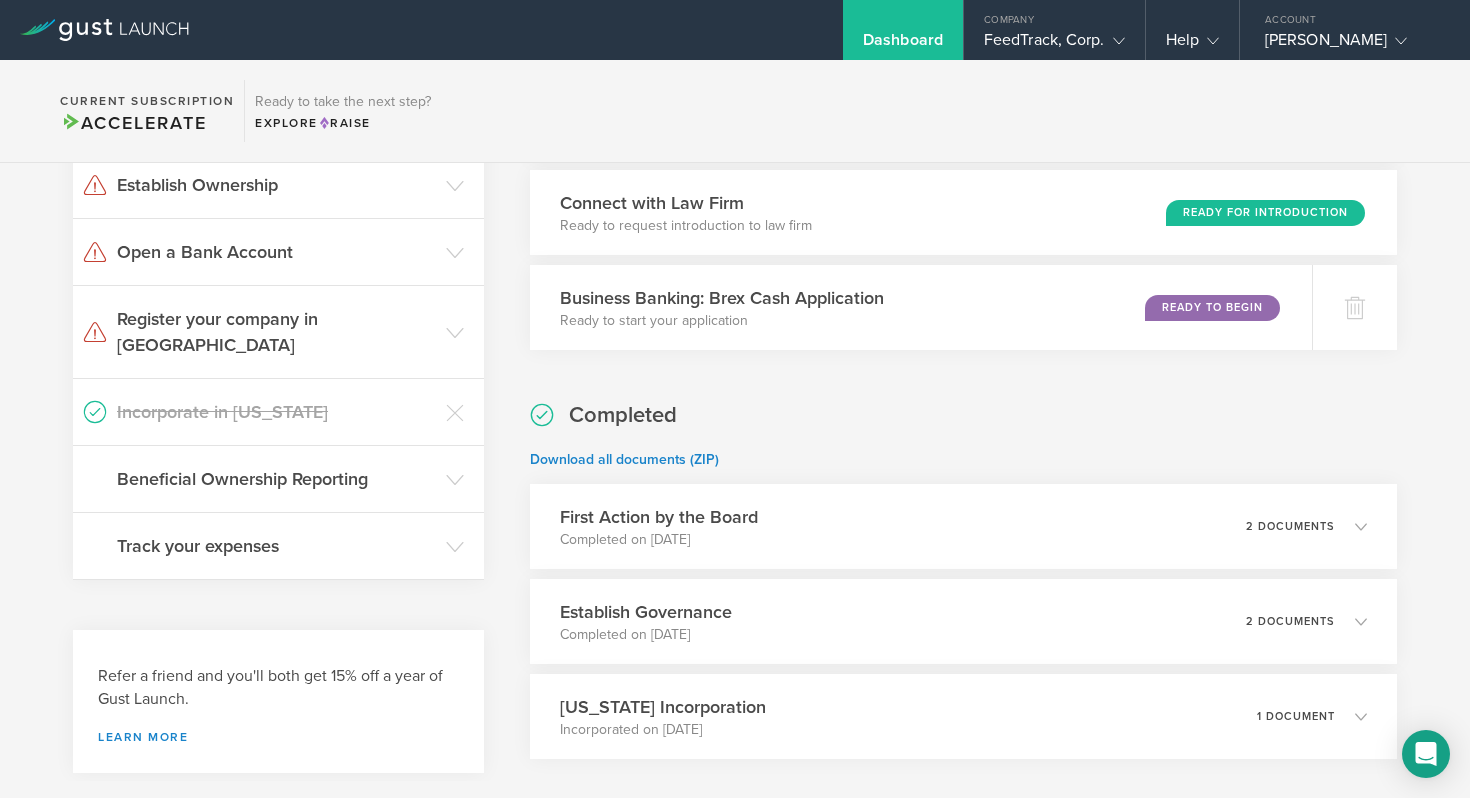scroll, scrollTop: 361, scrollLeft: 0, axis: vertical 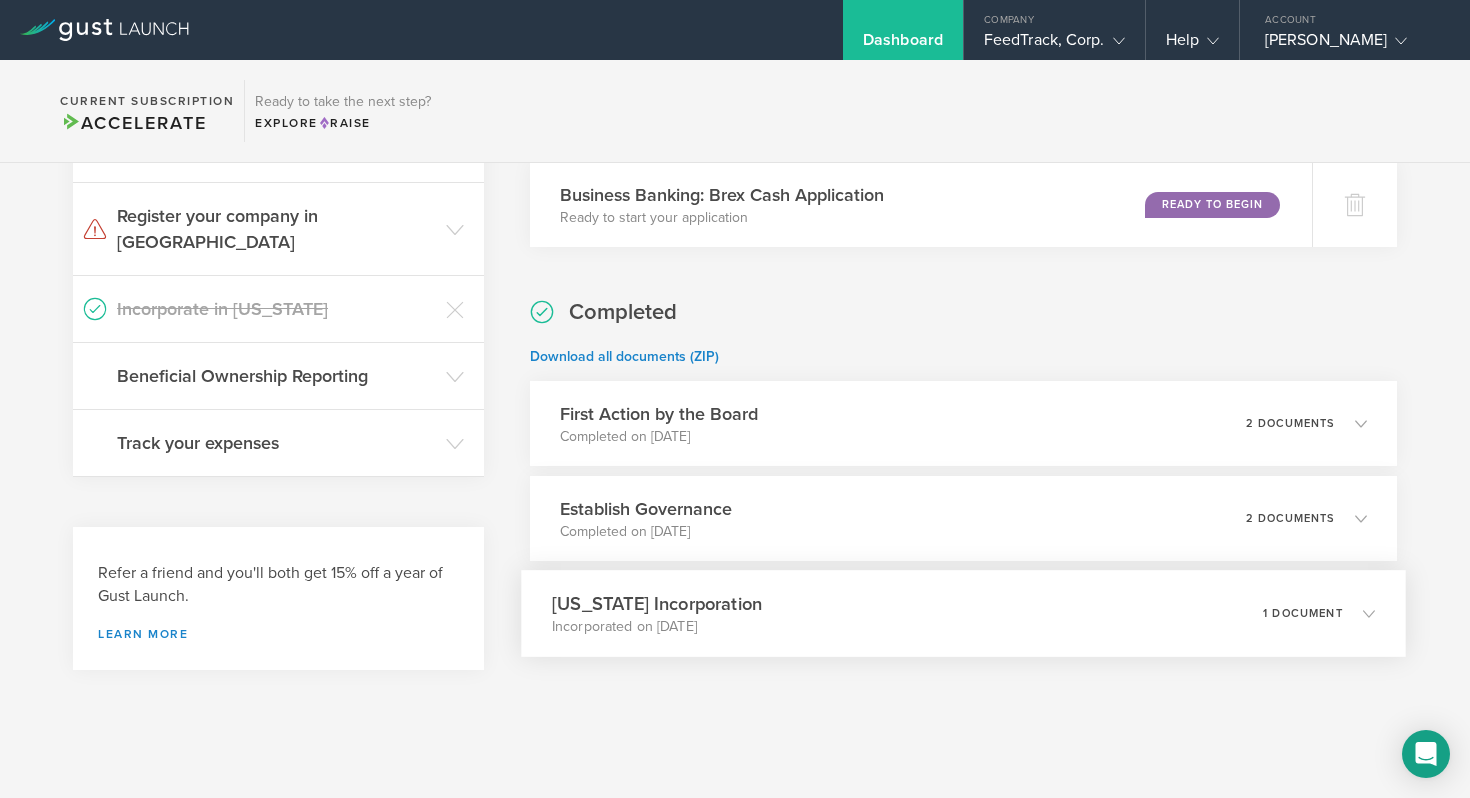 click on "Delaware Incorporation Incorporated on Jul 10, 2025  1 document" at bounding box center (963, 613) 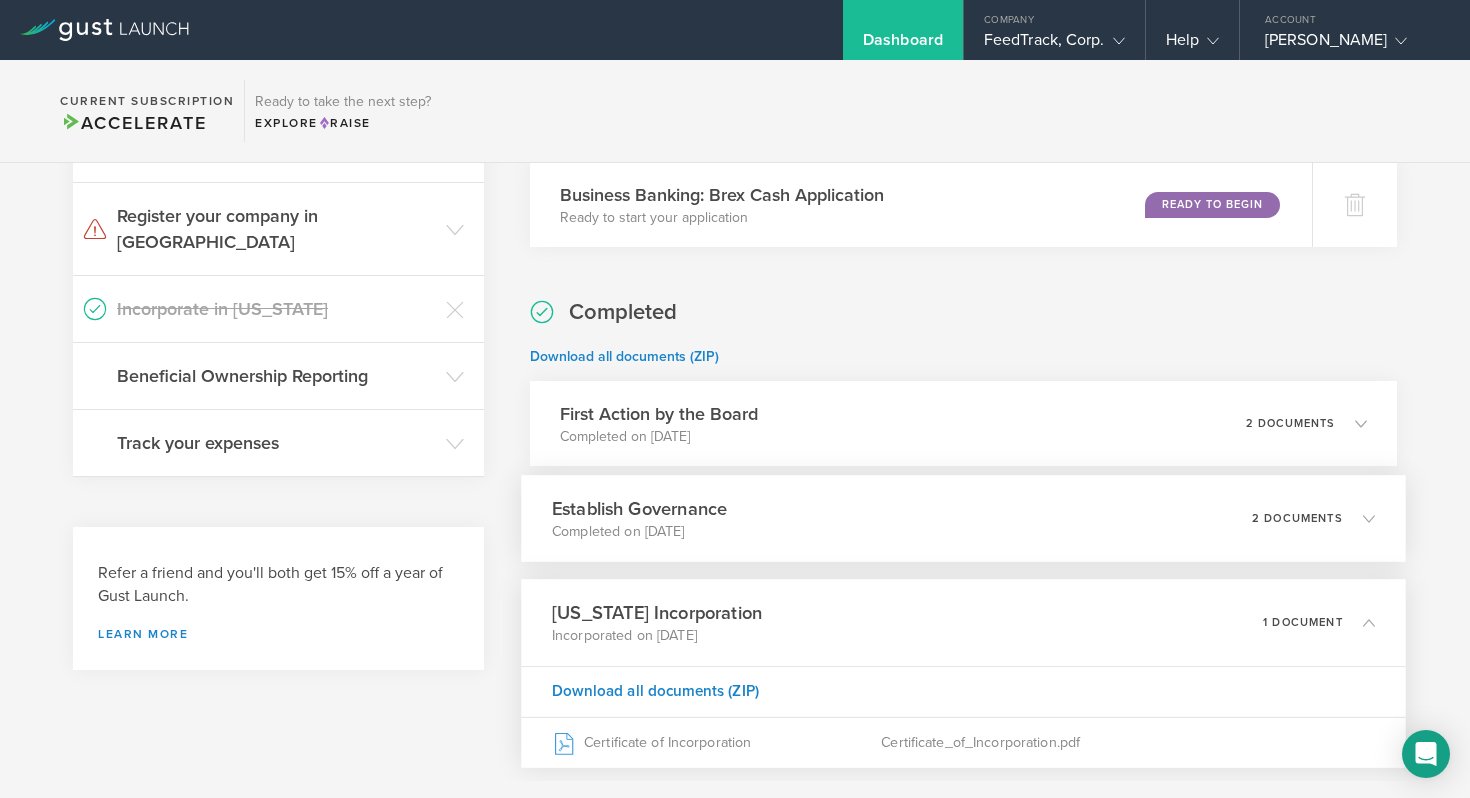 click on "Establish Governance Completed on Jul 15, 2025  2 documents" at bounding box center (963, 518) 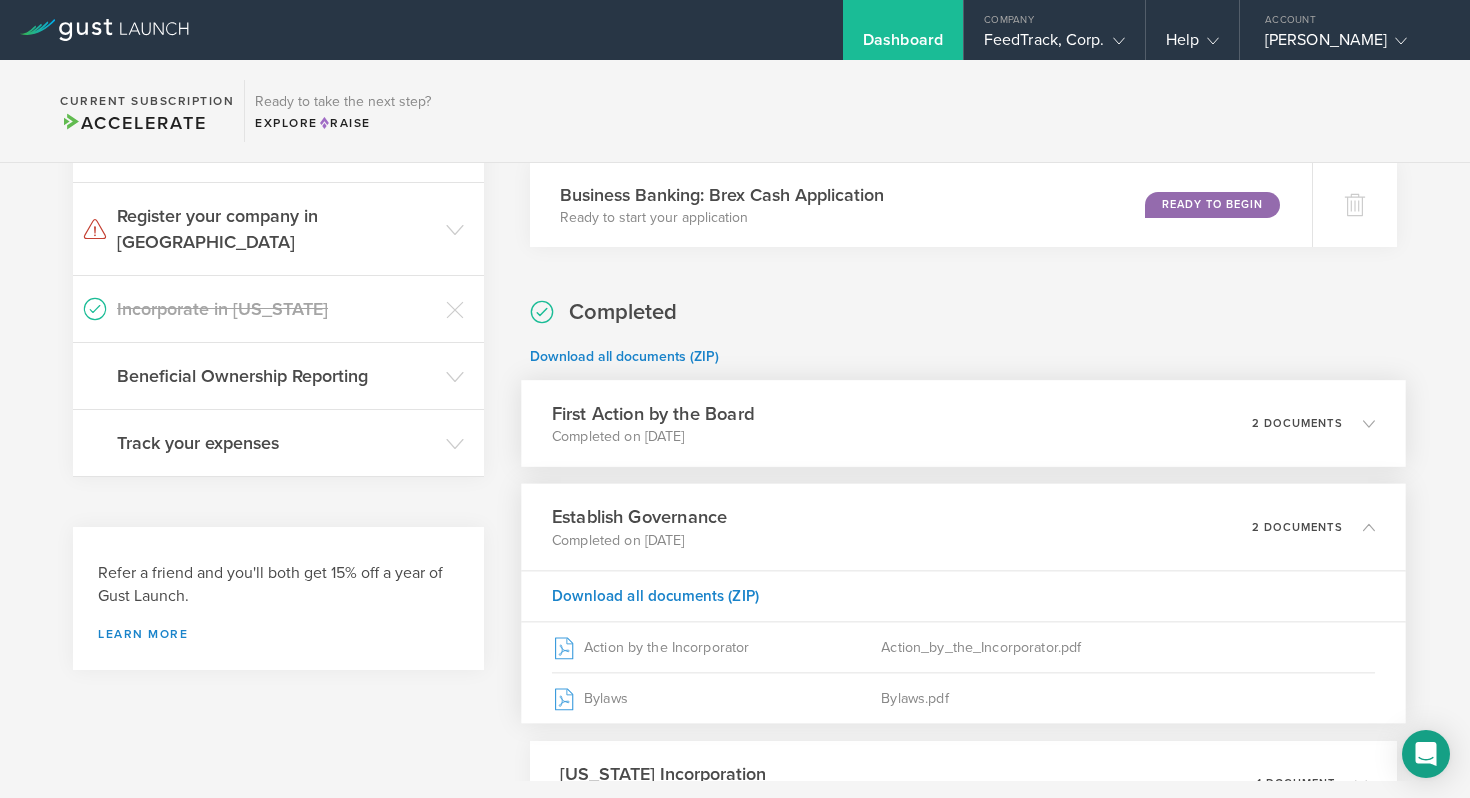 click on "First Action by the Board Completed on Jul 15, 2025  2 documents" at bounding box center [963, 423] 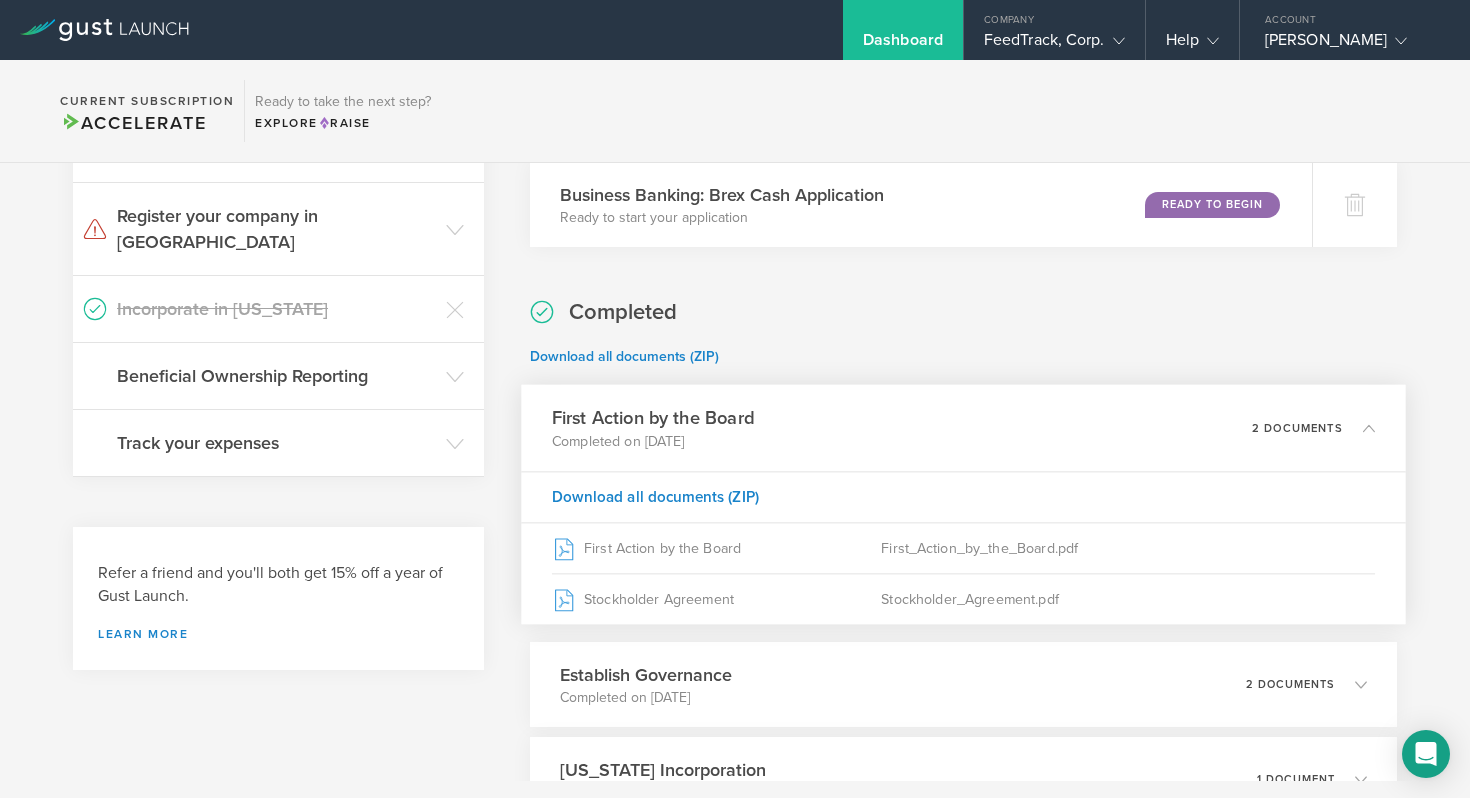 click on "First Action by the Board Completed on Jul 15, 2025  2 documents" at bounding box center (963, 428) 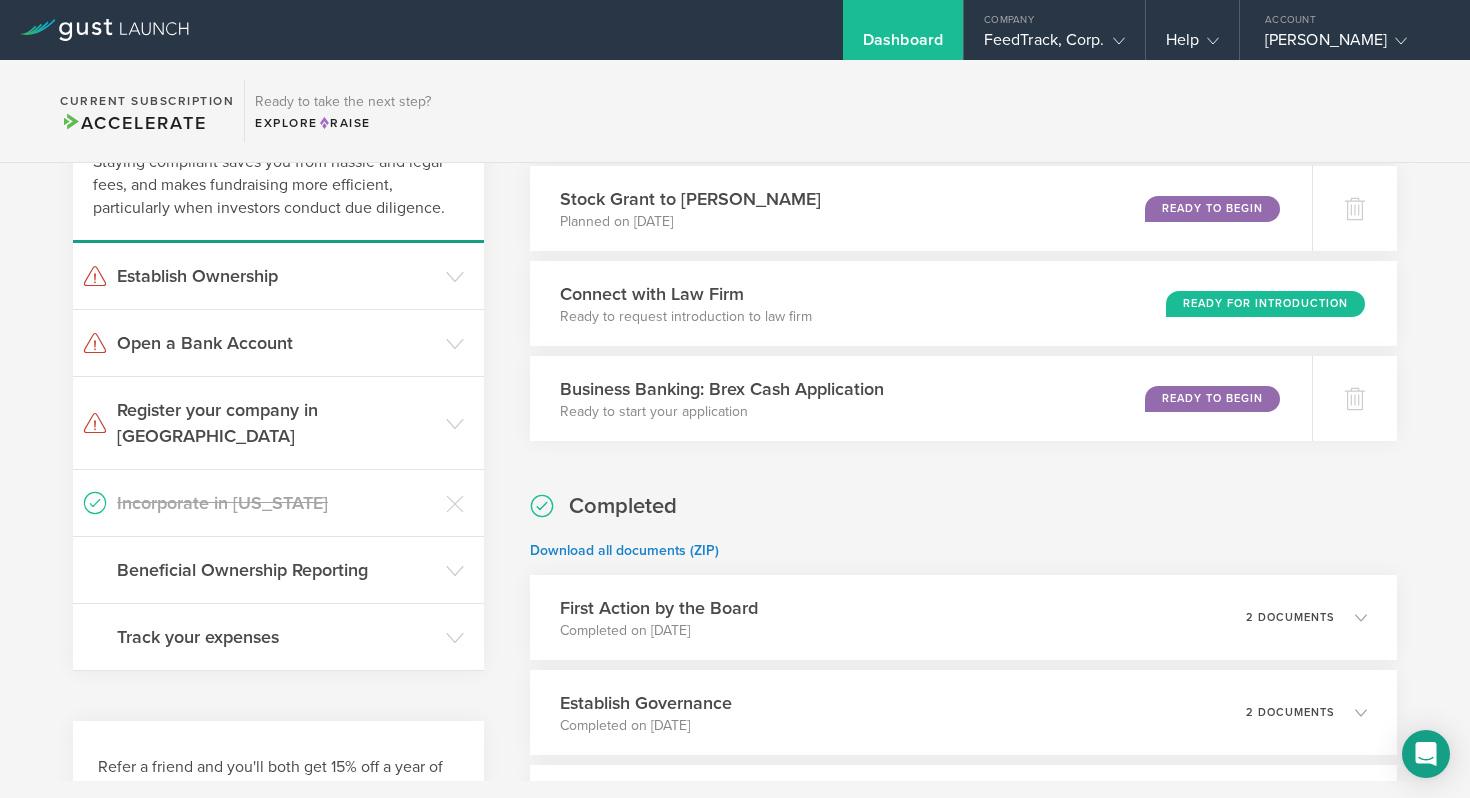 scroll, scrollTop: 166, scrollLeft: 0, axis: vertical 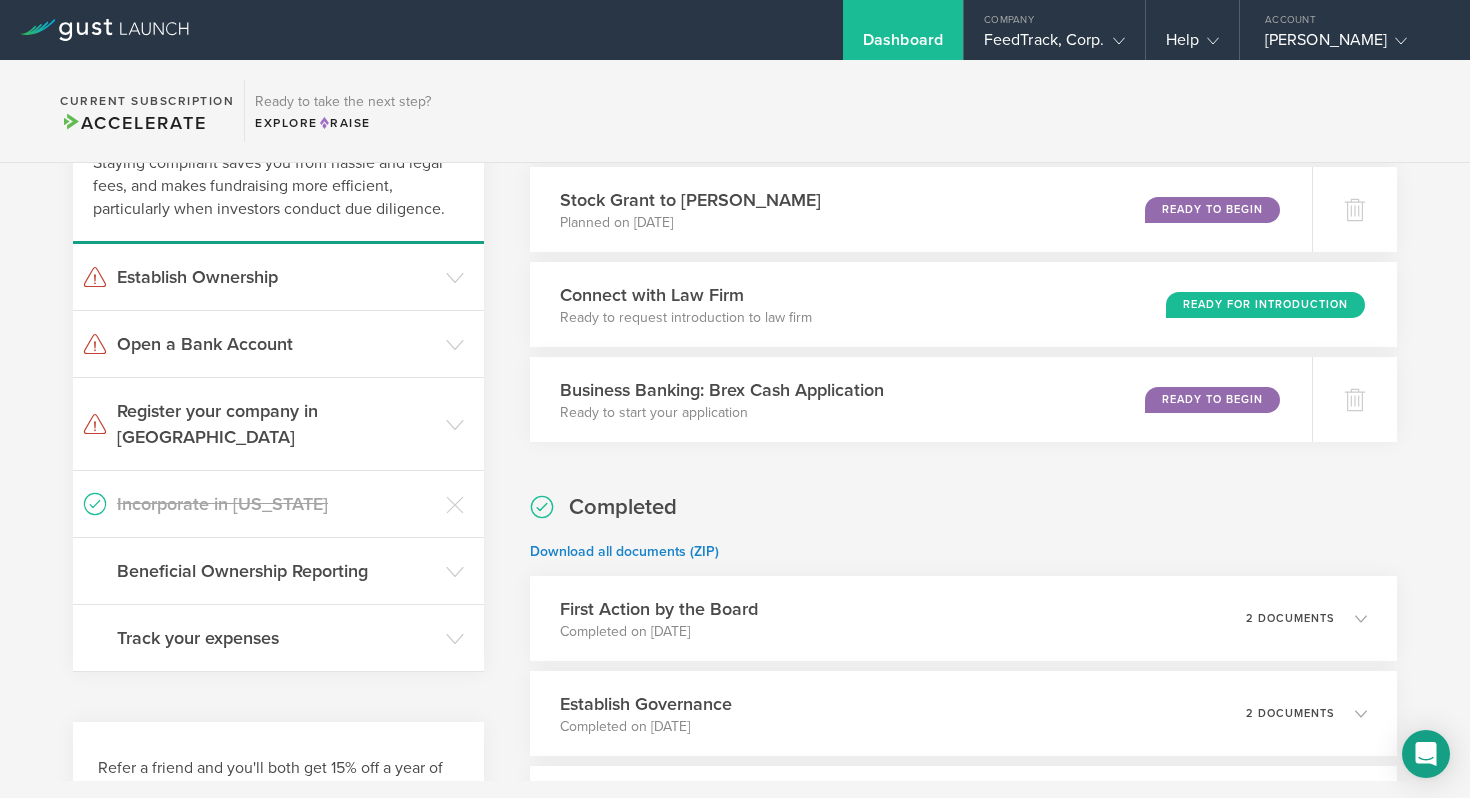 click on "Establish Ownership" at bounding box center (276, 277) 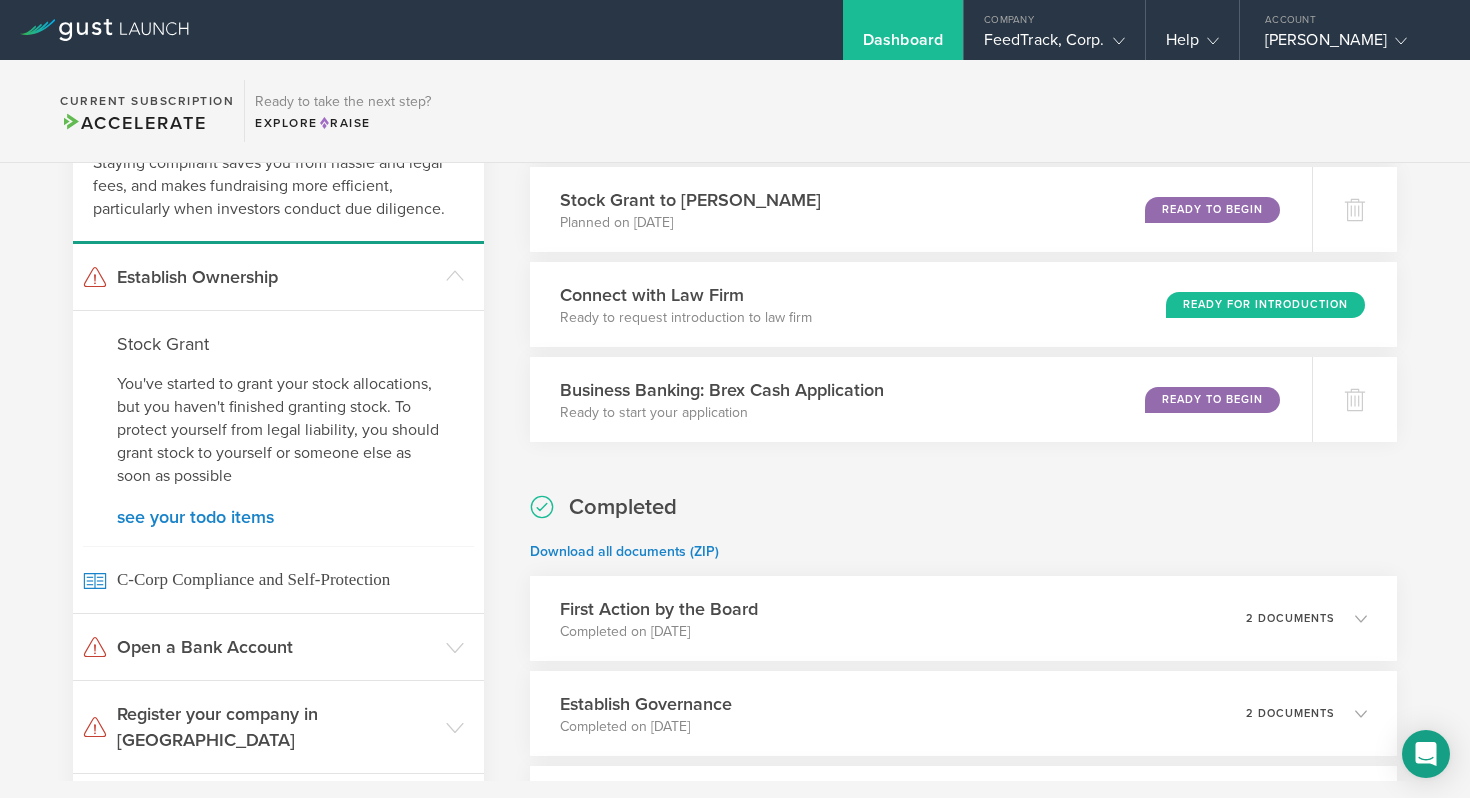 click on "You've started to grant your stock allocations, but you haven't finished granting stock. To protect yourself from legal liability, you should grant stock to yourself or someone else as soon as possible" 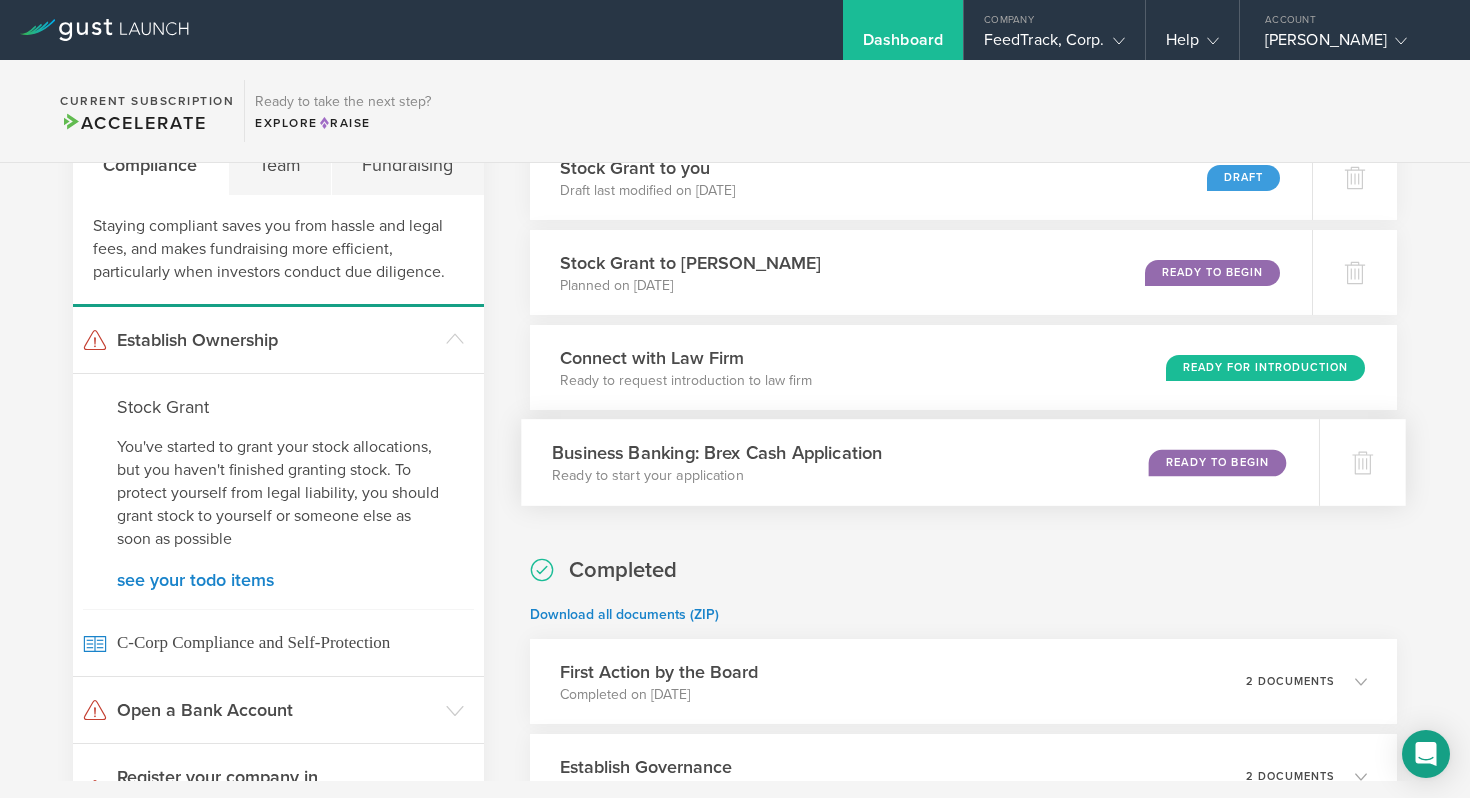 scroll, scrollTop: 0, scrollLeft: 0, axis: both 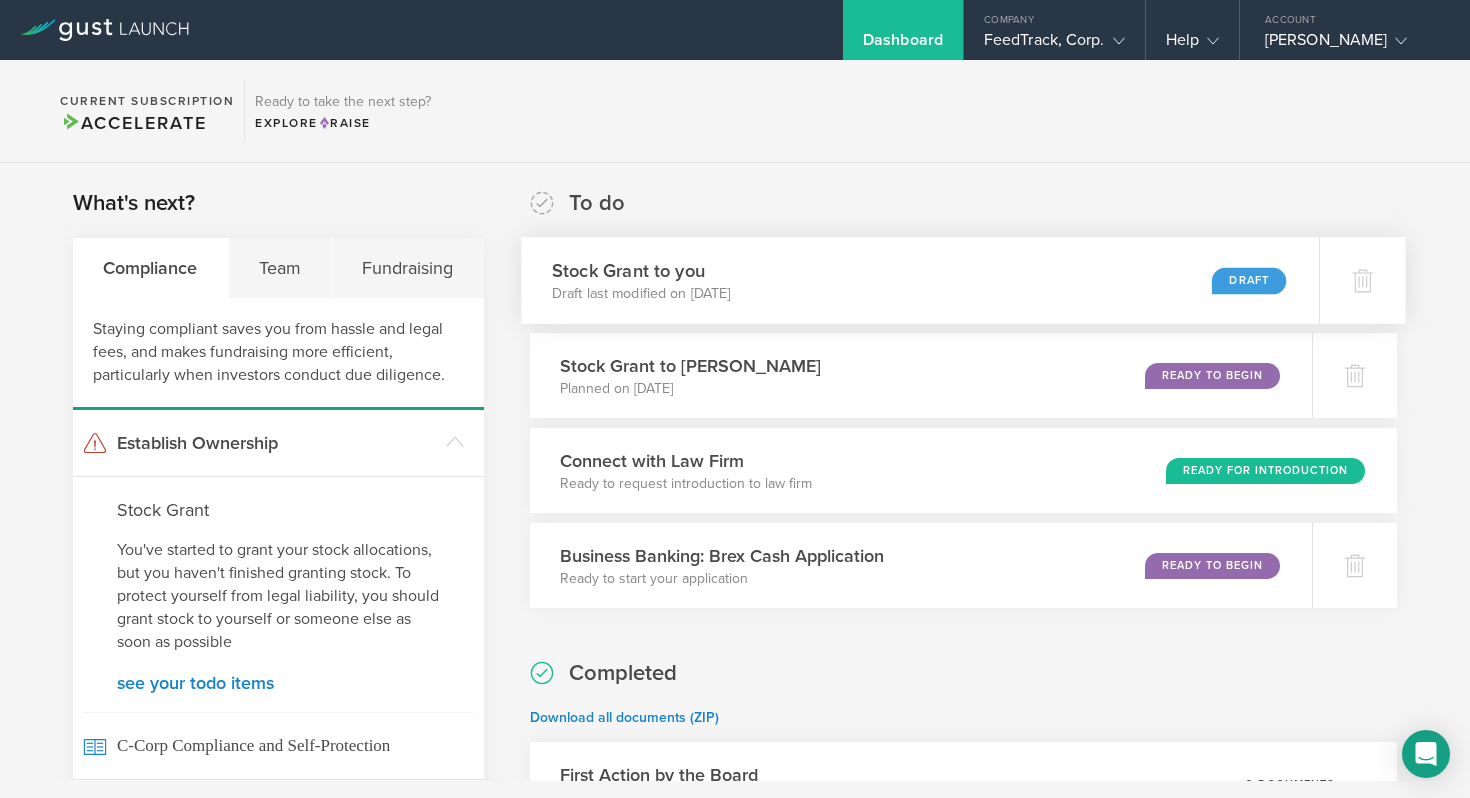 click on "Stock Grant to you Draft last modified on Jul 15, 2025  Draft" at bounding box center [920, 280] 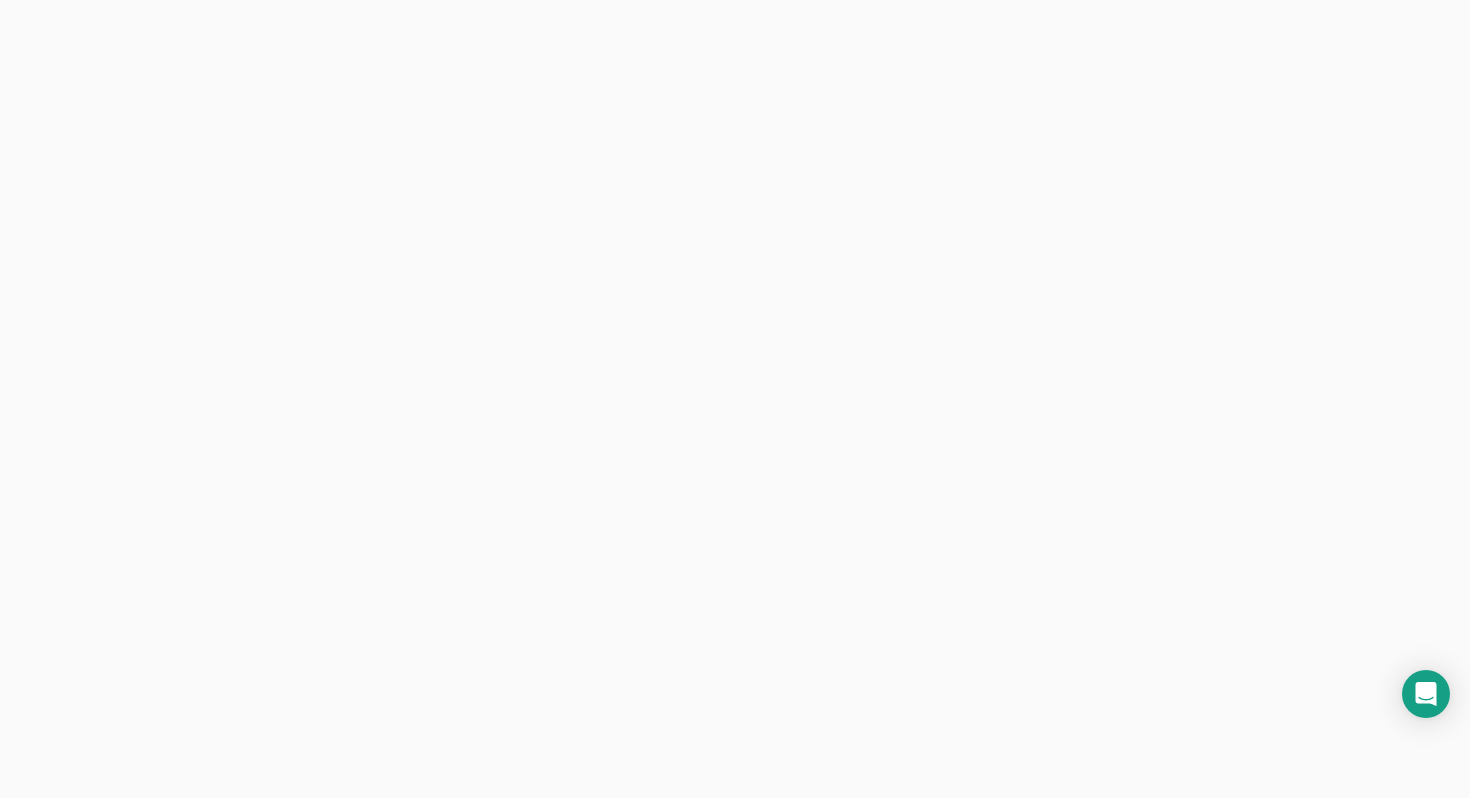 scroll, scrollTop: 0, scrollLeft: 0, axis: both 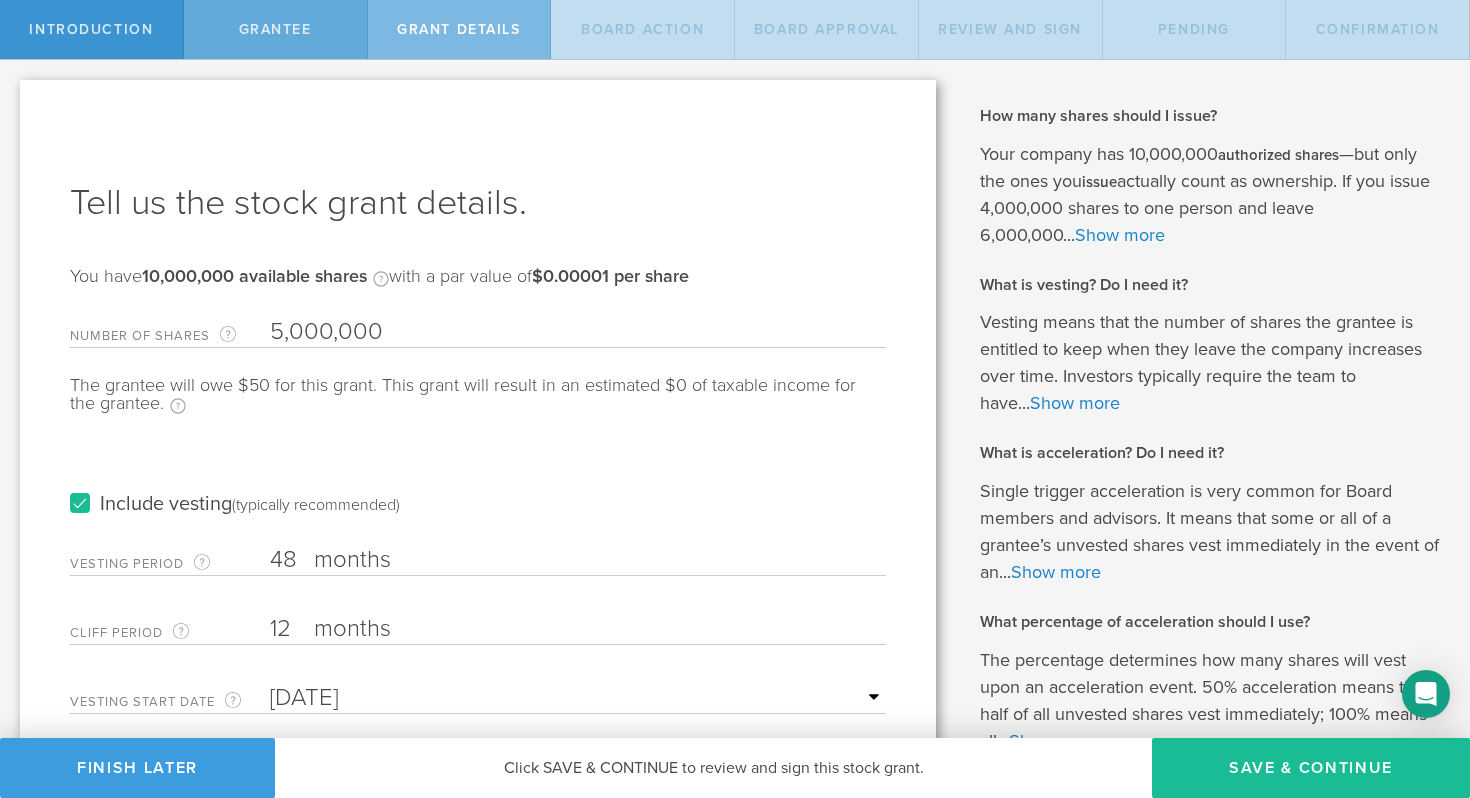 click on "Grantee" at bounding box center [275, 29] 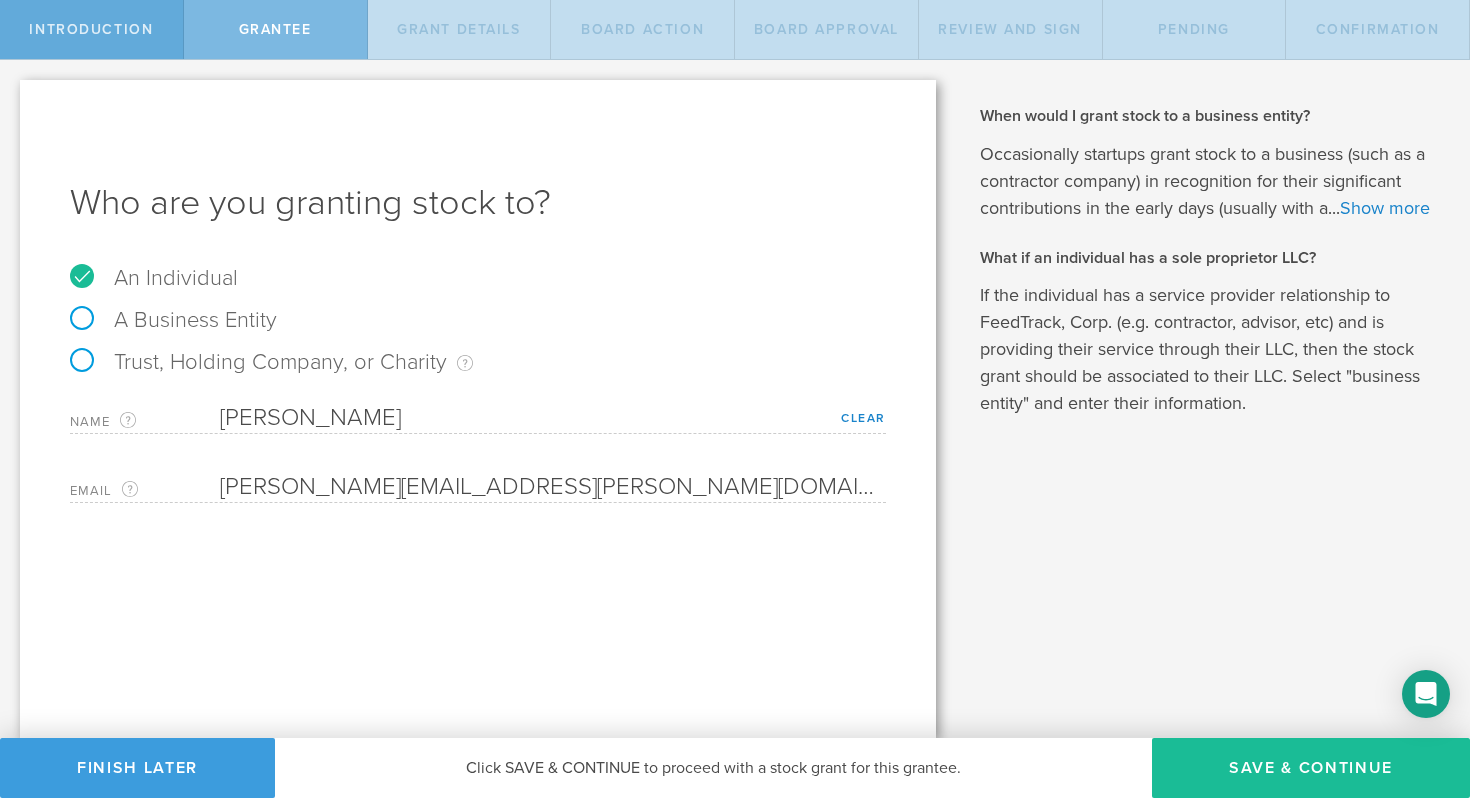 click on "Introduction" at bounding box center (91, 29) 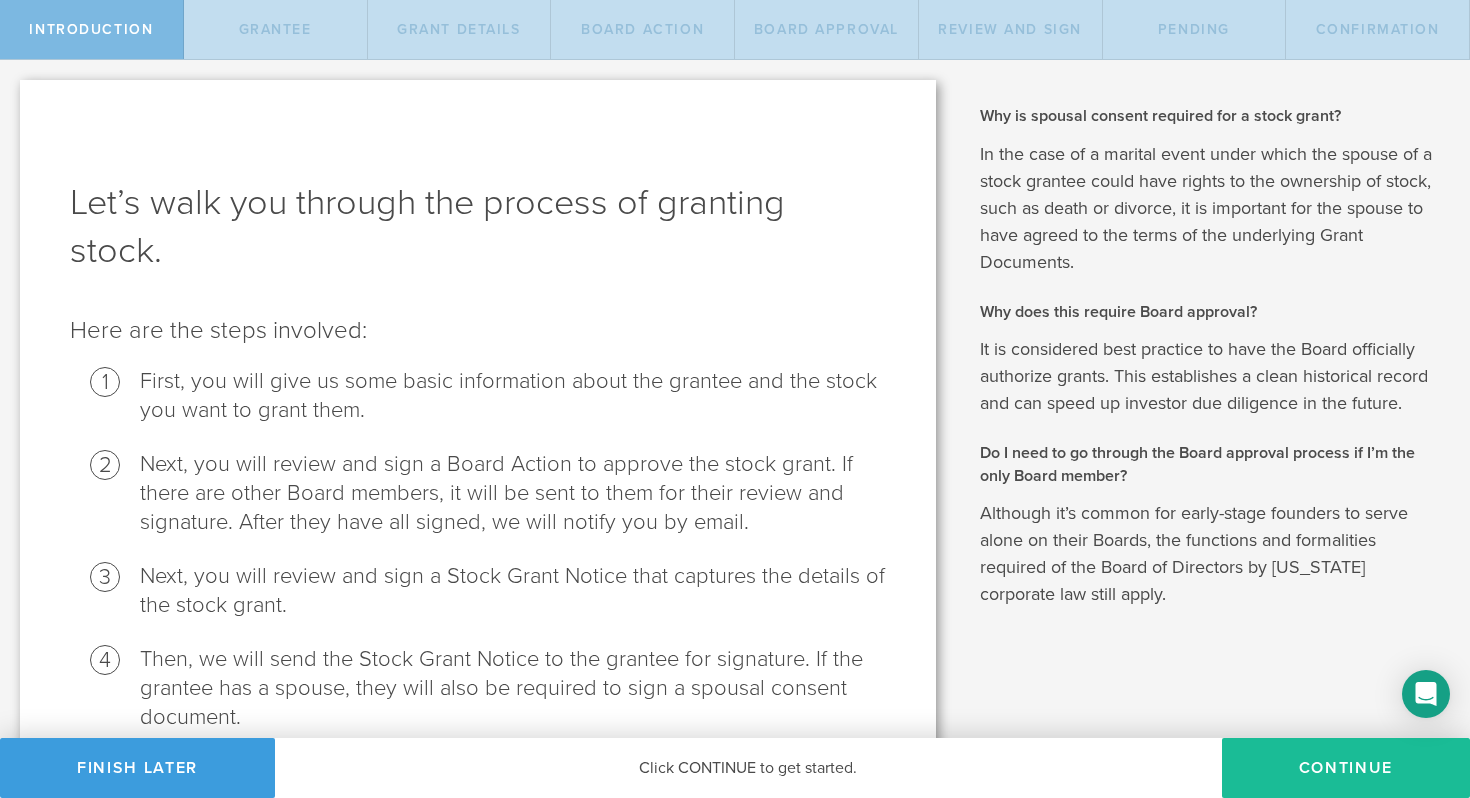 scroll, scrollTop: 206, scrollLeft: 0, axis: vertical 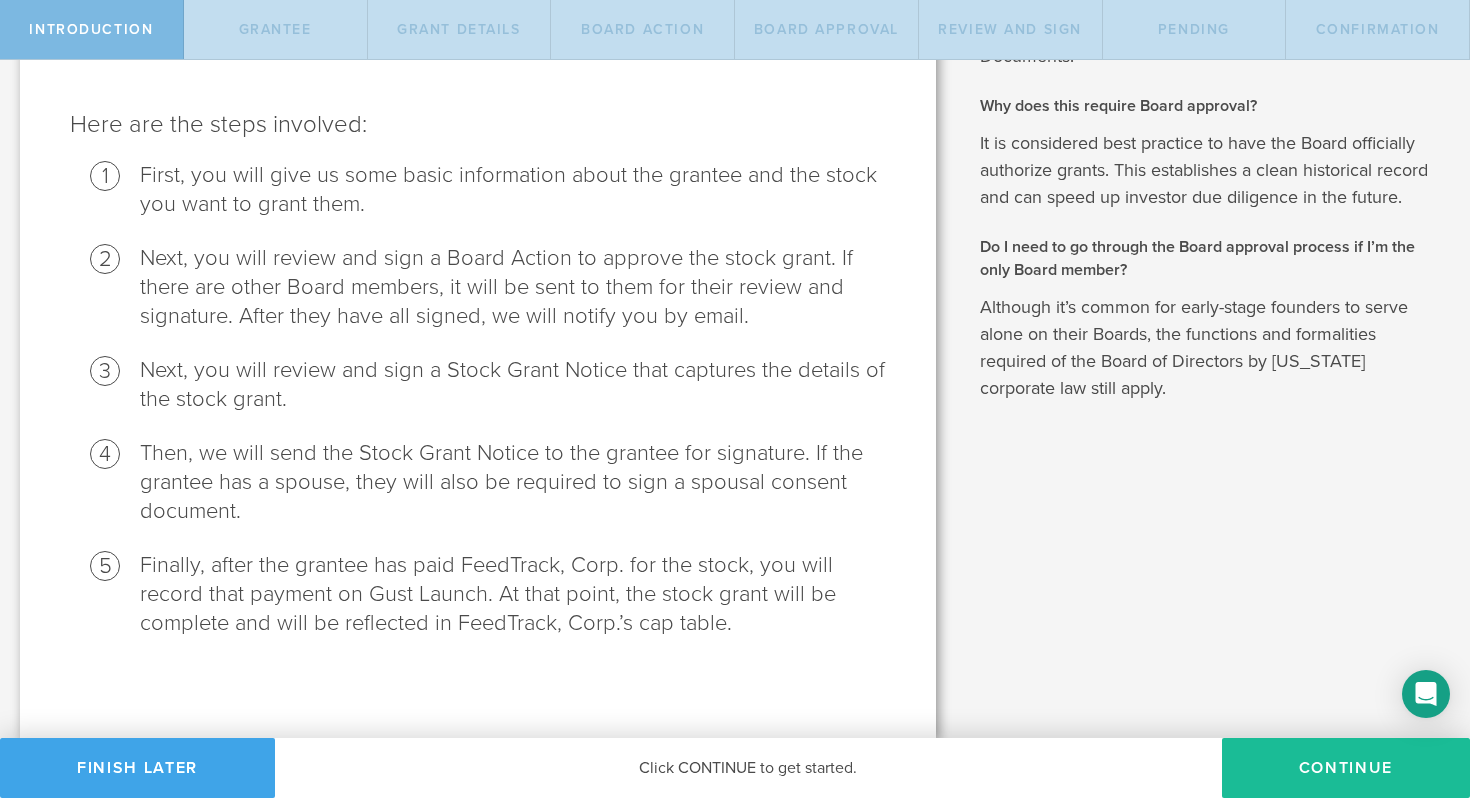 click on "Finish Later" at bounding box center [137, 768] 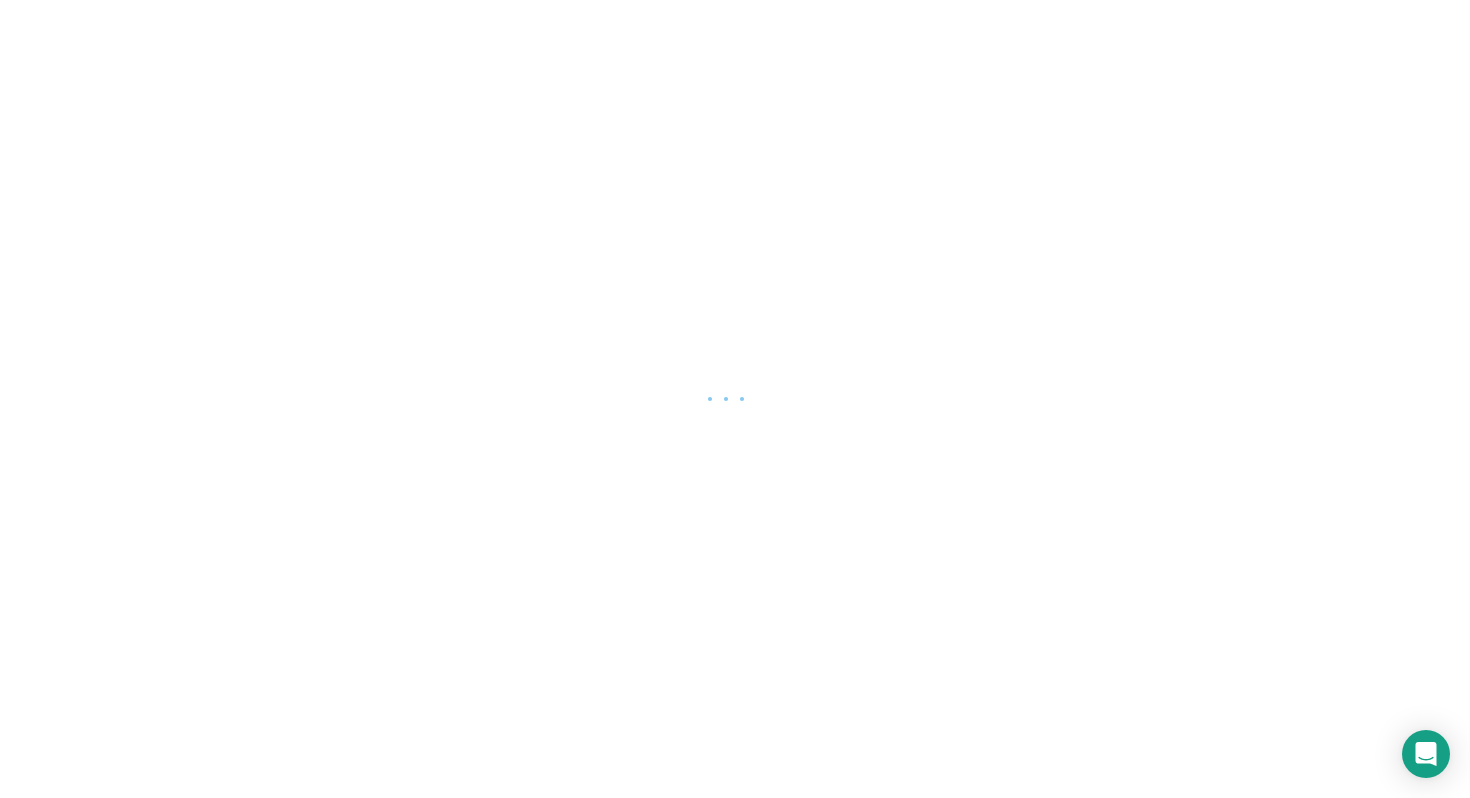scroll, scrollTop: 0, scrollLeft: 0, axis: both 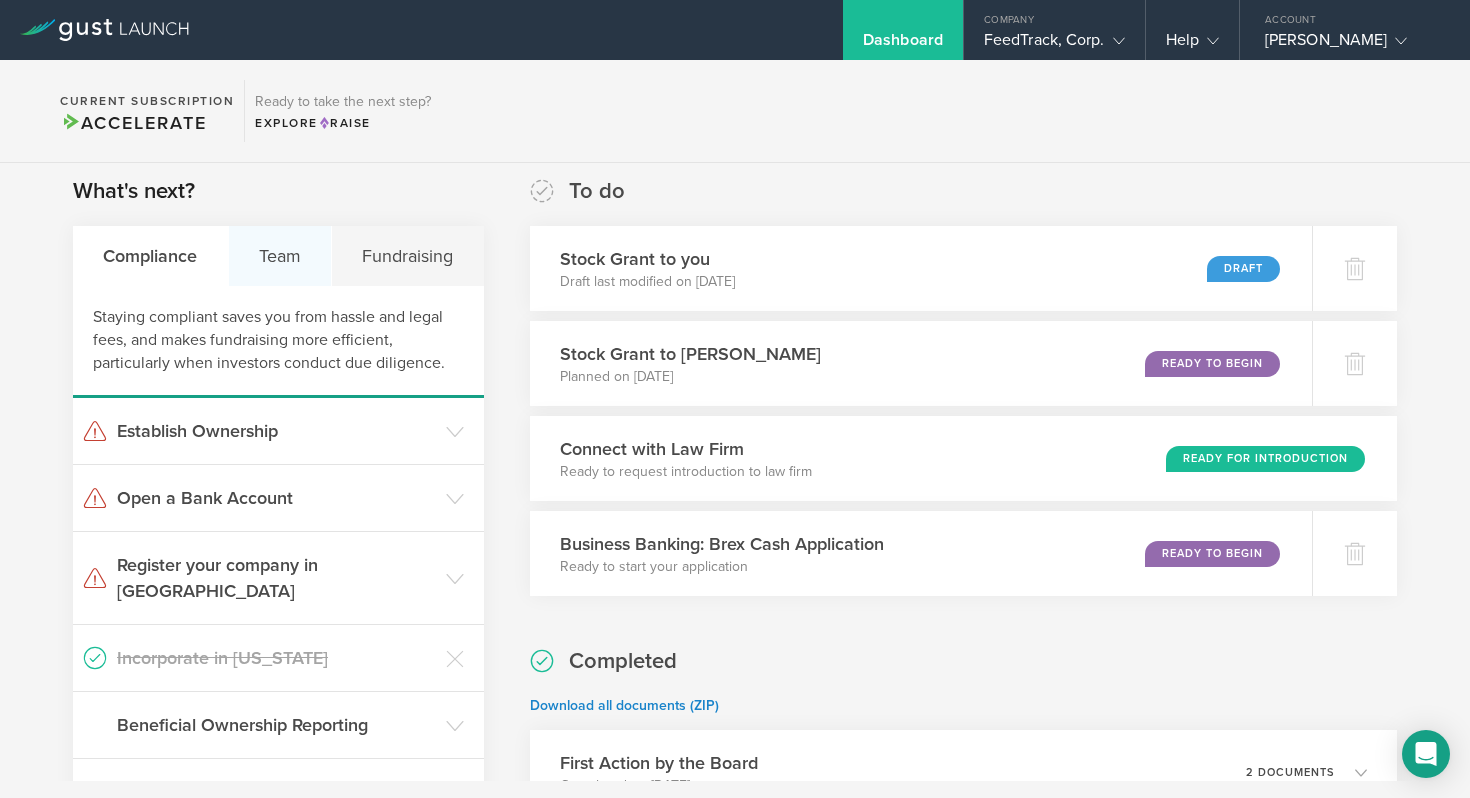 click on "Team" at bounding box center (281, 256) 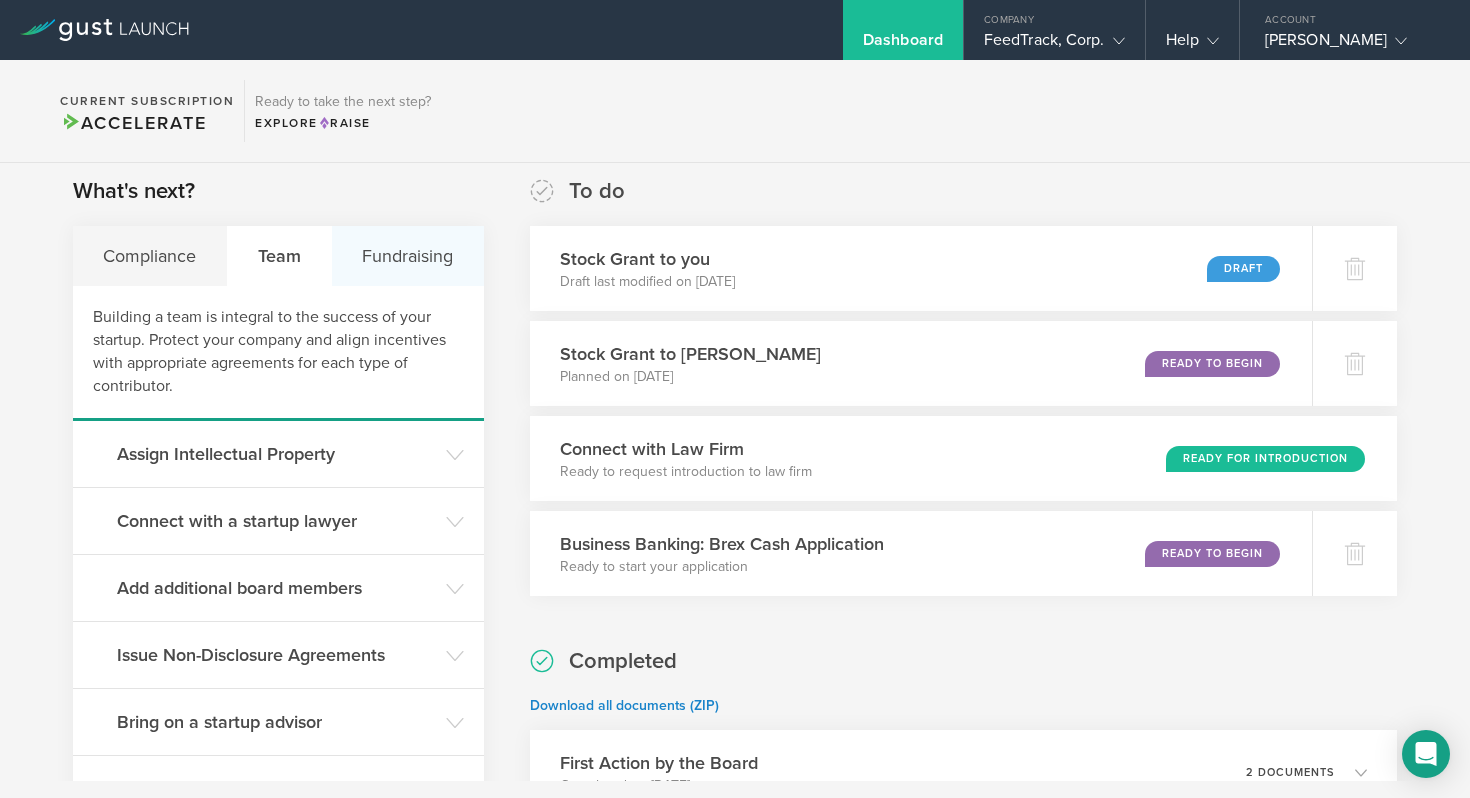 click on "Fundraising" at bounding box center [408, 256] 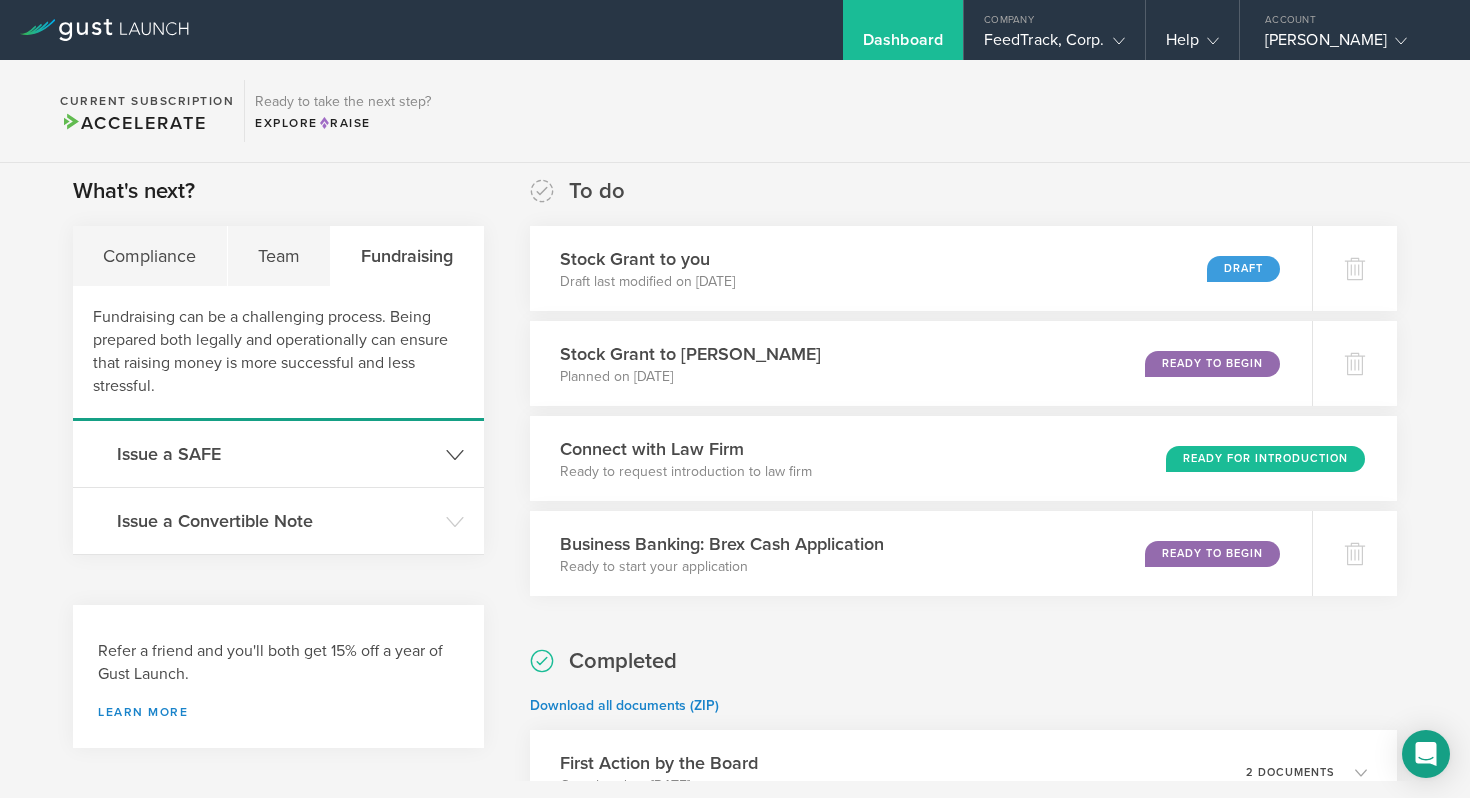 click on "Issue a SAFE" 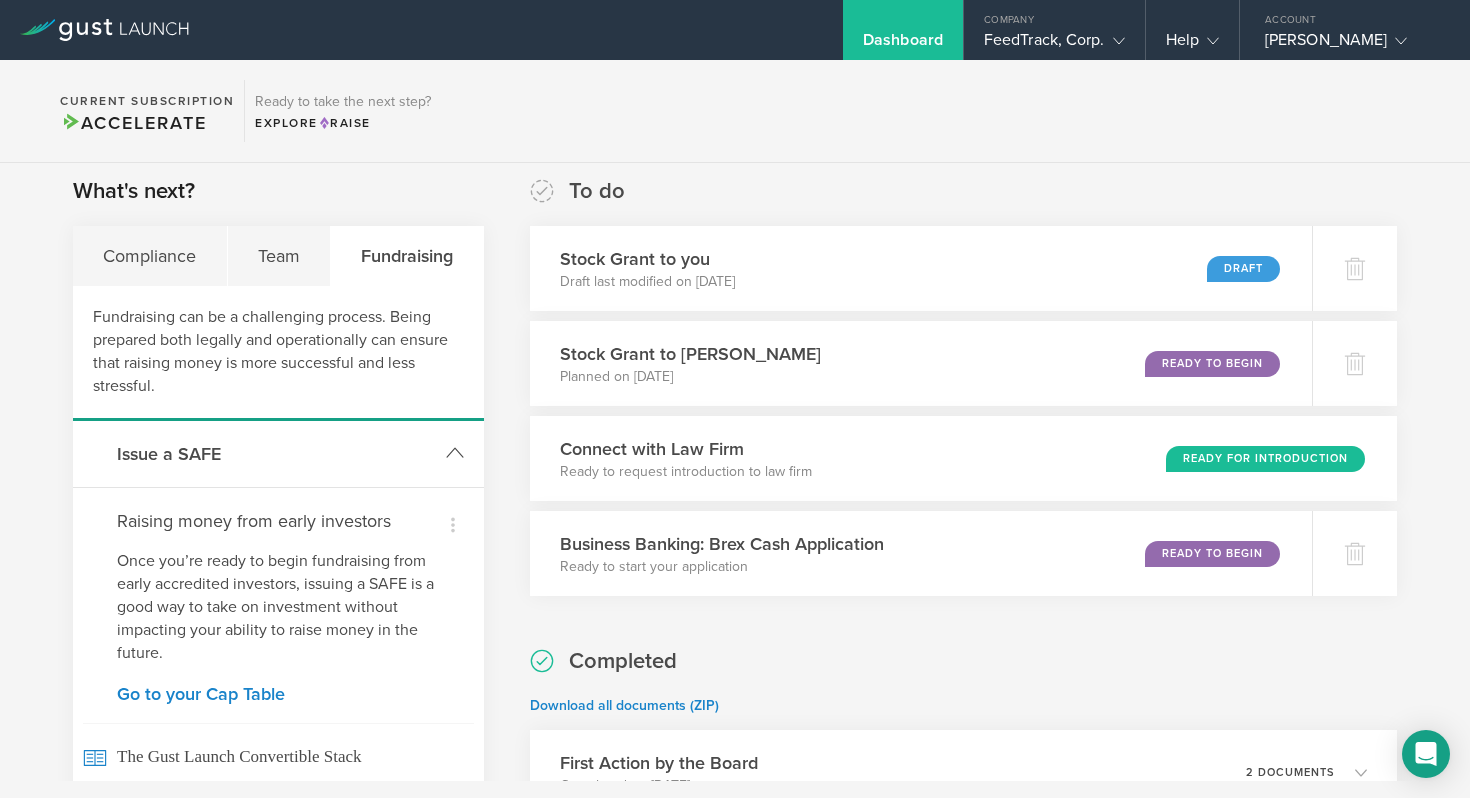 click on "Issue a SAFE" 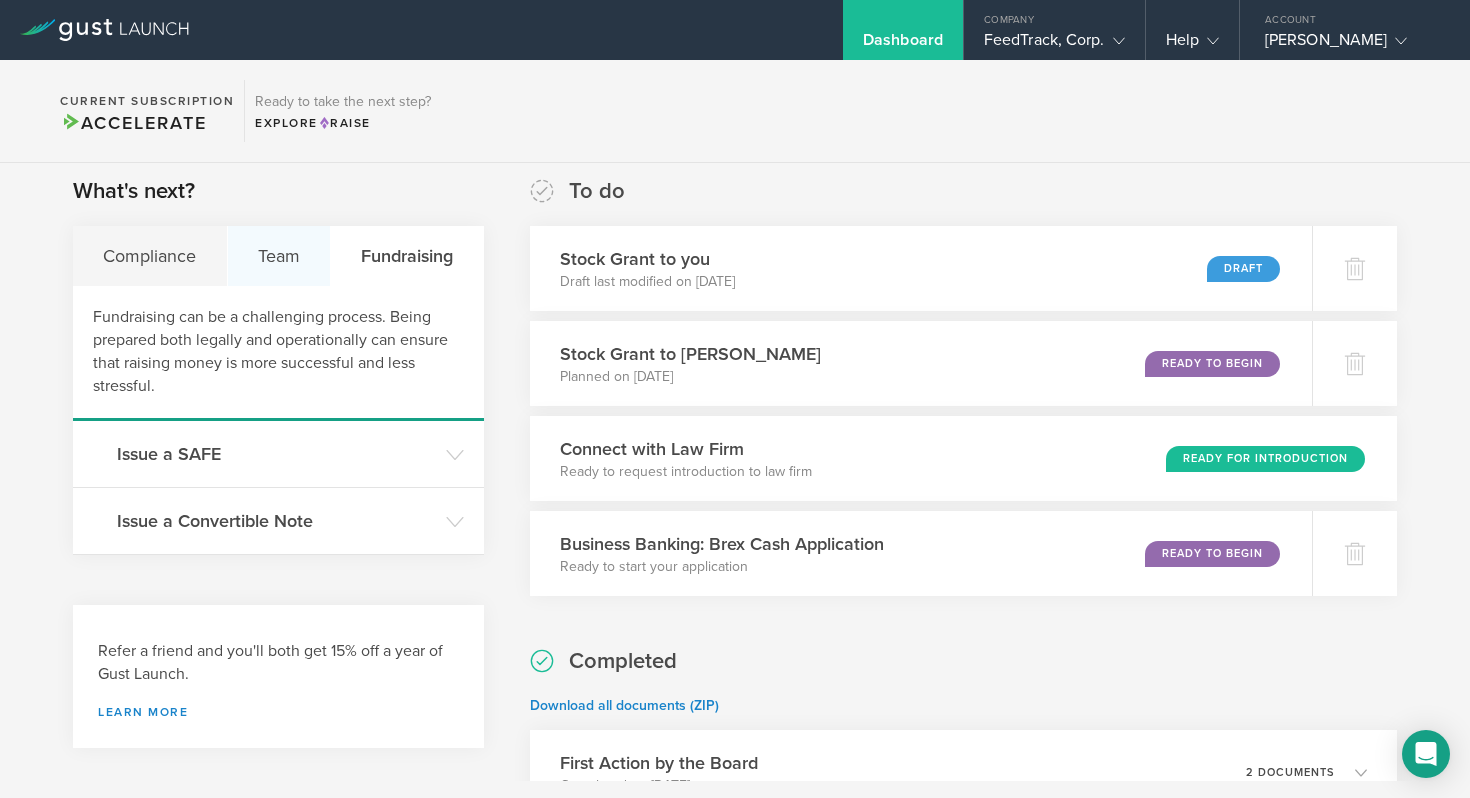 click on "Team" at bounding box center [280, 256] 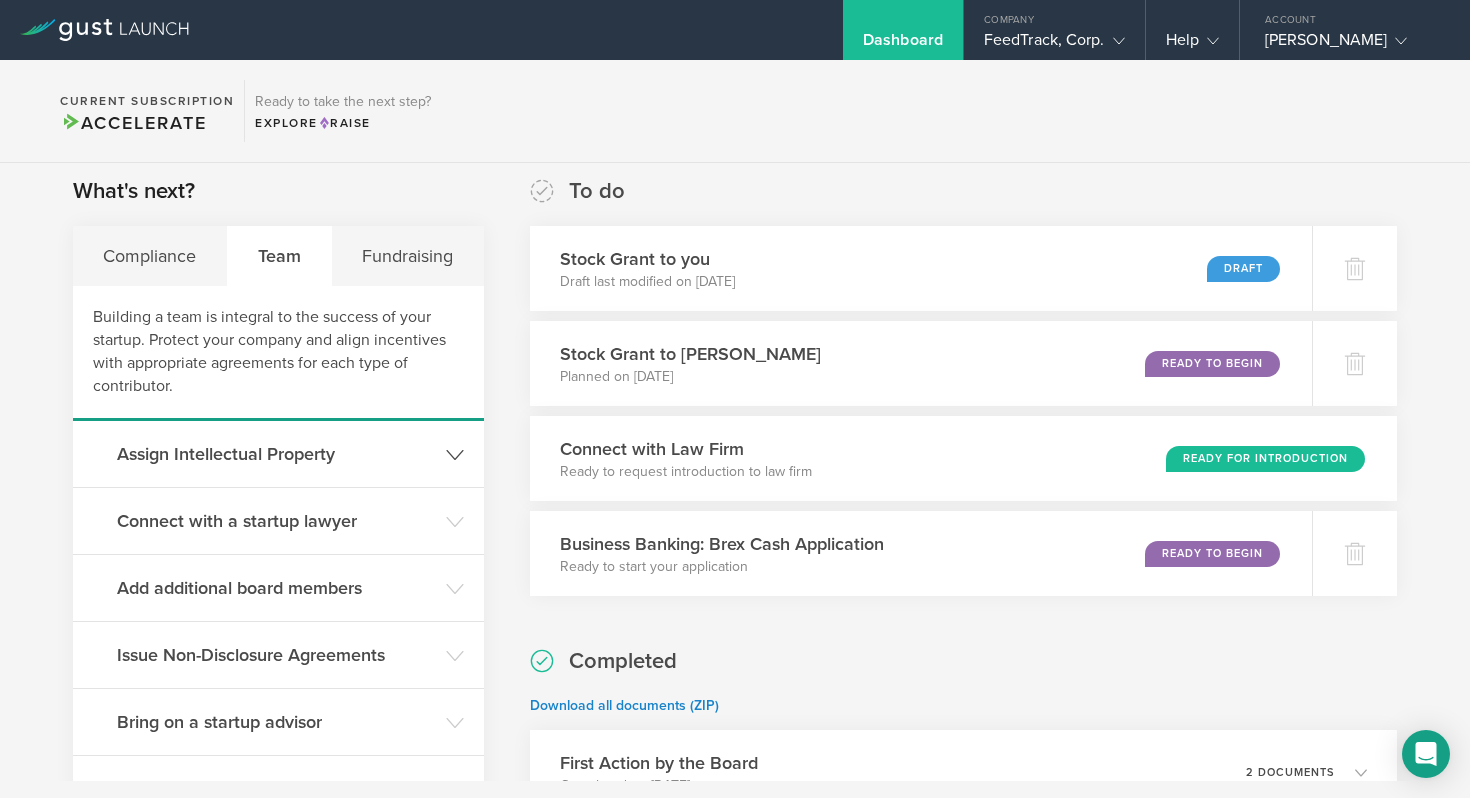 click on "Assign Intellectual Property" 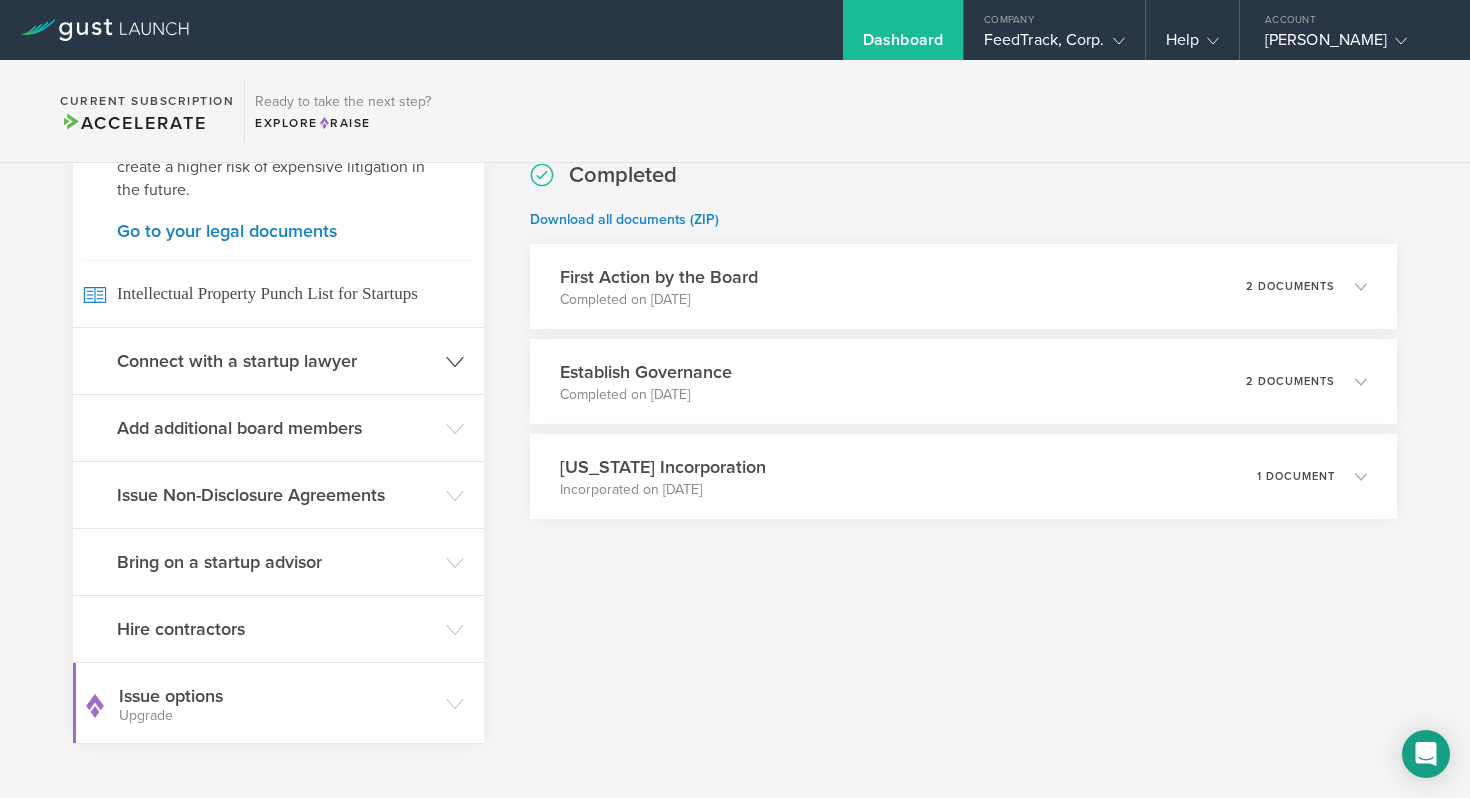 scroll, scrollTop: 514, scrollLeft: 0, axis: vertical 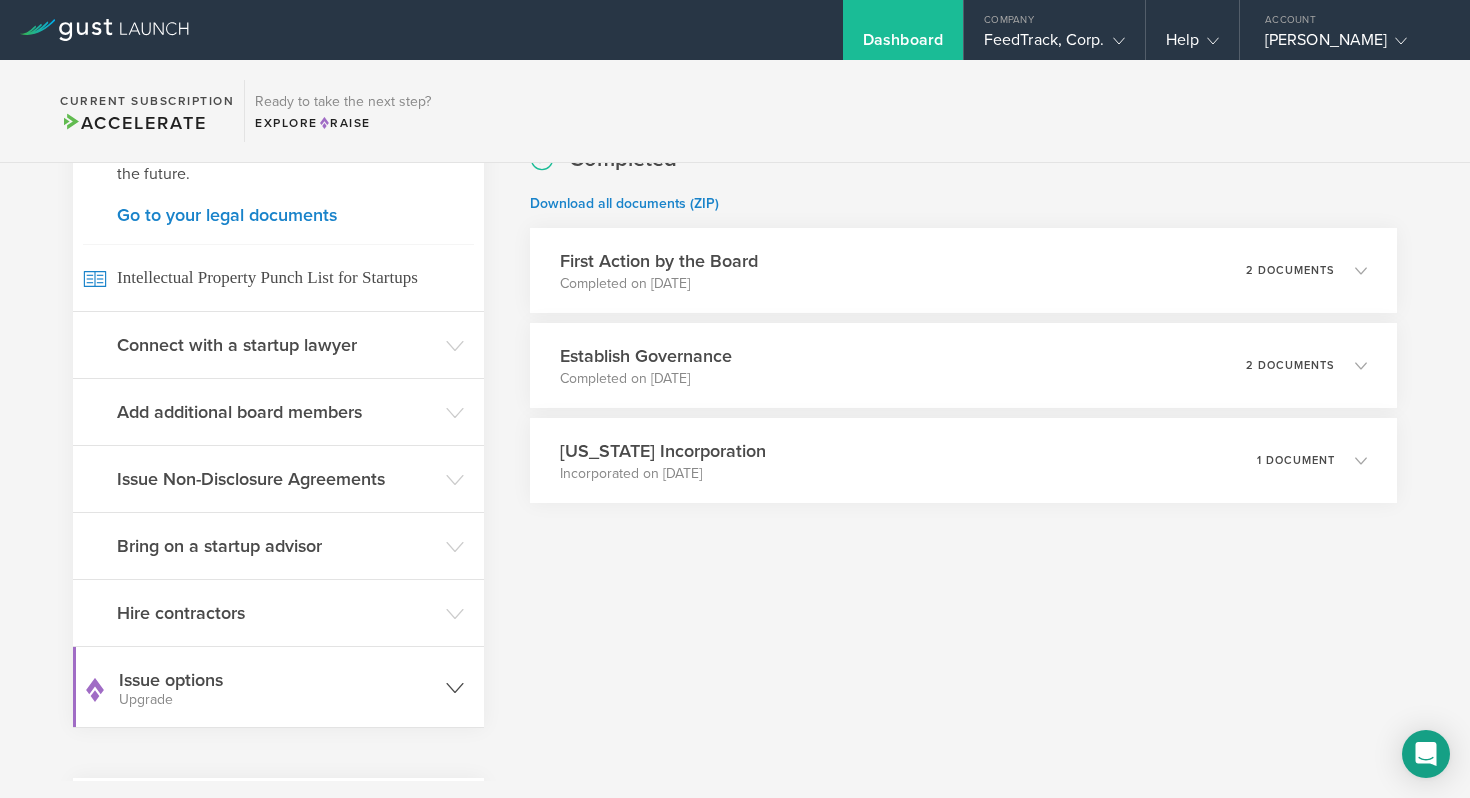 click on "Issue options Upgrade" at bounding box center (277, 687) 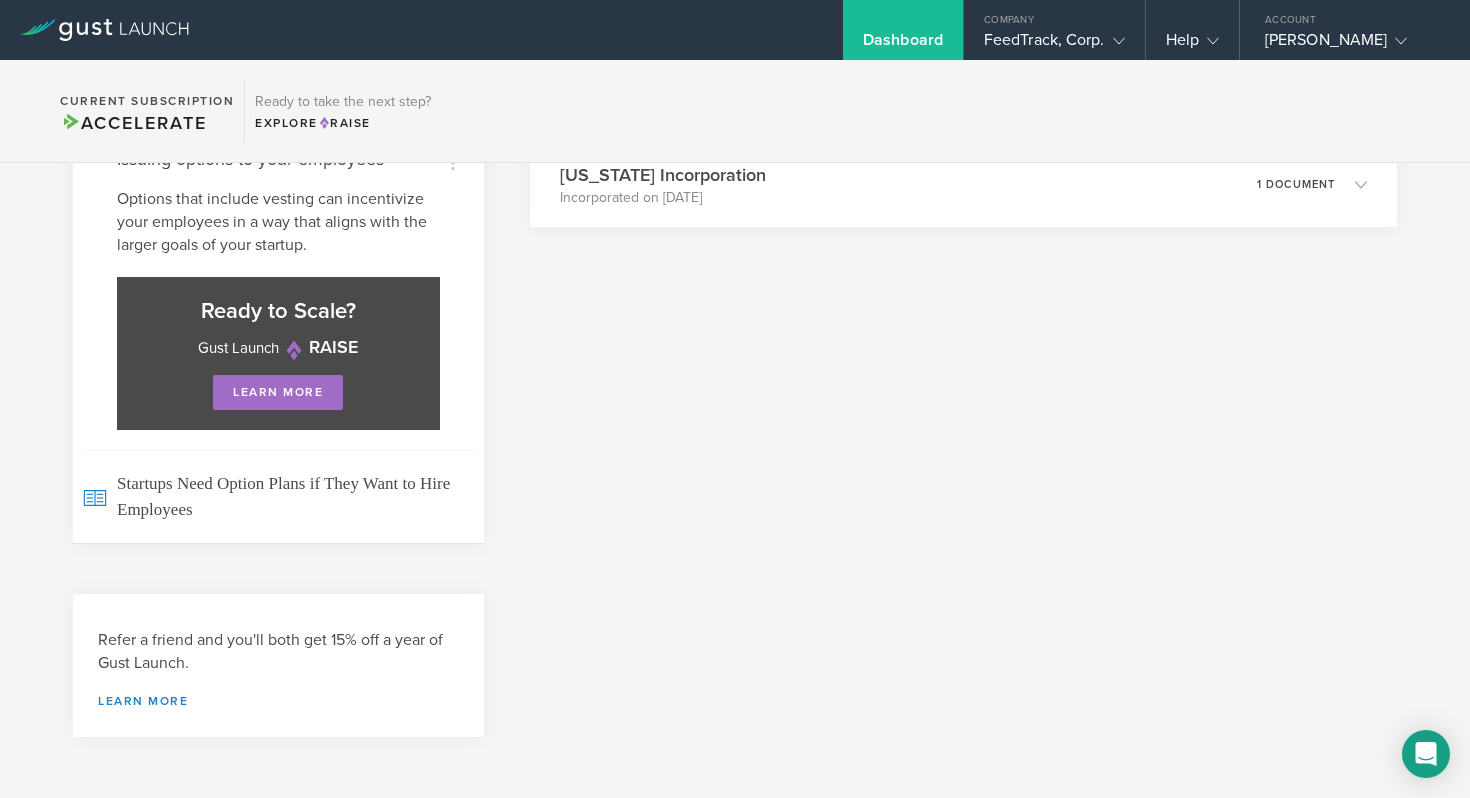scroll, scrollTop: 0, scrollLeft: 0, axis: both 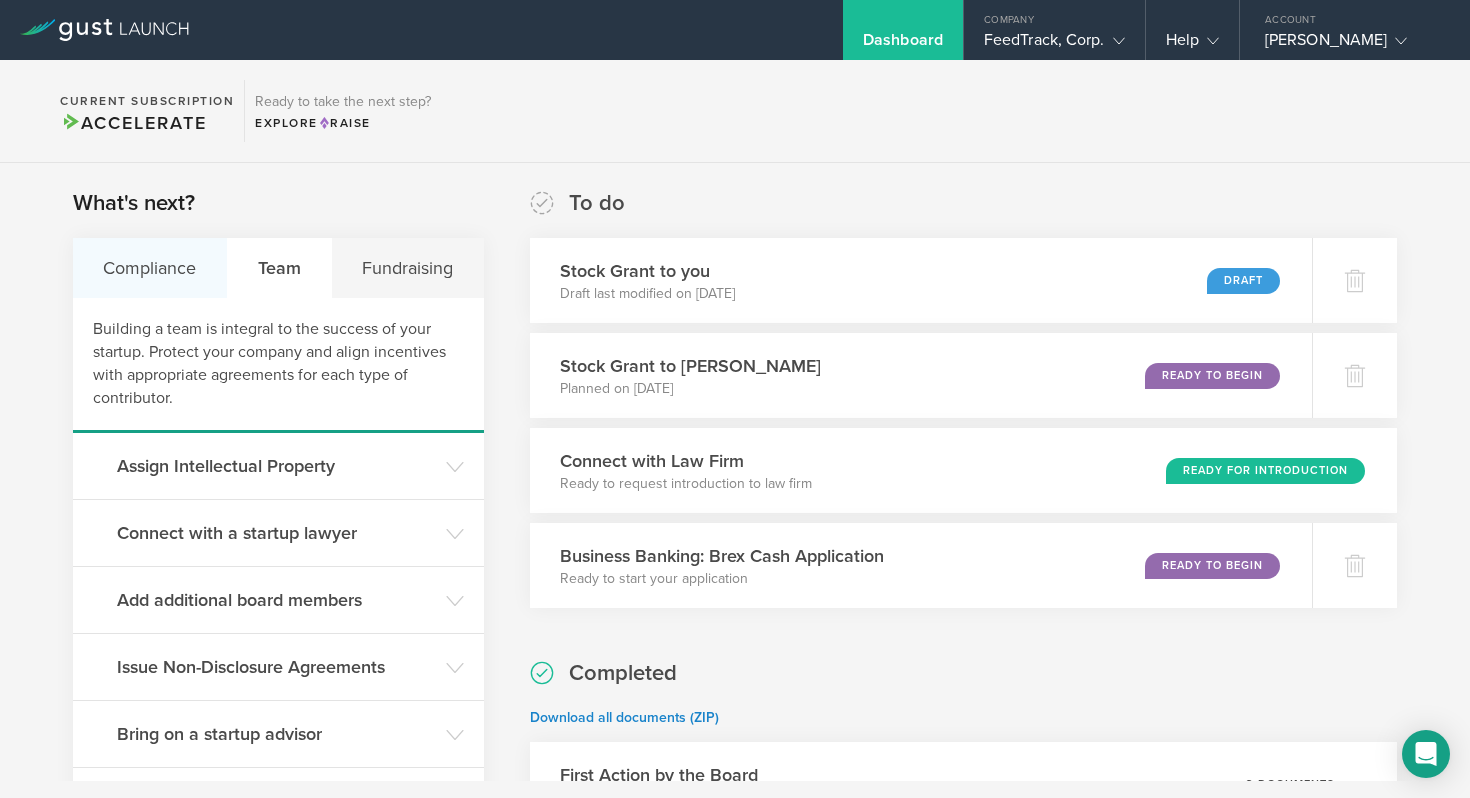 click on "Compliance" at bounding box center (150, 268) 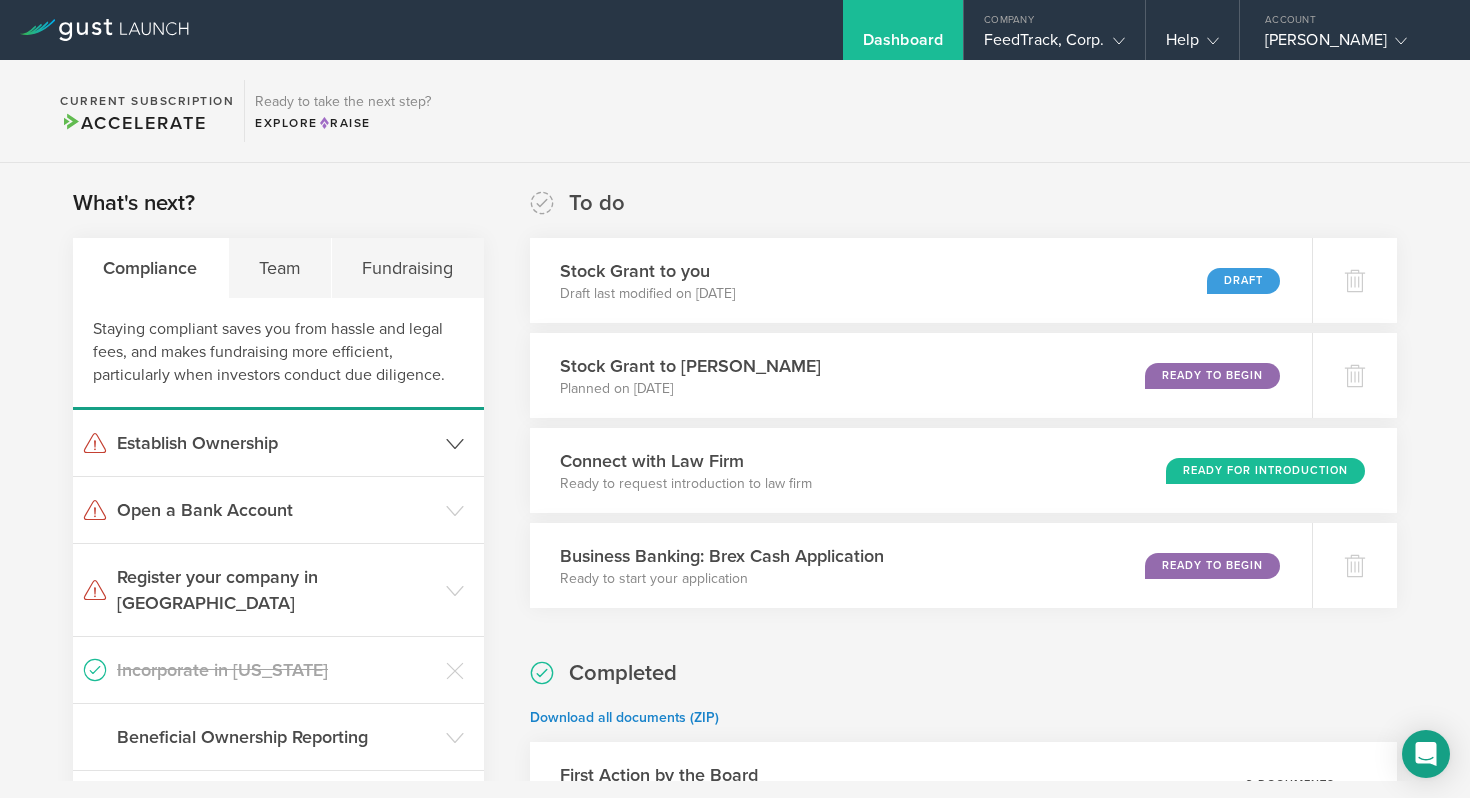 click on "Establish Ownership" at bounding box center (276, 443) 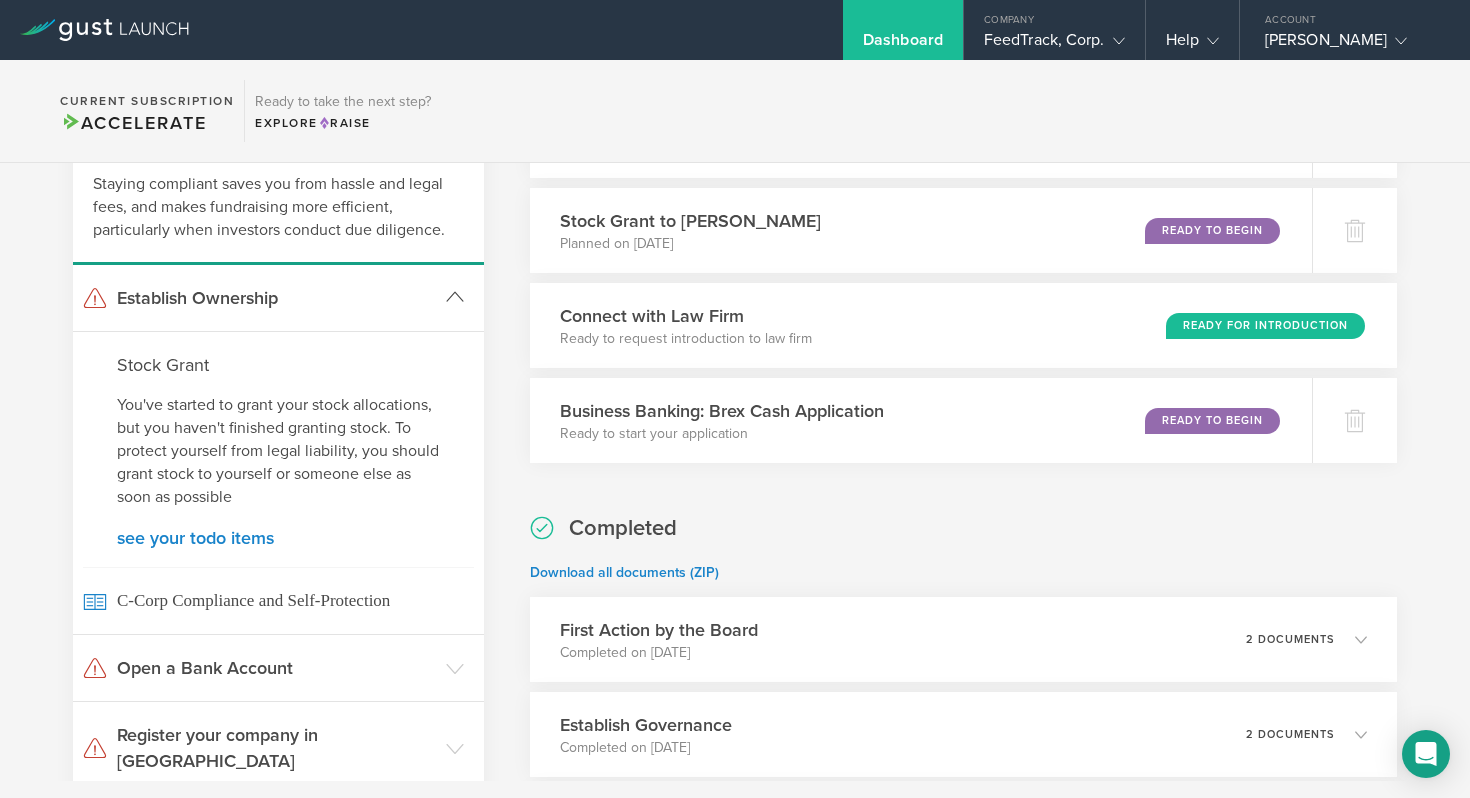 scroll, scrollTop: 177, scrollLeft: 0, axis: vertical 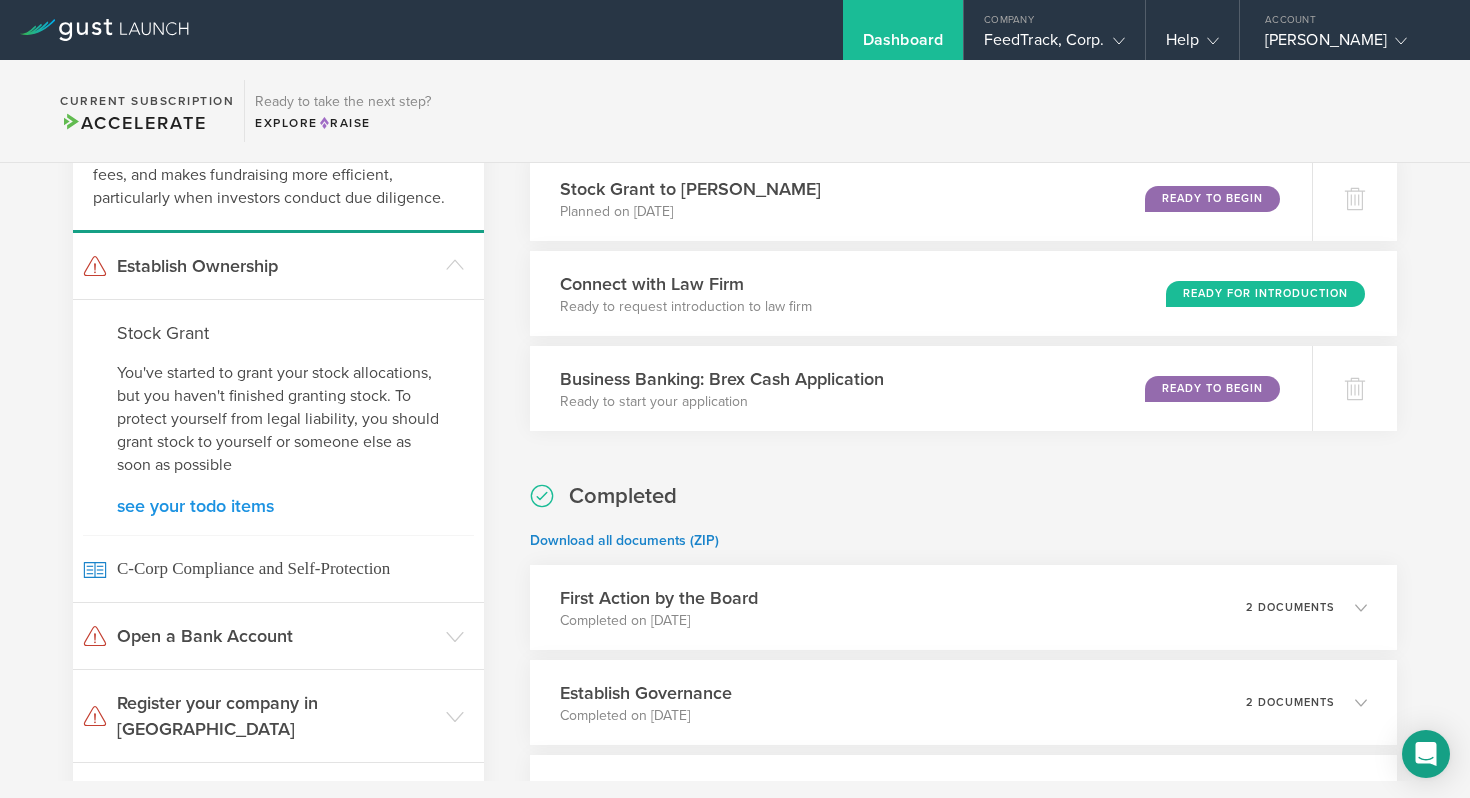 click on "see your todo items" 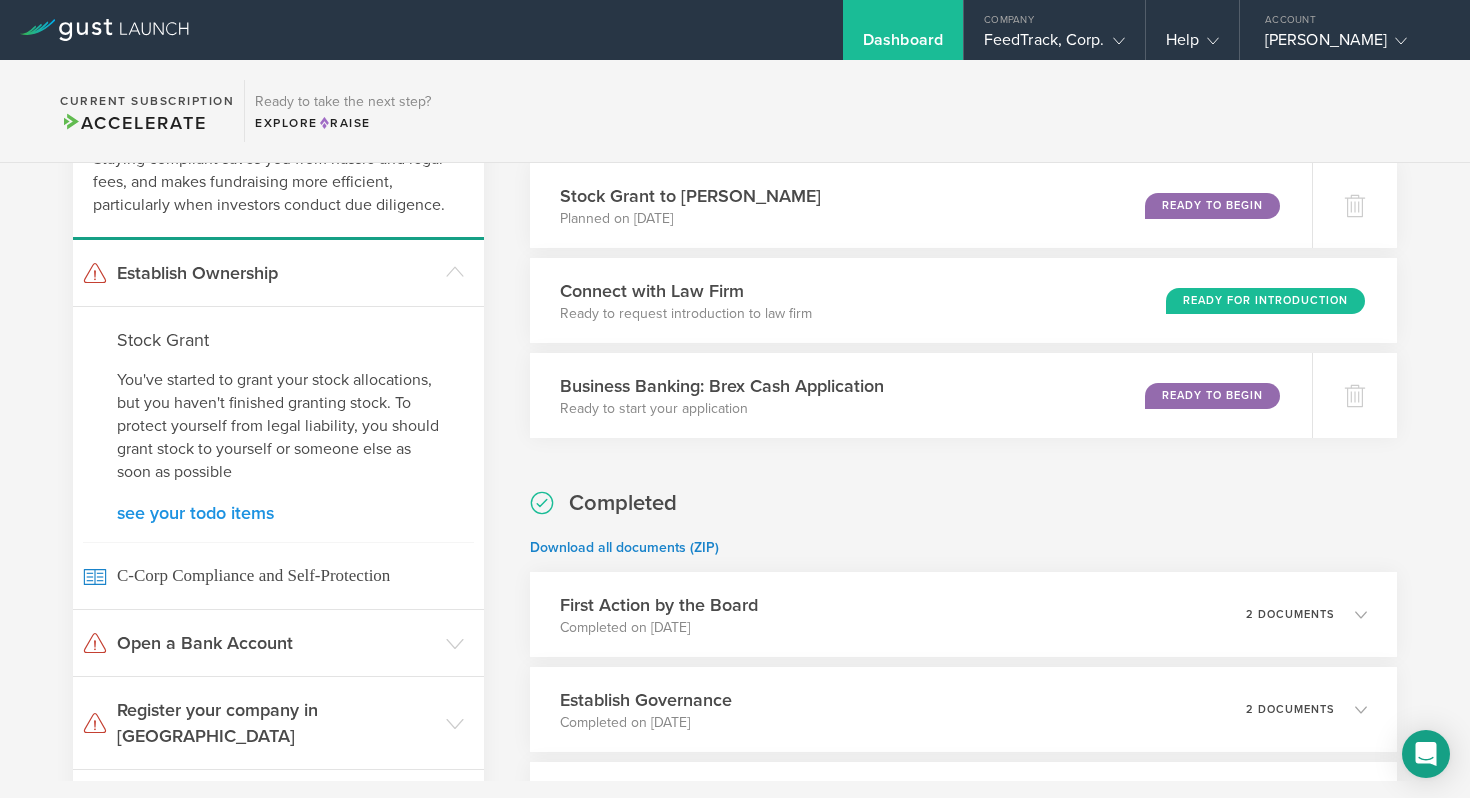 click on "see your todo items" 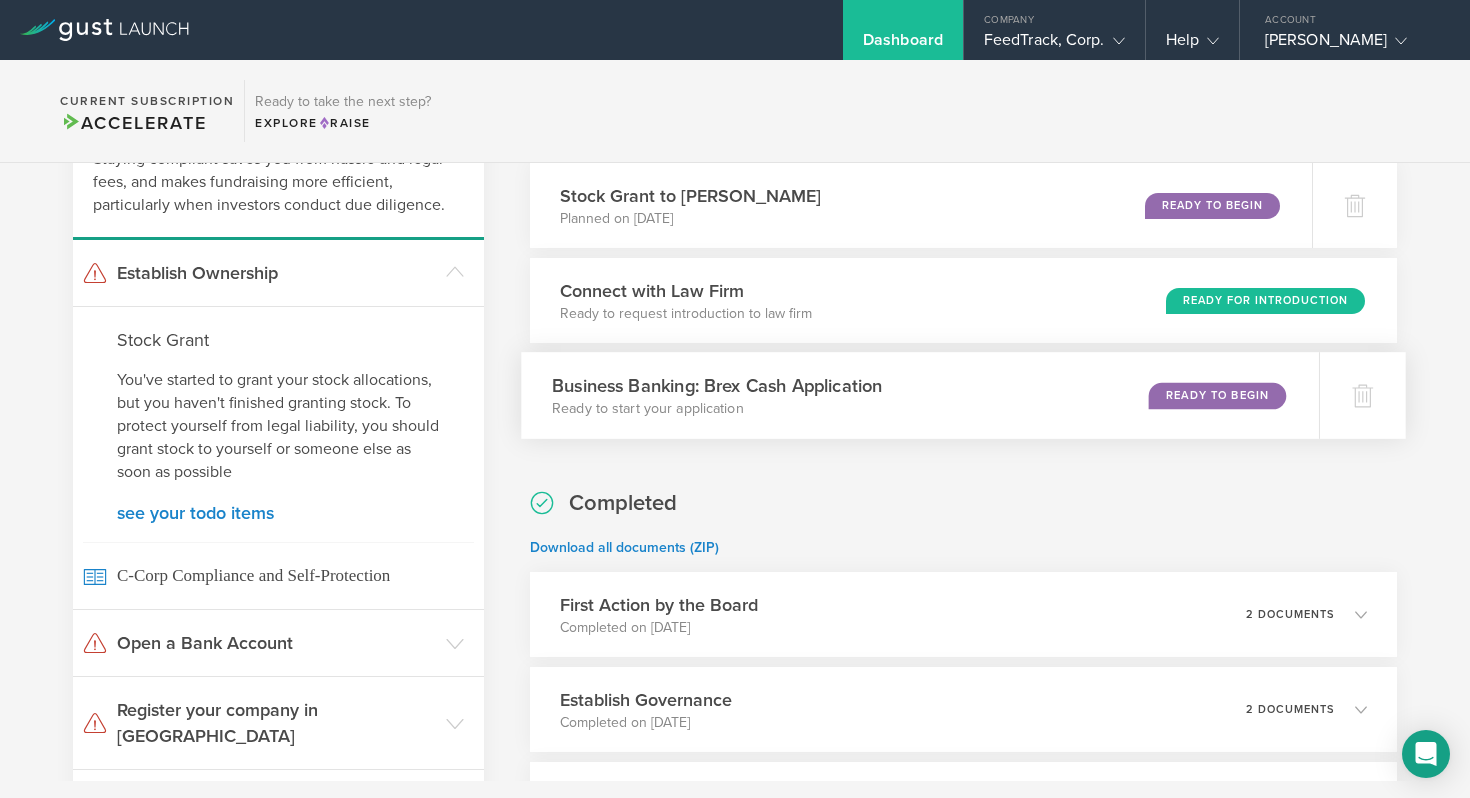 scroll, scrollTop: 0, scrollLeft: 0, axis: both 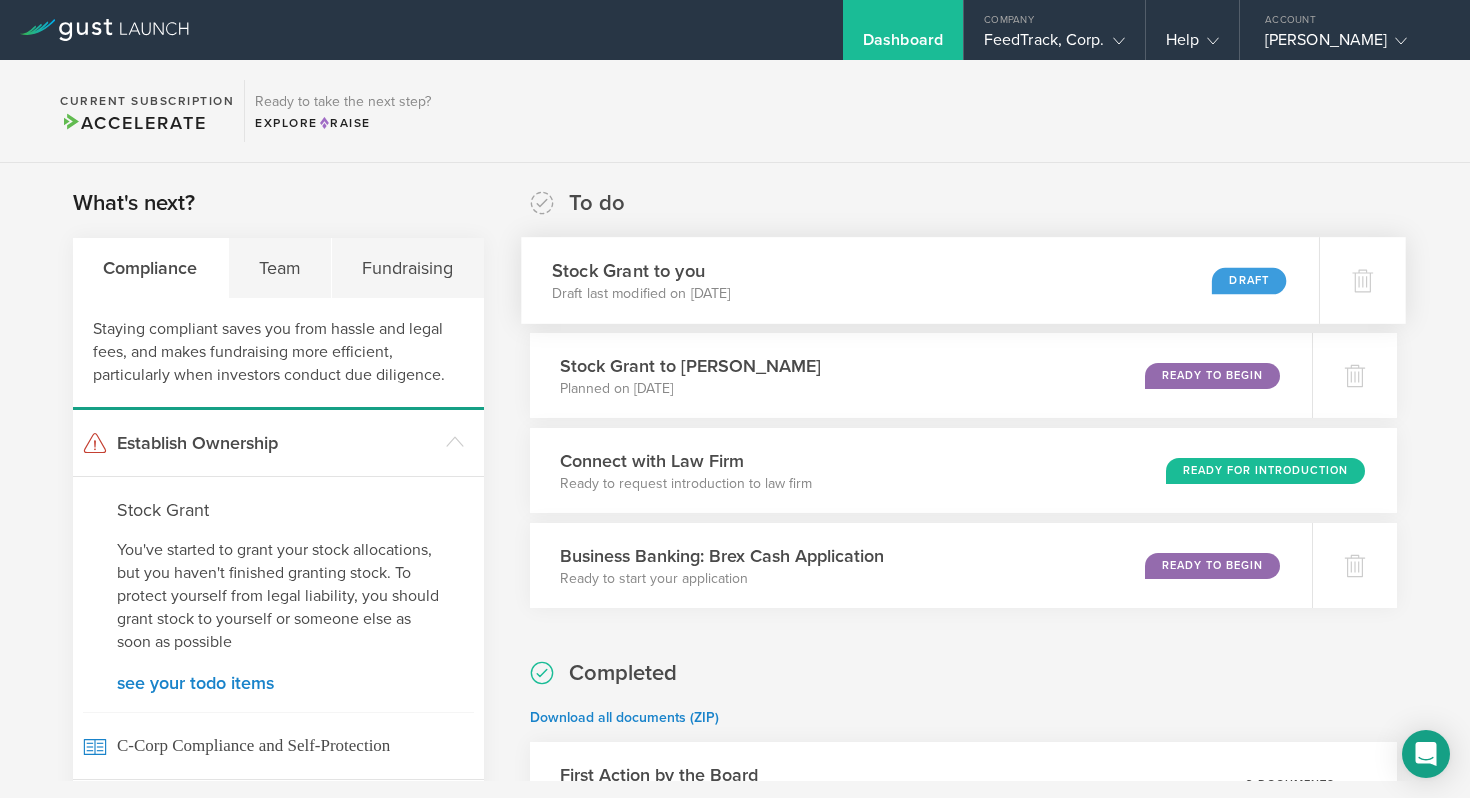 click on "Stock Grant to you Draft last modified on Jul 15, 2025  Draft" at bounding box center (920, 280) 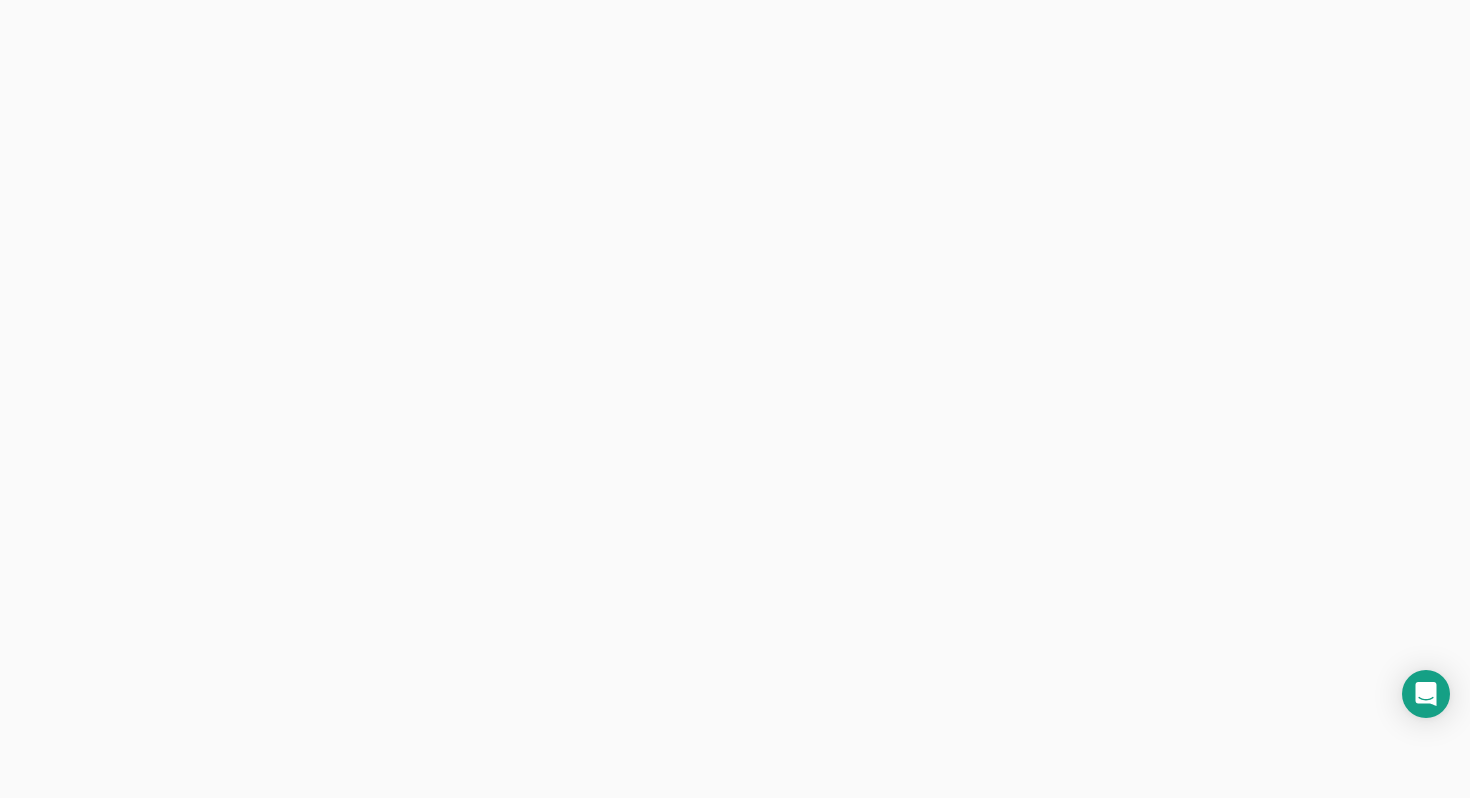 scroll, scrollTop: 0, scrollLeft: 0, axis: both 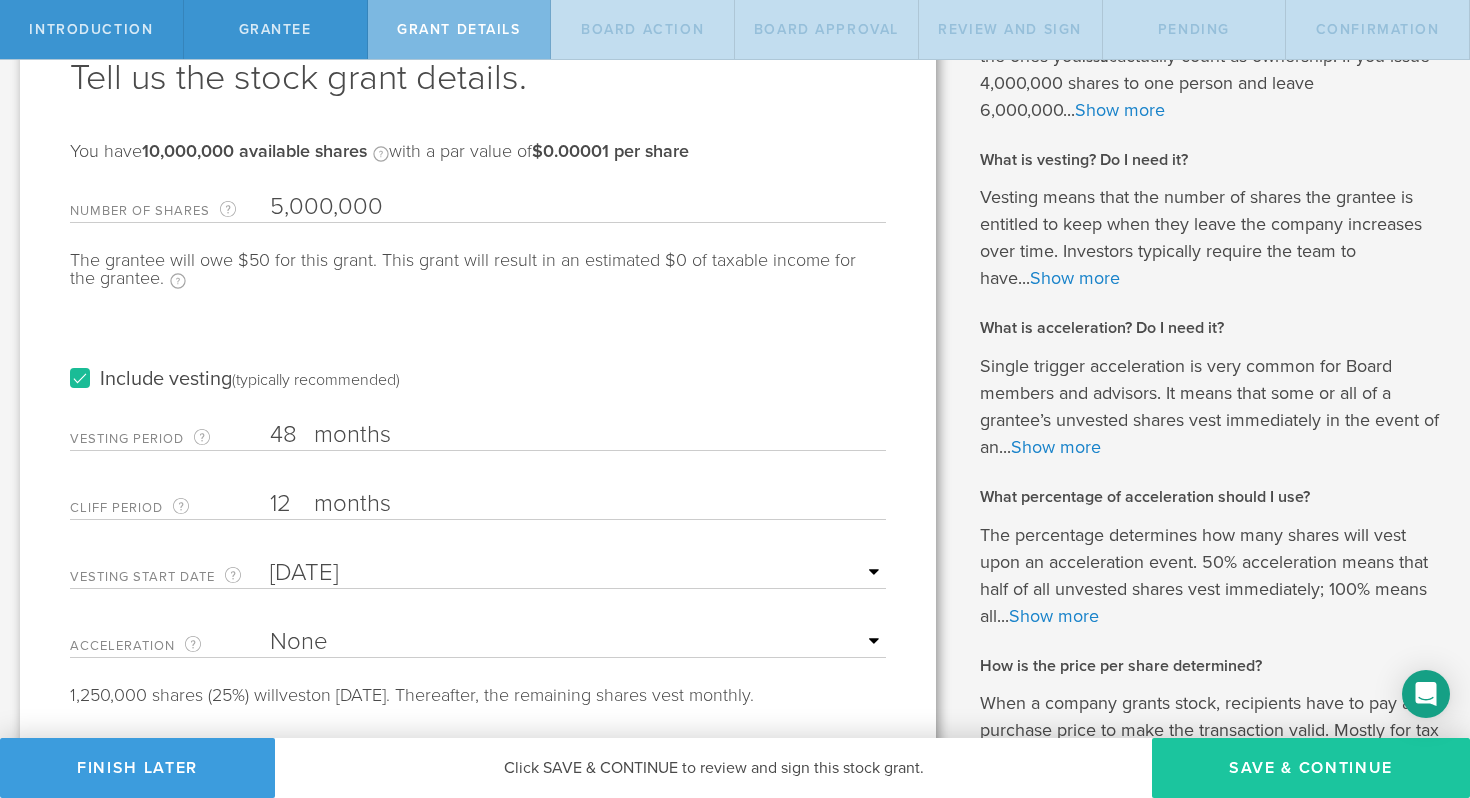 click on "Save & Continue" at bounding box center [1311, 768] 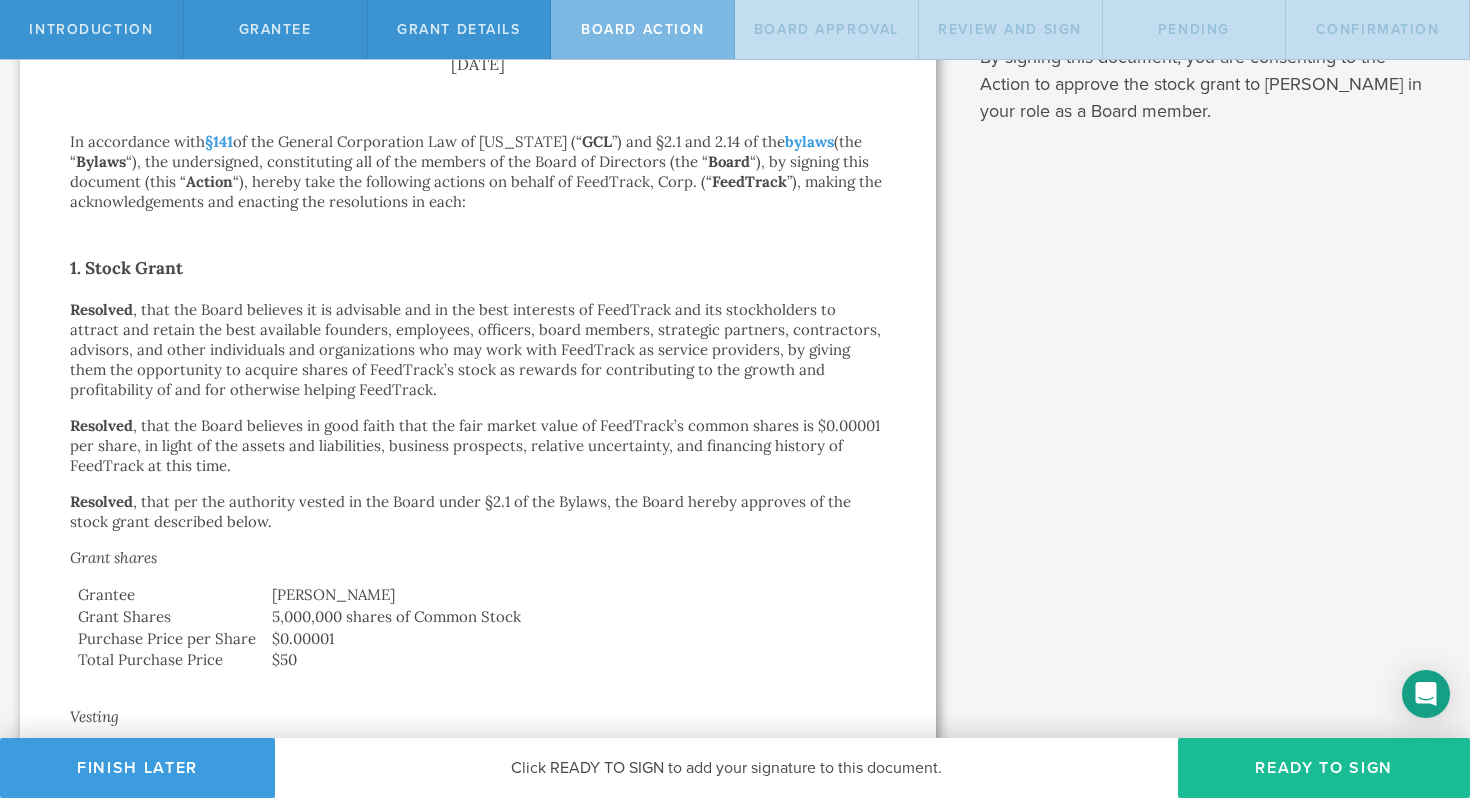 scroll, scrollTop: 228, scrollLeft: 0, axis: vertical 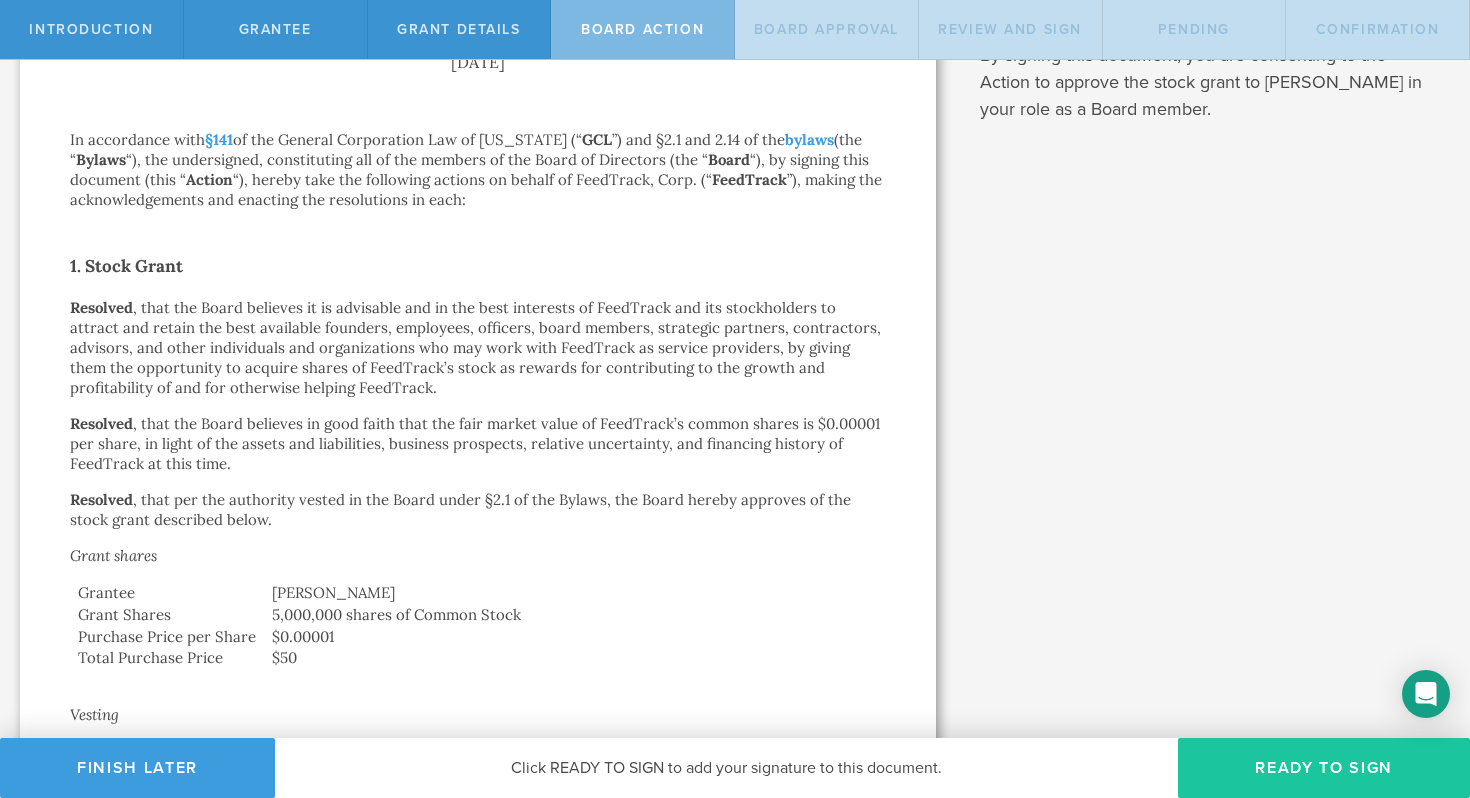 click on "Ready to Sign" at bounding box center (1324, 768) 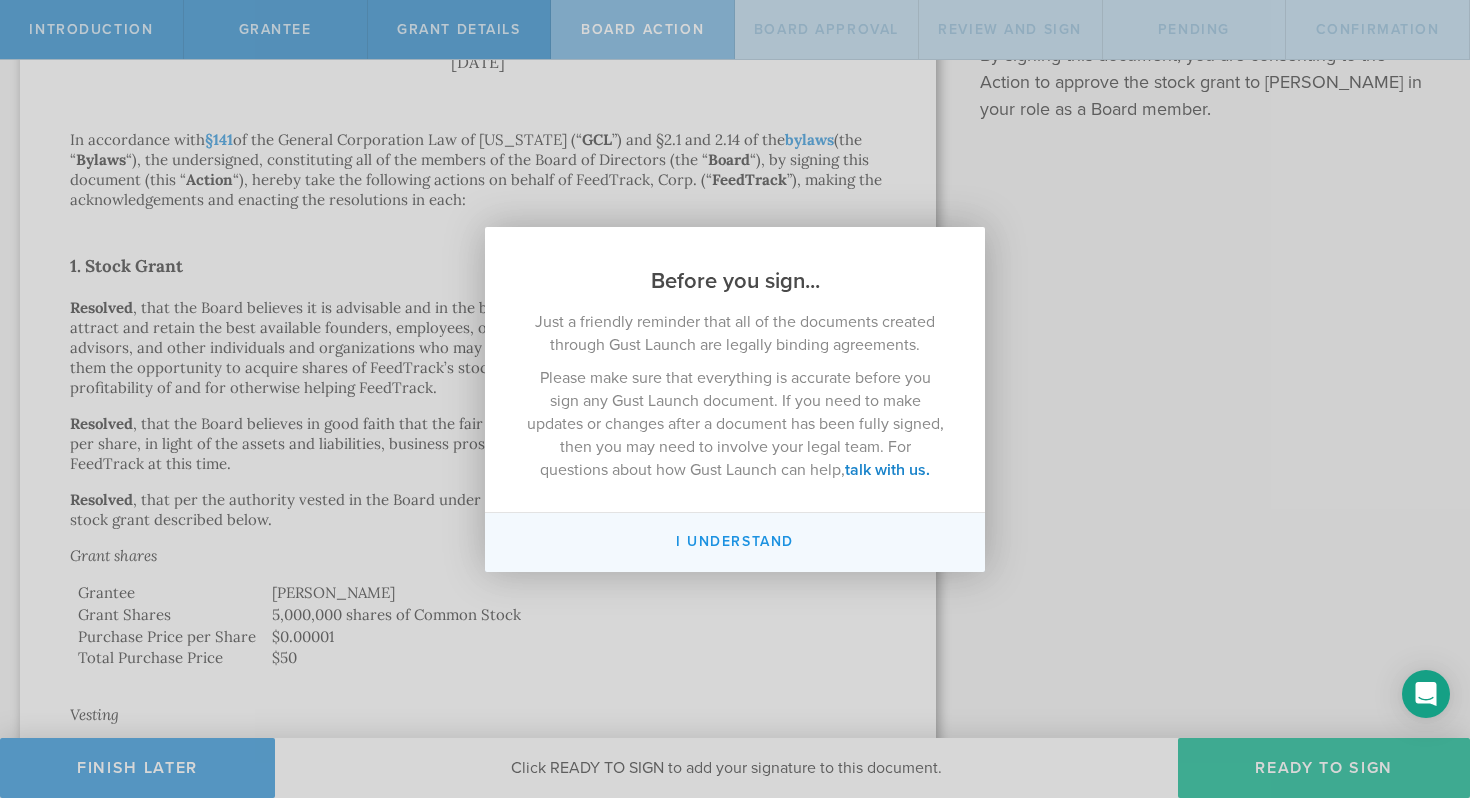click on "I understand" at bounding box center (735, 542) 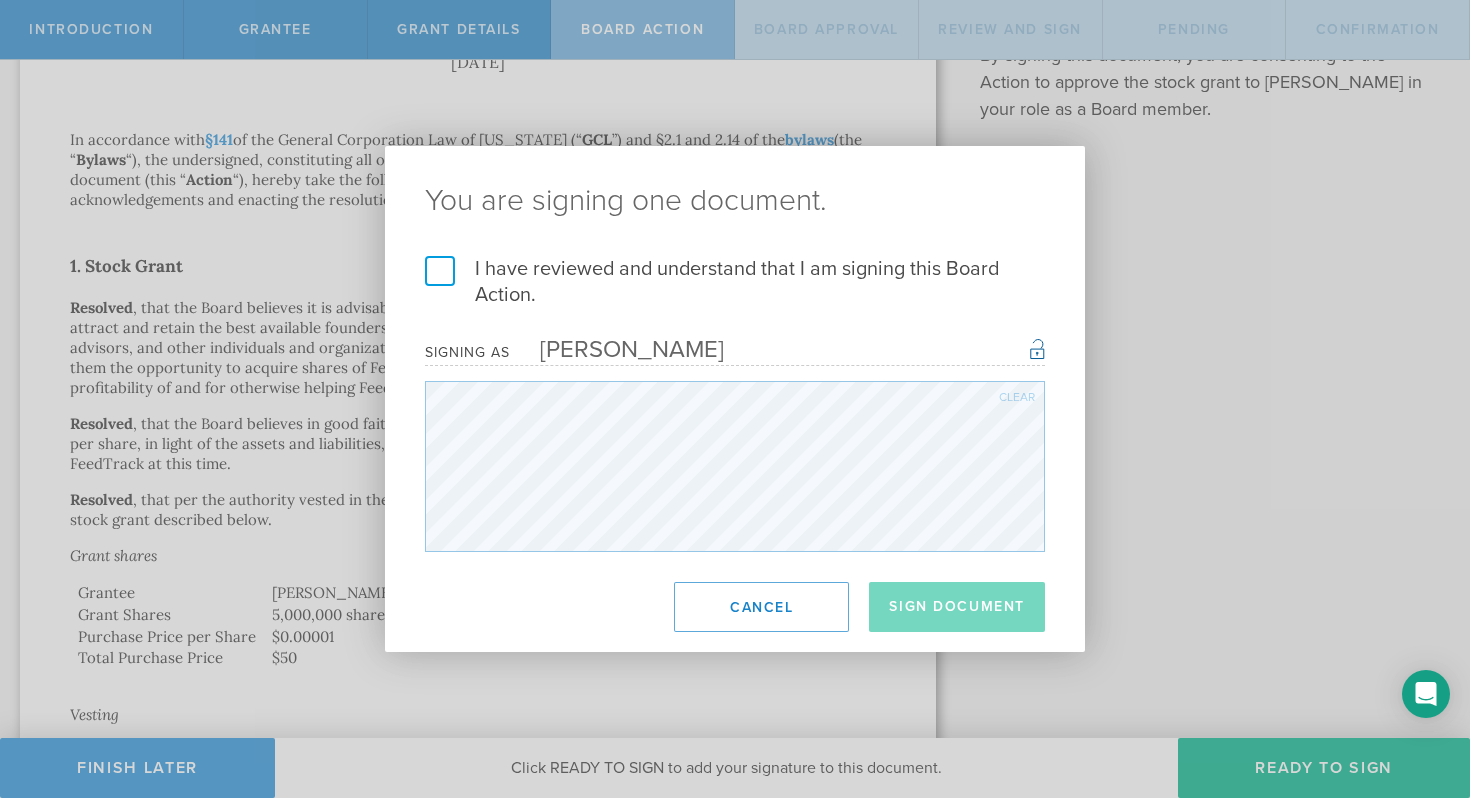 click on "I have reviewed and understand that I am signing this Board Action." at bounding box center [735, 282] 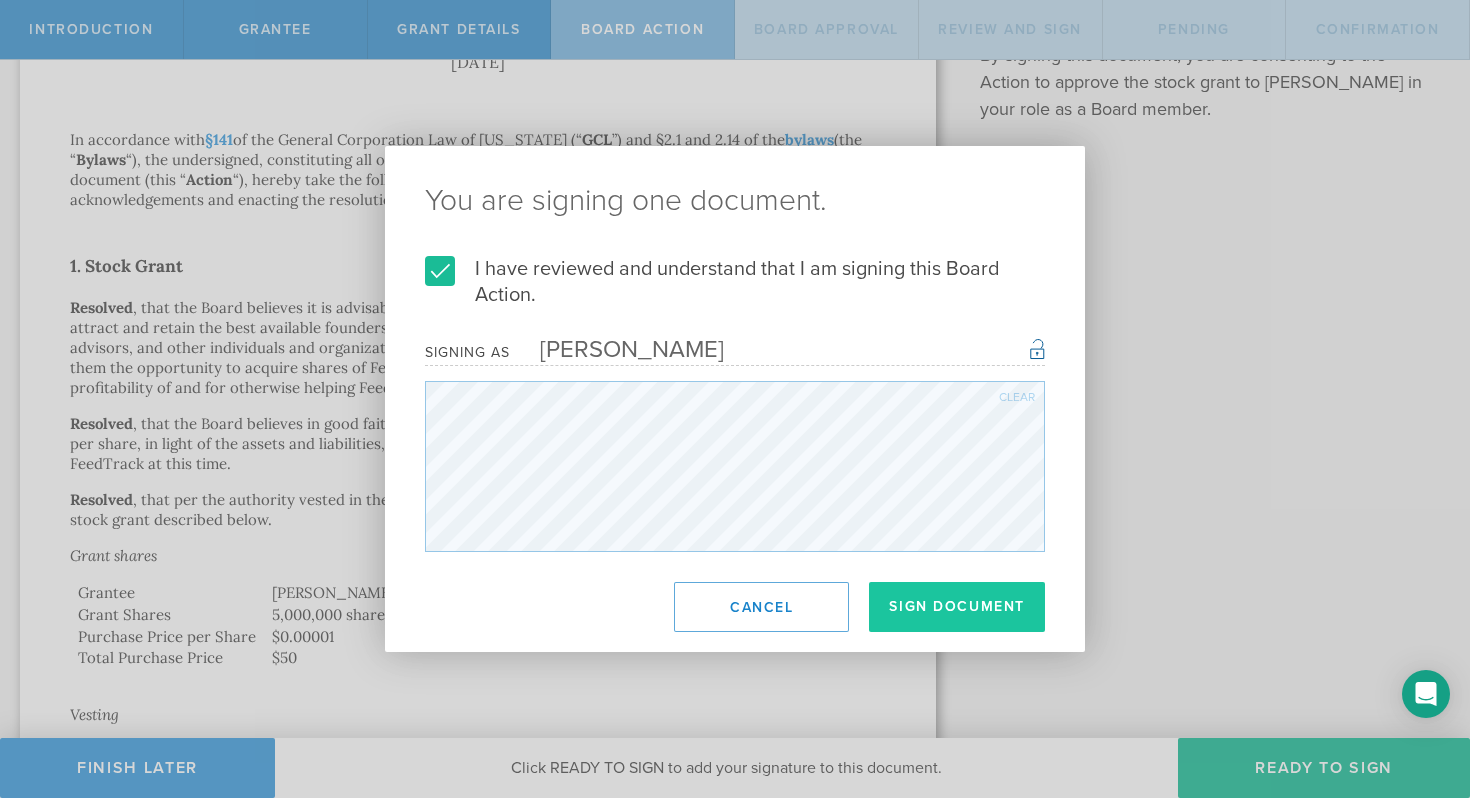 click on "Sign Document" at bounding box center (957, 607) 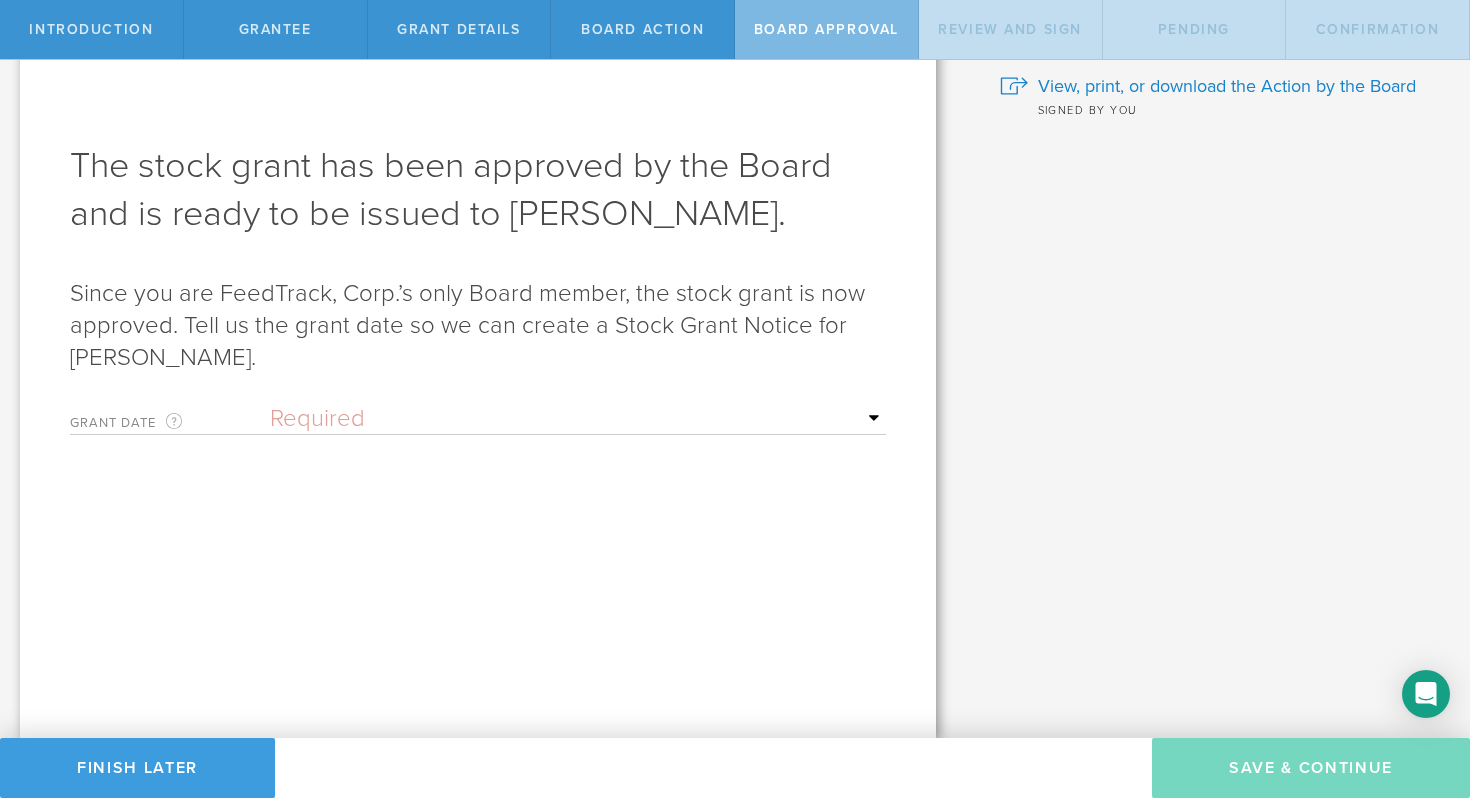 scroll, scrollTop: 0, scrollLeft: 0, axis: both 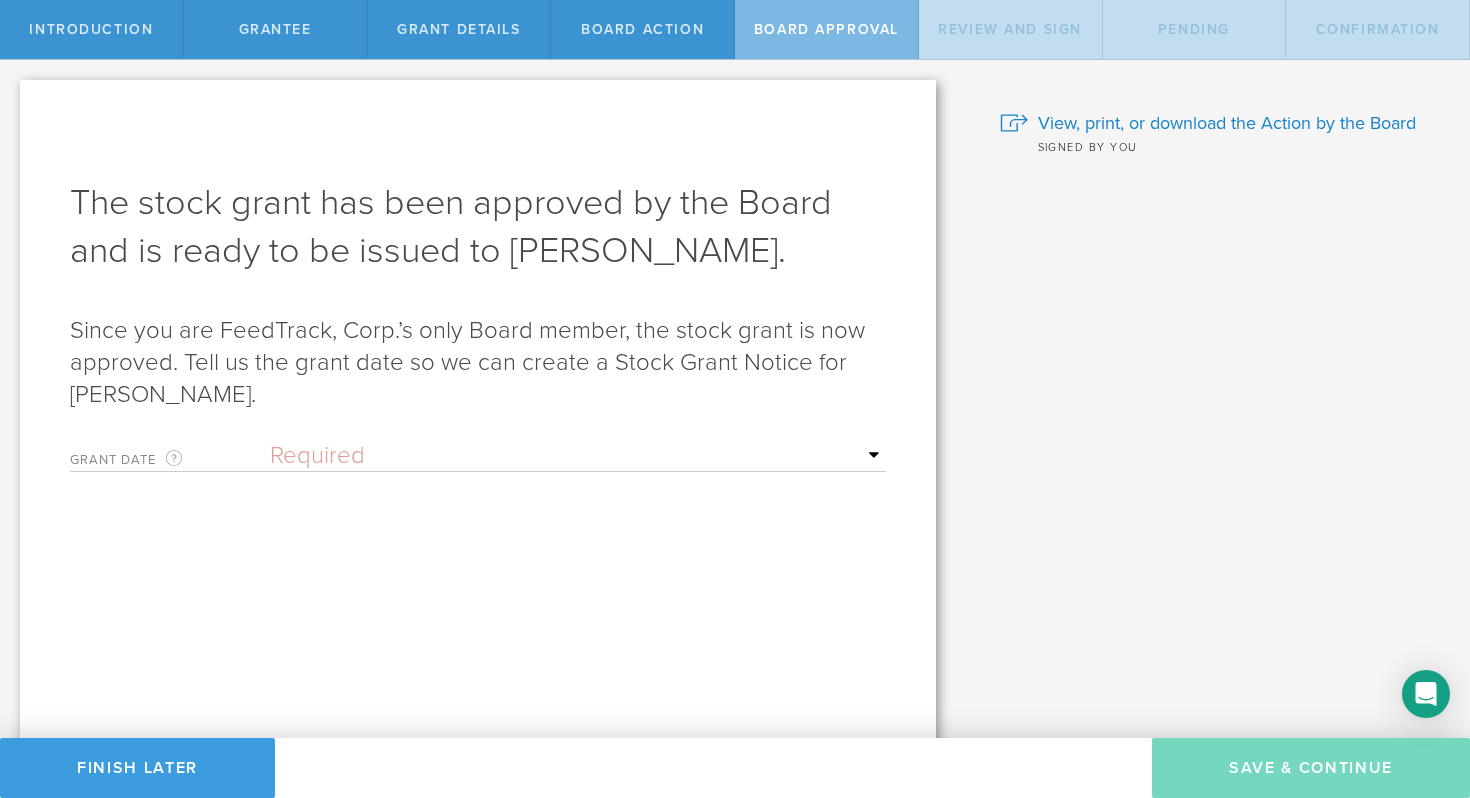 click on "Required Upon grantee's signature A specific date" at bounding box center (578, 456) 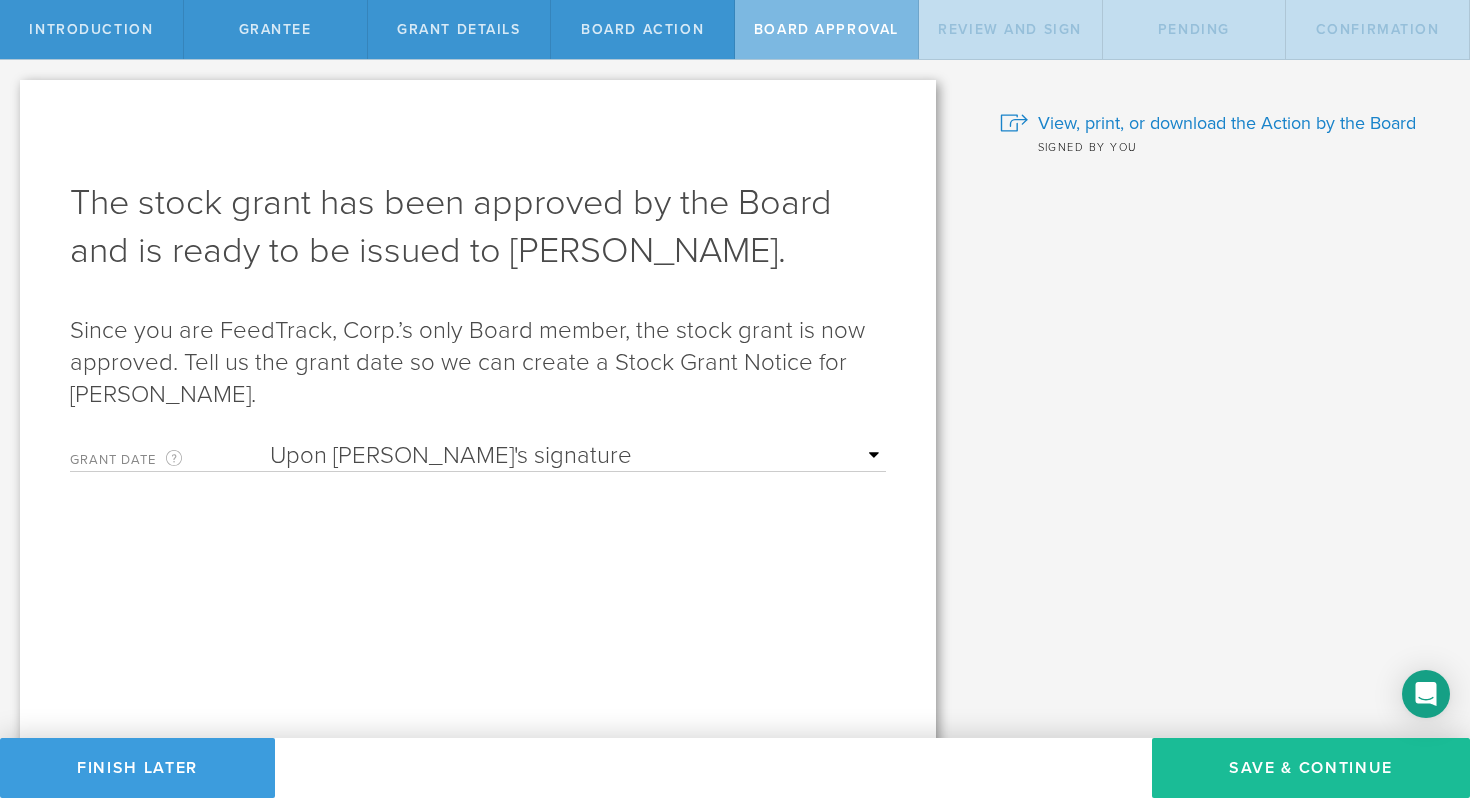 click on "Since you are FeedTrack, Corp.’s only Board member, the stock grant is now approved. Tell us the
grant date so we can create a Stock Grant Notice for Daniel Goldin." at bounding box center (478, 363) 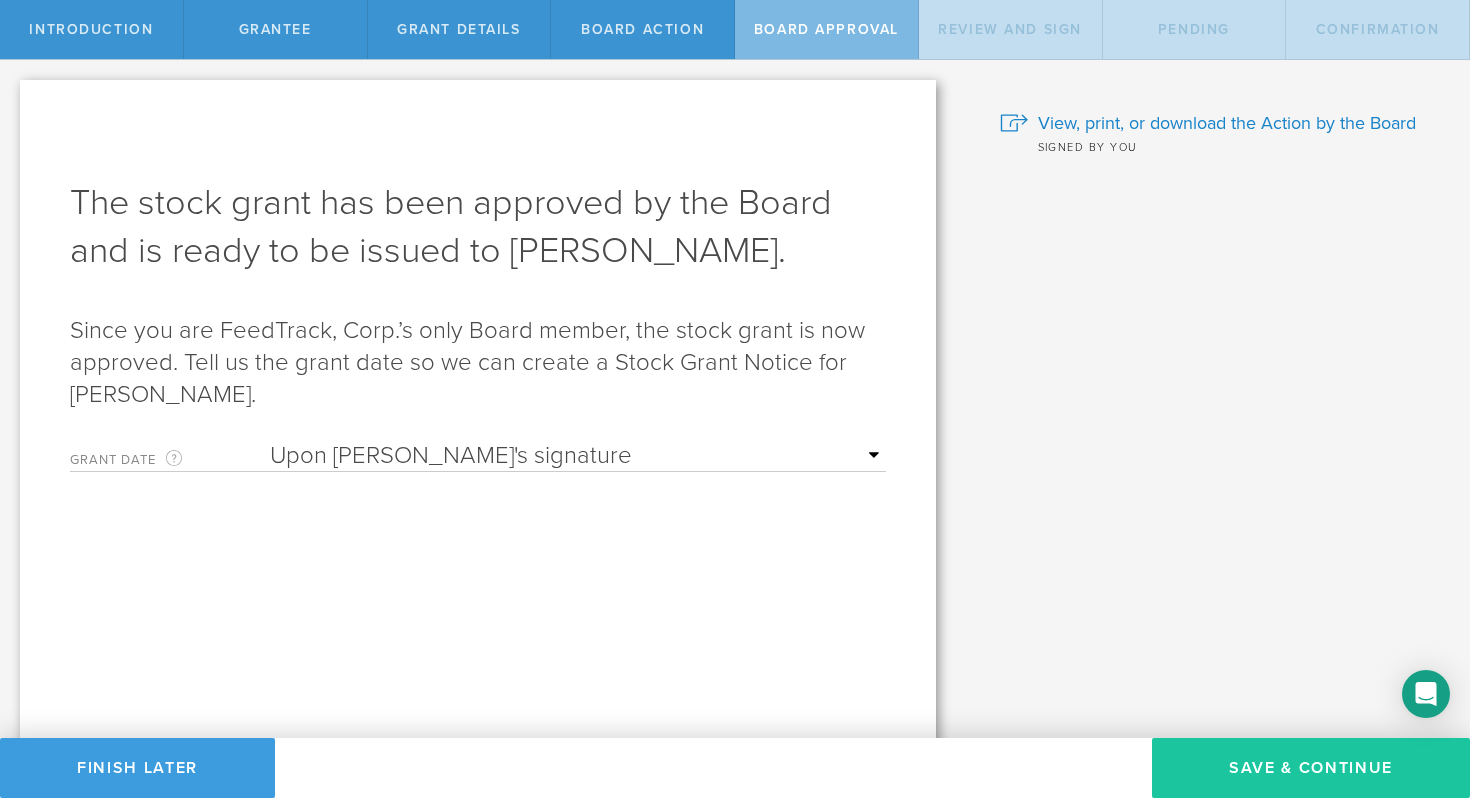 click on "Save & Continue" at bounding box center [1311, 768] 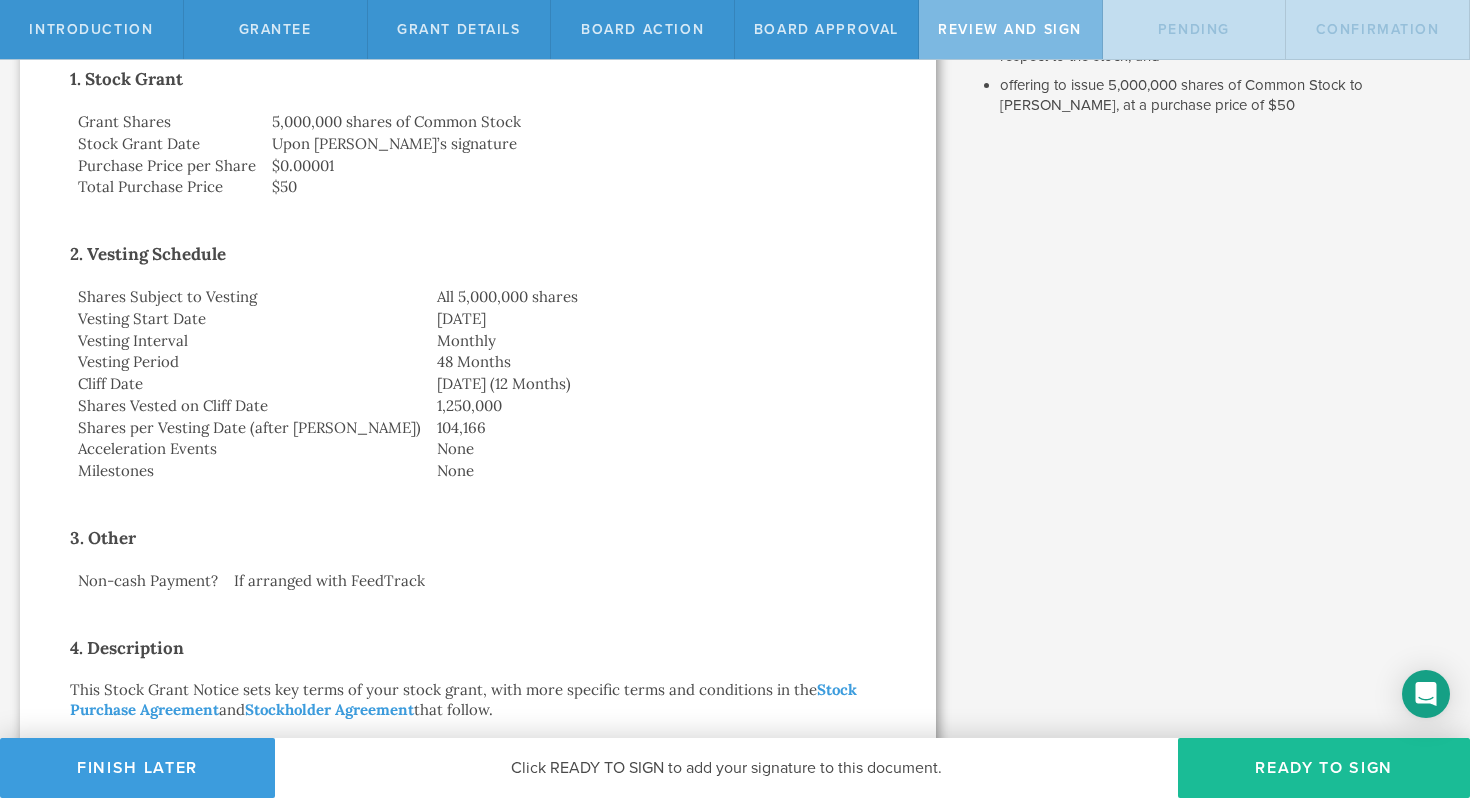 scroll, scrollTop: 369, scrollLeft: 0, axis: vertical 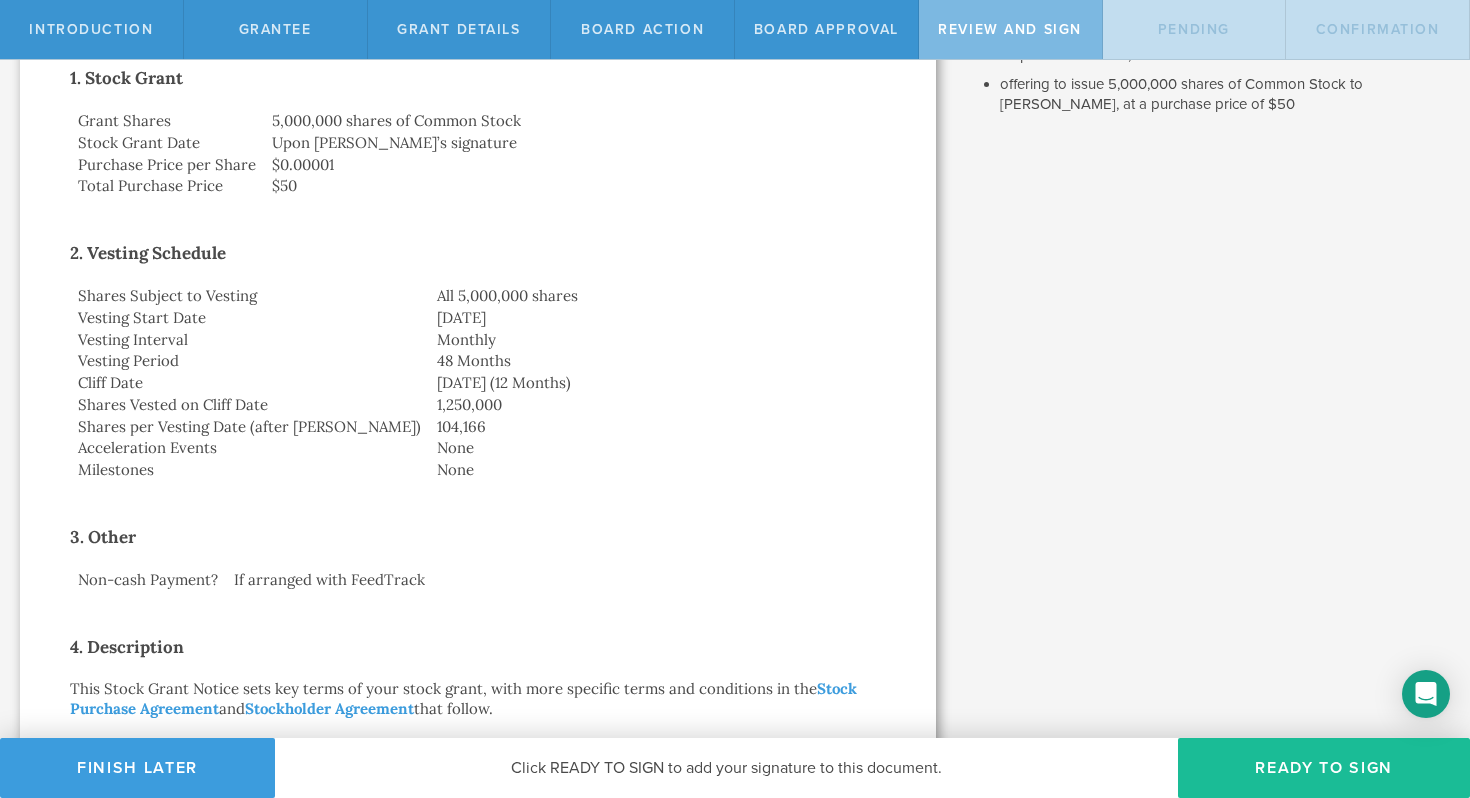 click on "If arranged with FeedTrack" 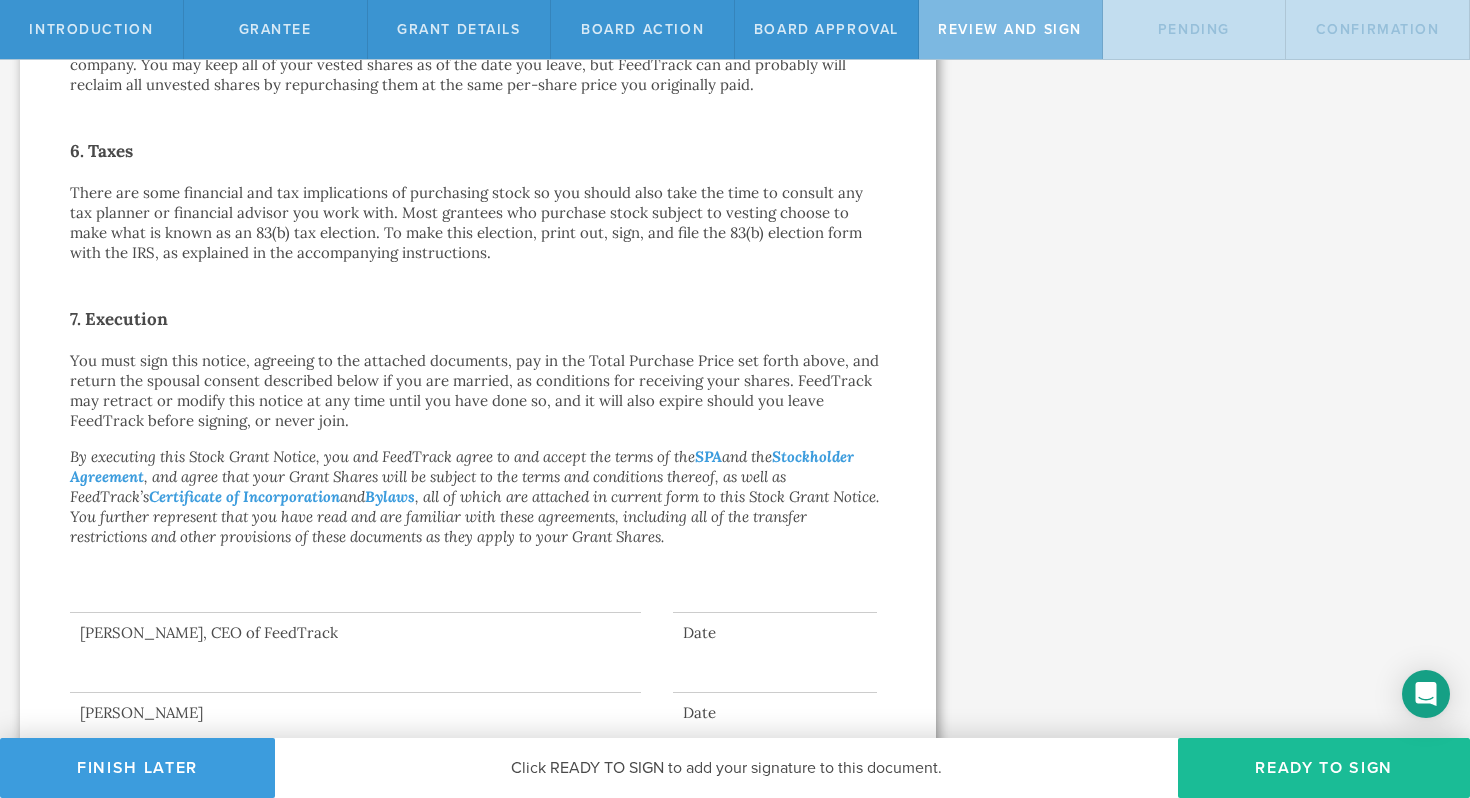 scroll, scrollTop: 1392, scrollLeft: 0, axis: vertical 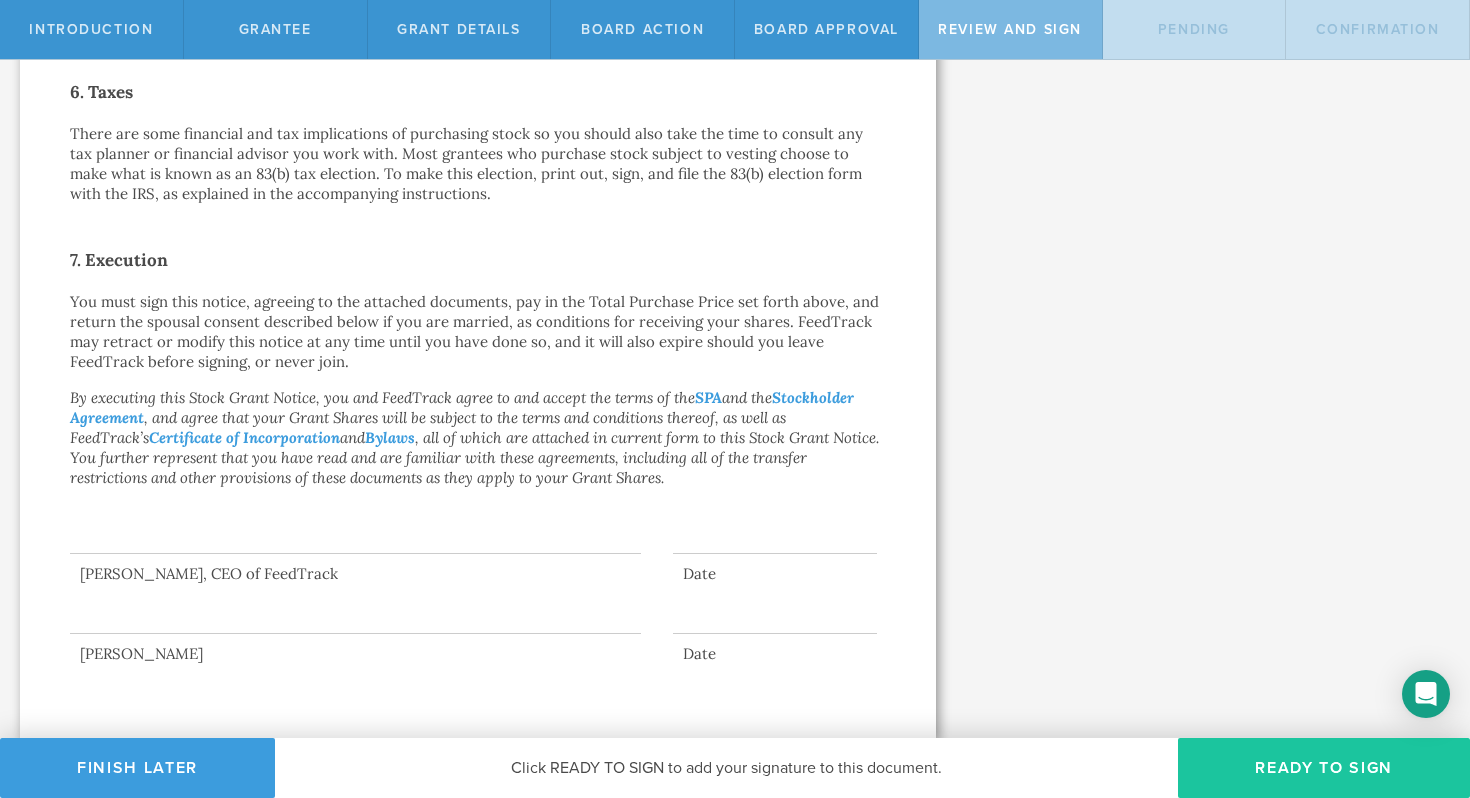 click on "Ready to Sign" at bounding box center (1324, 768) 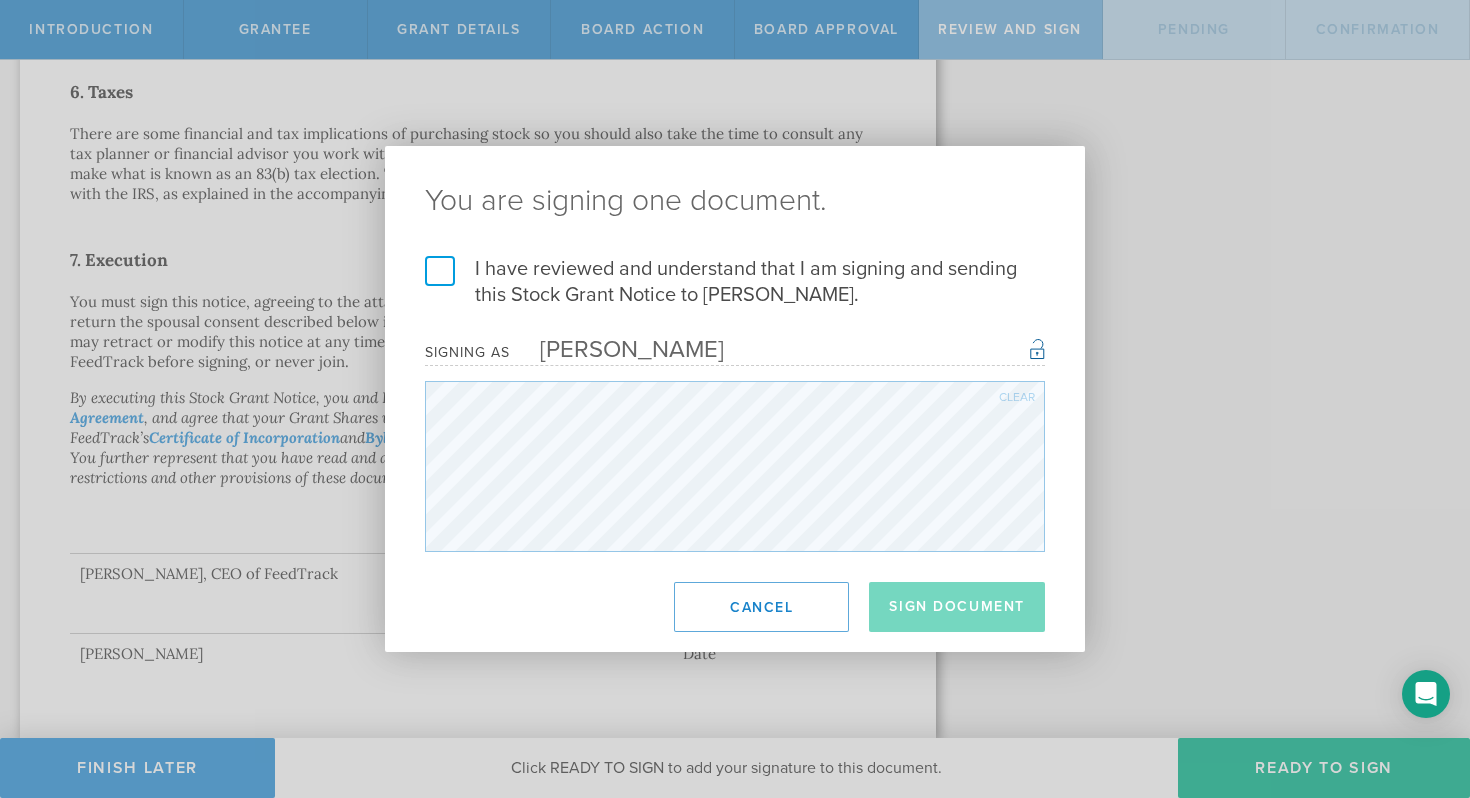 click on "I have reviewed and understand that I am signing and sending this Stock Grant Notice to Daniel Goldin." at bounding box center [735, 282] 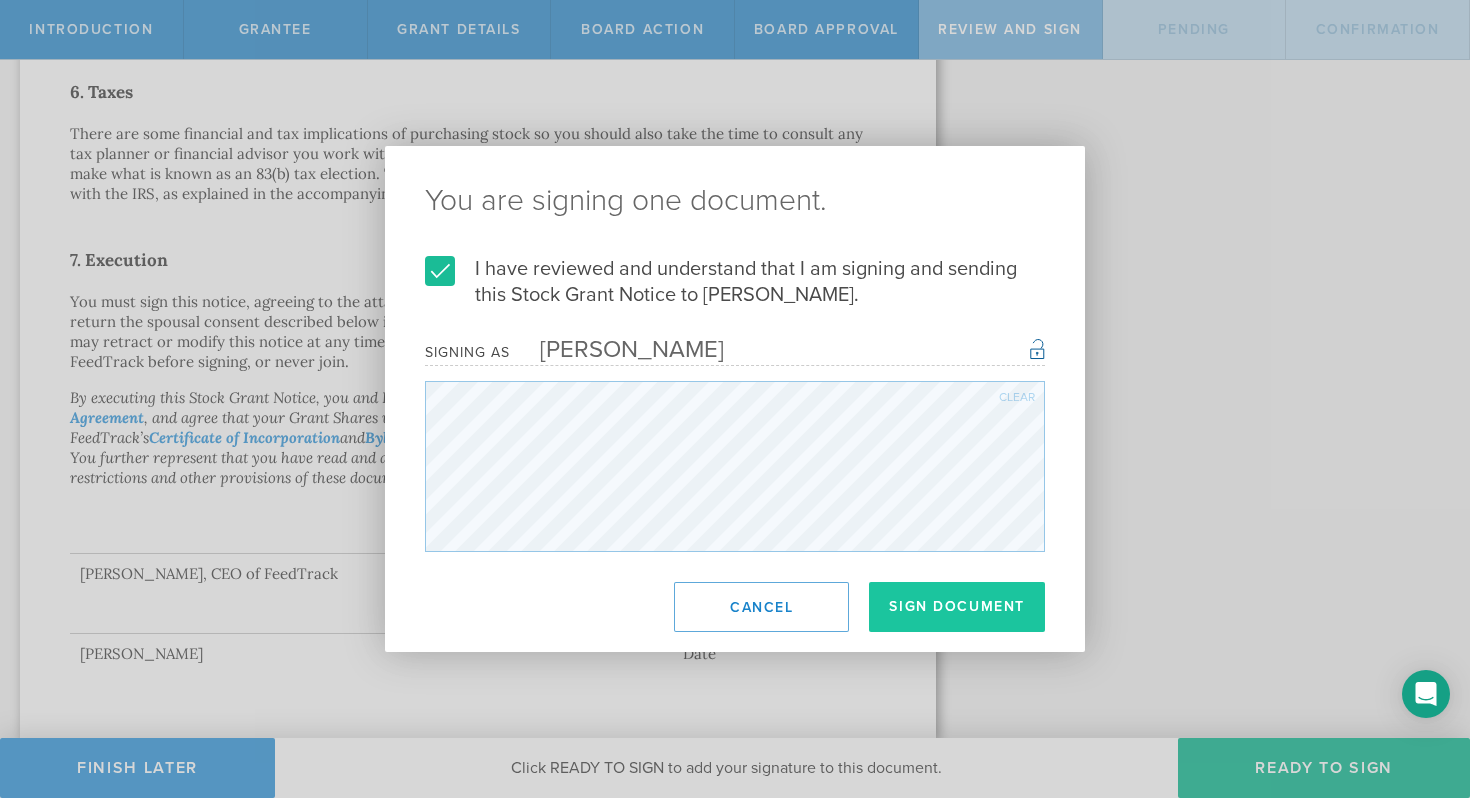 click on "Sign Document" at bounding box center (957, 607) 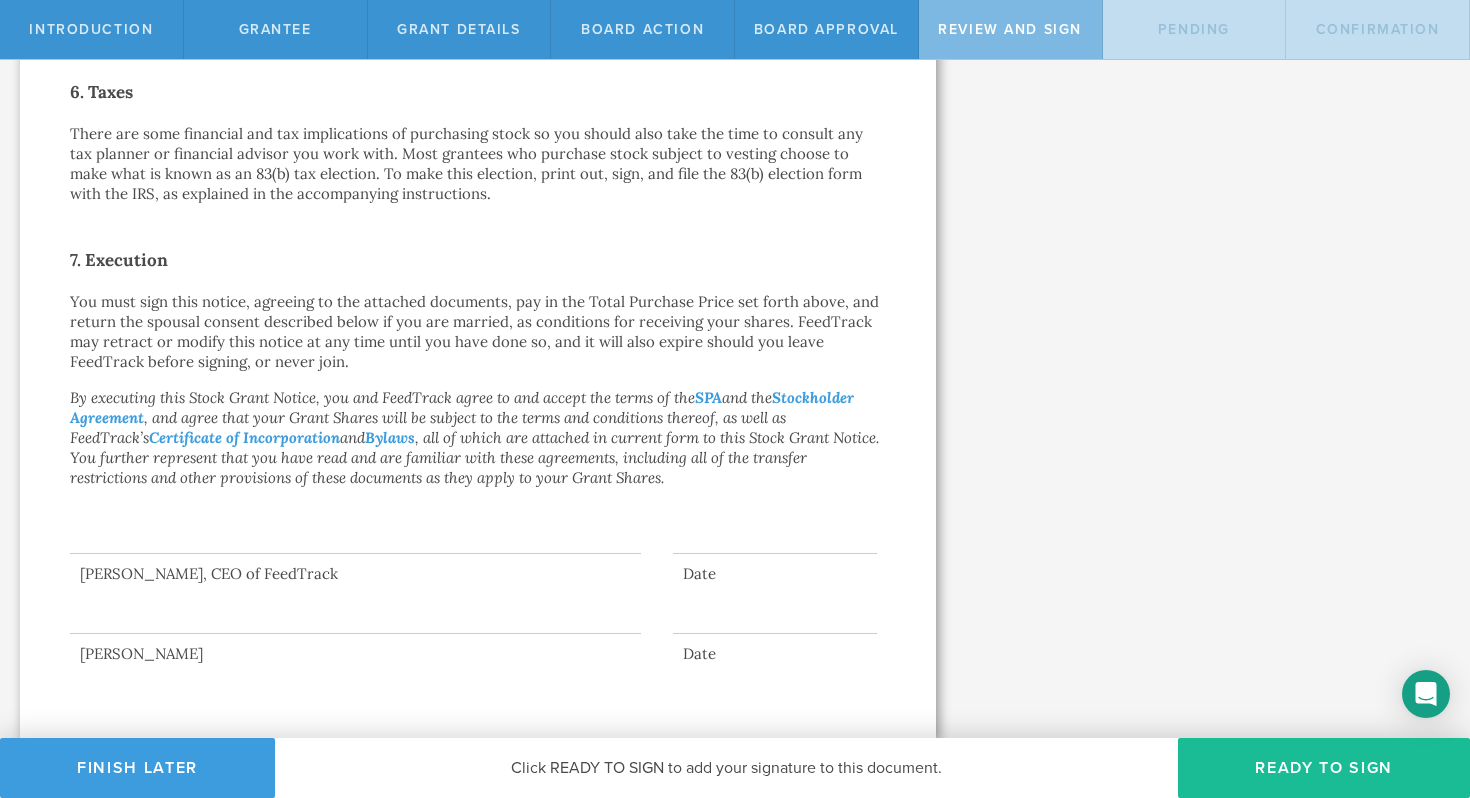 scroll, scrollTop: 0, scrollLeft: 0, axis: both 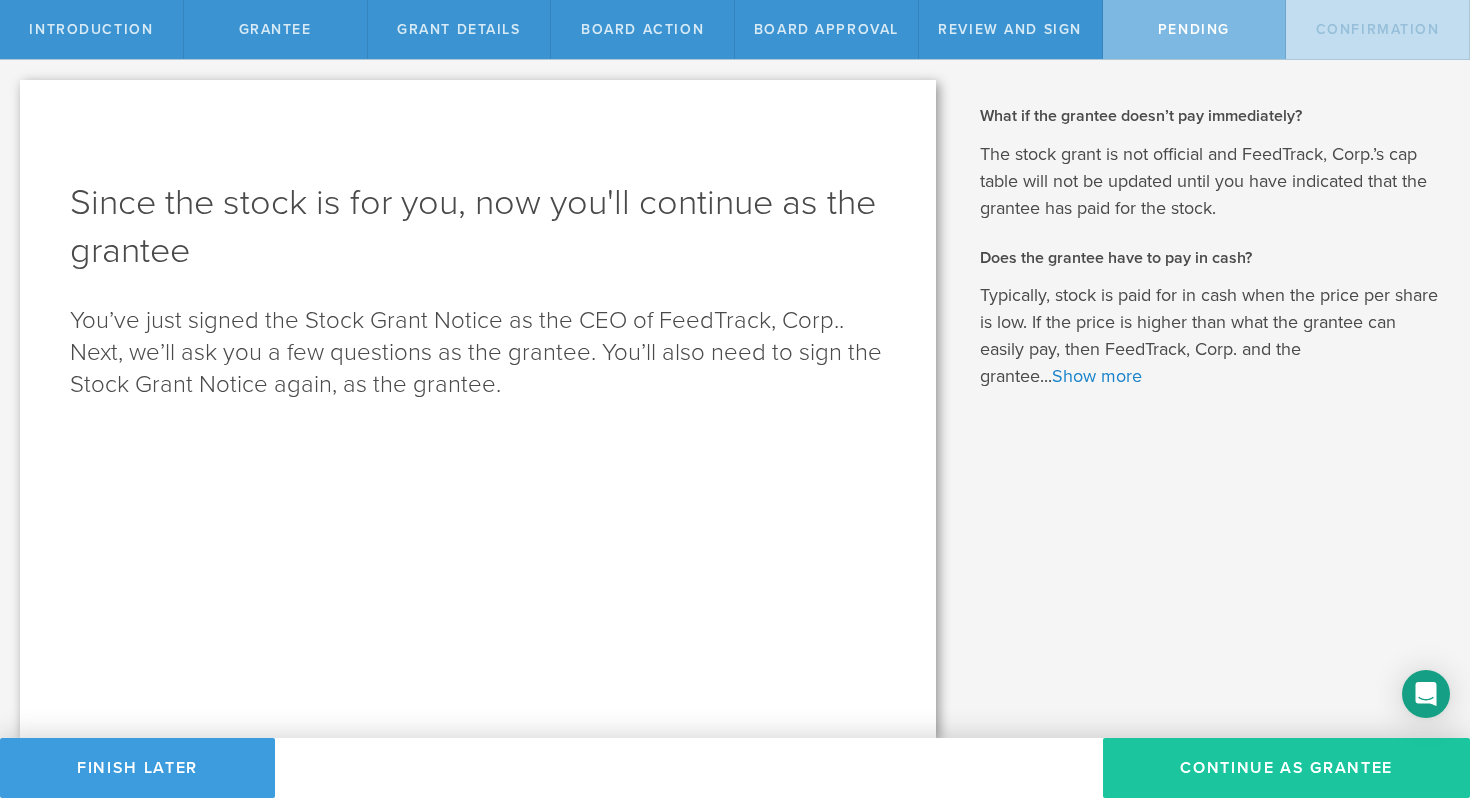 click on "Continue as Grantee" at bounding box center (1286, 768) 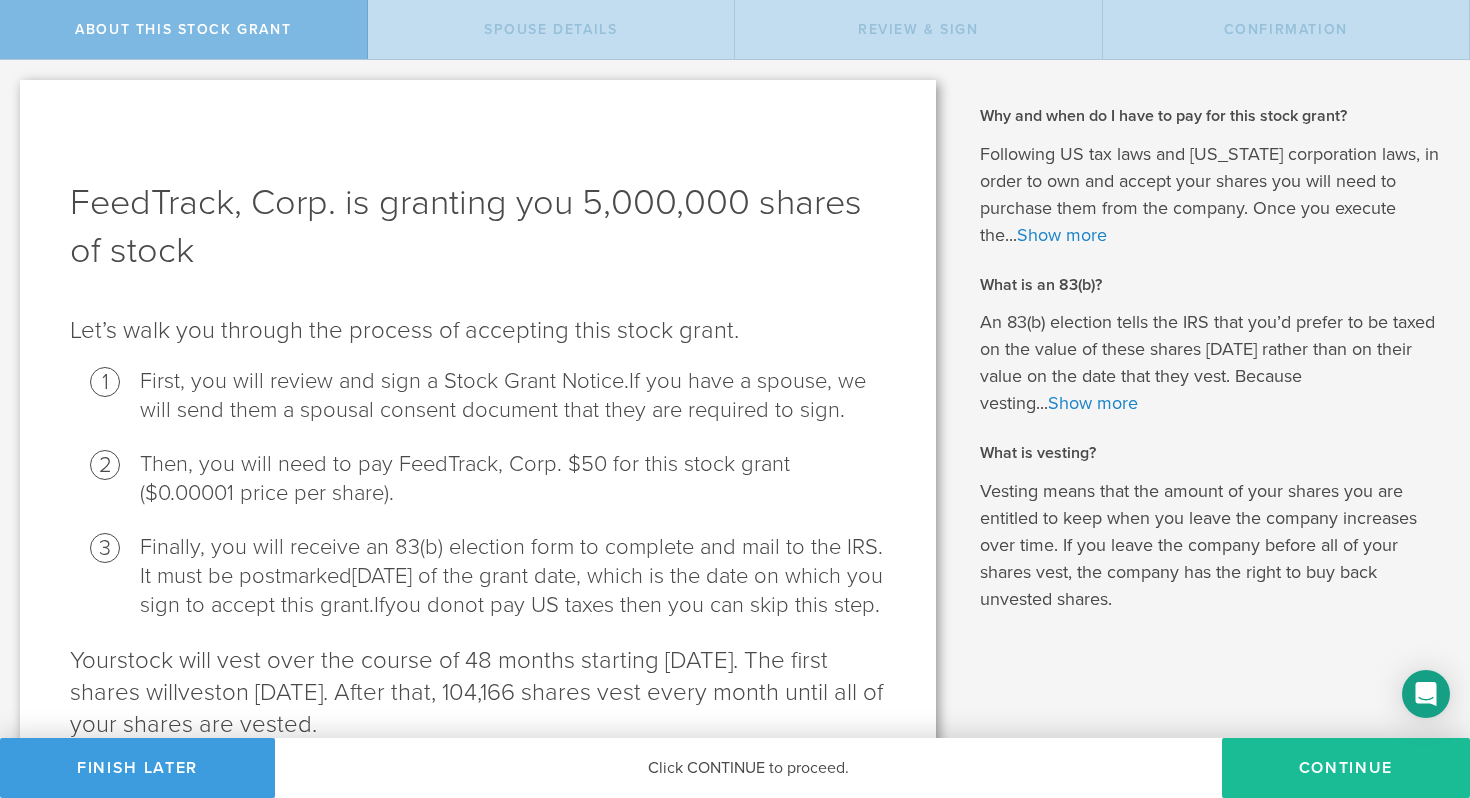 scroll, scrollTop: 0, scrollLeft: 0, axis: both 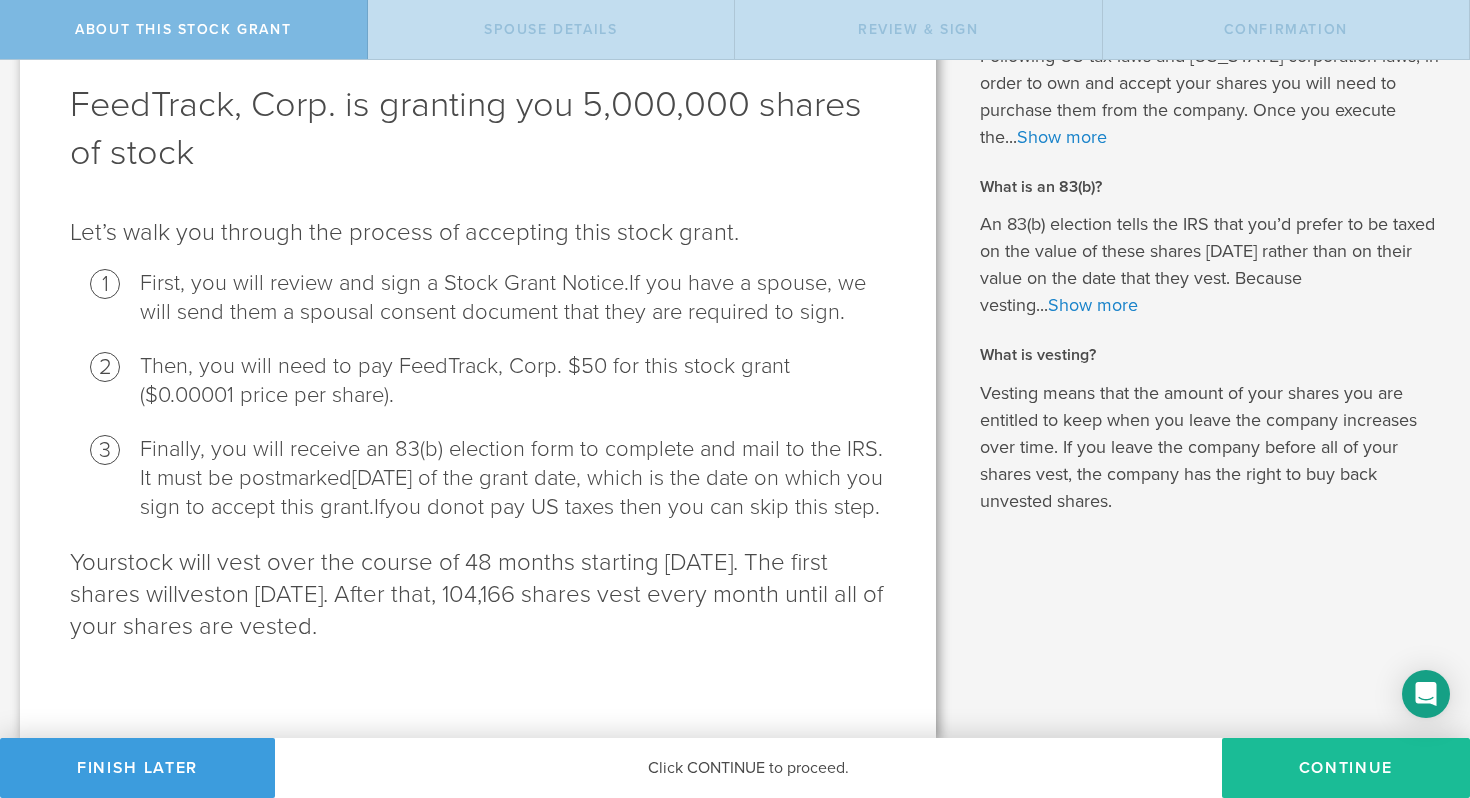 drag, startPoint x: 733, startPoint y: 521, endPoint x: 500, endPoint y: 517, distance: 233.03433 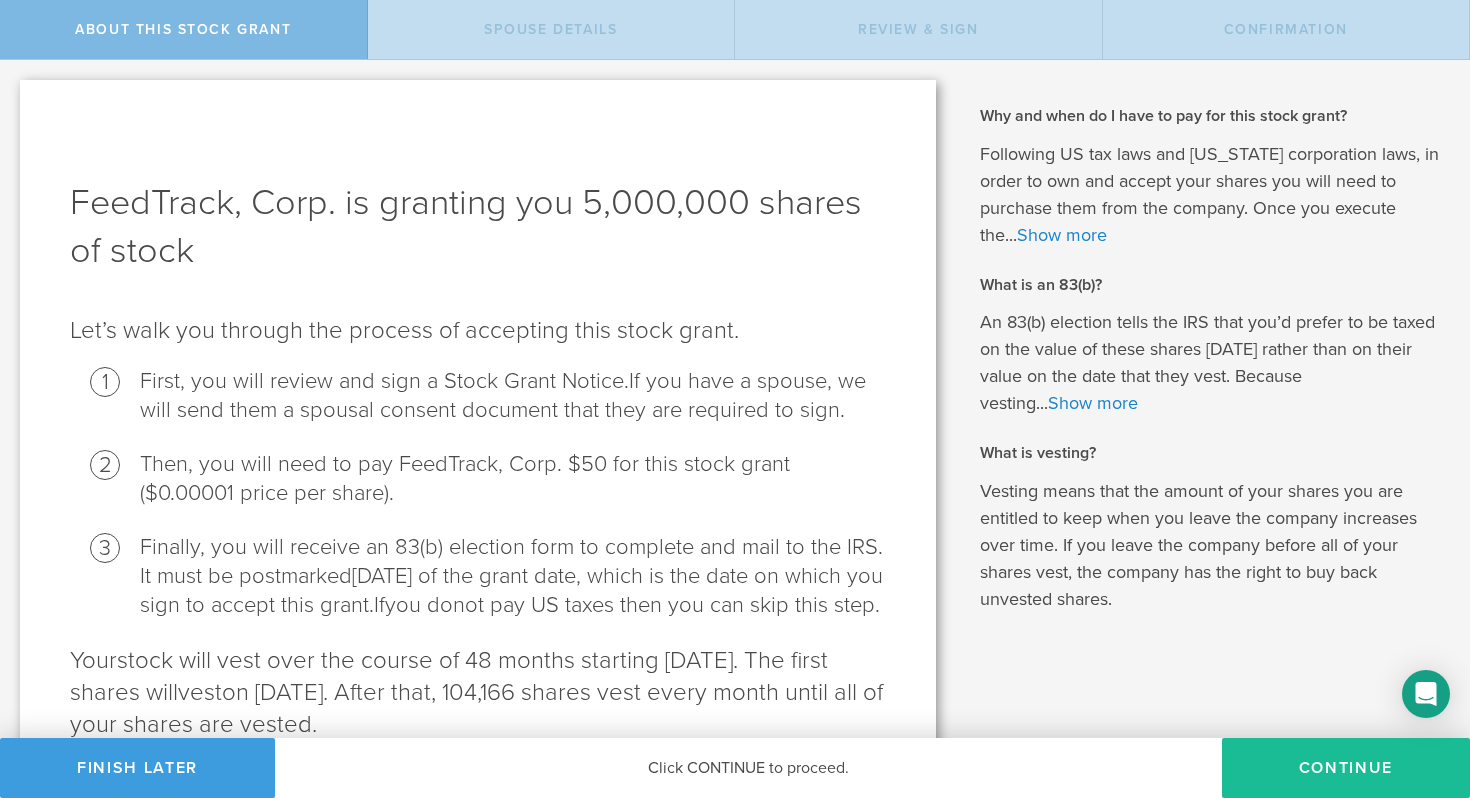 scroll, scrollTop: 29, scrollLeft: 0, axis: vertical 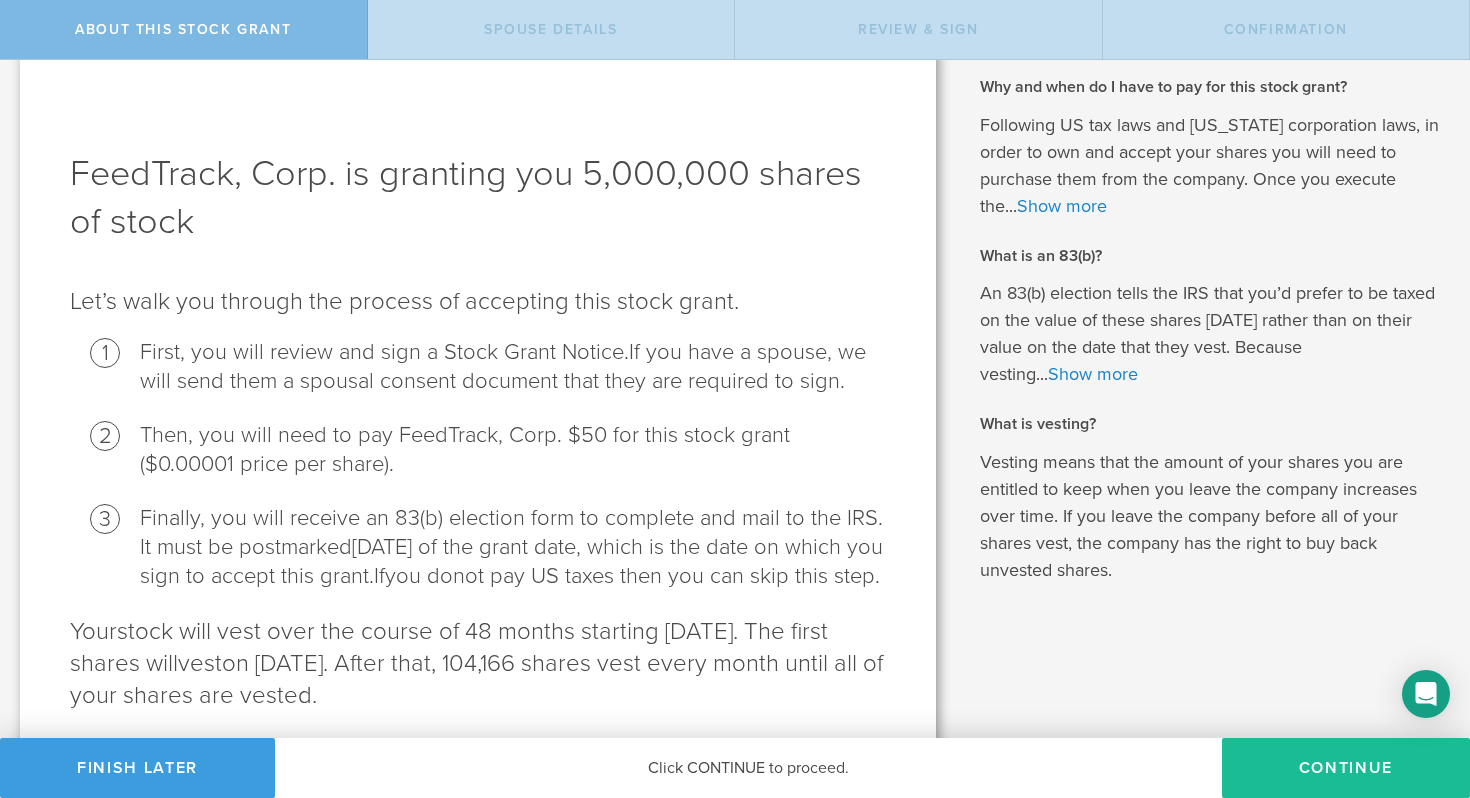 click on "First, you will review and sign a Stock Grant Notice.  If you have a spouse, we will send them a spousal consent document that they are required to sign." at bounding box center (513, 367) 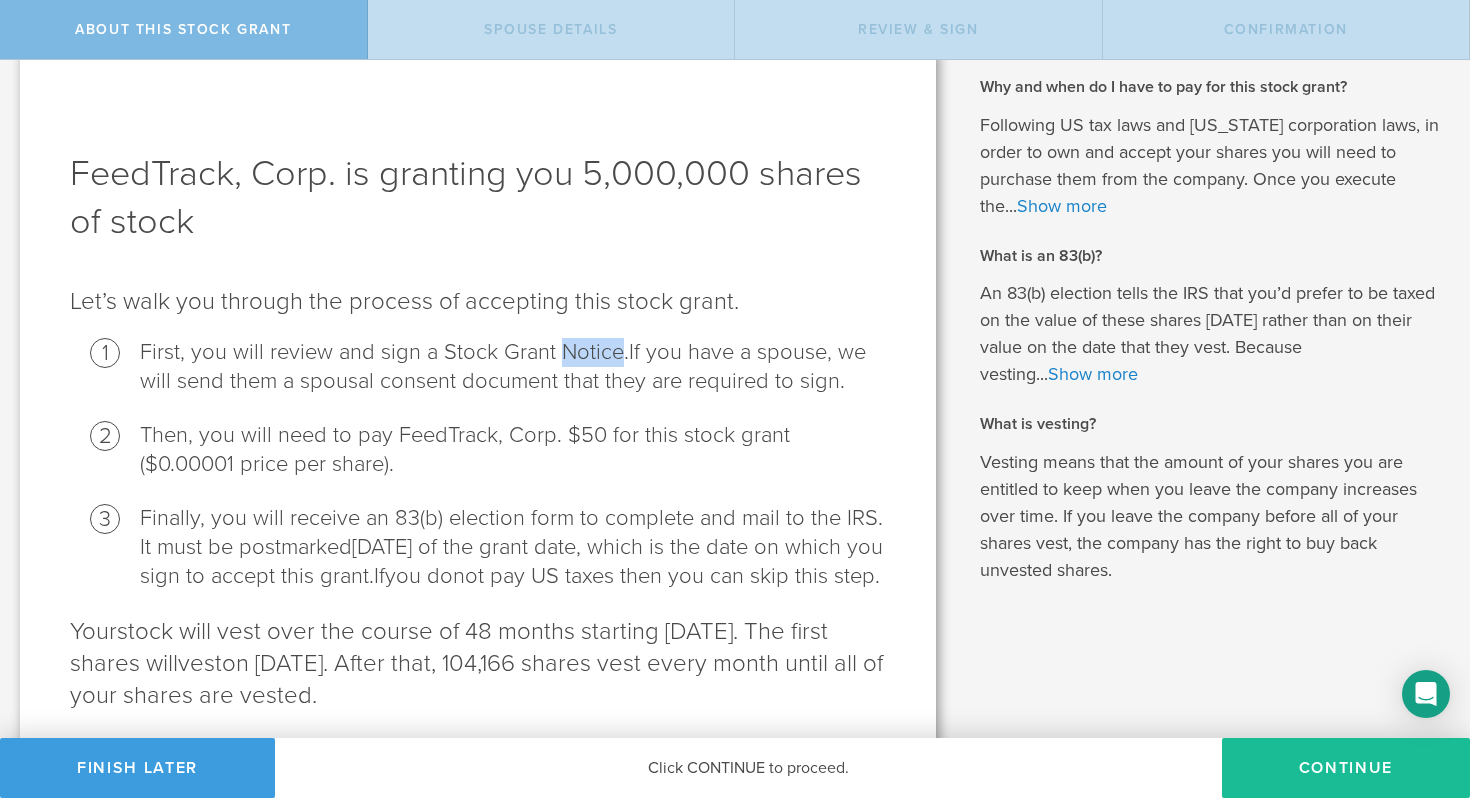 click on "First, you will review and sign a Stock Grant Notice.  If you have a spouse, we will send them a spousal consent document that they are required to sign." at bounding box center (513, 367) 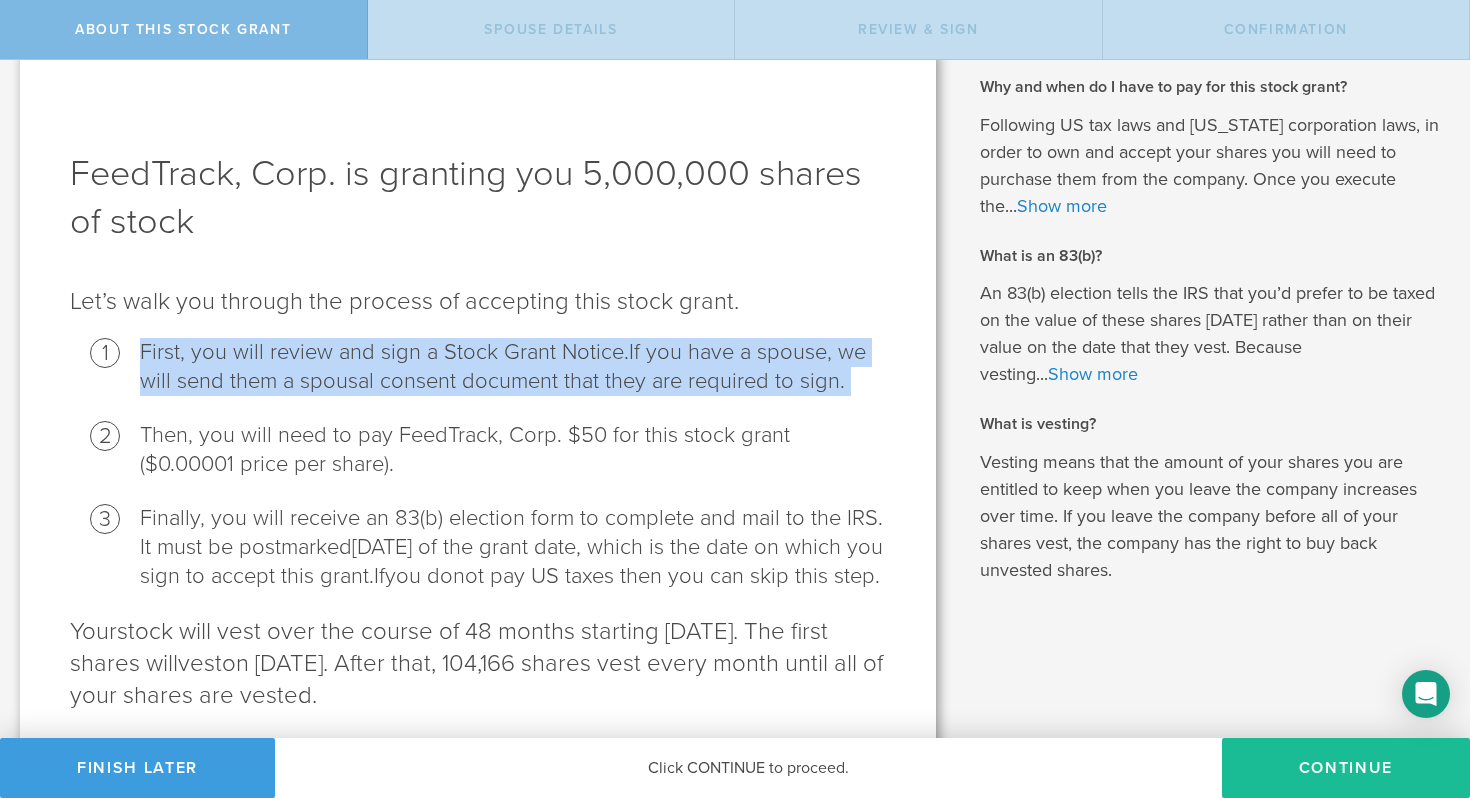 click on "First, you will review and sign a Stock Grant Notice.  If you have a spouse, we will send them a spousal consent document that they are required to sign." at bounding box center [513, 367] 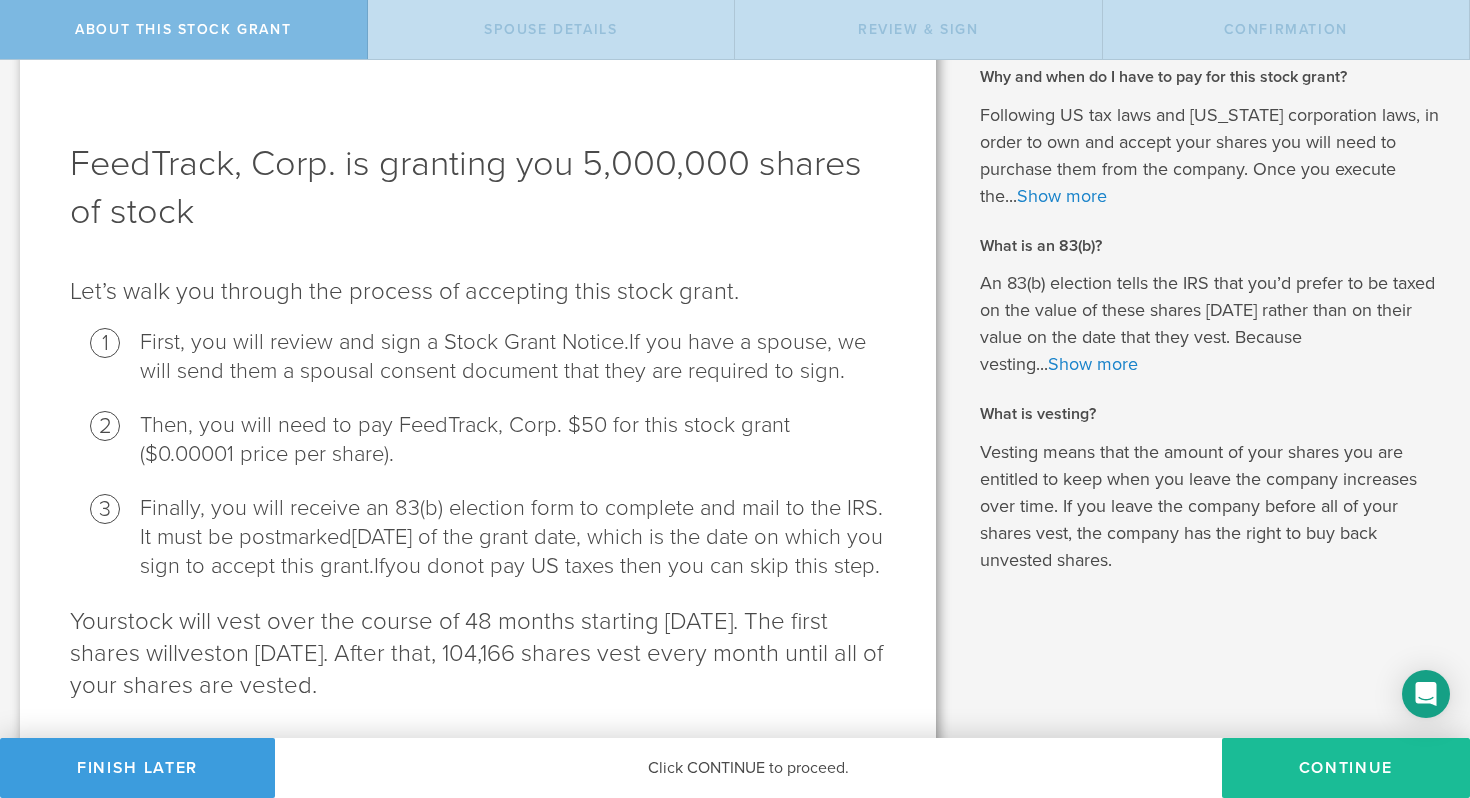 scroll, scrollTop: 42, scrollLeft: 0, axis: vertical 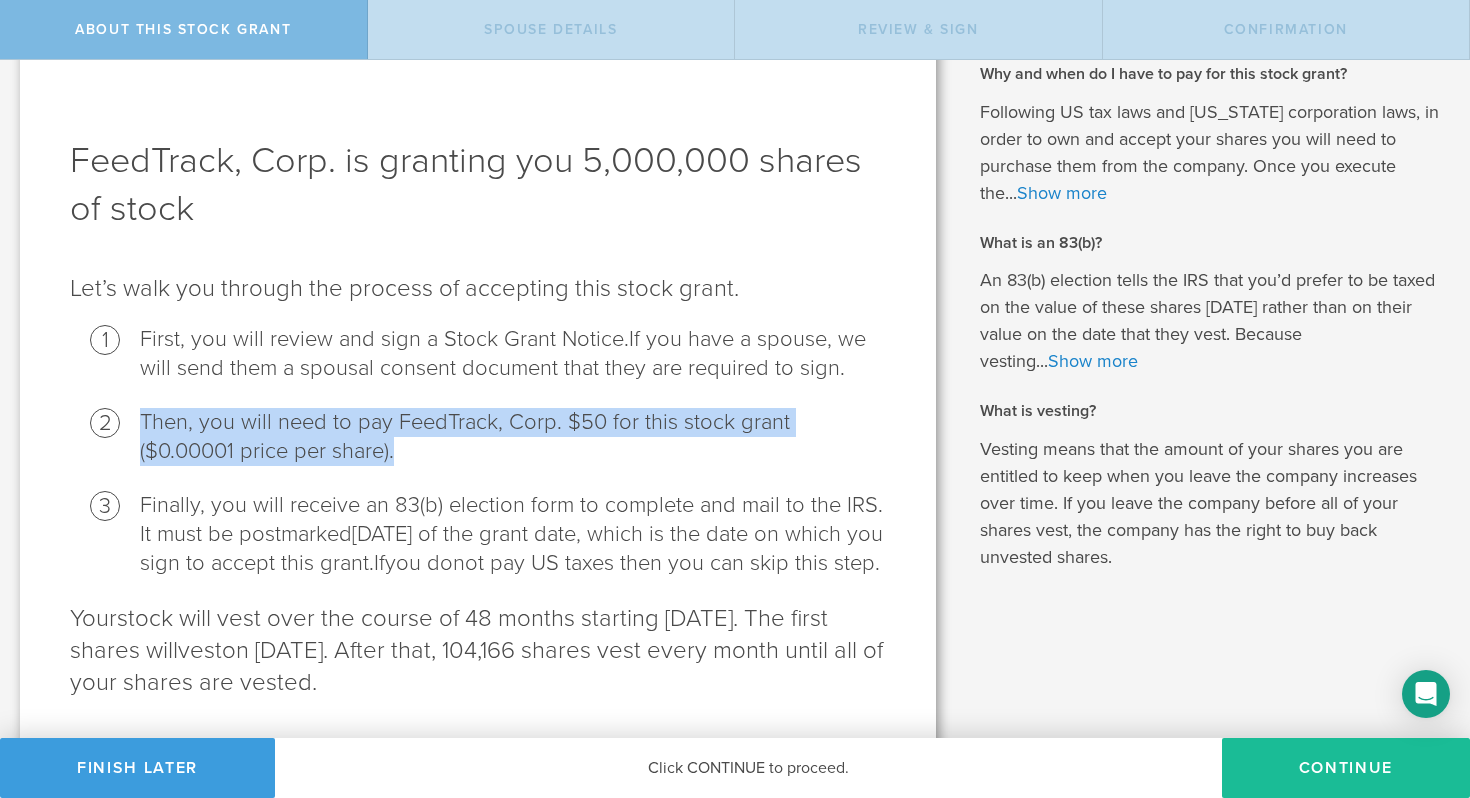 drag, startPoint x: 391, startPoint y: 438, endPoint x: 234, endPoint y: 393, distance: 163.32176 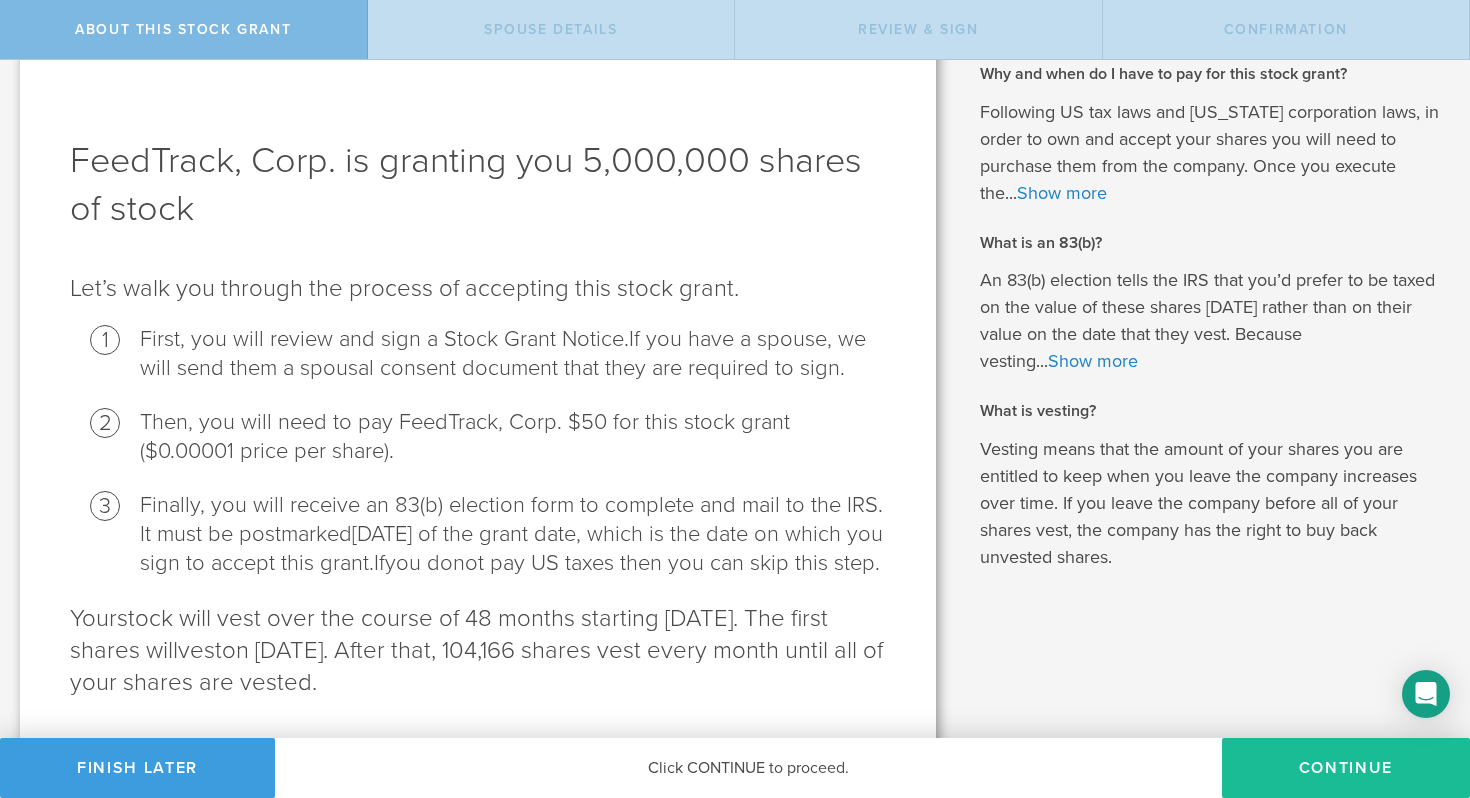 click on "FeedTrack, Corp. is granting you 5,000,000 shares of stock Let’s walk you through the process of accepting this stock grant . First, you will review and sign a Stock Grant Notice.  If you have a spouse, we will send them a spousal consent document that they are required to sign. Then, you will need to pay FeedTrack, Corp. $50
for this stock grant ($0.00001 price per share). Finally, you will receive an 83(b) election form to complete and mail to the IRS . It must be postmarked  [DATE] of the grant date, which is the date on which you sign to accept this grant.  If  you do  not pay US taxes then you can skip this step. Your  stock will vest over the course of 48 months starting [DATE].
The first  shares will  vest  on [DATE].
After that, 104,166 shares vest every month until all of your shares are vested." at bounding box center (478, 416) 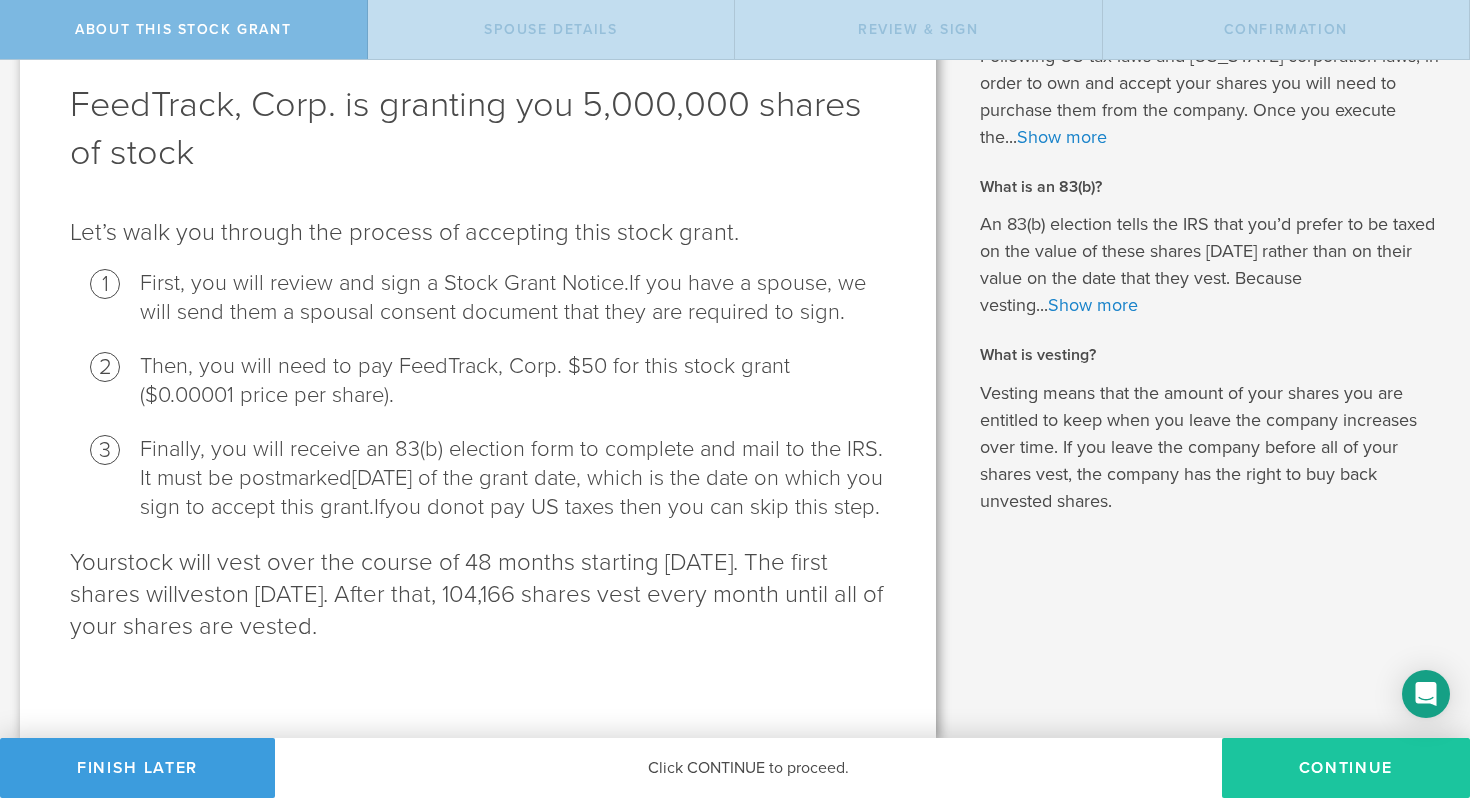 click on "CONTINUE" at bounding box center (1346, 768) 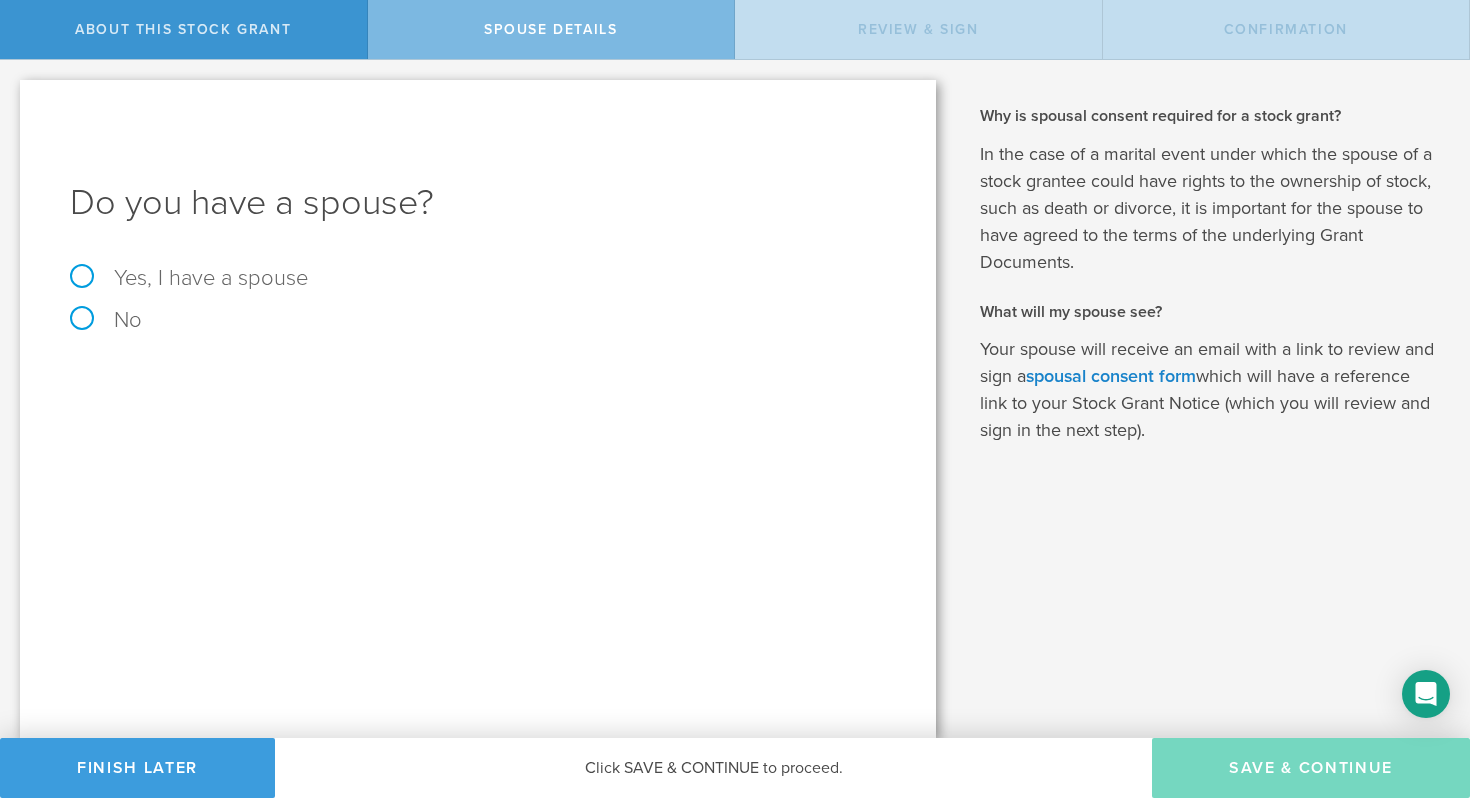 scroll, scrollTop: 0, scrollLeft: 0, axis: both 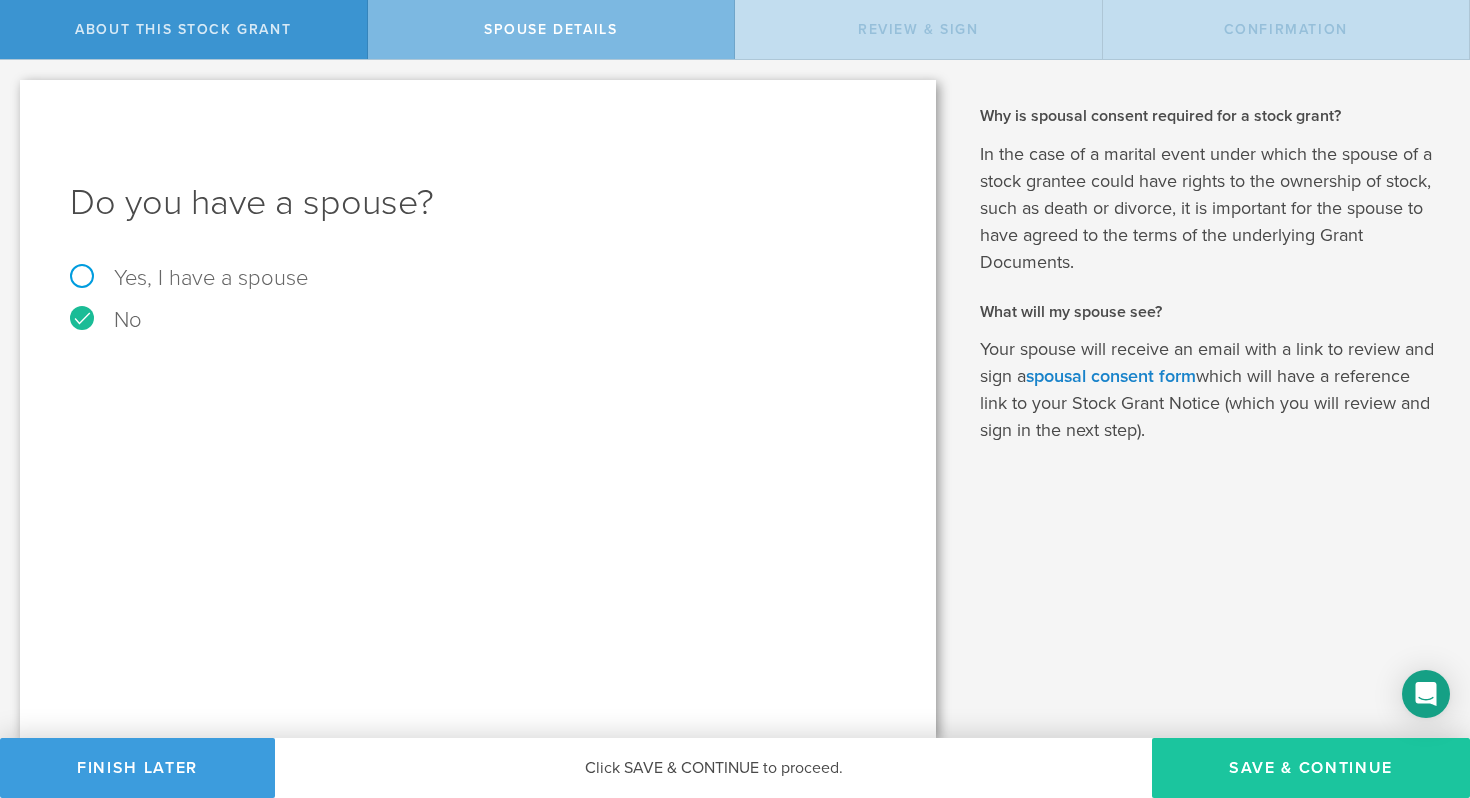 click on "Save & Continue" at bounding box center [1311, 768] 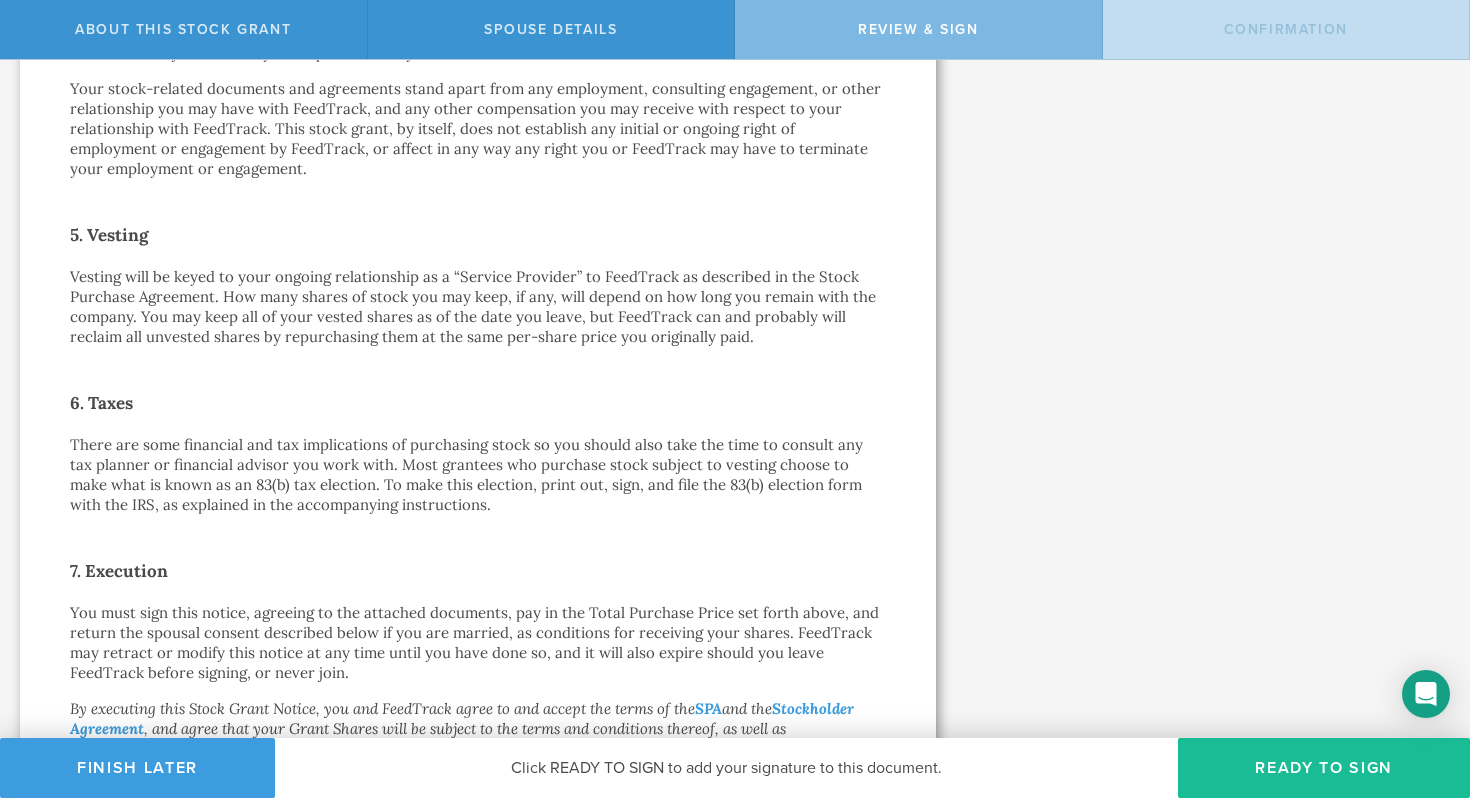 scroll, scrollTop: 1453, scrollLeft: 0, axis: vertical 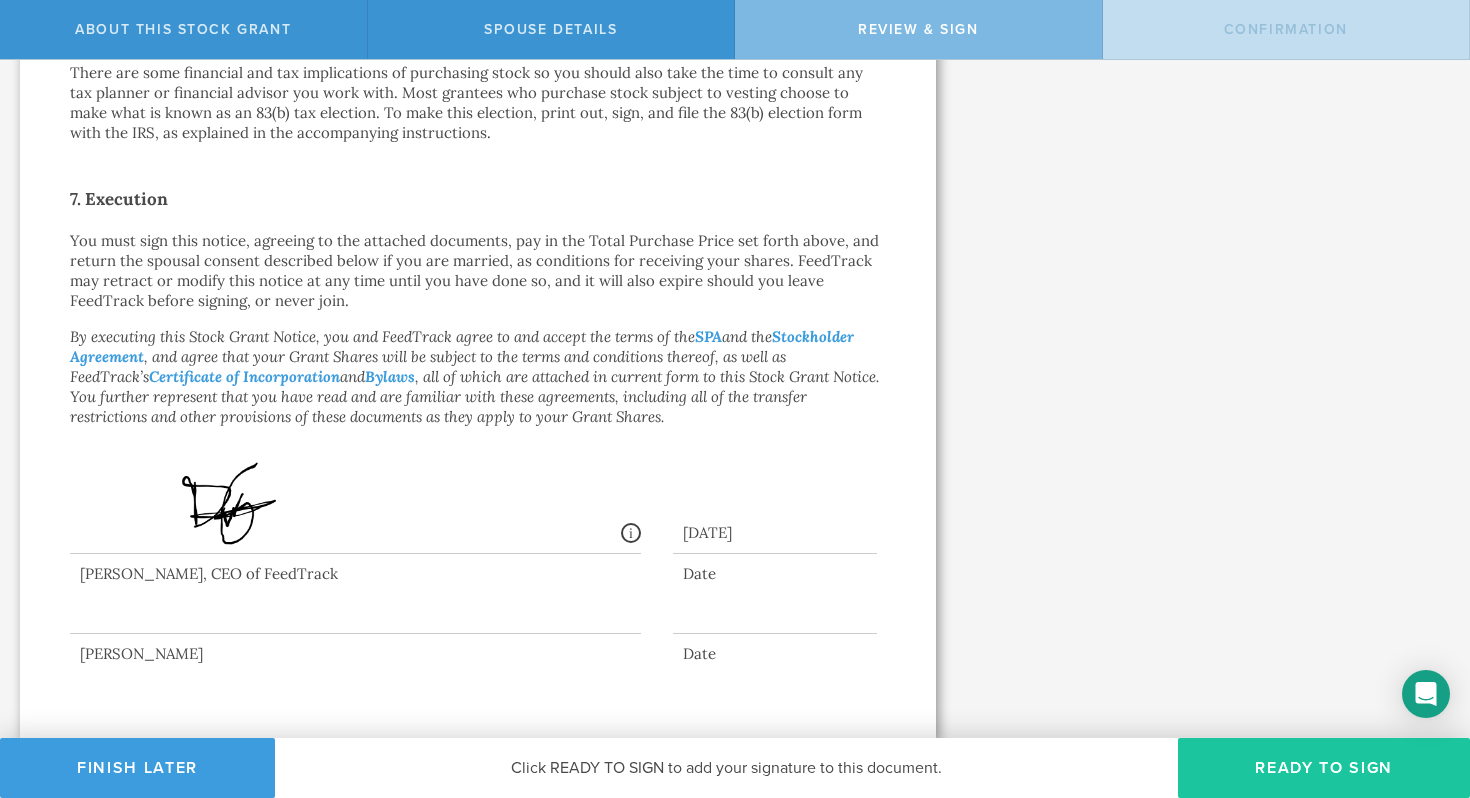 click on "Ready to Sign" at bounding box center [1324, 768] 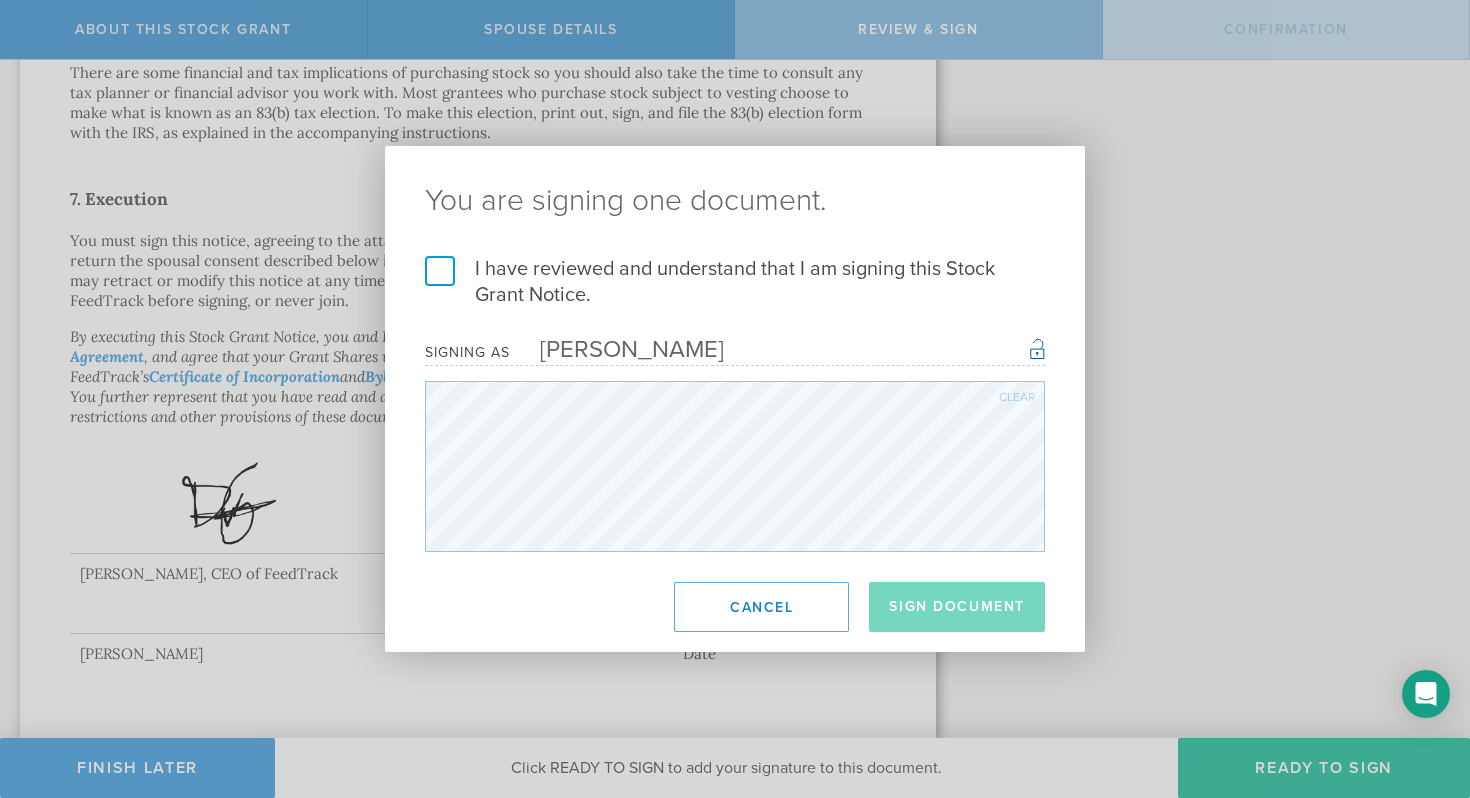 click on "I have reviewed and understand that I am signing this Stock Grant Notice." at bounding box center (735, 282) 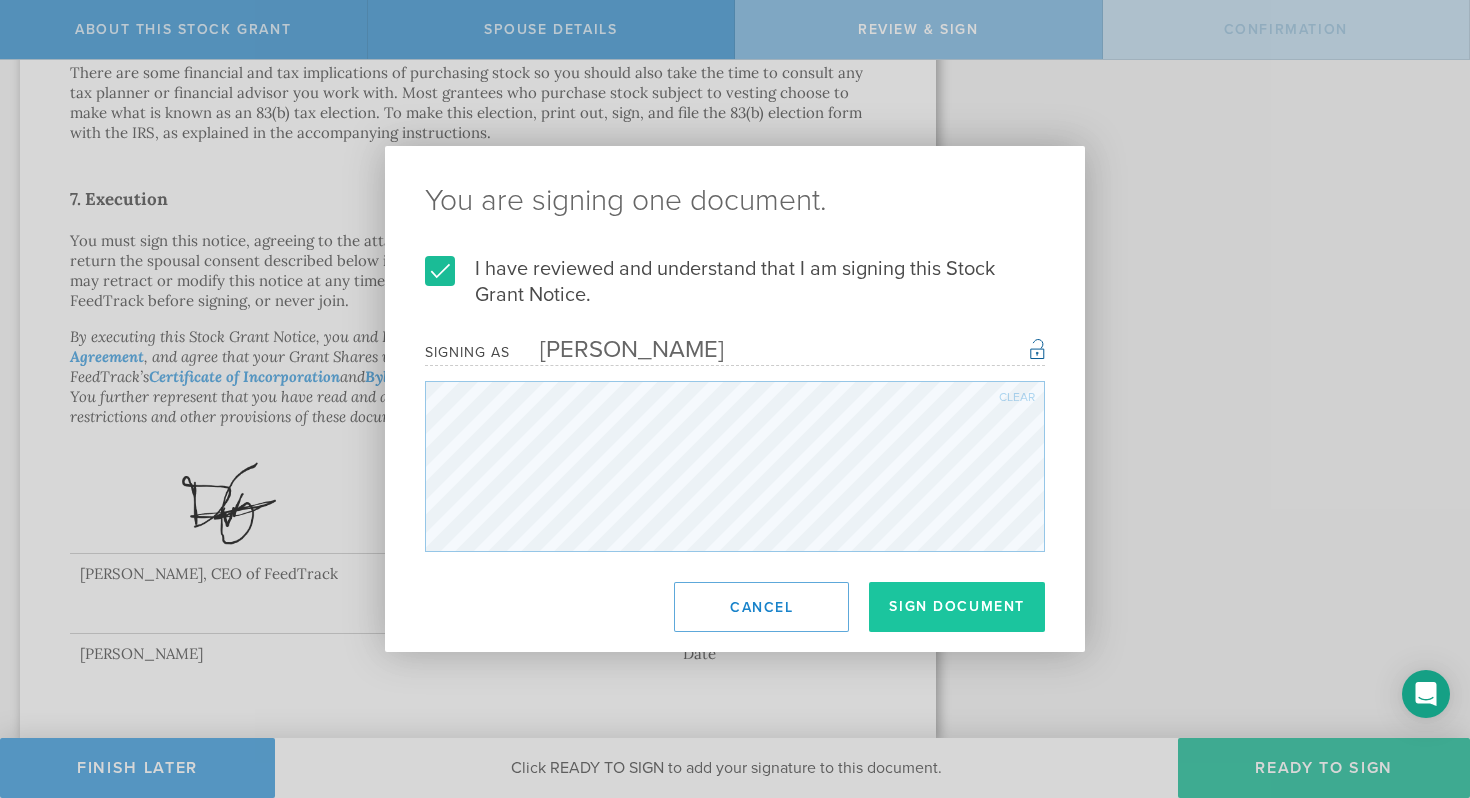 click on "Sign Document" at bounding box center (957, 607) 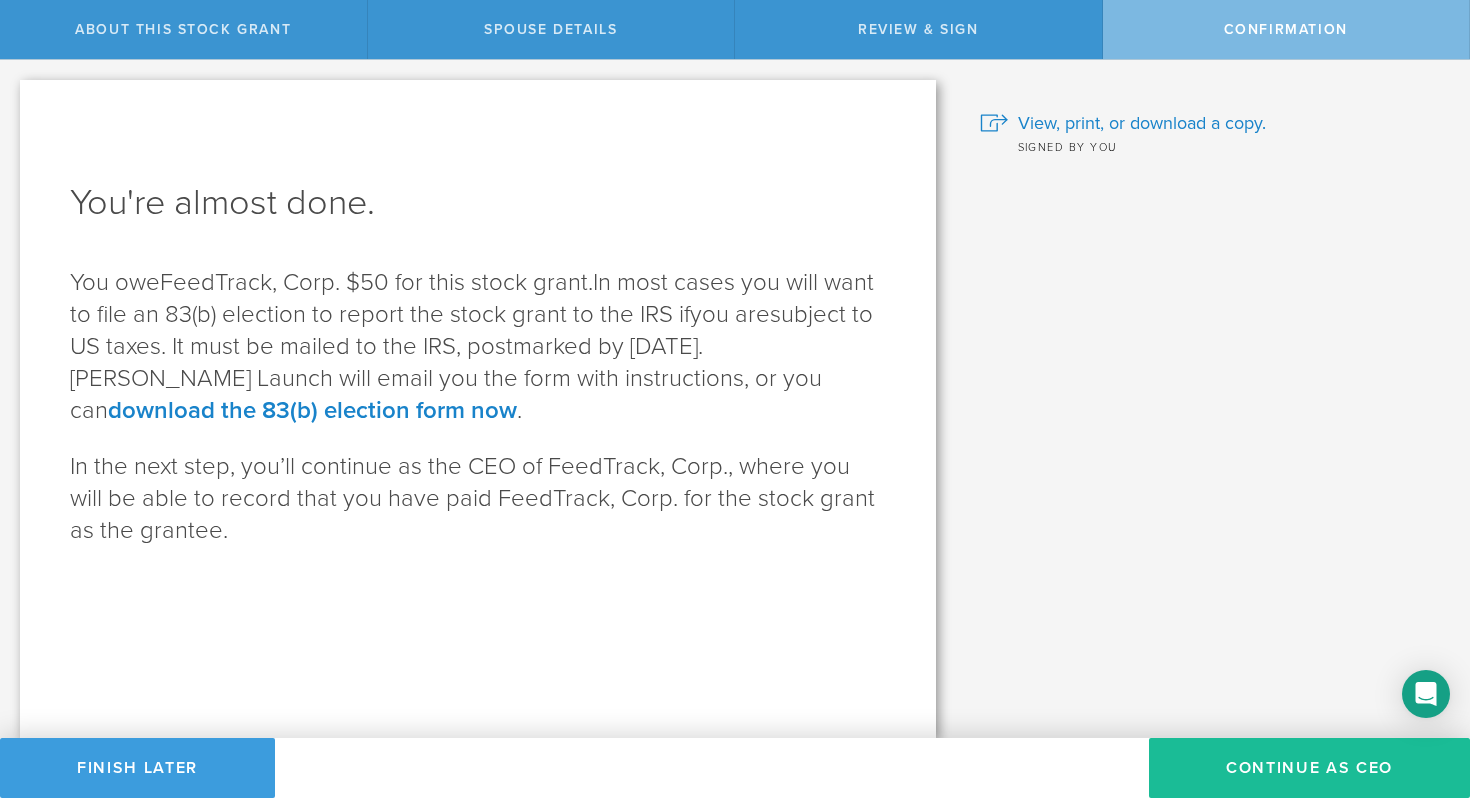 scroll, scrollTop: 0, scrollLeft: 0, axis: both 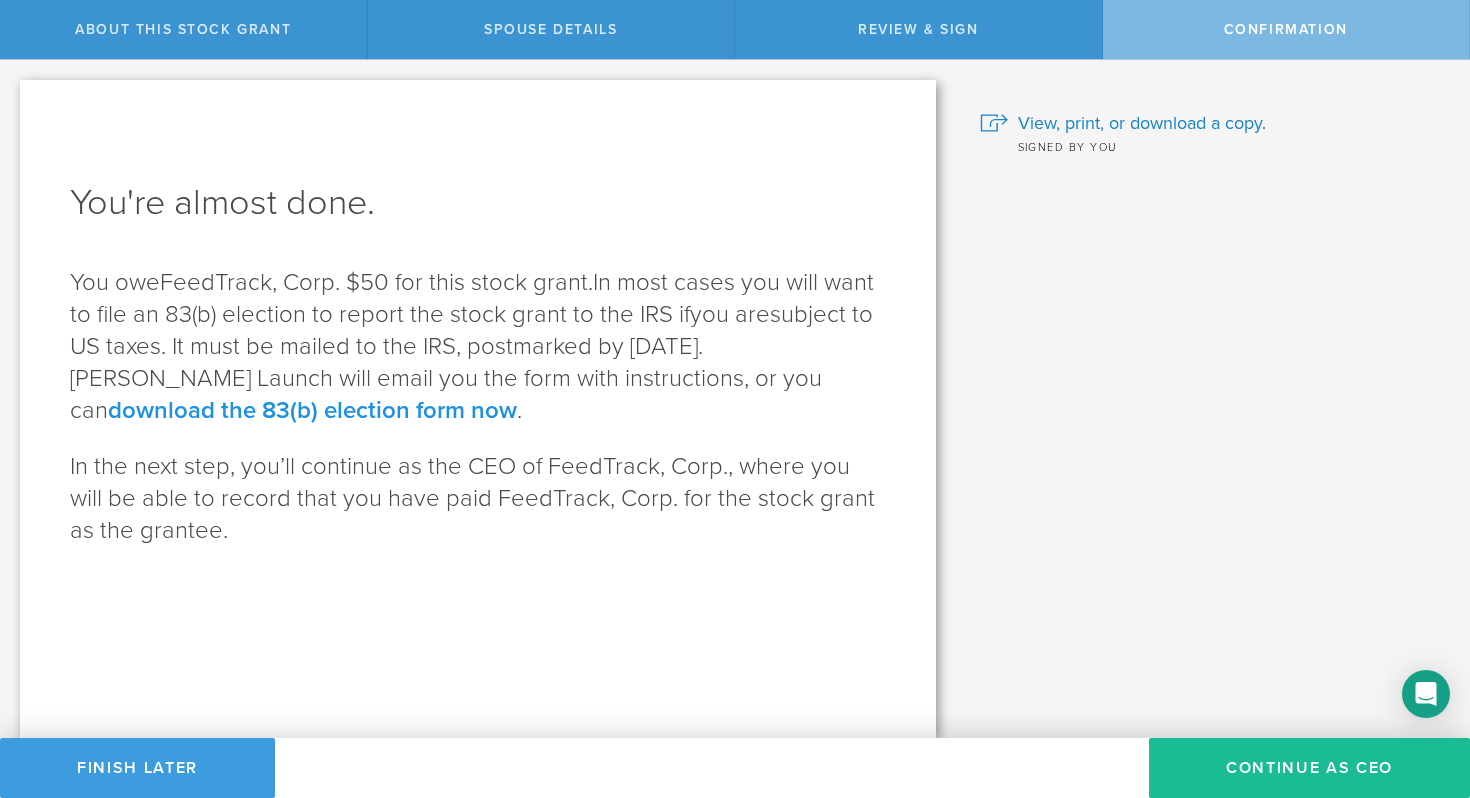 click on "download the 83(b) election form now" at bounding box center (312, 410) 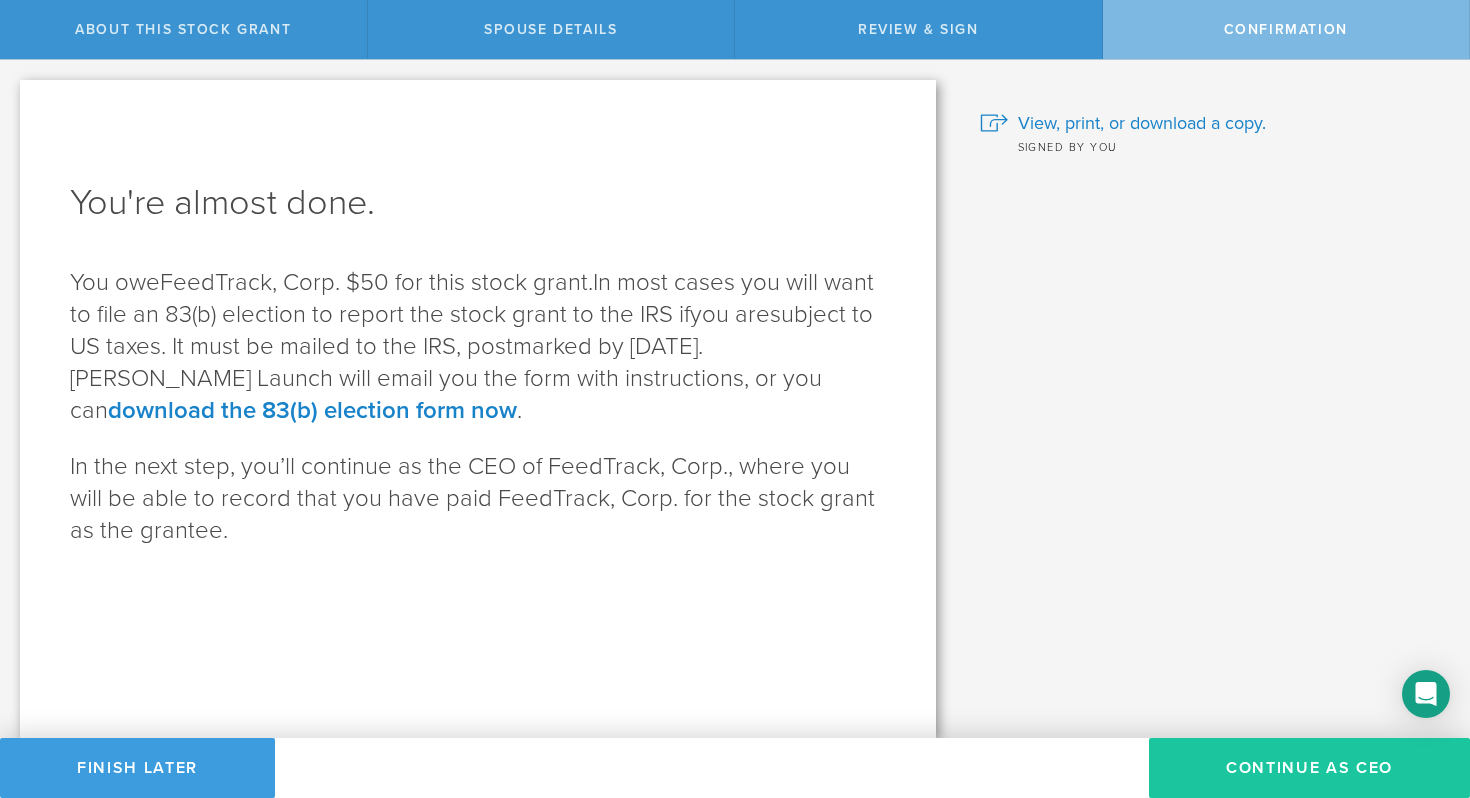 click on "Continue as CEO" at bounding box center (1309, 768) 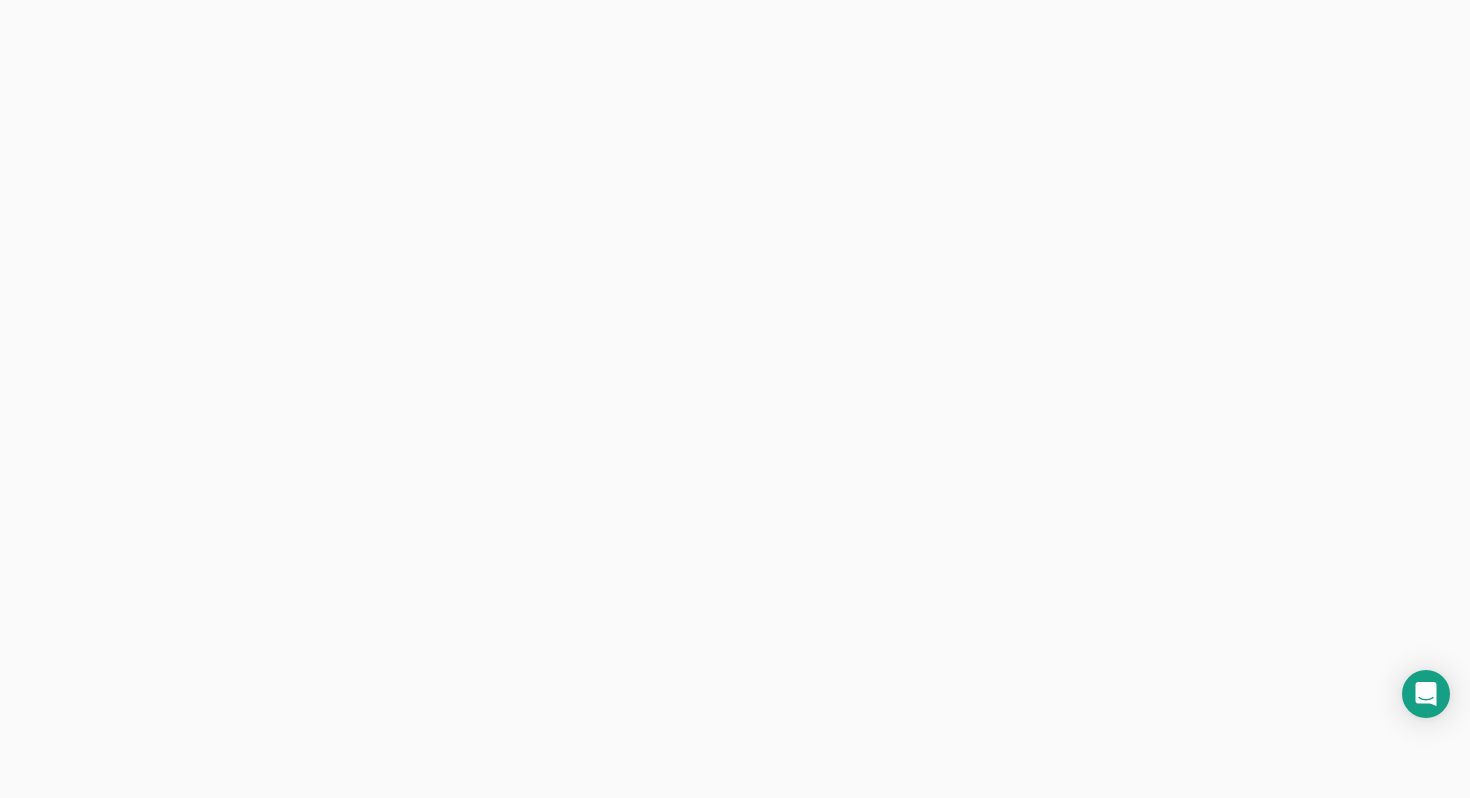 scroll, scrollTop: 0, scrollLeft: 0, axis: both 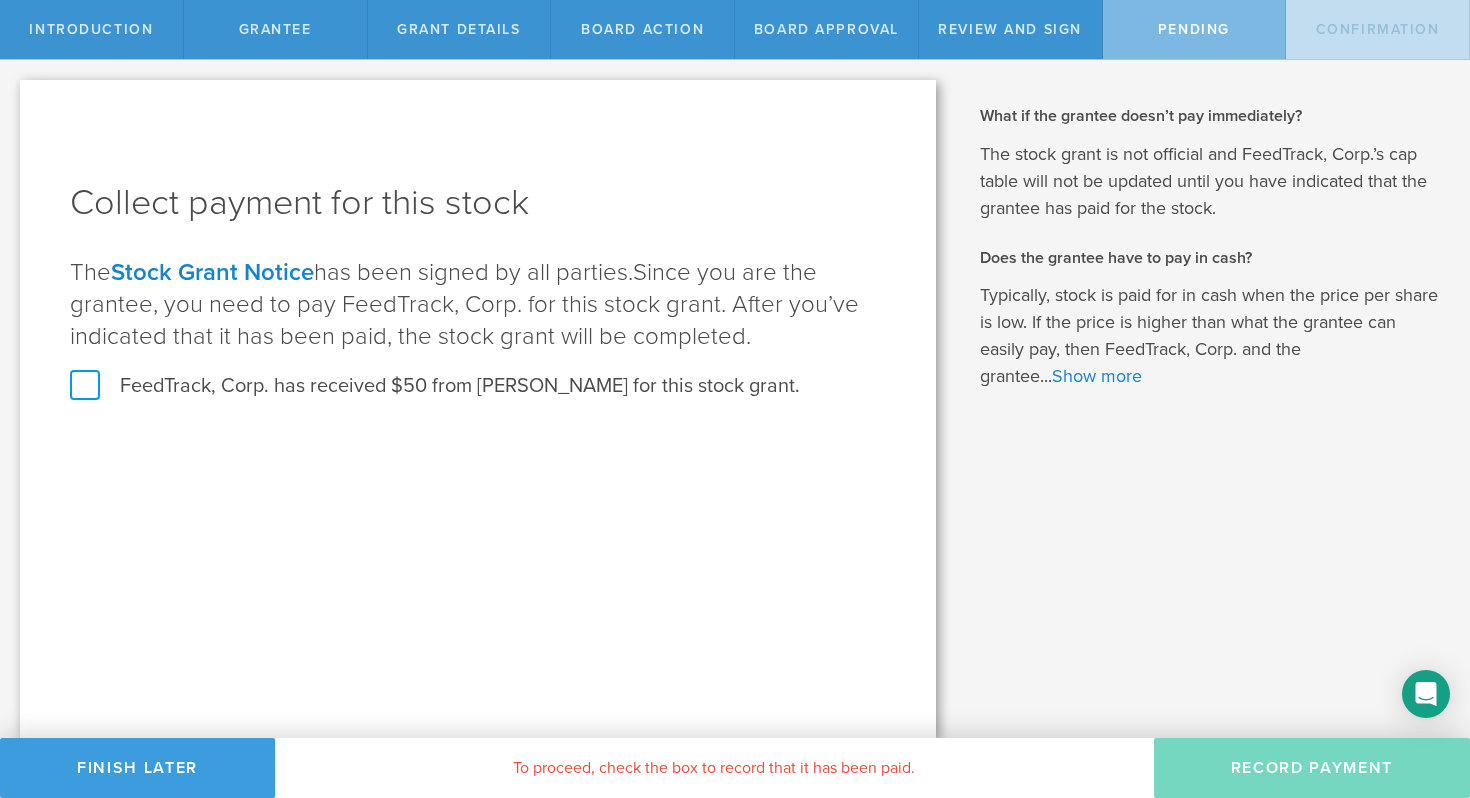 click on "Since you are the grantee, you need to pay FeedTrack, Corp. for this stock grant. After you’ve indicated that it has been paid, the stock grant will be completed." at bounding box center [464, 304] 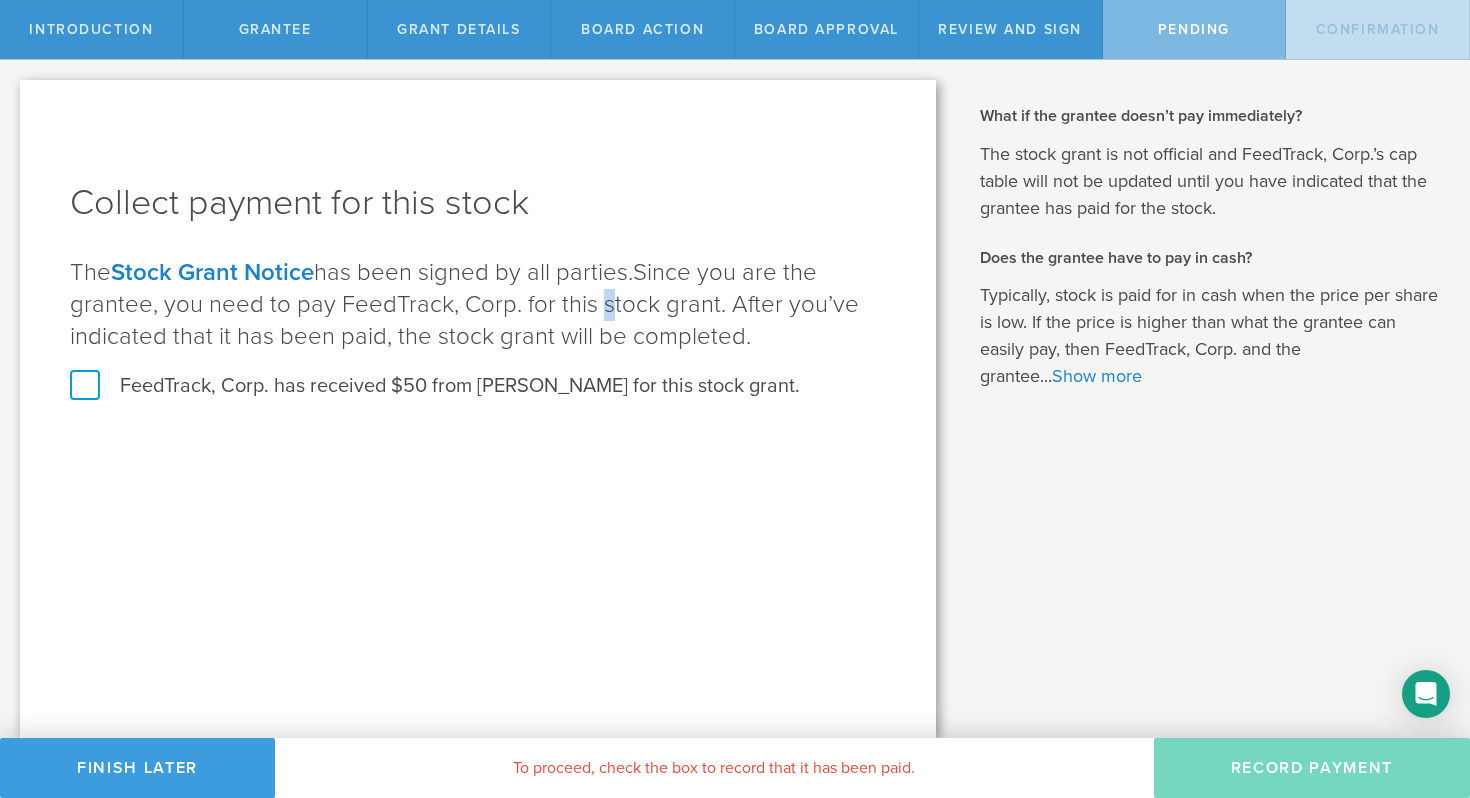 click on "Since you are the grantee, you need to pay FeedTrack, Corp. for this stock grant. After you’ve indicated that it has been paid, the stock grant will be completed." at bounding box center (464, 304) 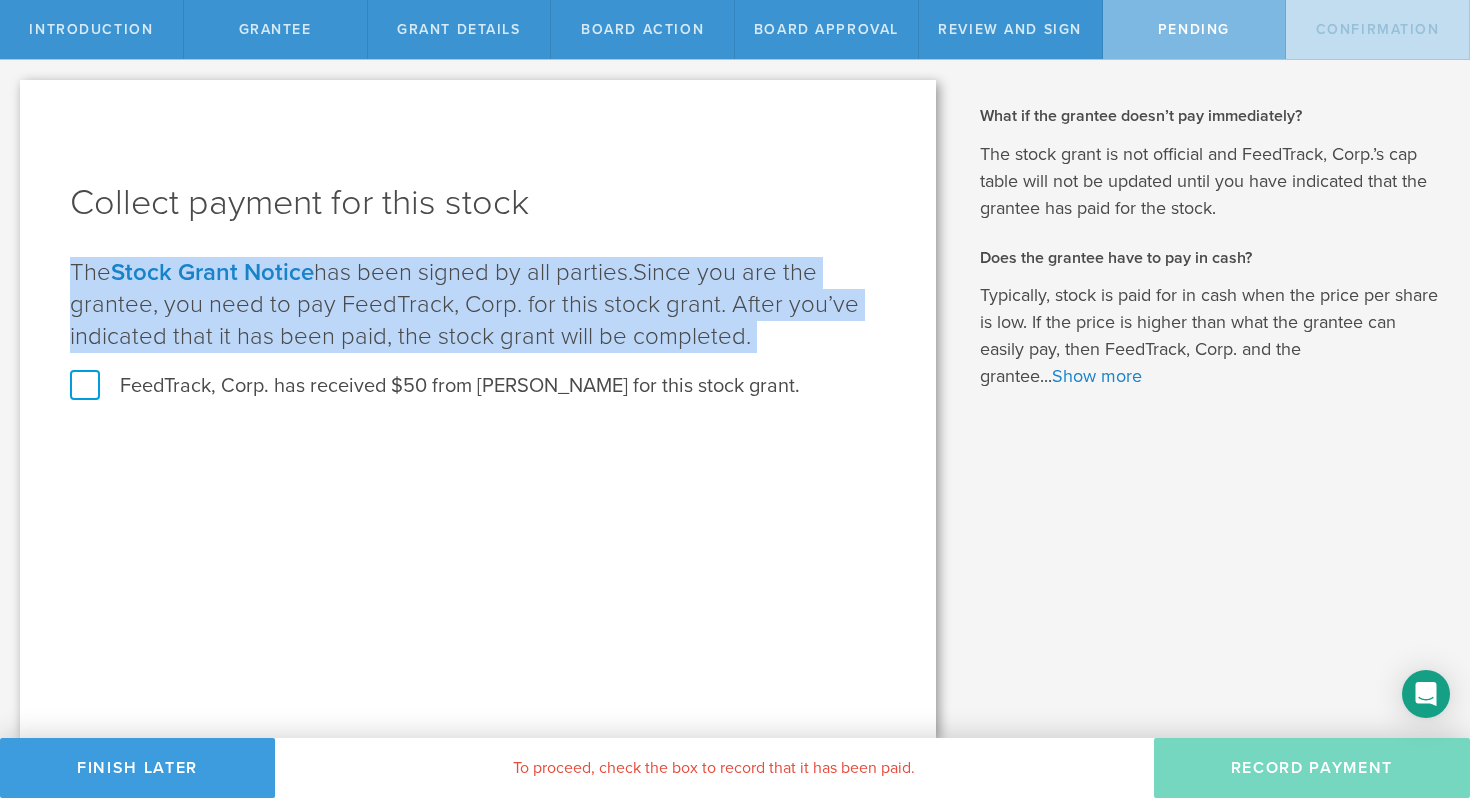 click on "Since you are the grantee, you need to pay FeedTrack, Corp. for this stock grant. After you’ve indicated that it has been paid, the stock grant will be completed." at bounding box center [464, 304] 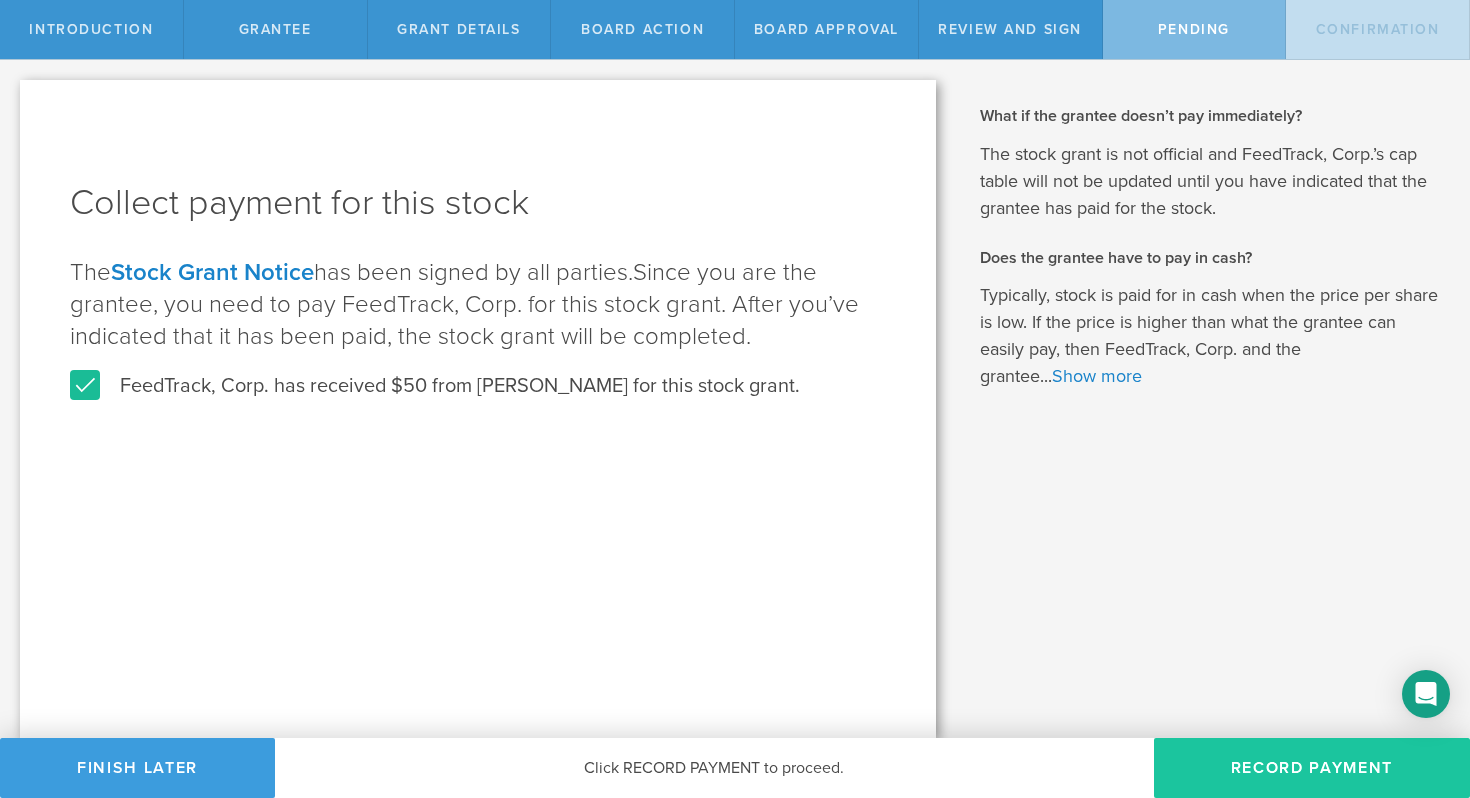 click on "Record Payment" at bounding box center (1312, 768) 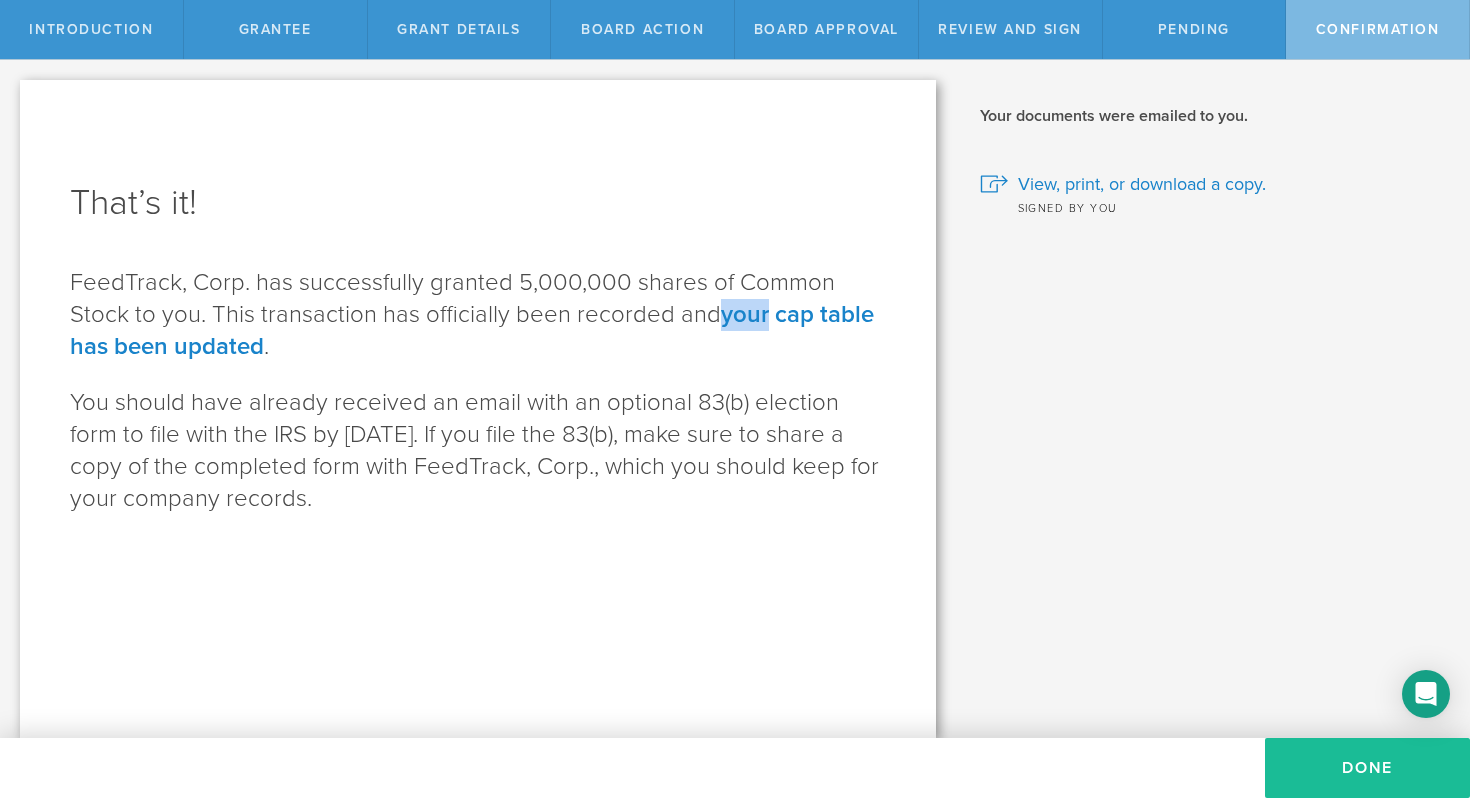 click on "your cap table has been updated" at bounding box center (472, 330) 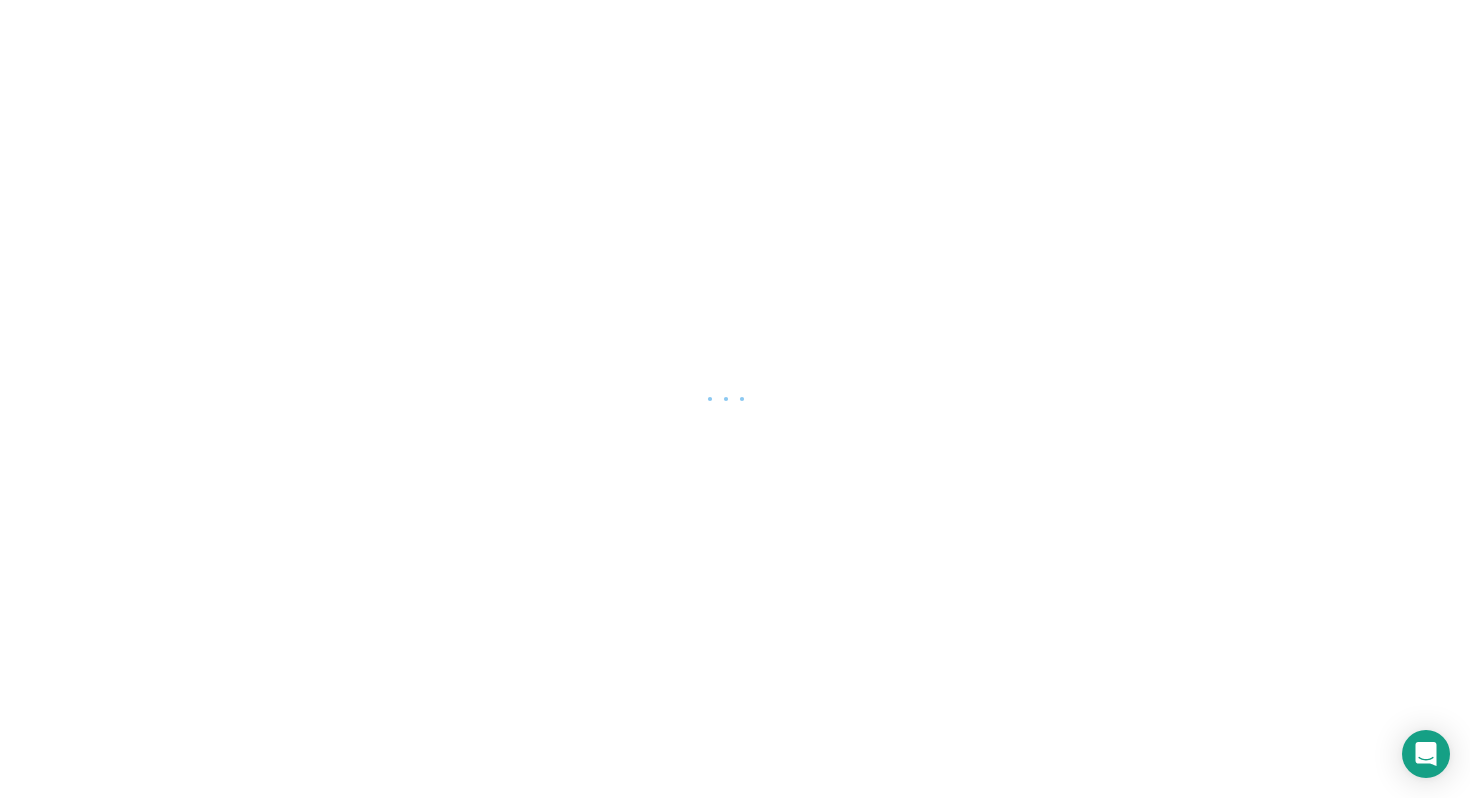 scroll, scrollTop: 0, scrollLeft: 0, axis: both 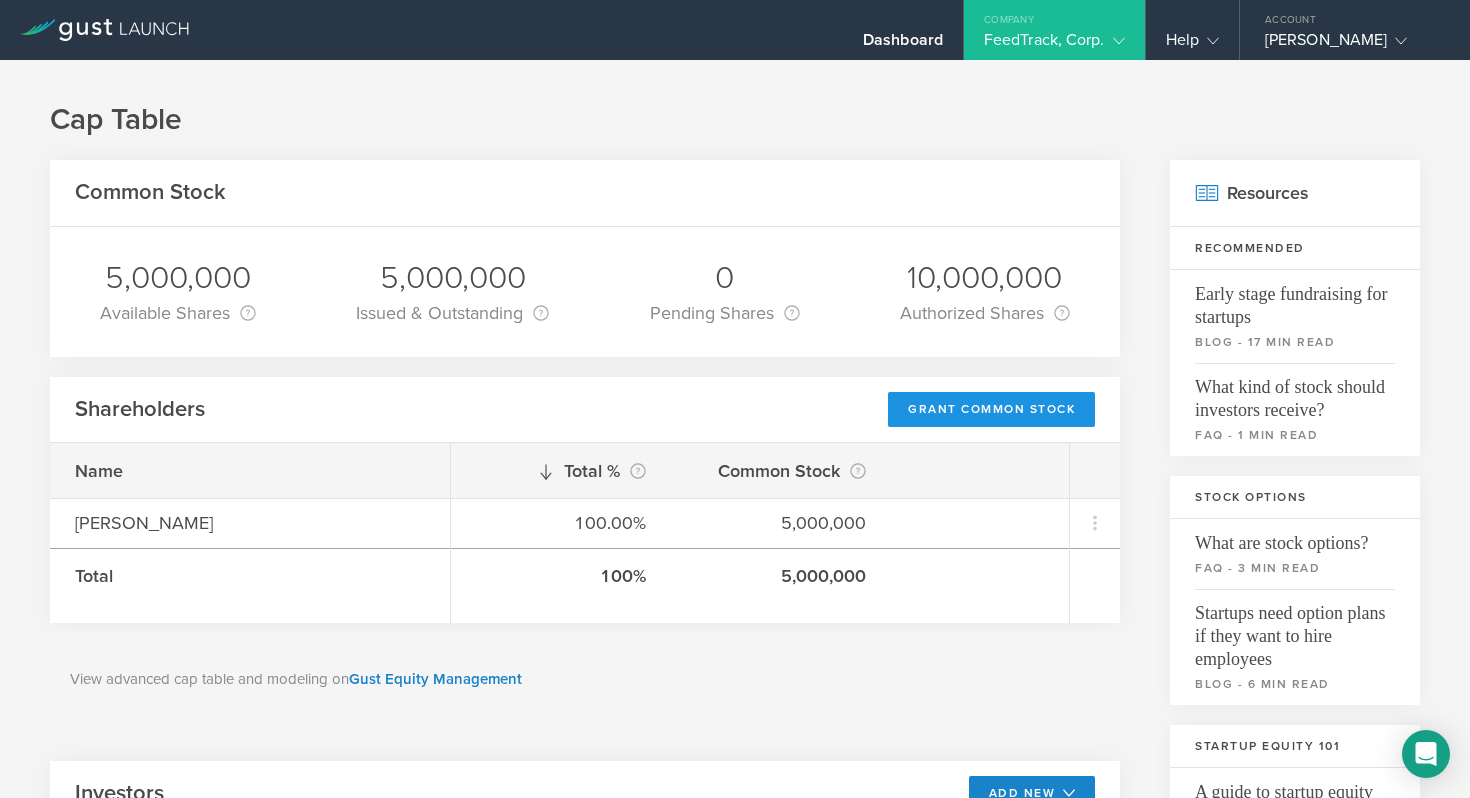 click on "Grant Common Stock" at bounding box center (991, 409) 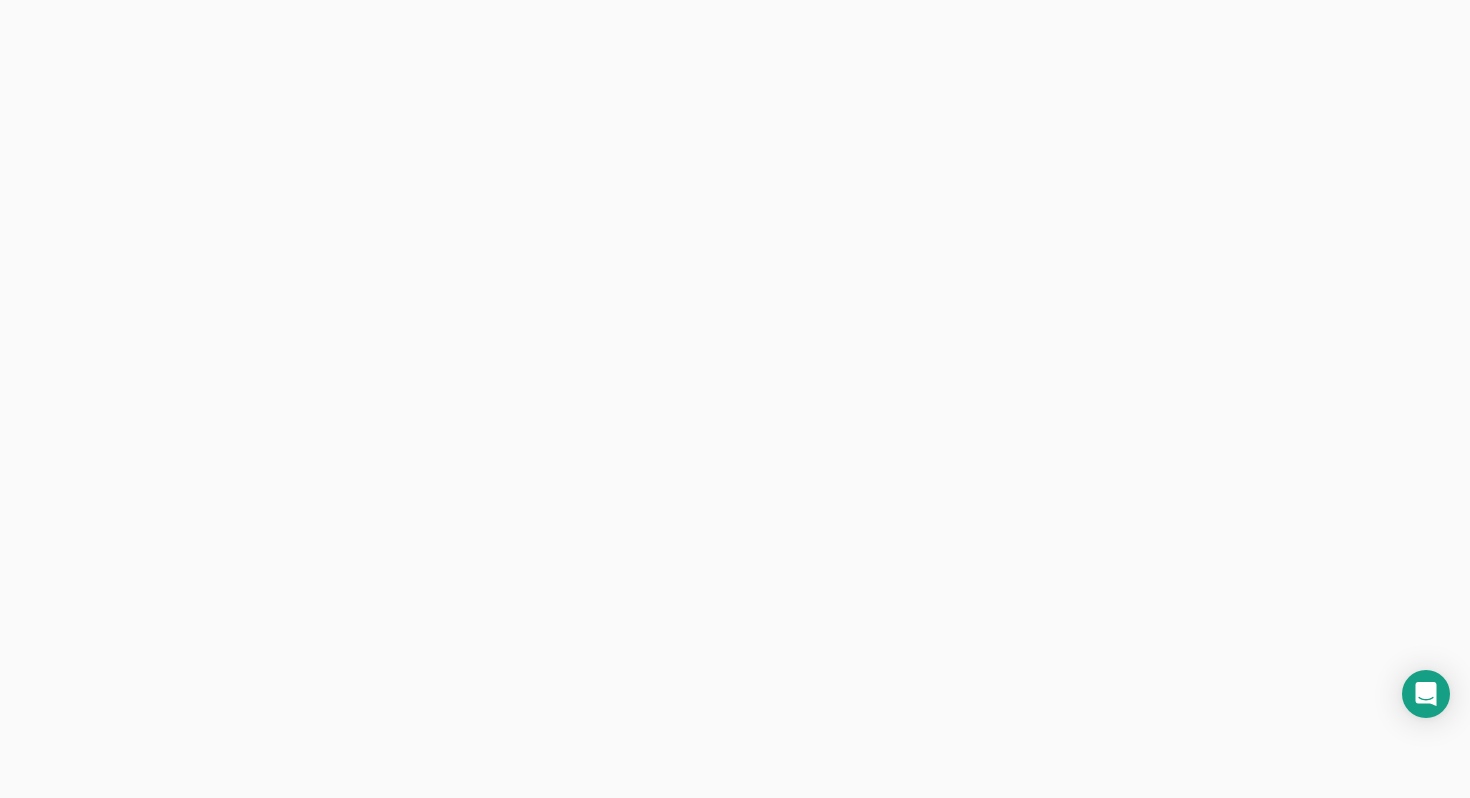 scroll, scrollTop: 0, scrollLeft: 0, axis: both 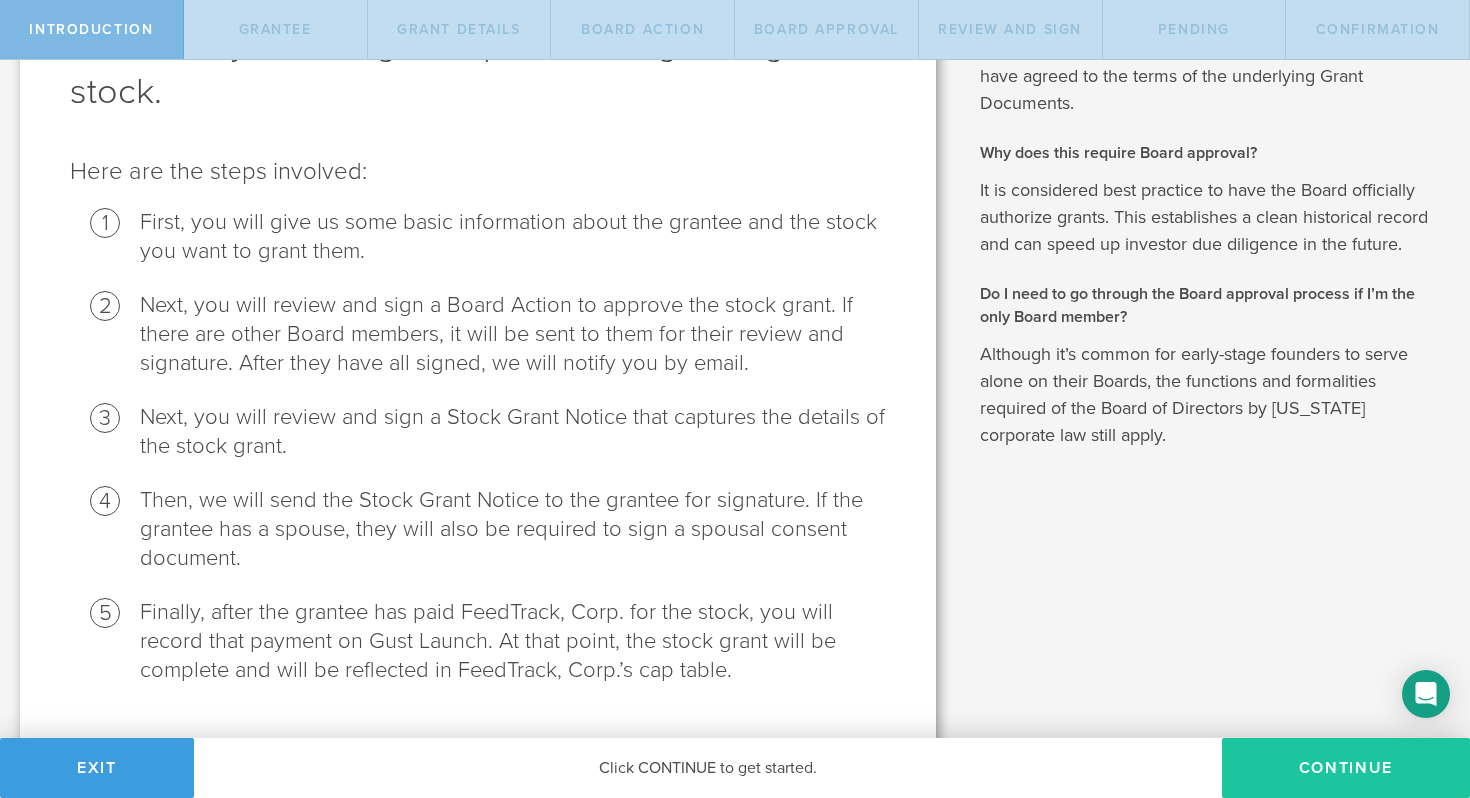 click on "Continue" at bounding box center [1346, 768] 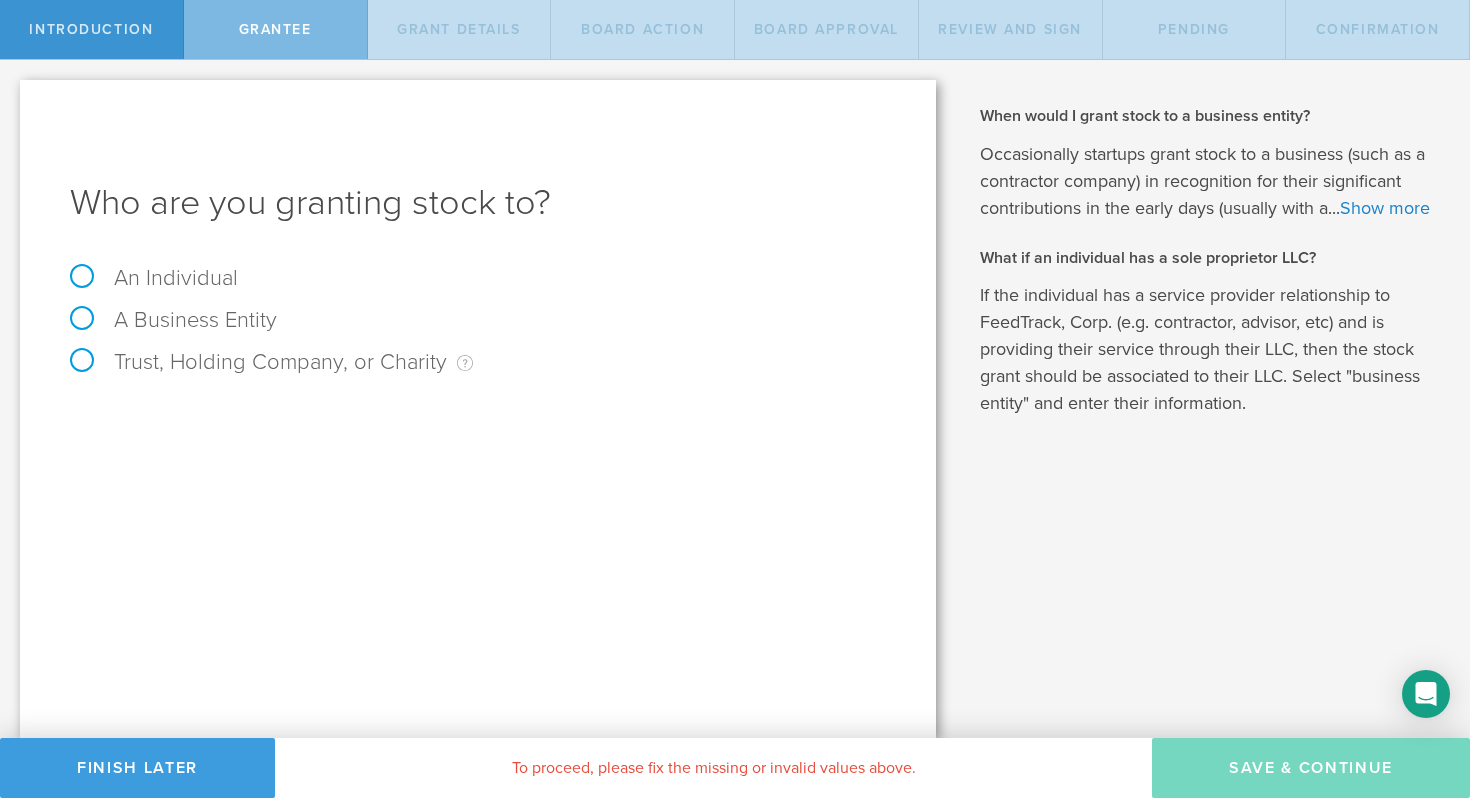 scroll, scrollTop: 0, scrollLeft: 0, axis: both 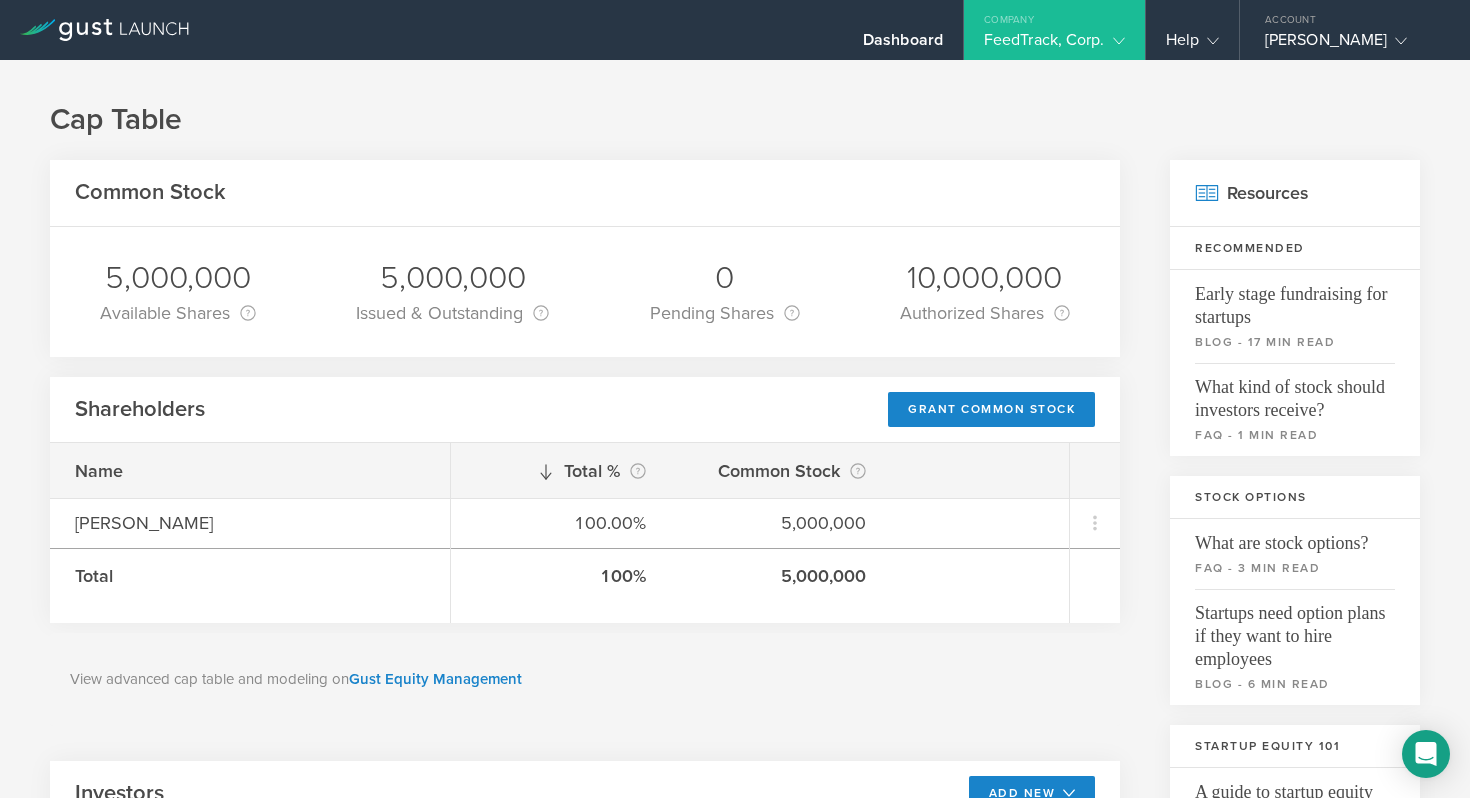 click 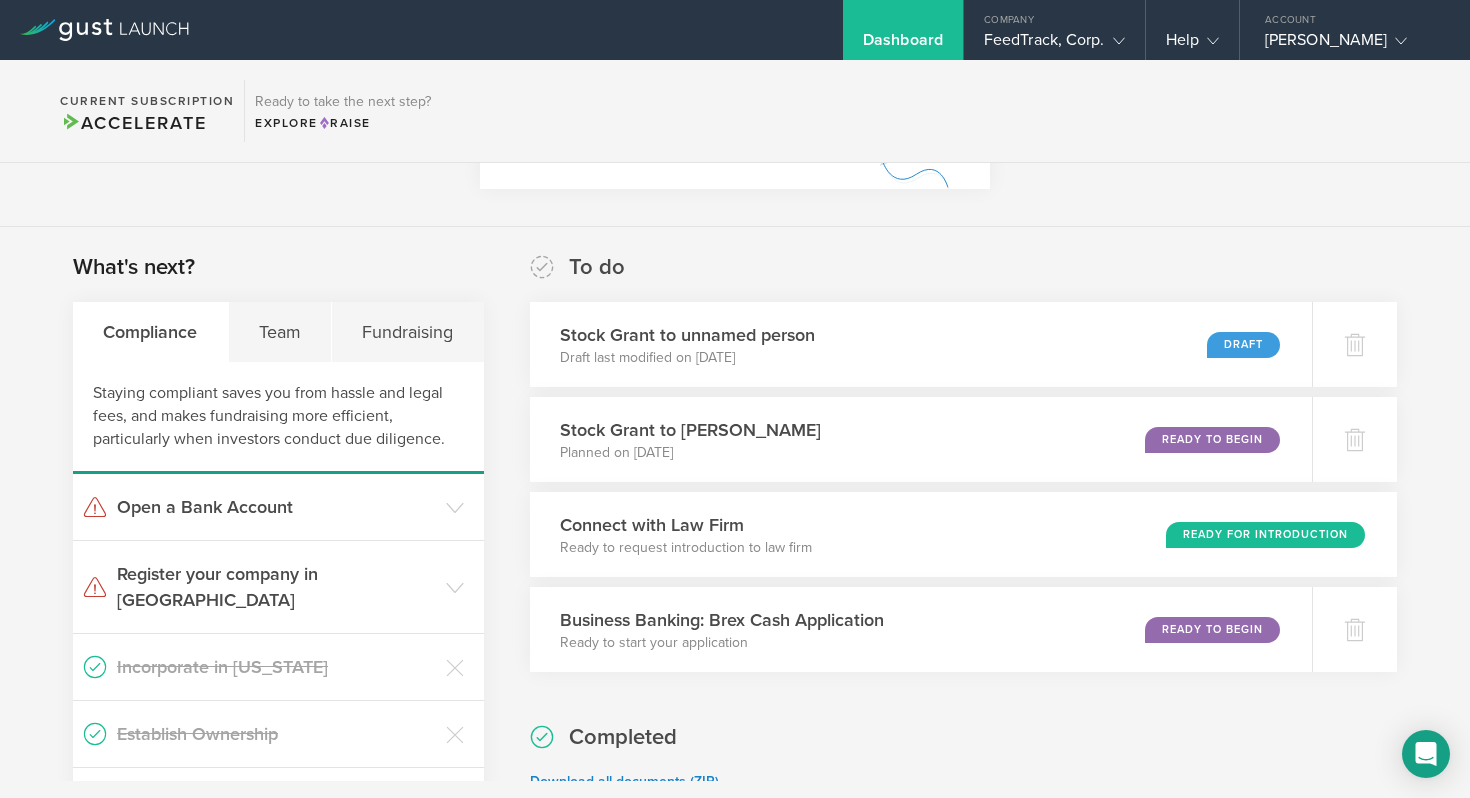 scroll, scrollTop: 247, scrollLeft: 0, axis: vertical 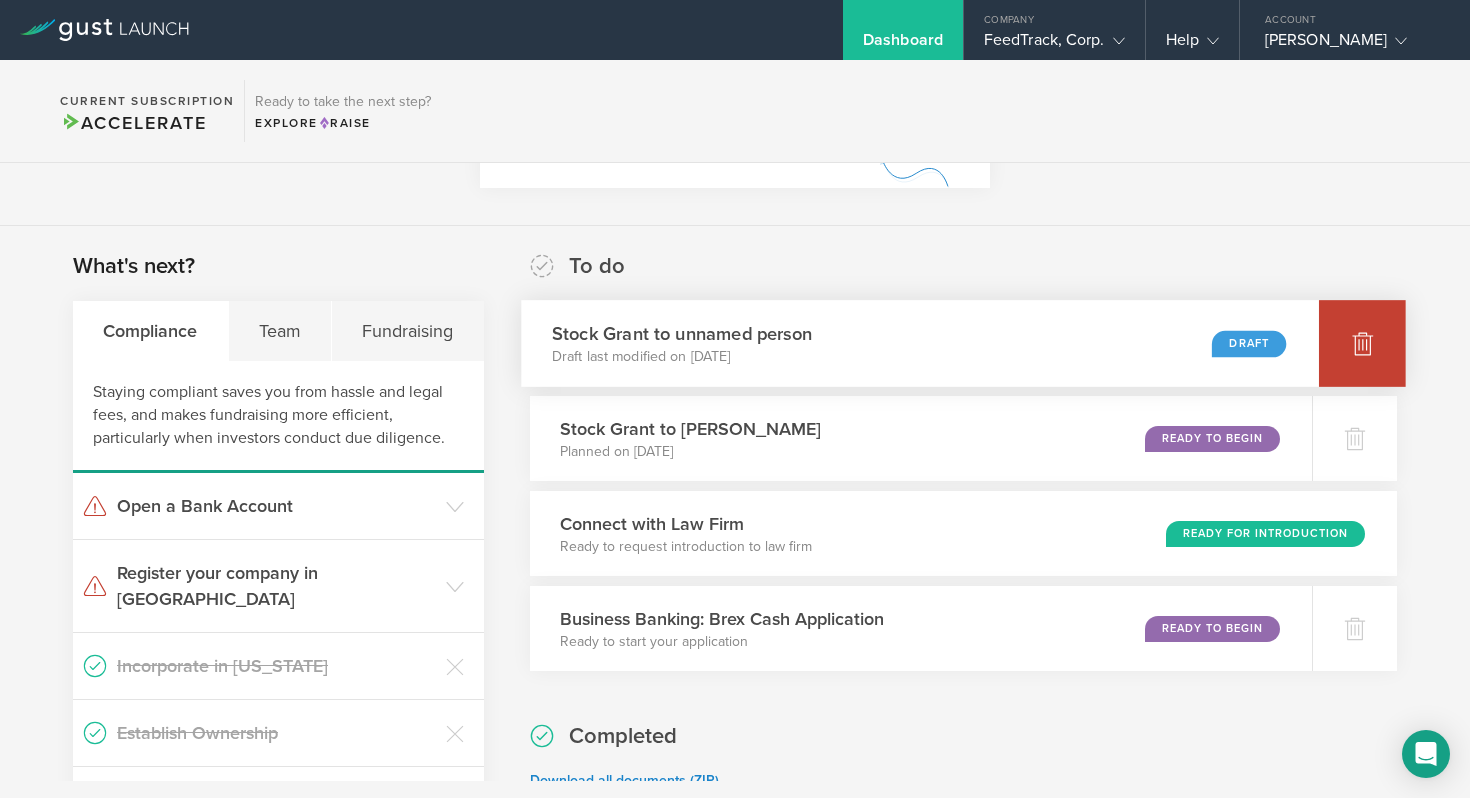 click 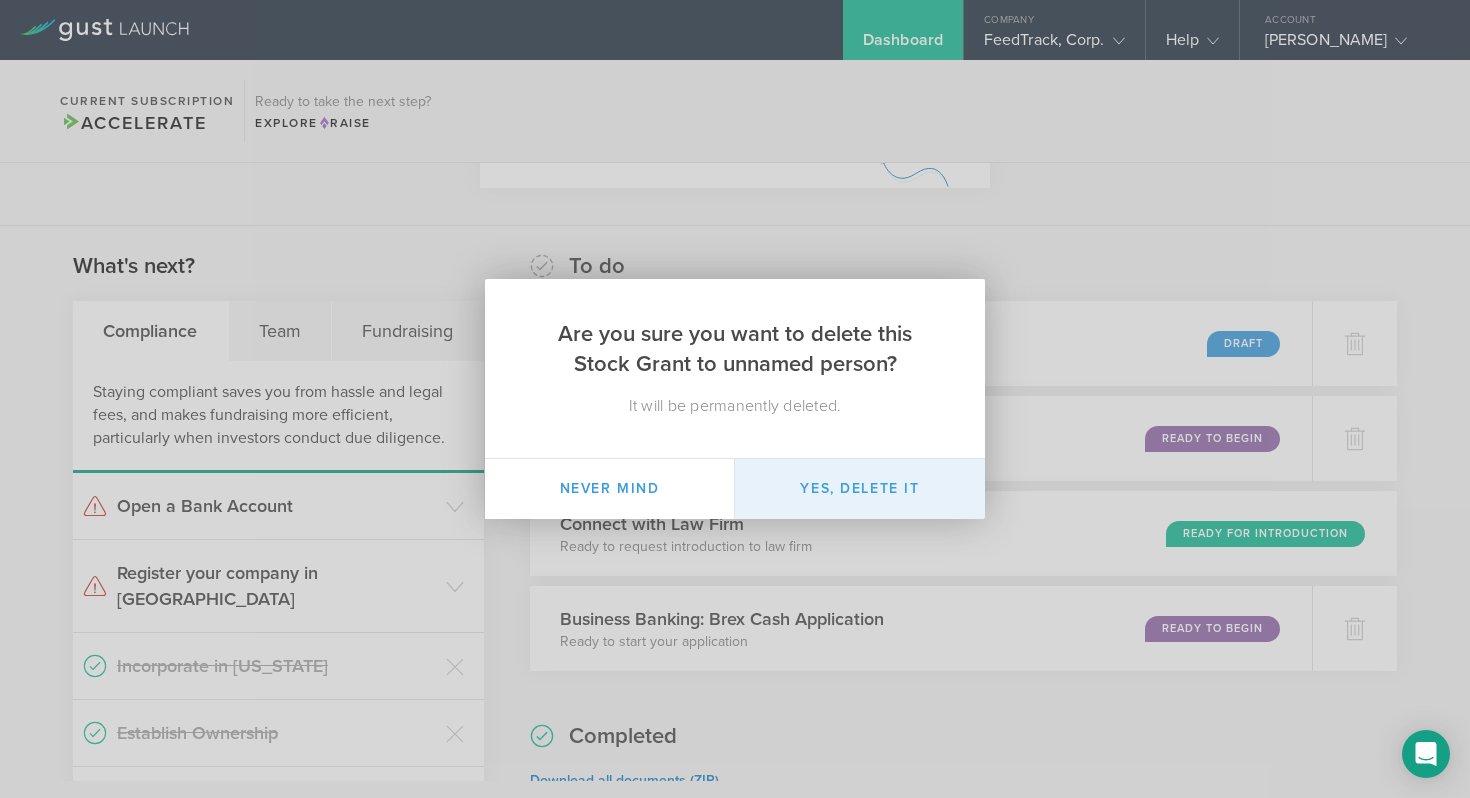 click on "Yes, delete it" at bounding box center [860, 489] 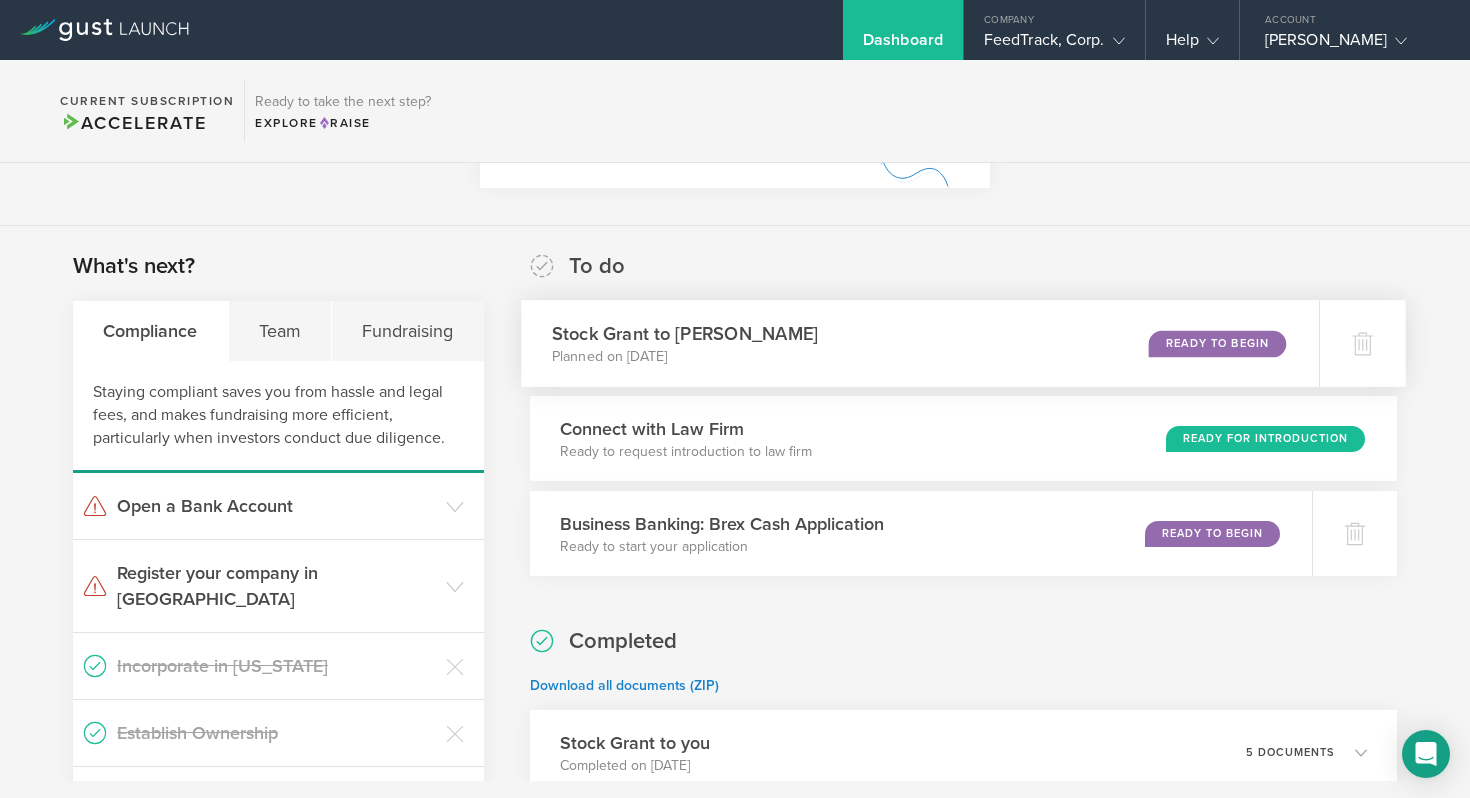 click on "Ready to Begin" at bounding box center [1217, 343] 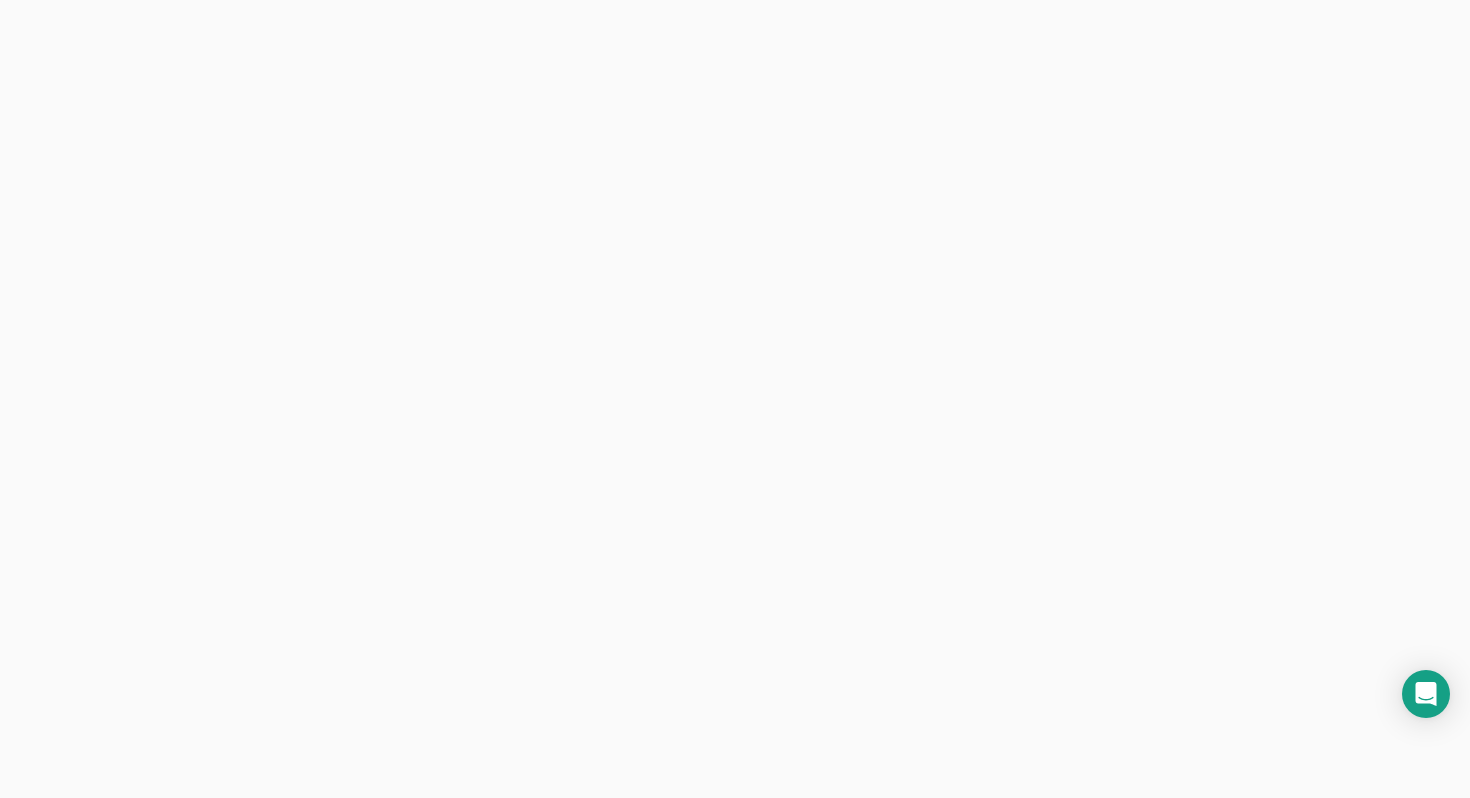 scroll, scrollTop: 0, scrollLeft: 0, axis: both 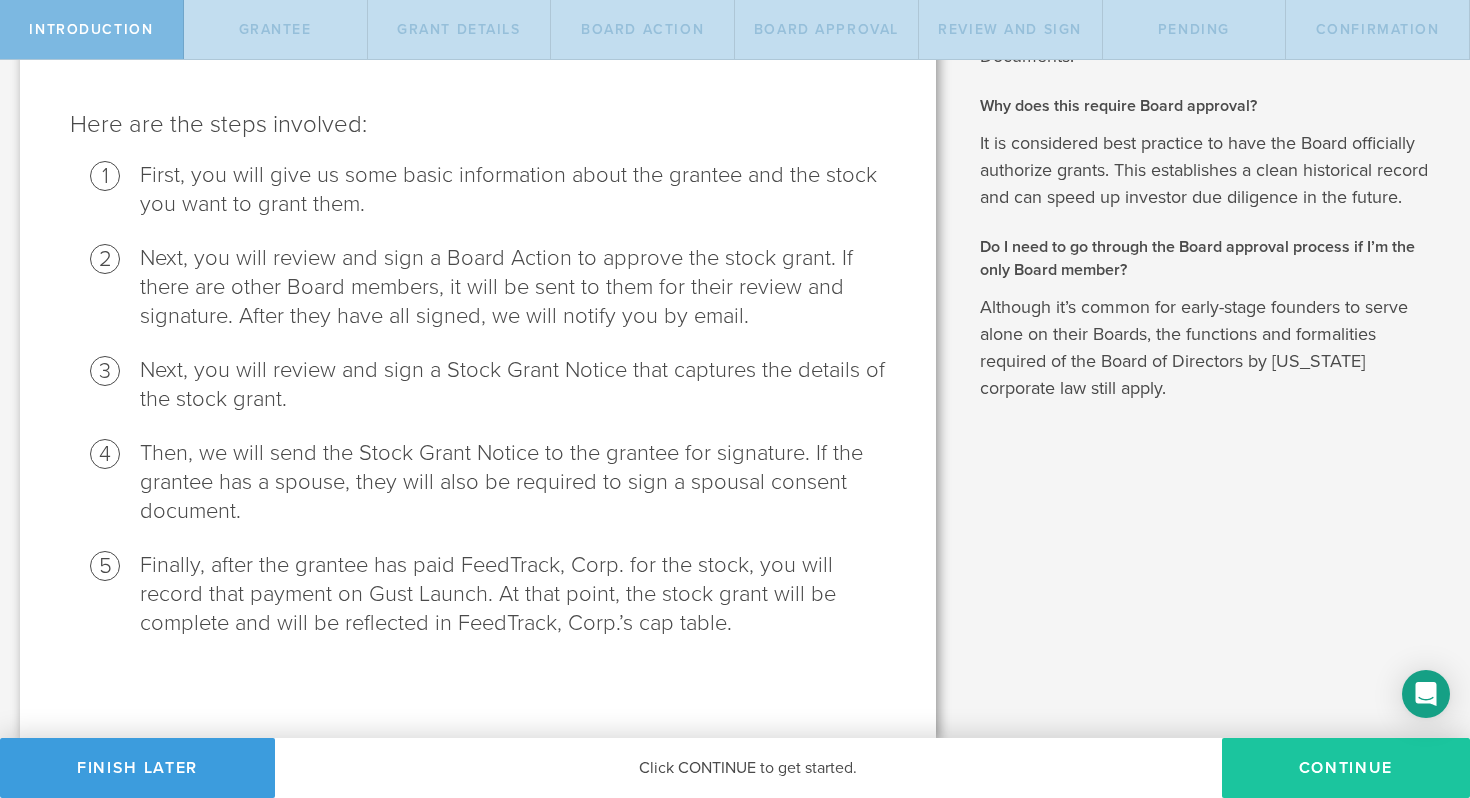 click on "Continue" at bounding box center [1346, 768] 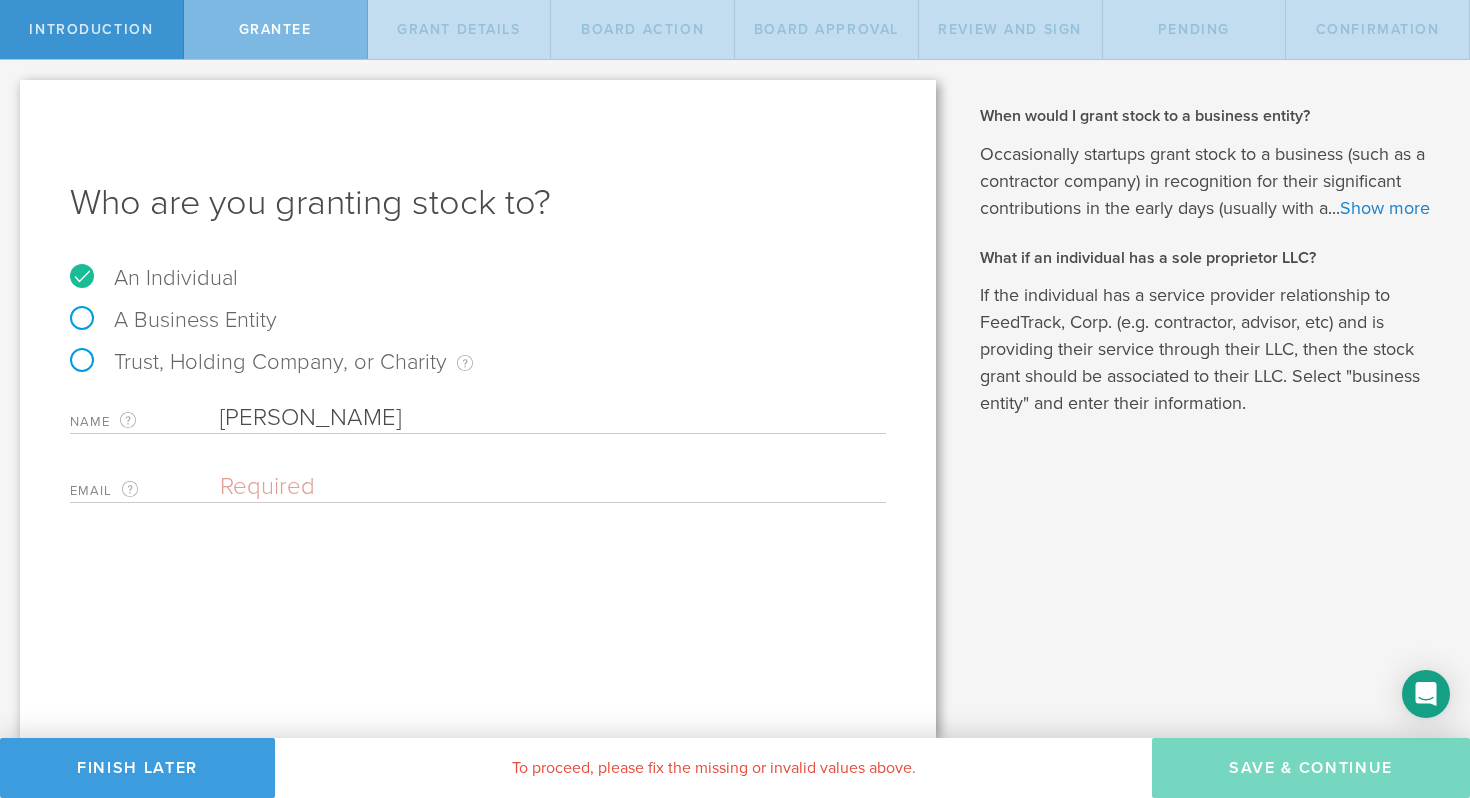 scroll, scrollTop: 0, scrollLeft: 0, axis: both 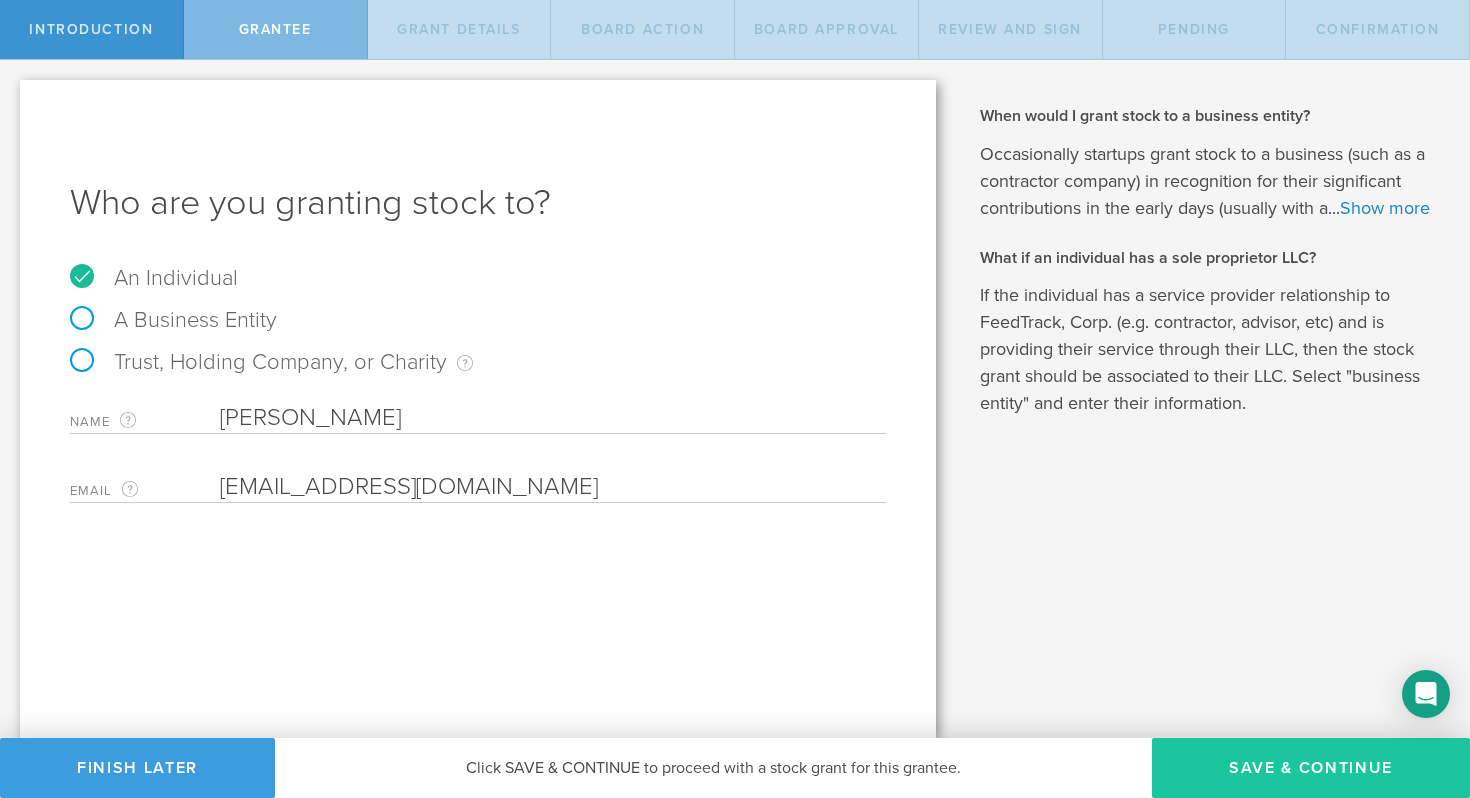type on "ianb2468@gmail.com" 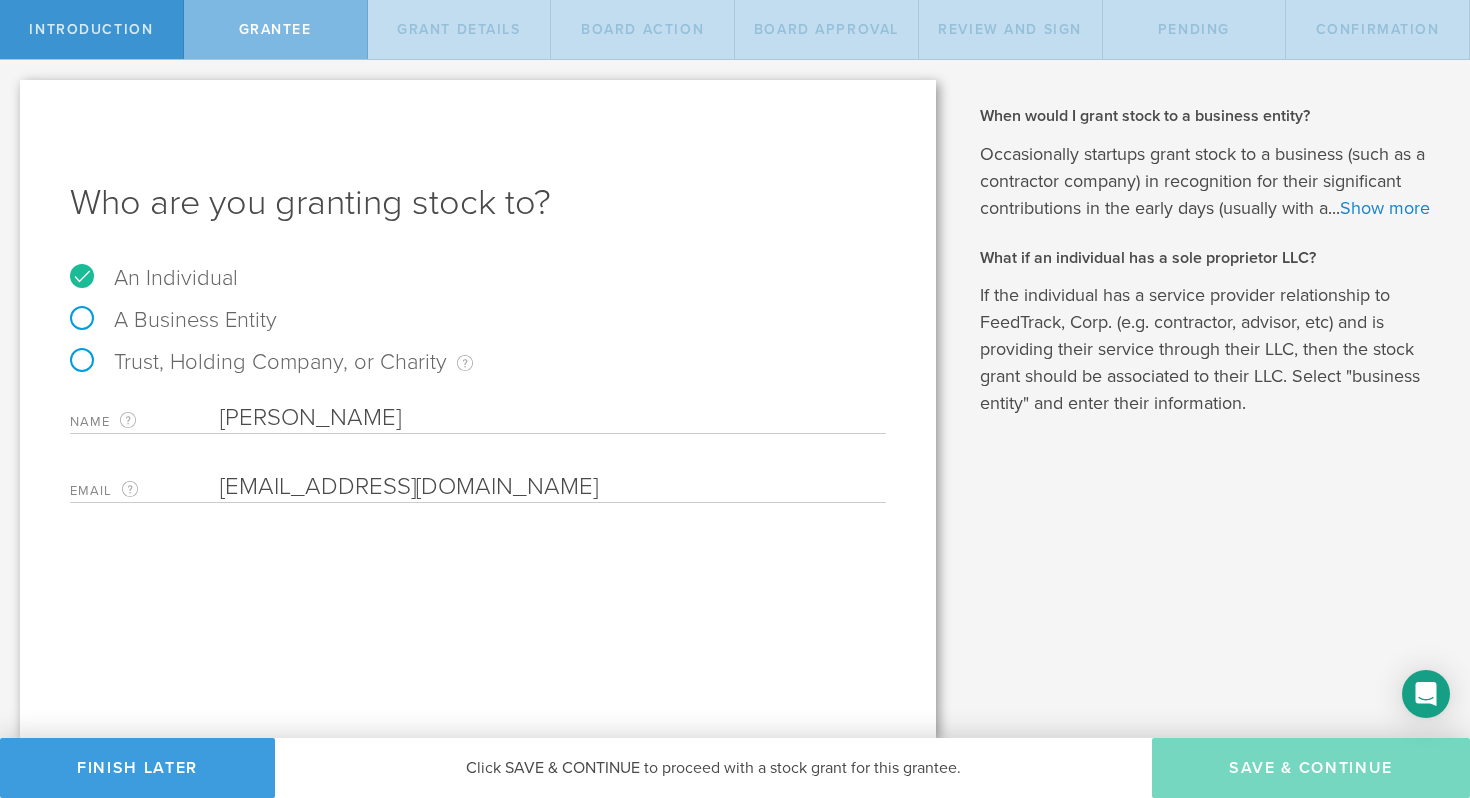 type on "100,000" 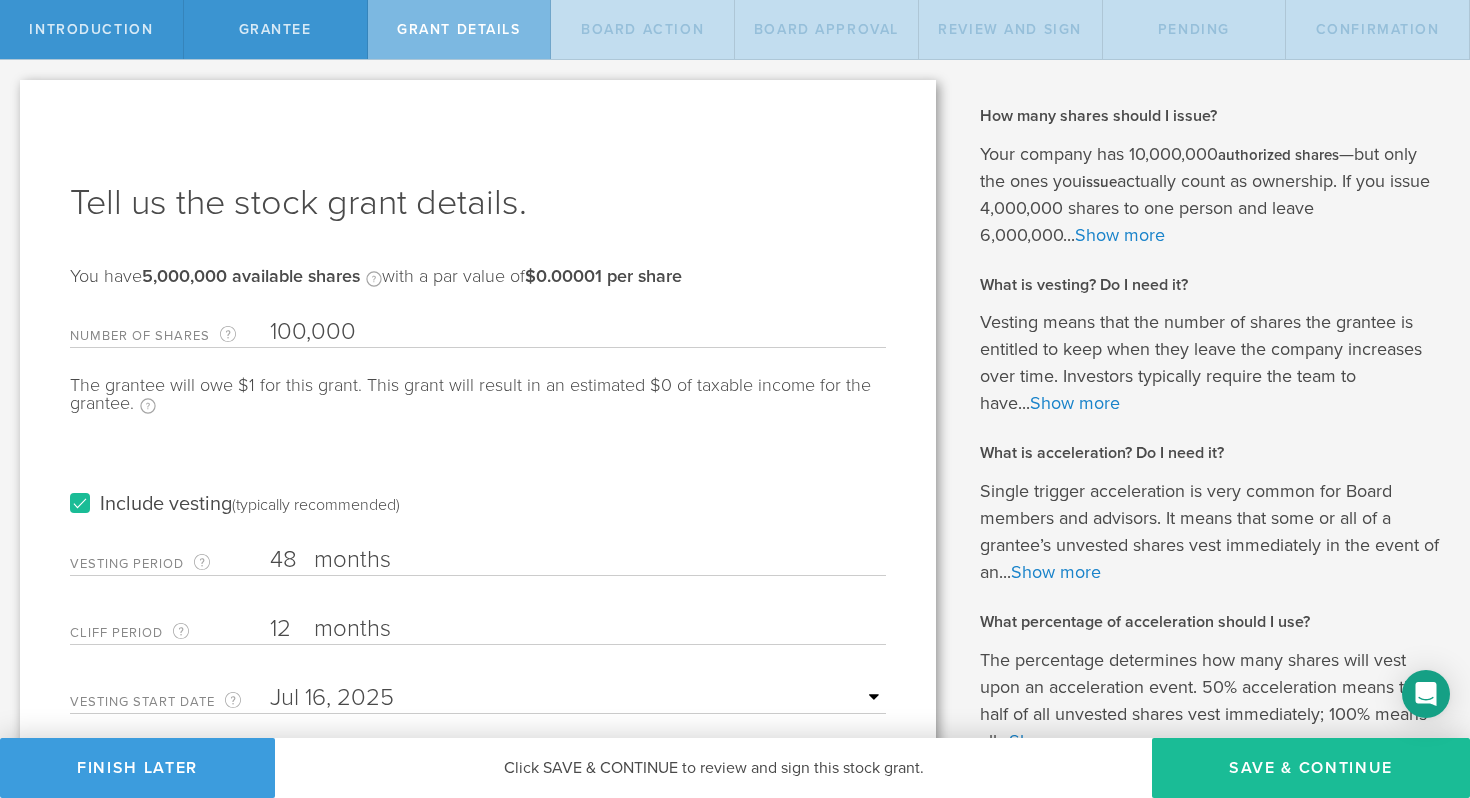 click on "100,000" at bounding box center (578, 332) 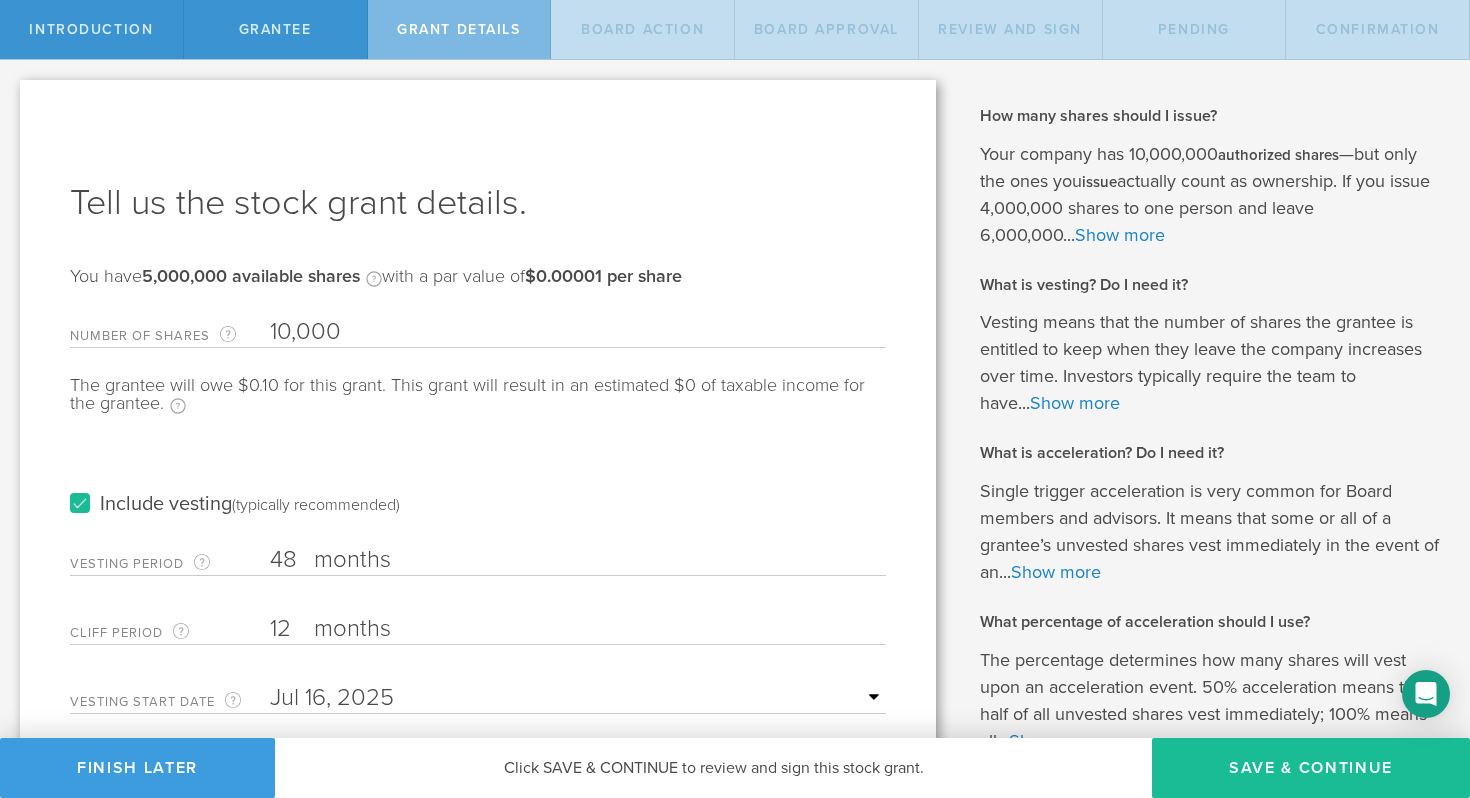 click on "Include vesting  (typically recommended)" at bounding box center (478, 484) 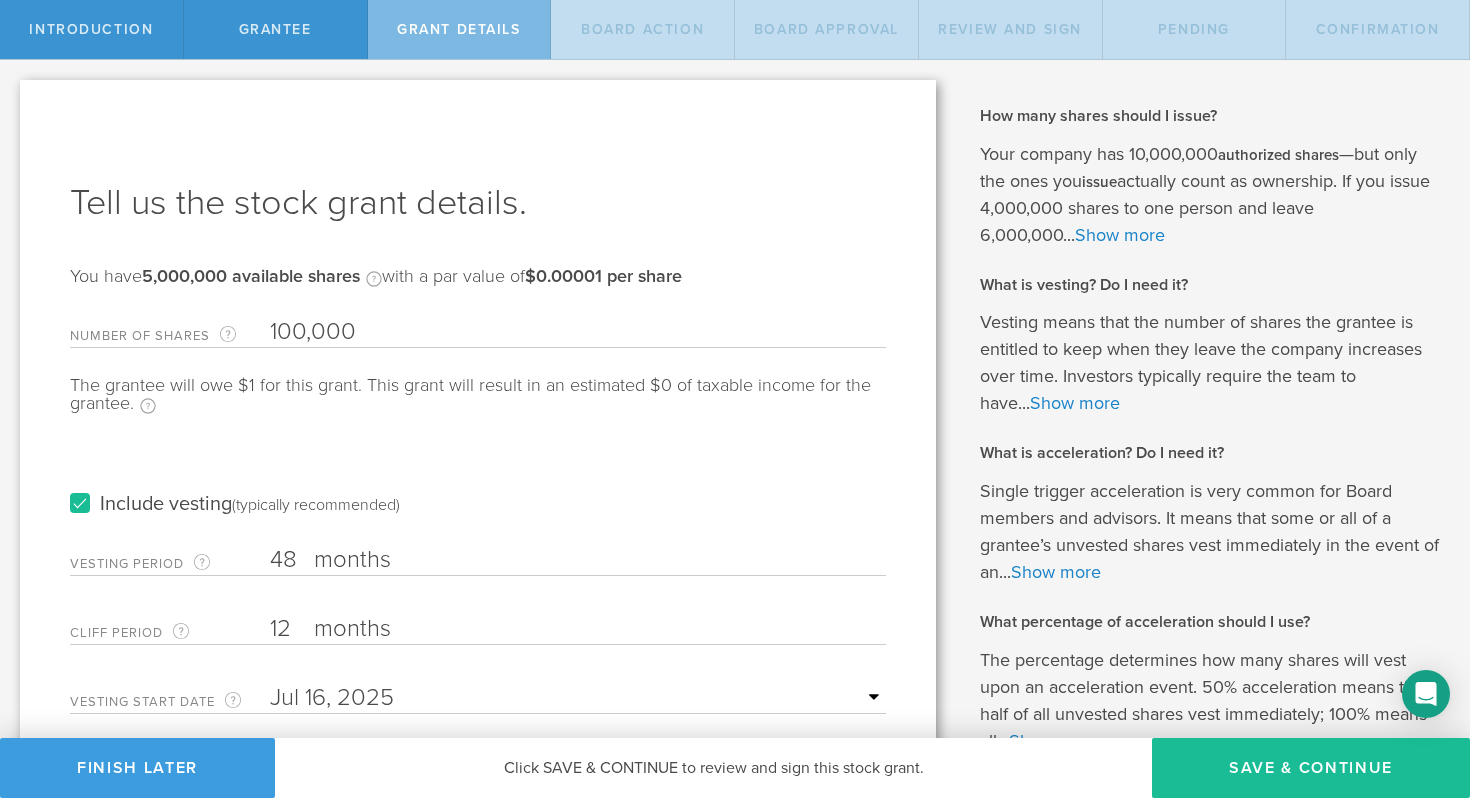 type on "100,000" 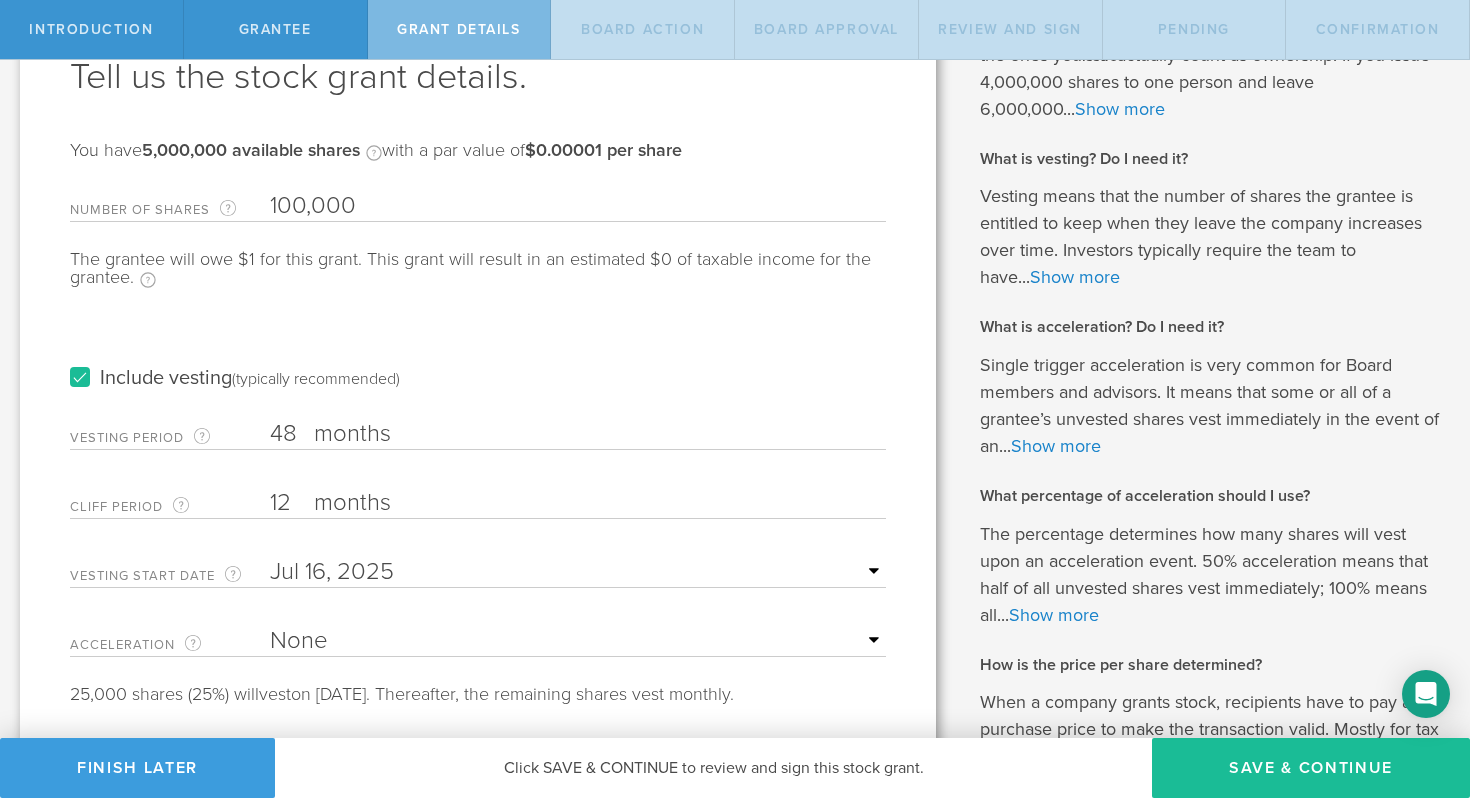 scroll, scrollTop: 120, scrollLeft: 0, axis: vertical 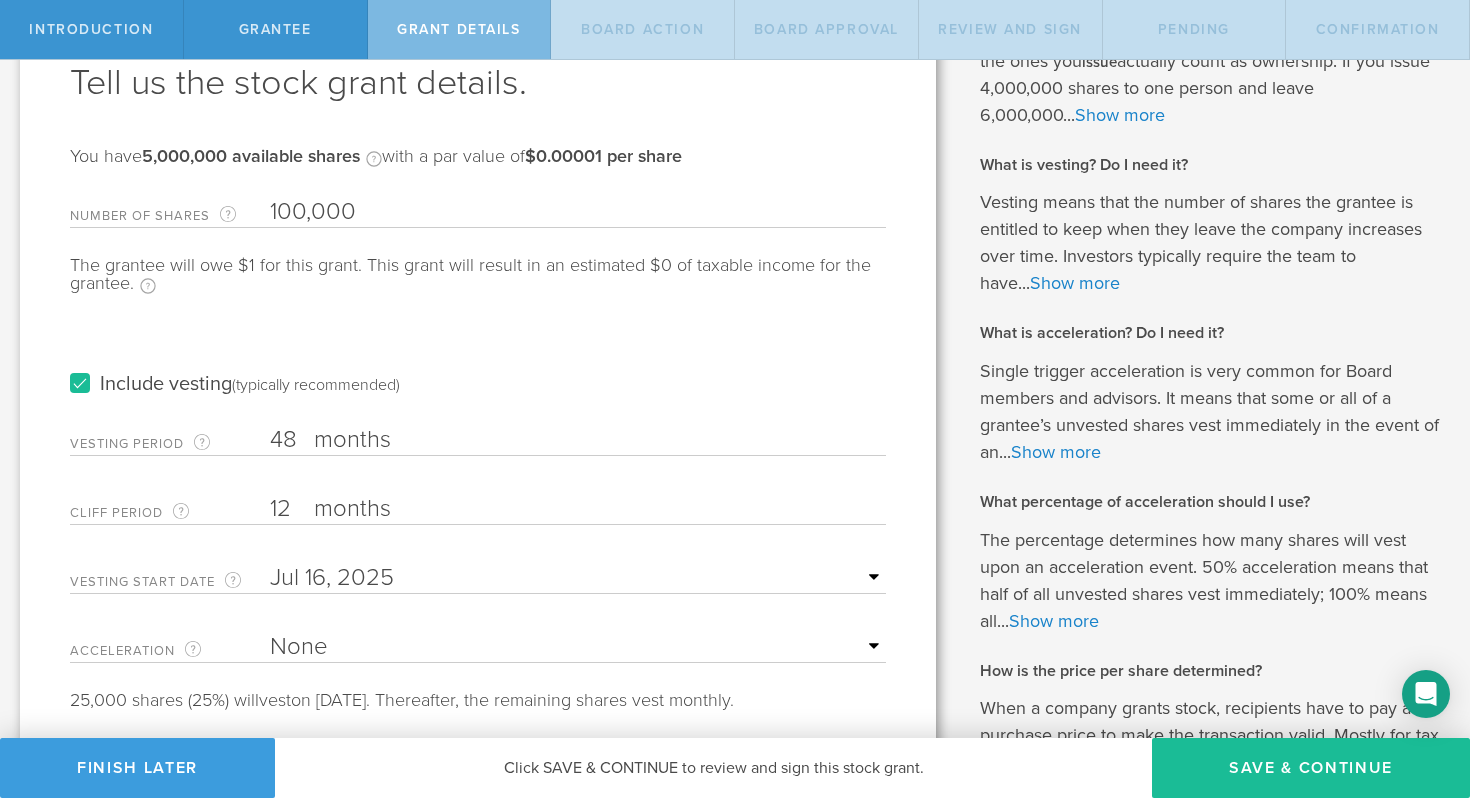 click on "Include vesting  (typically recommended)" at bounding box center [478, 364] 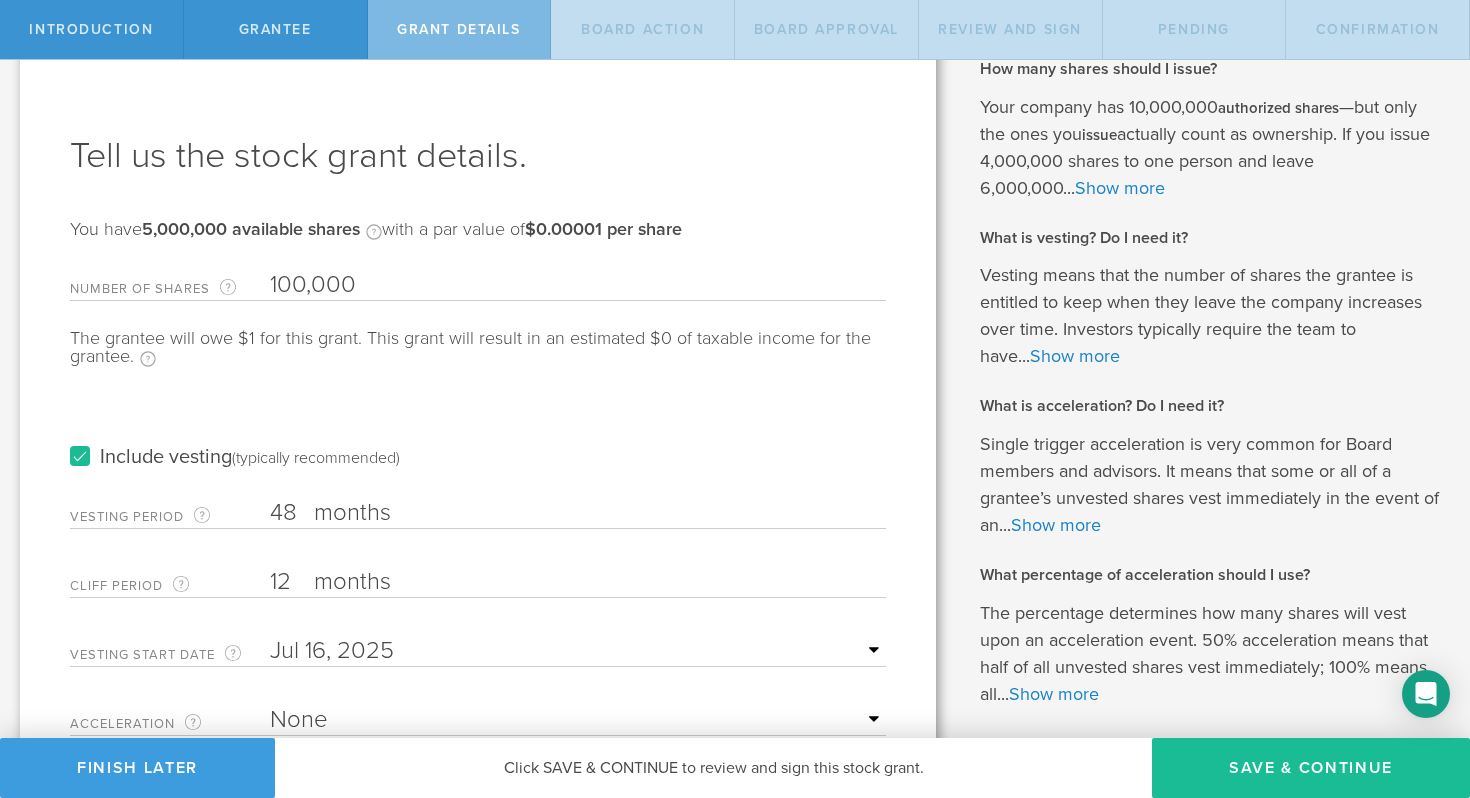 scroll, scrollTop: 43, scrollLeft: 0, axis: vertical 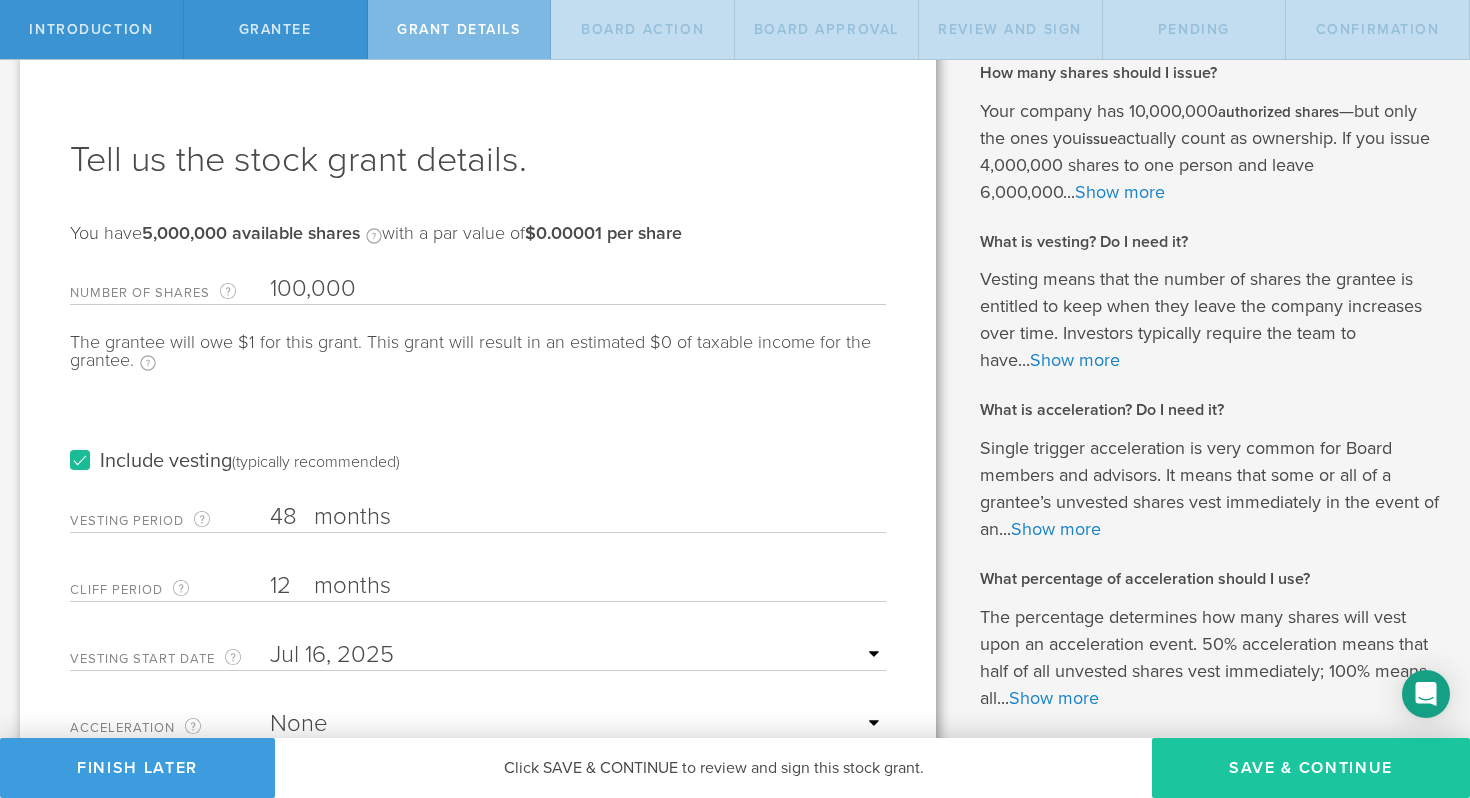 click on "Save & Continue" at bounding box center (1311, 768) 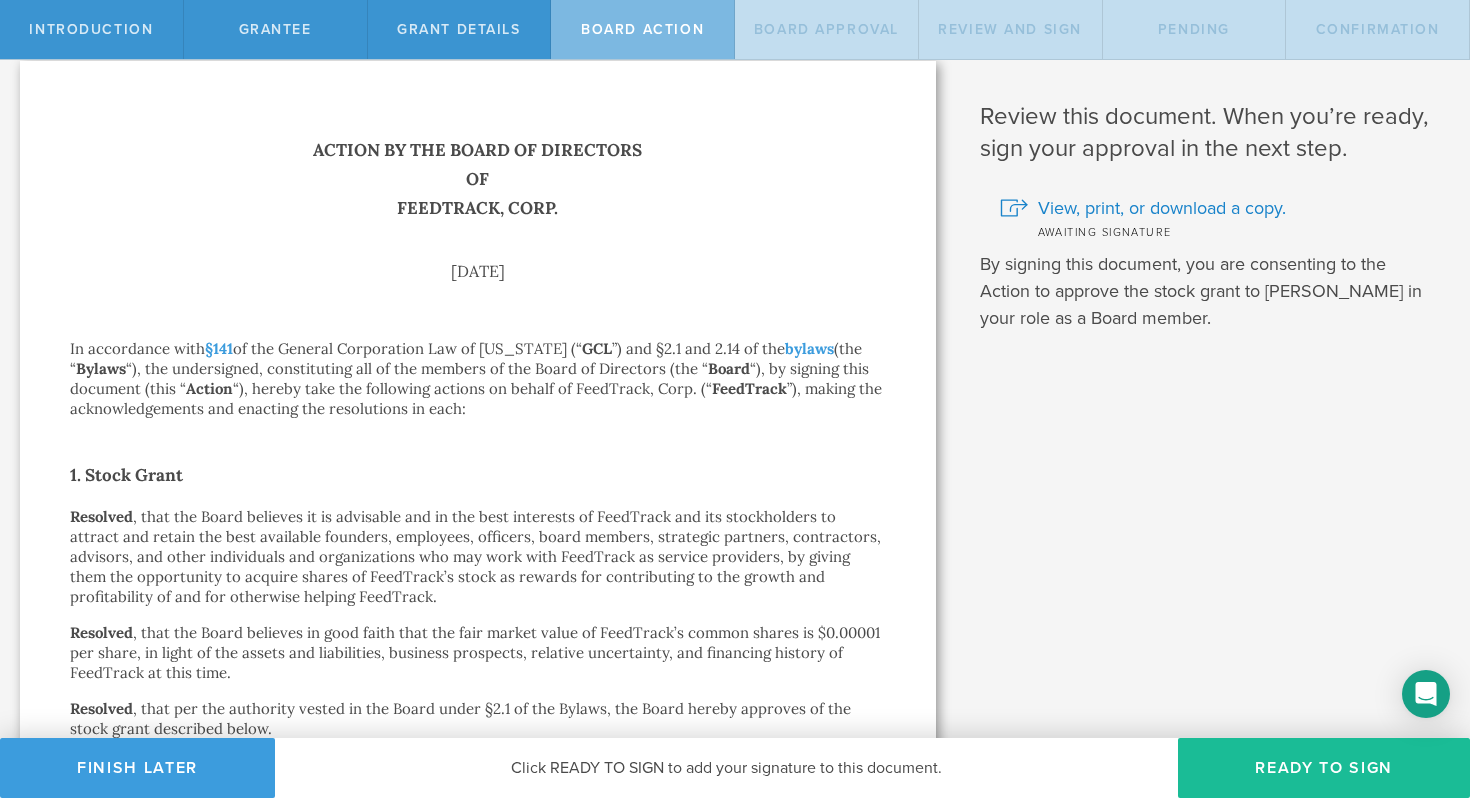 scroll, scrollTop: 0, scrollLeft: 0, axis: both 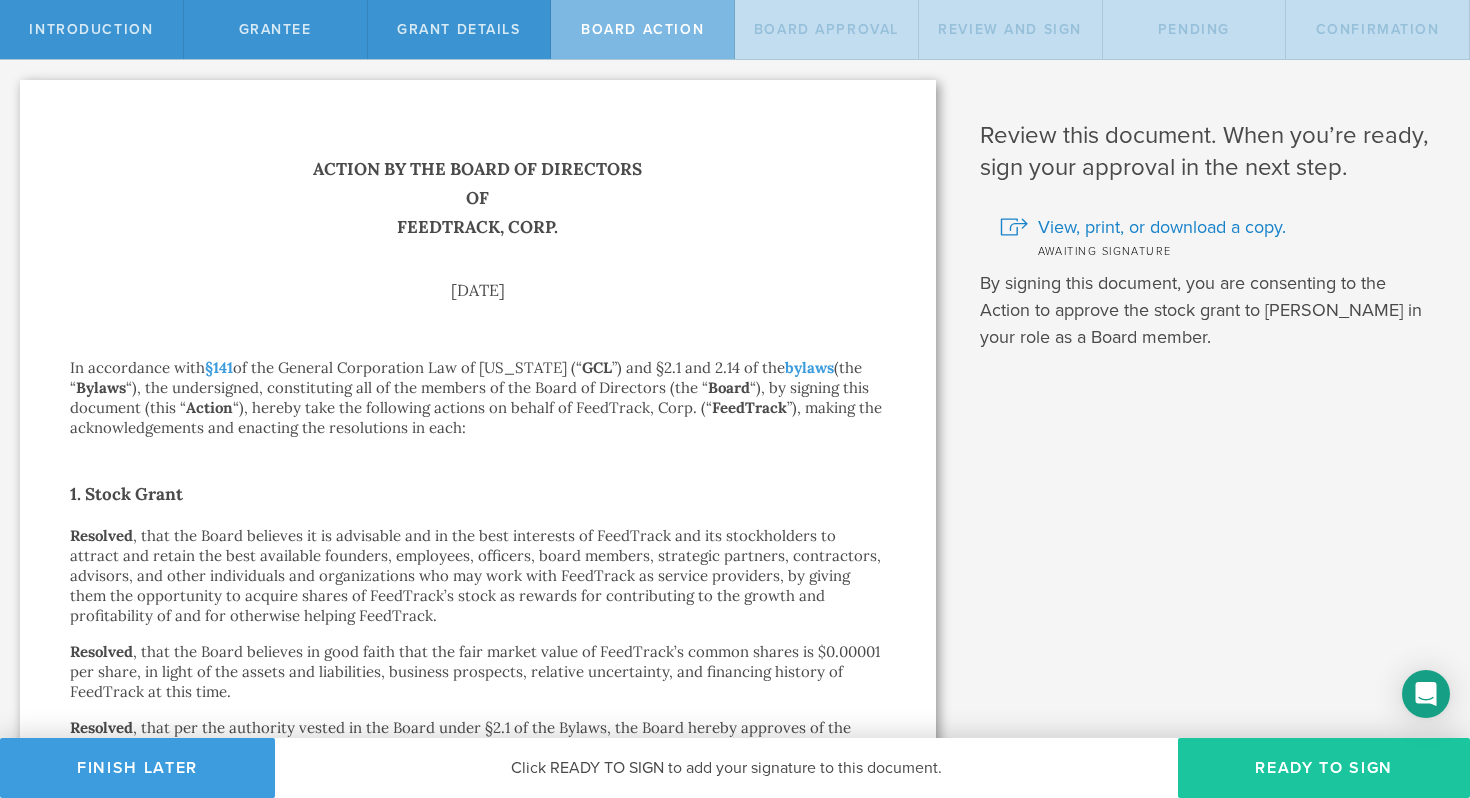 click on "Ready to Sign" at bounding box center [1324, 768] 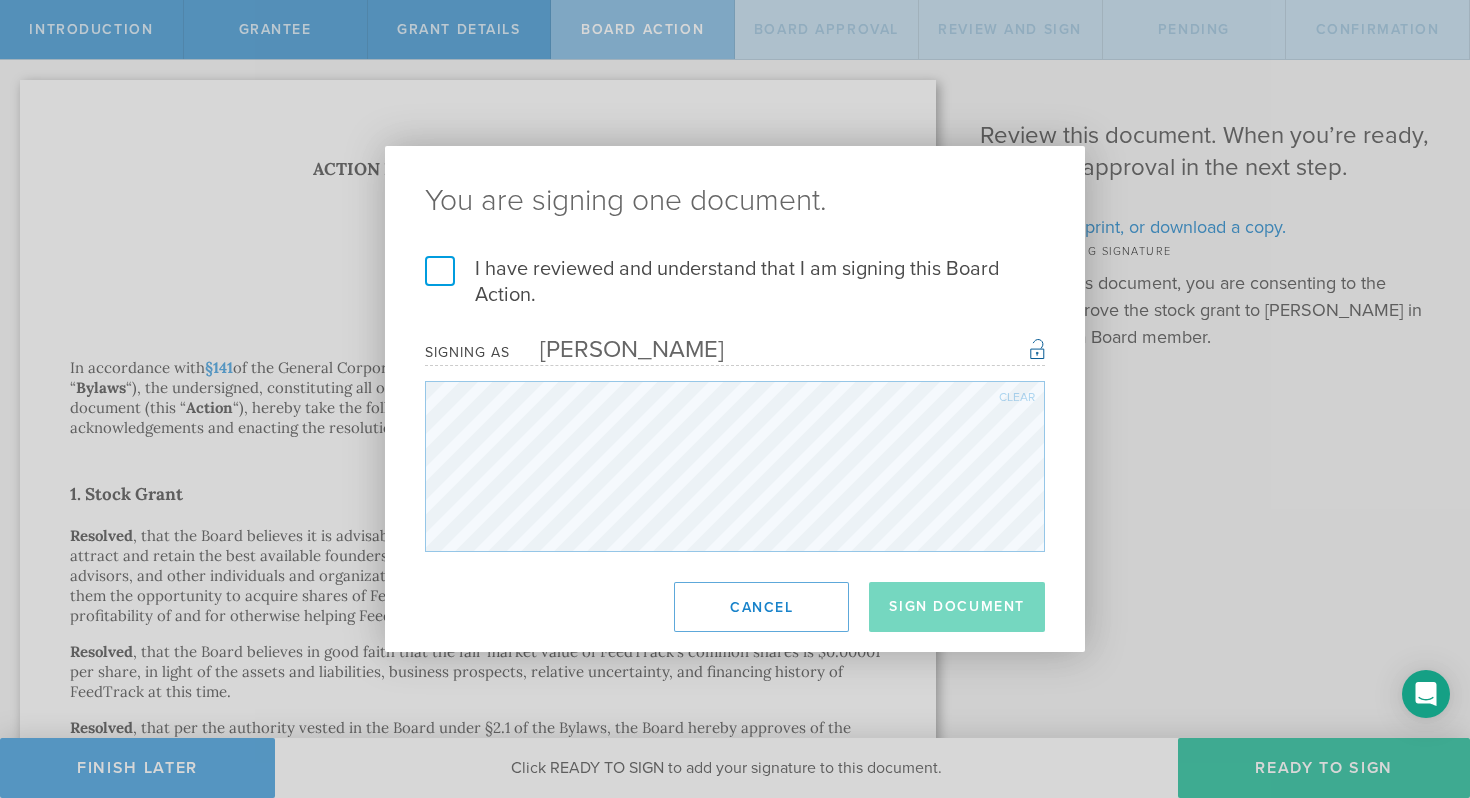 click on "I have reviewed and understand that I am signing this Board Action." at bounding box center [735, 282] 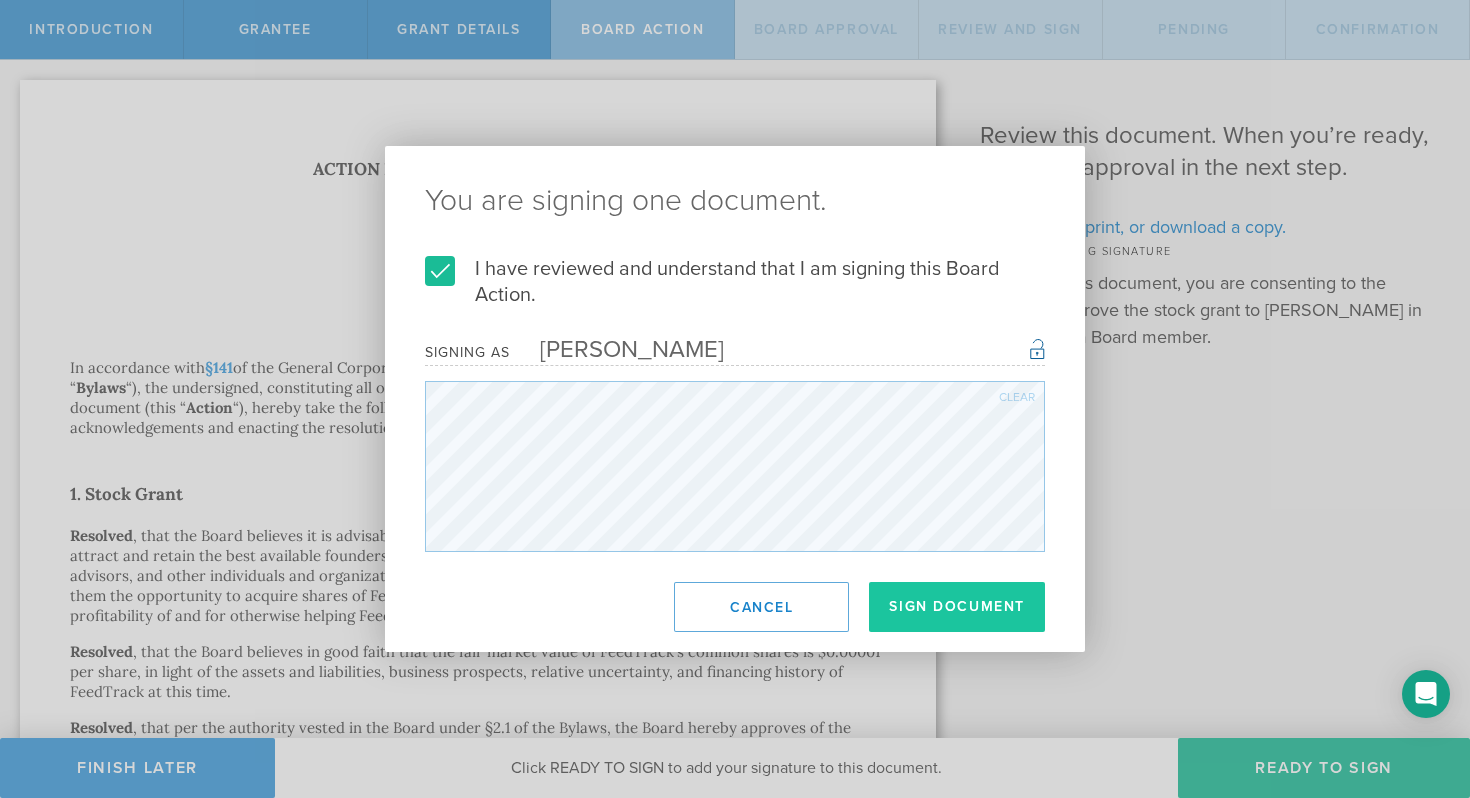 click on "Sign Document" at bounding box center (957, 607) 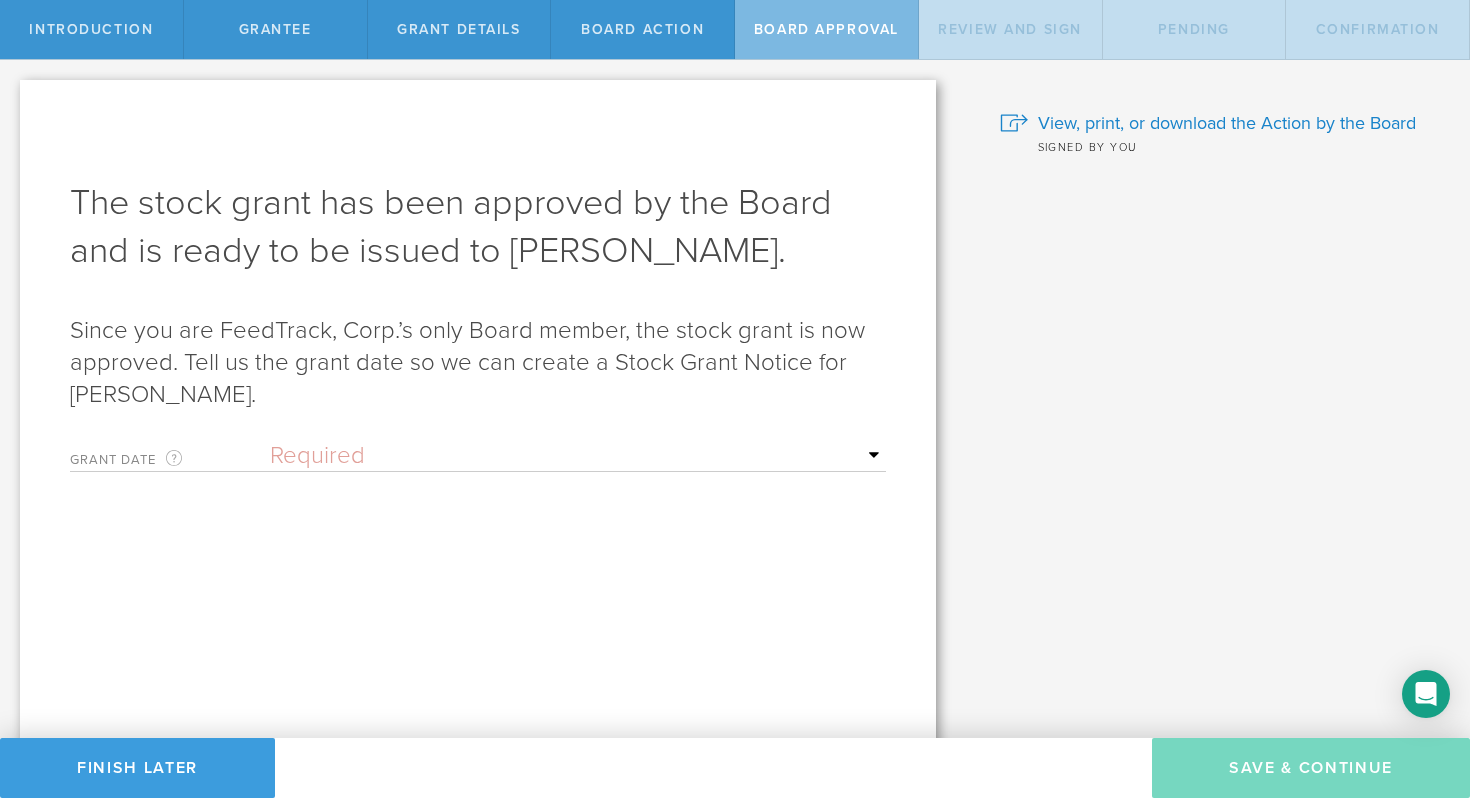 click on "Required Upon grantee's signature A specific date" at bounding box center [578, 456] 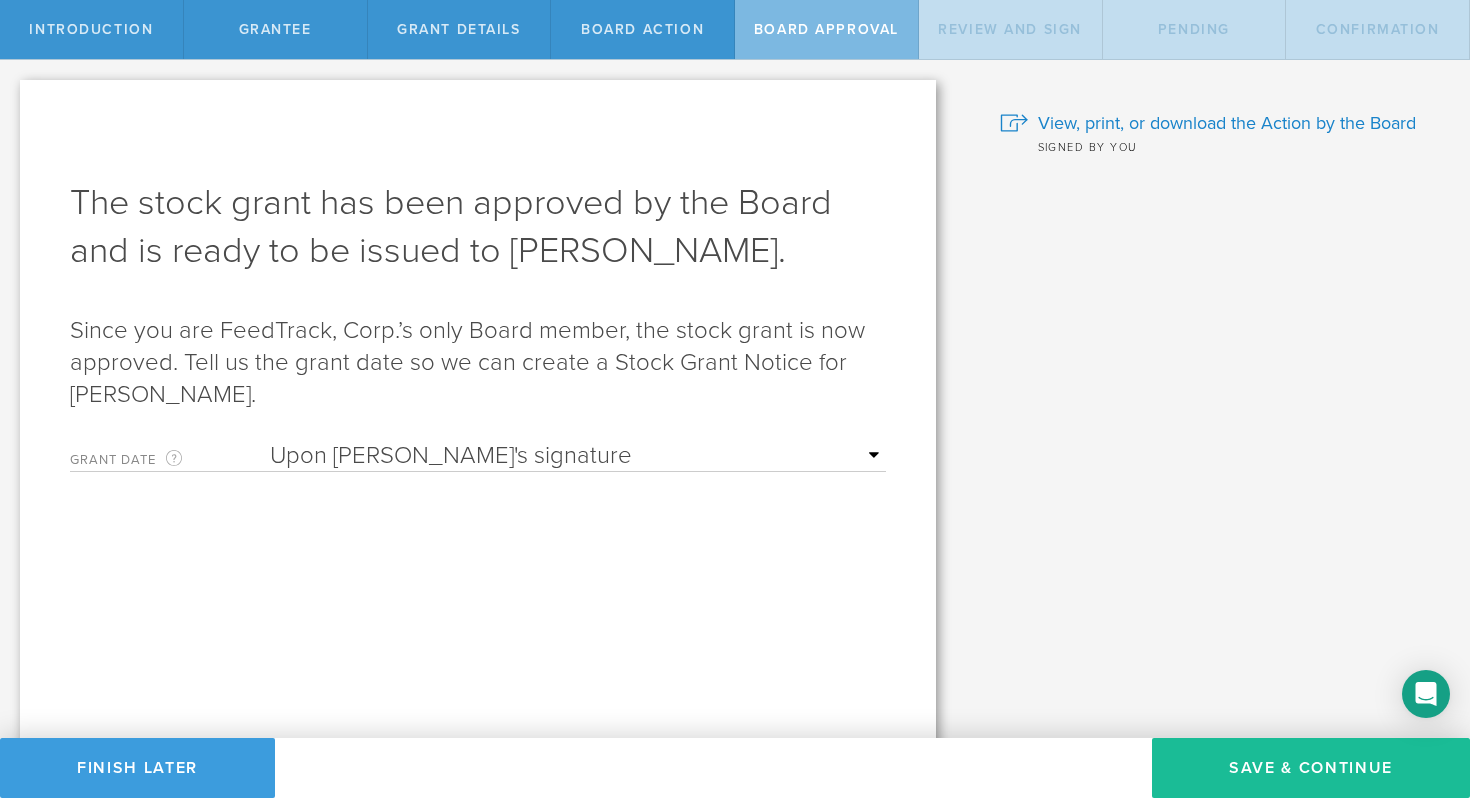 click on "Grant Date This is the date on which the recipient is granted the stock. This date can be the day the recipient signs and accepts the stock grant, but in certain cases, such as the hiring of a new person, you may want to set the date in the future. Required Upon grantee's signature A specific date                                                                           Mon             Tue             Wed             Thu             Fri             Sat             Sun" at bounding box center (478, 565) 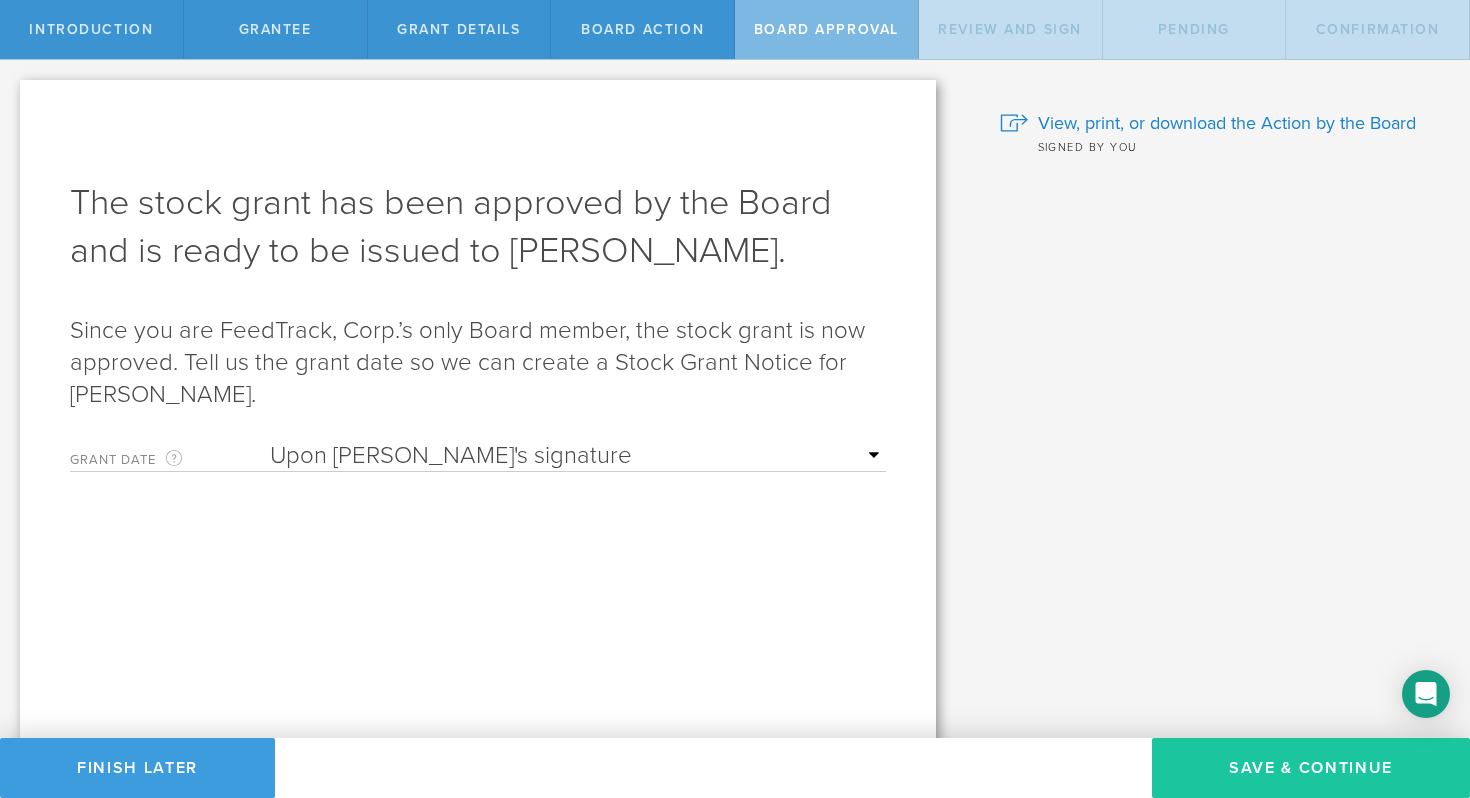 click on "Save & Continue" at bounding box center (1311, 768) 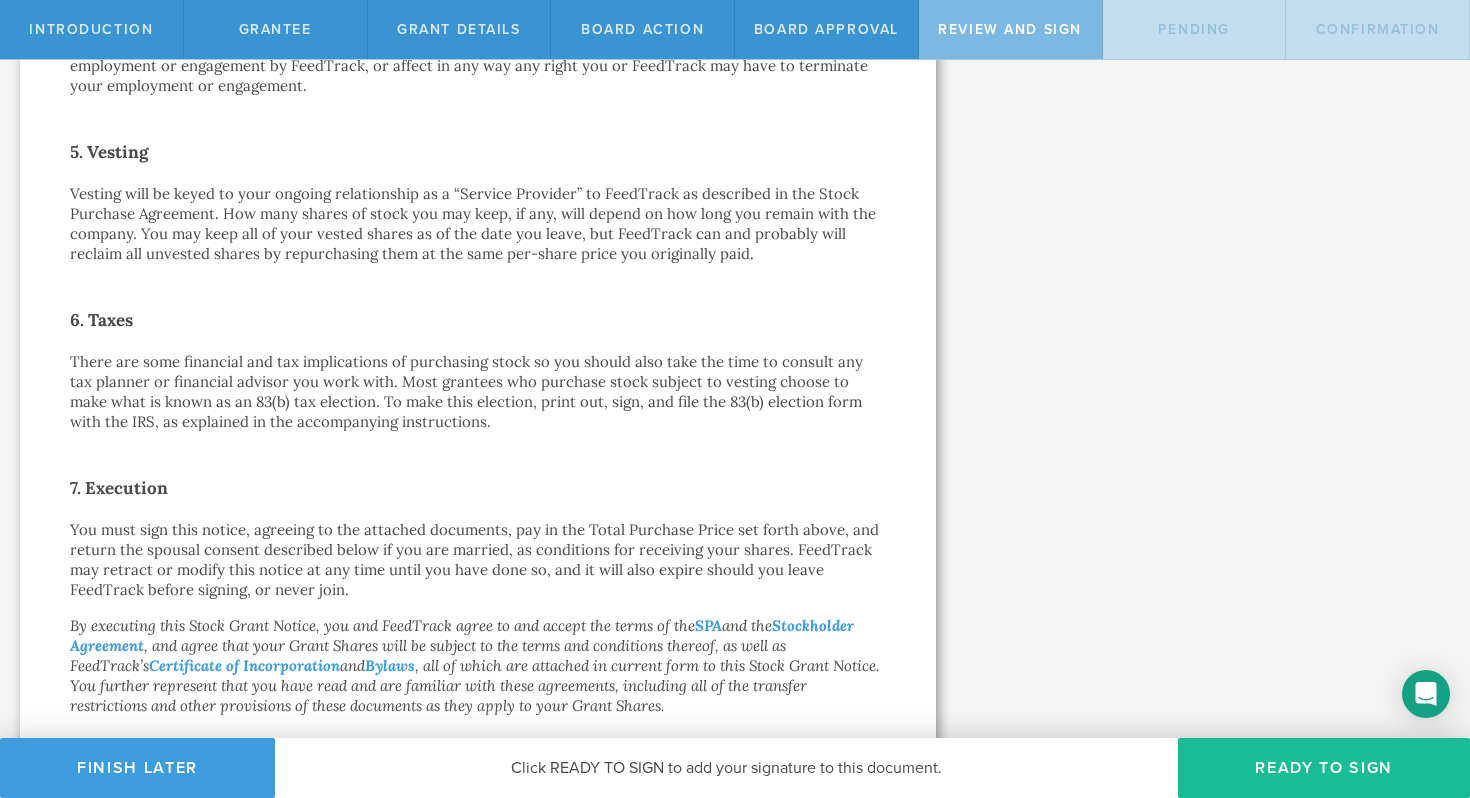 scroll, scrollTop: 1392, scrollLeft: 0, axis: vertical 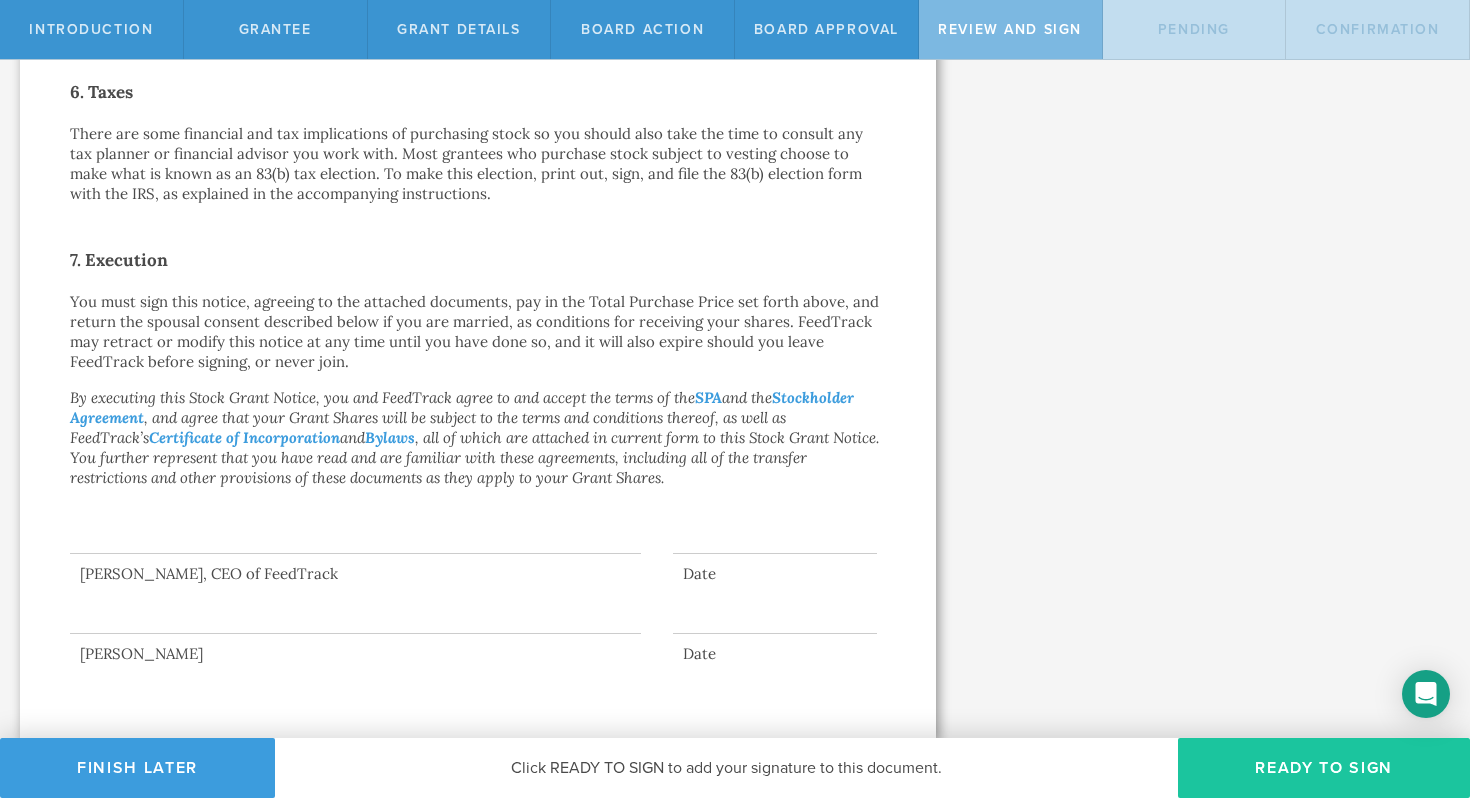 click on "Ready to Sign" at bounding box center [1324, 768] 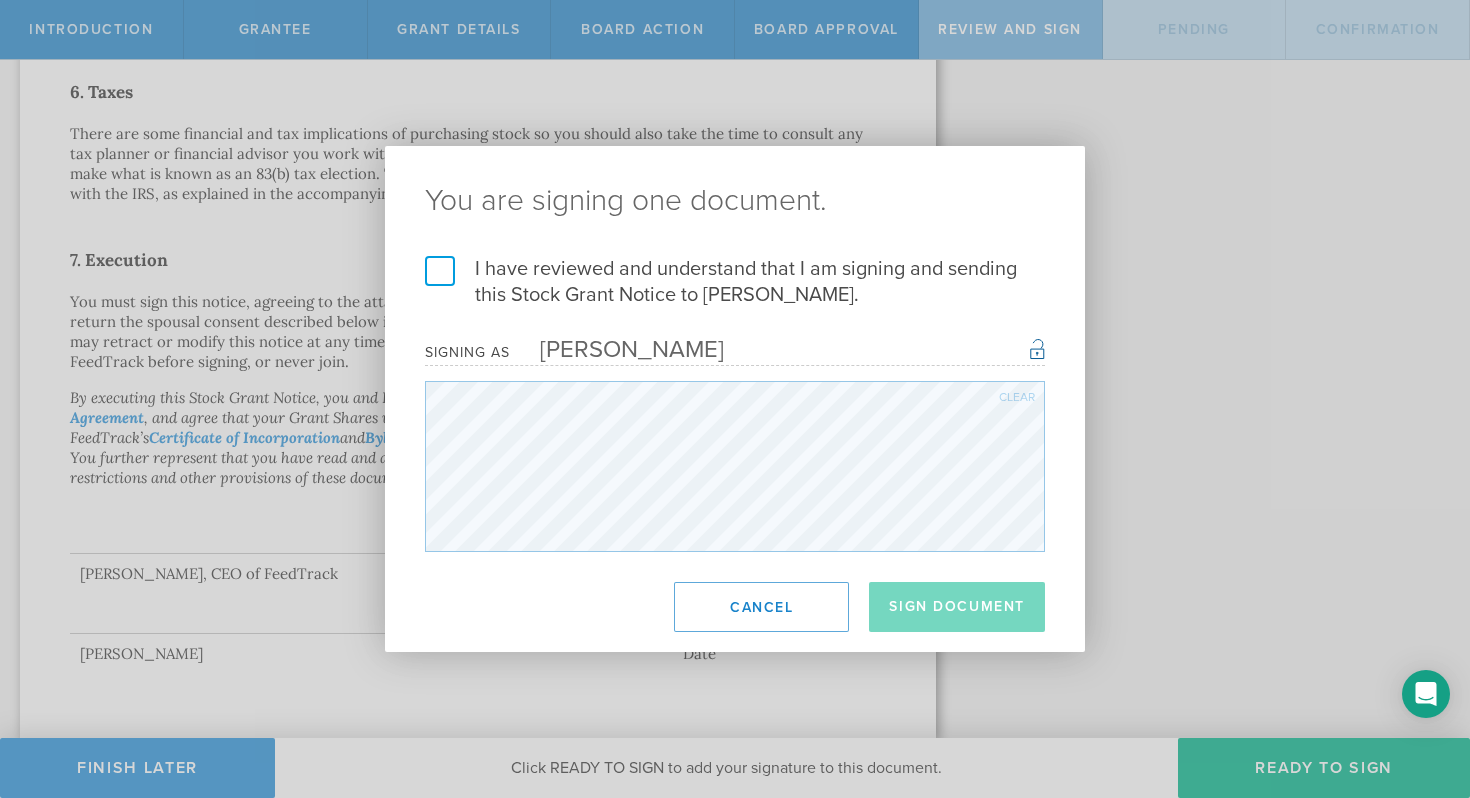 click on "I have reviewed and understand that I am signing and sending this Stock Grant Notice to Ian Barrett." at bounding box center [735, 282] 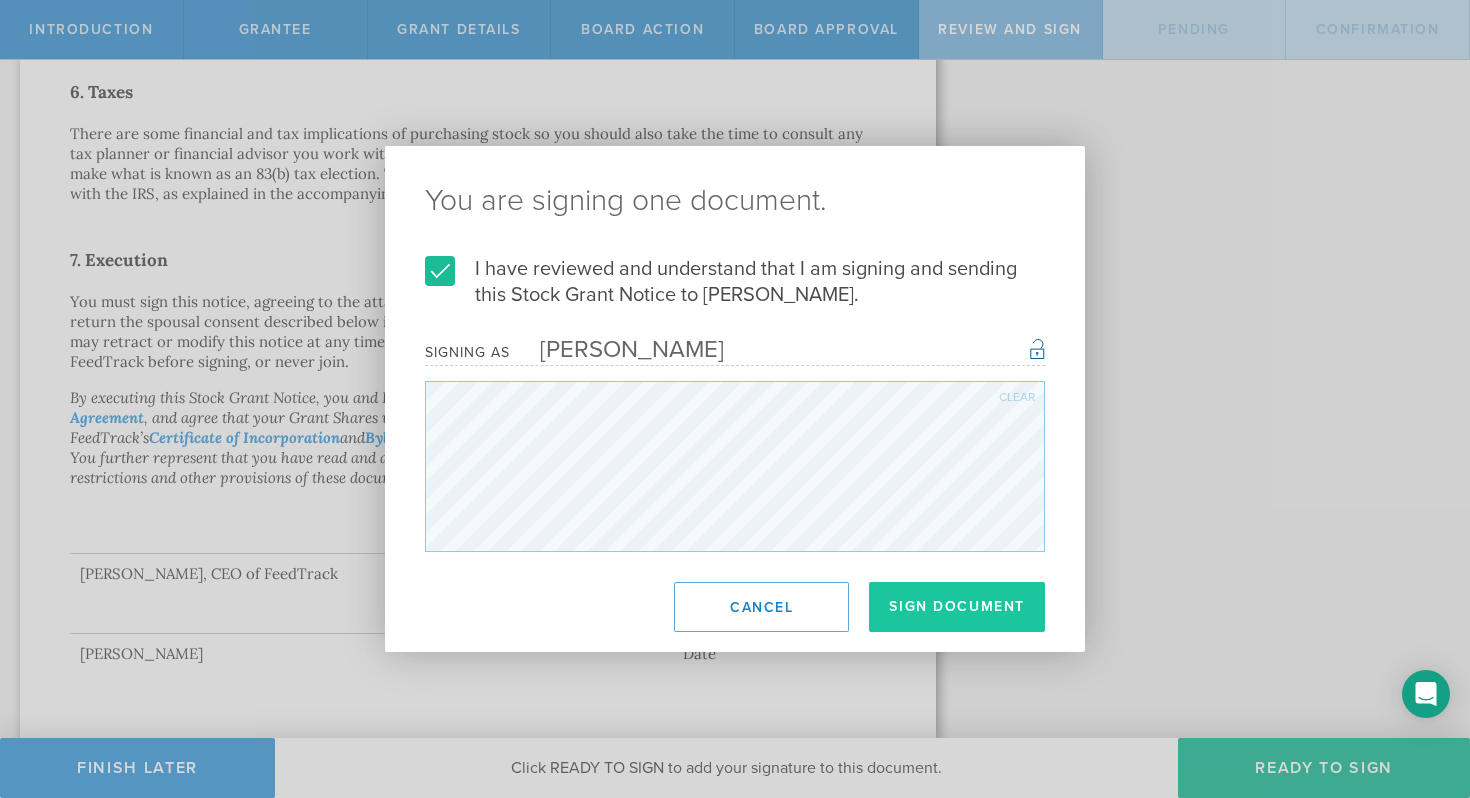 click on "Sign Document" at bounding box center [957, 607] 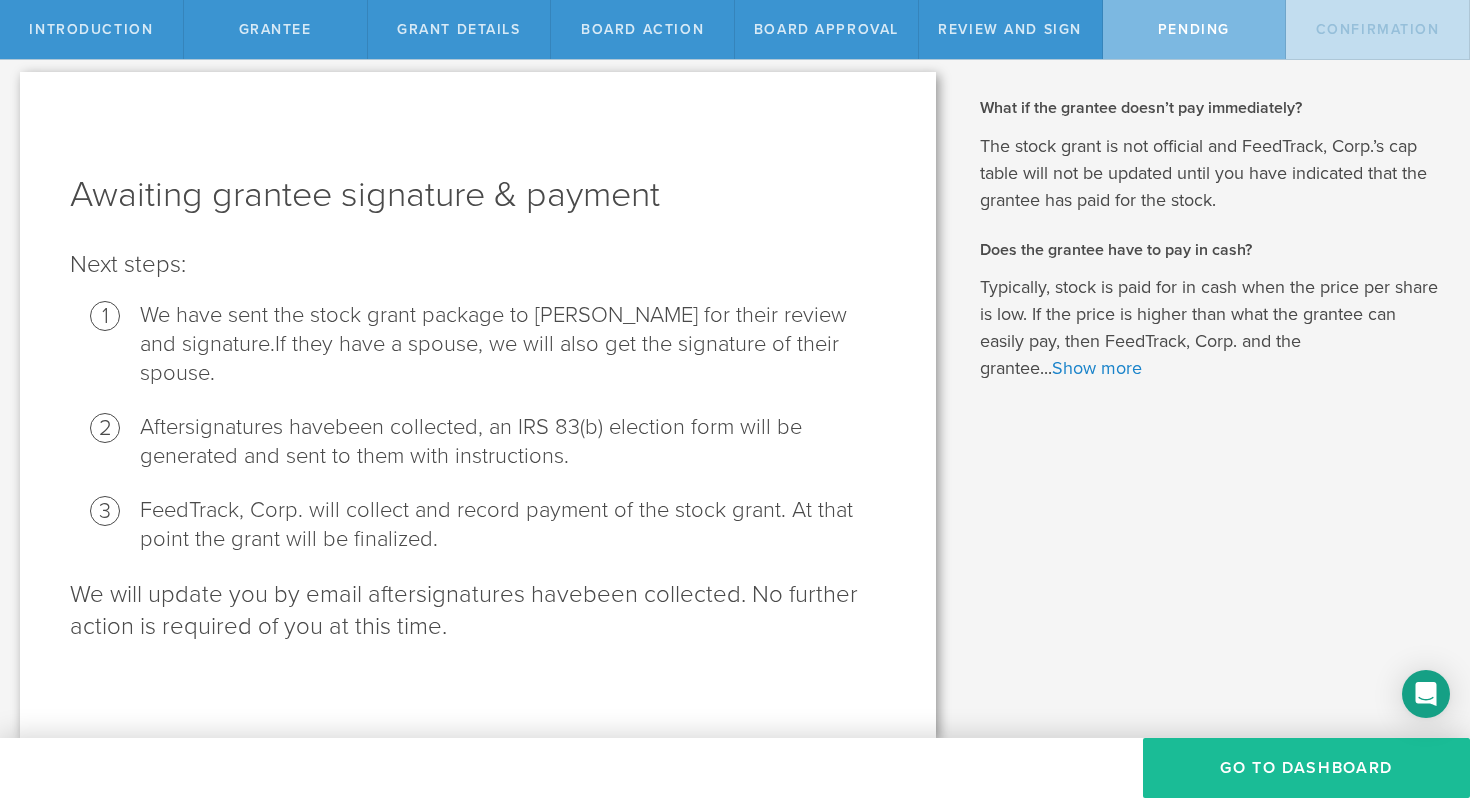 scroll, scrollTop: 0, scrollLeft: 0, axis: both 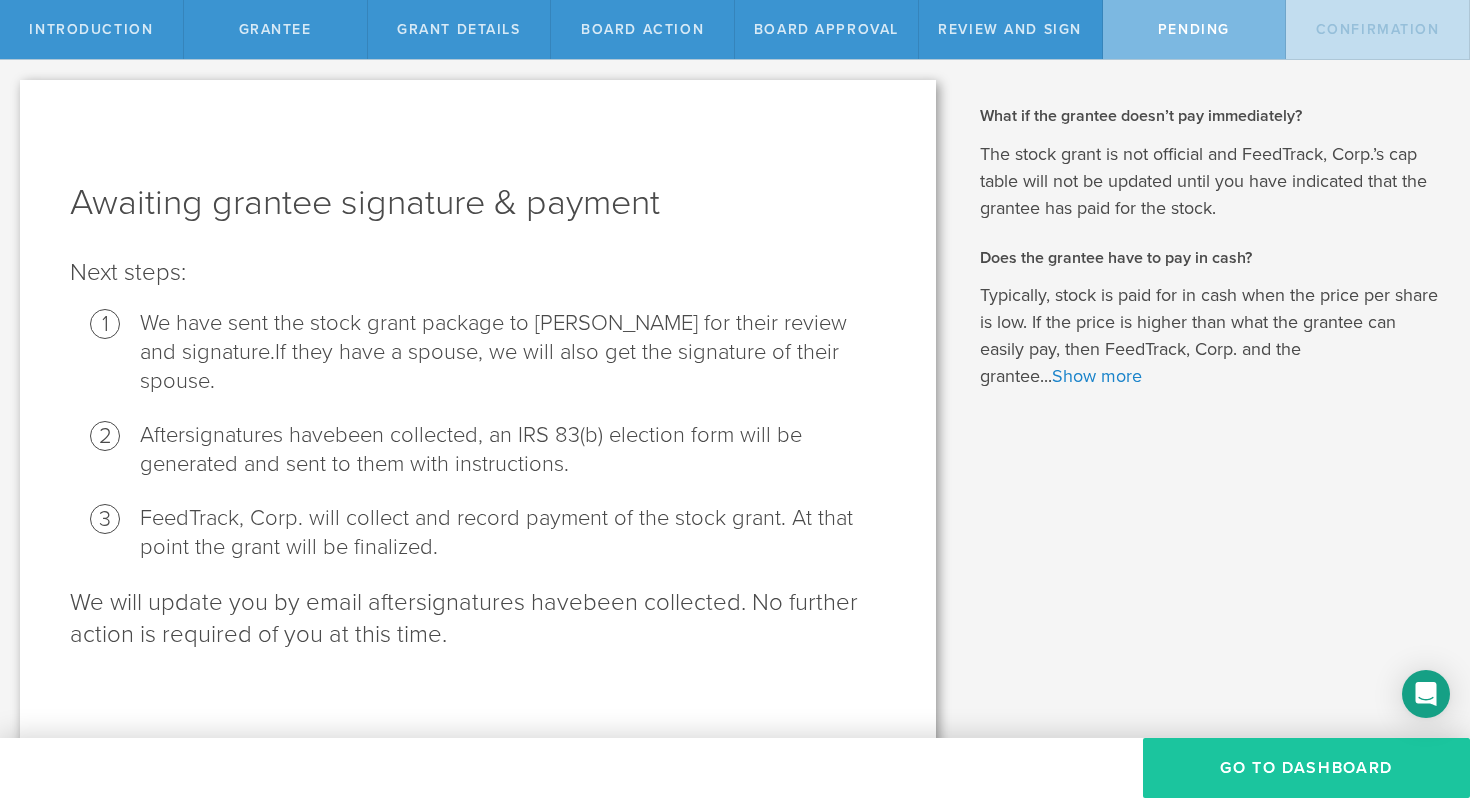 click on "Go To Dashboard" at bounding box center (1306, 768) 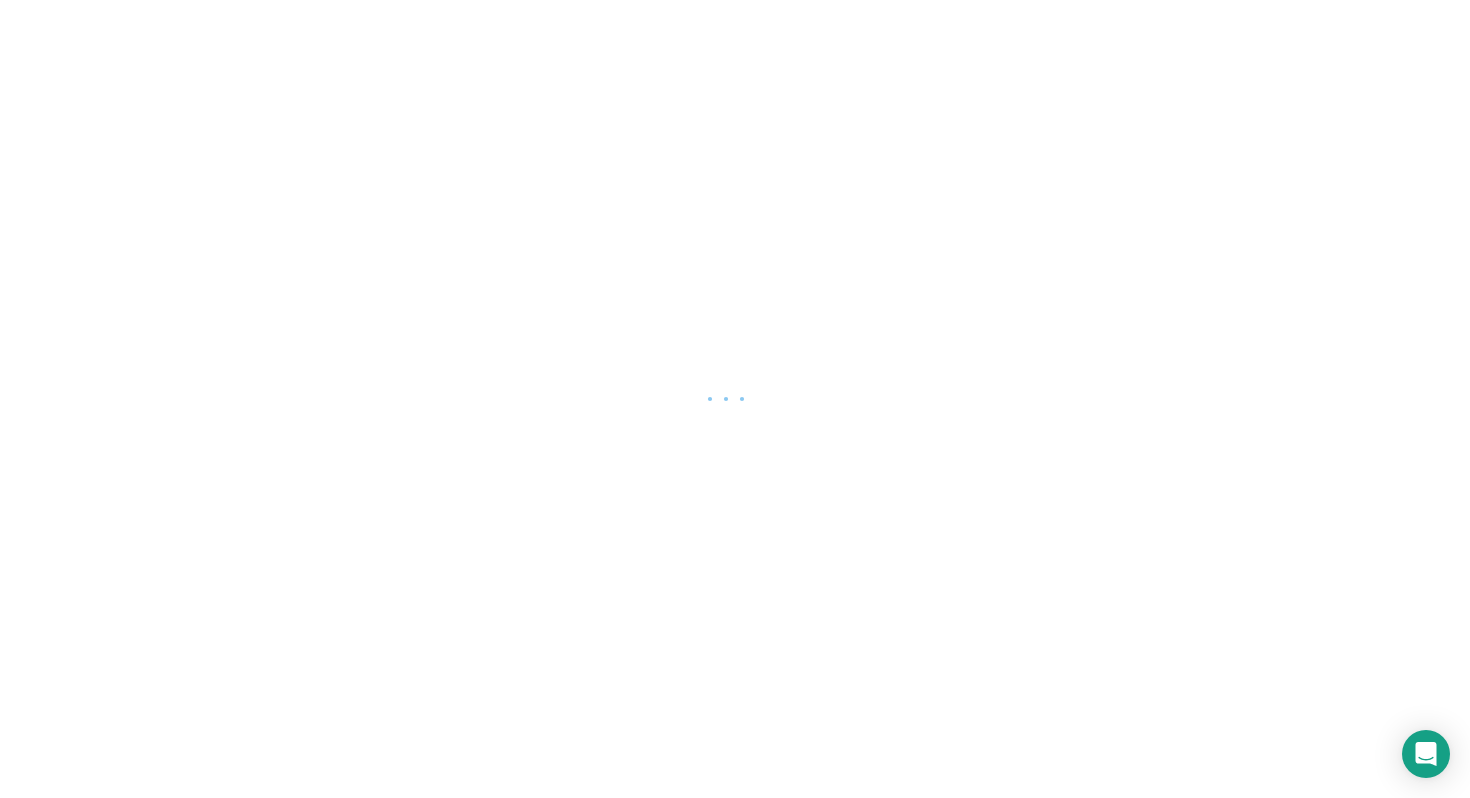 scroll, scrollTop: 0, scrollLeft: 0, axis: both 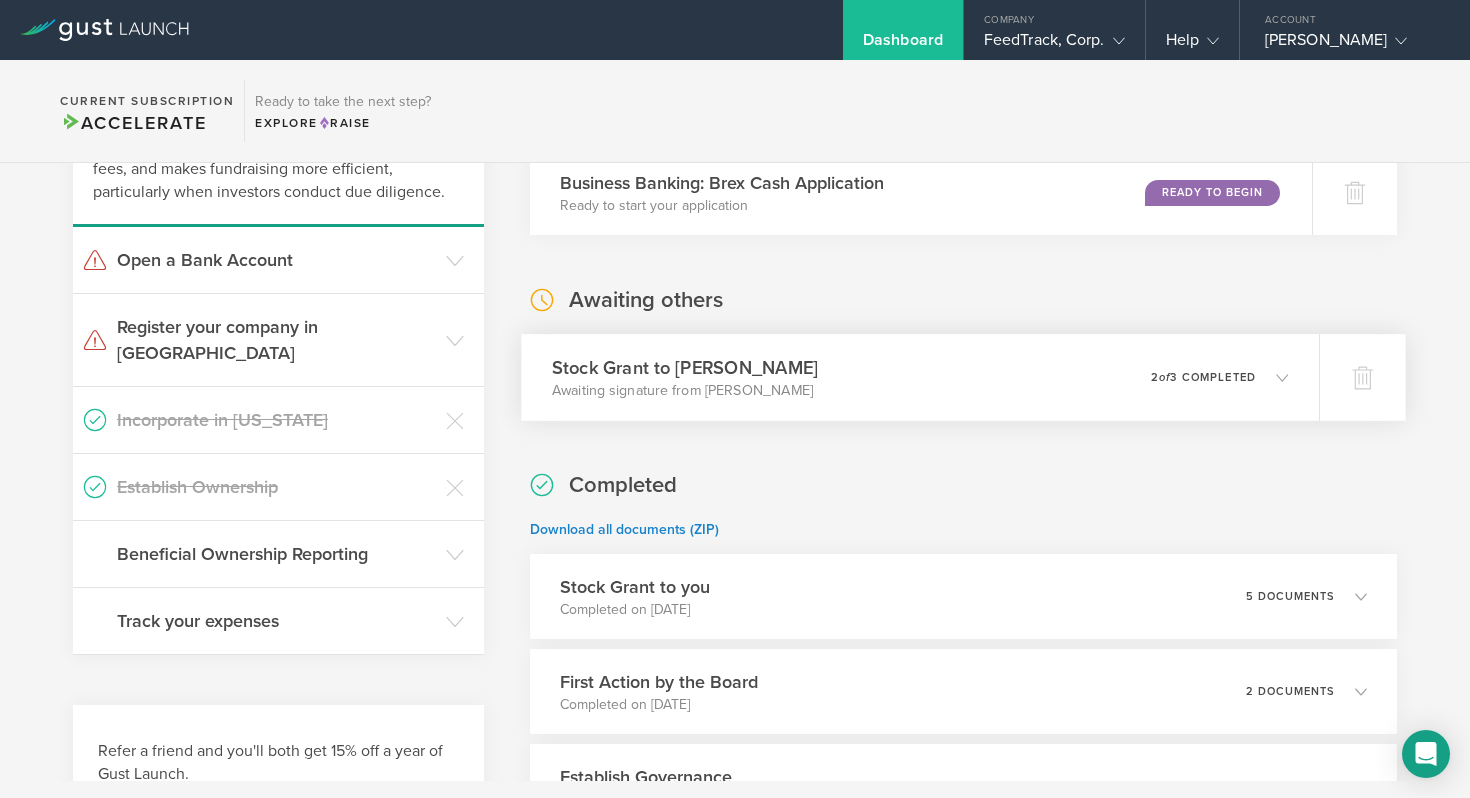click at bounding box center (1272, 377) 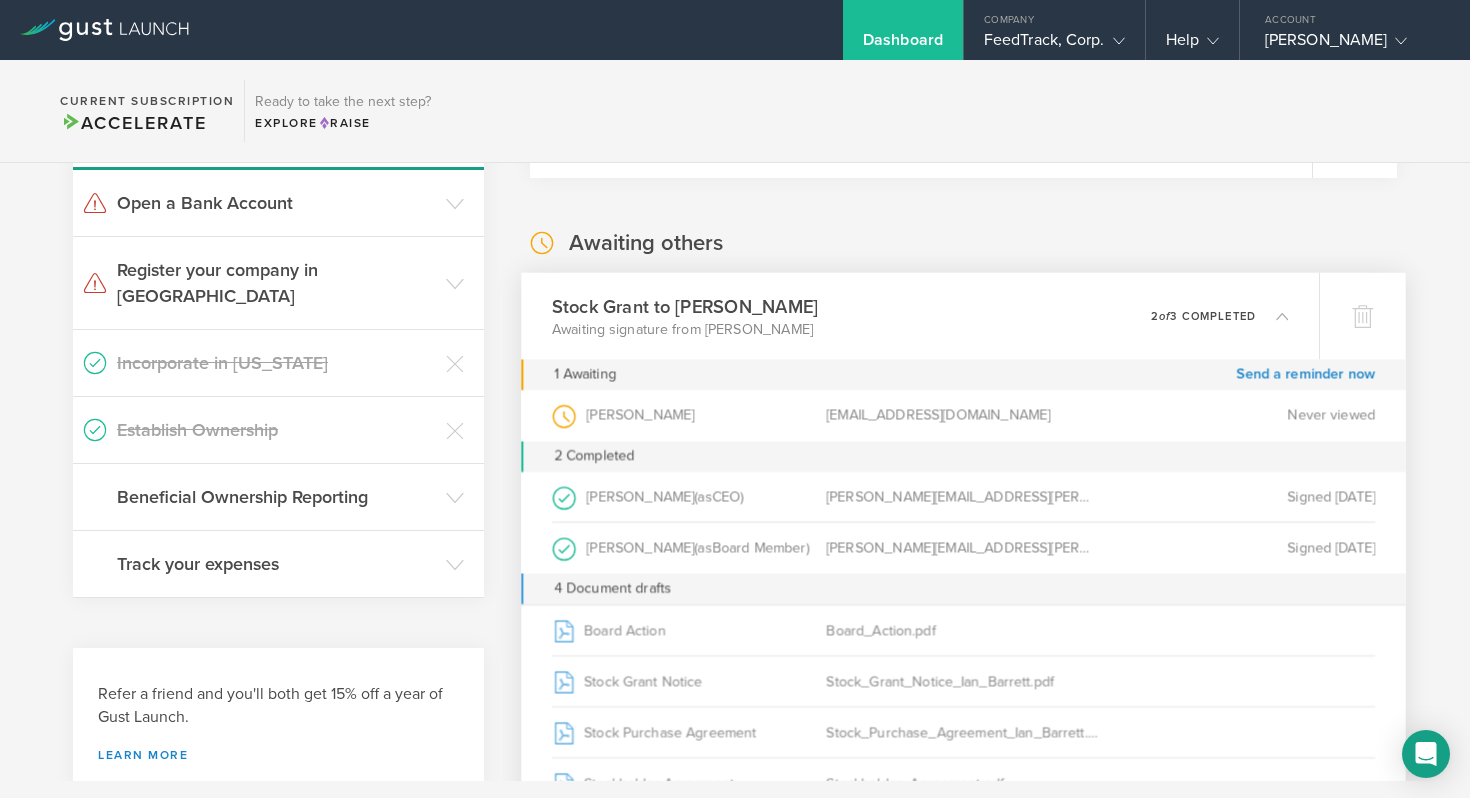 scroll, scrollTop: 547, scrollLeft: 0, axis: vertical 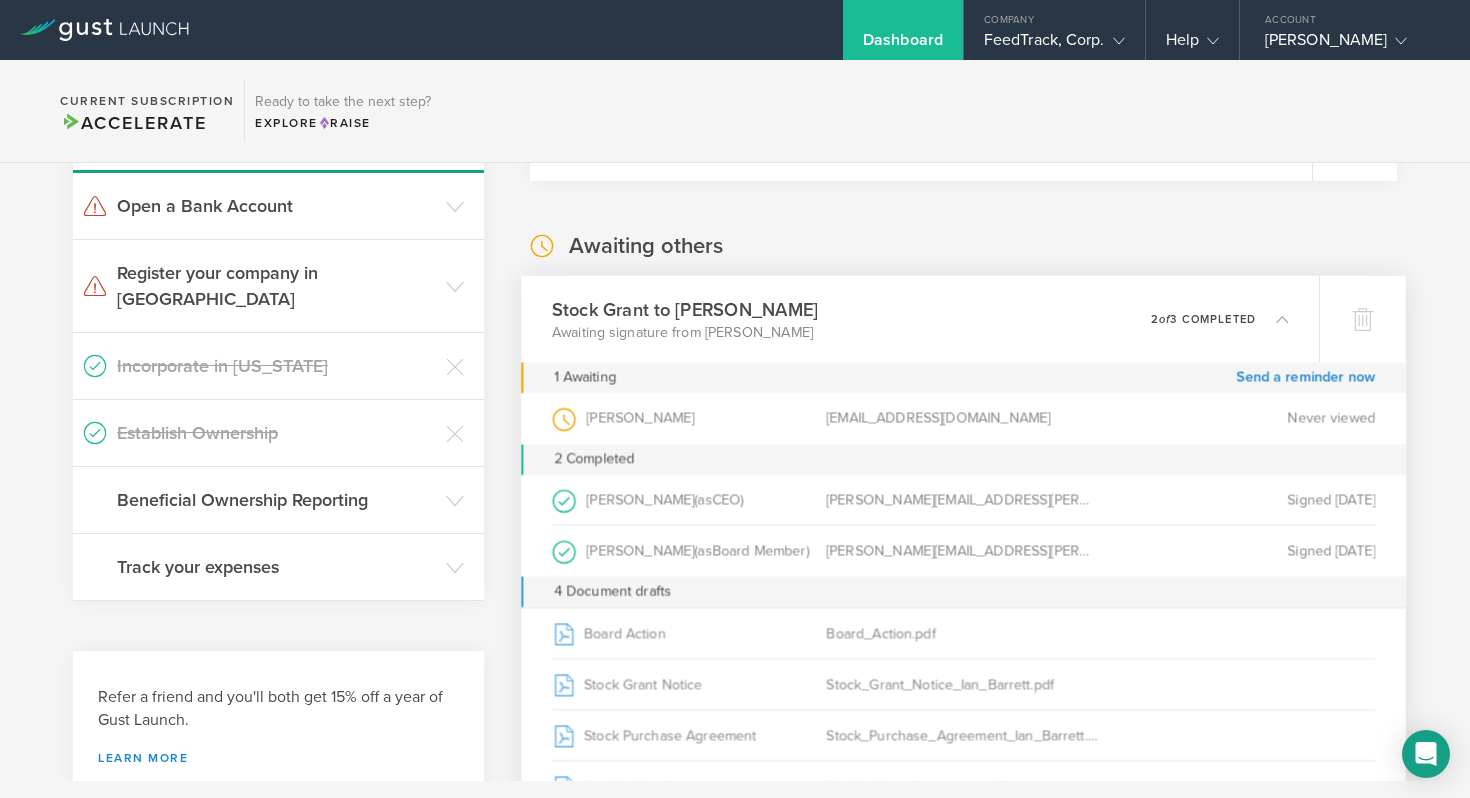 click on "0 undeliverable 2  of  3 completed" at bounding box center [1220, 319] 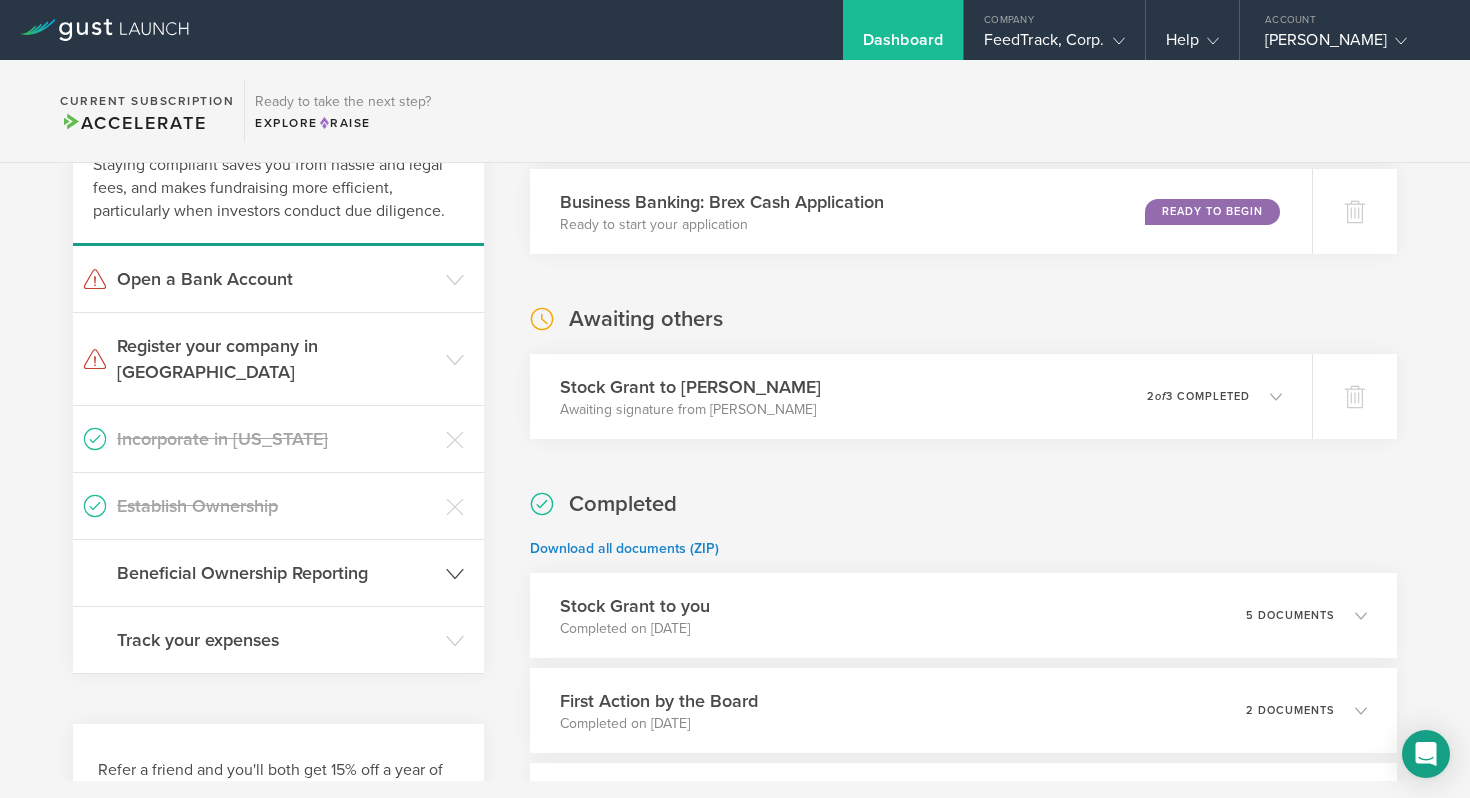 scroll, scrollTop: 462, scrollLeft: 0, axis: vertical 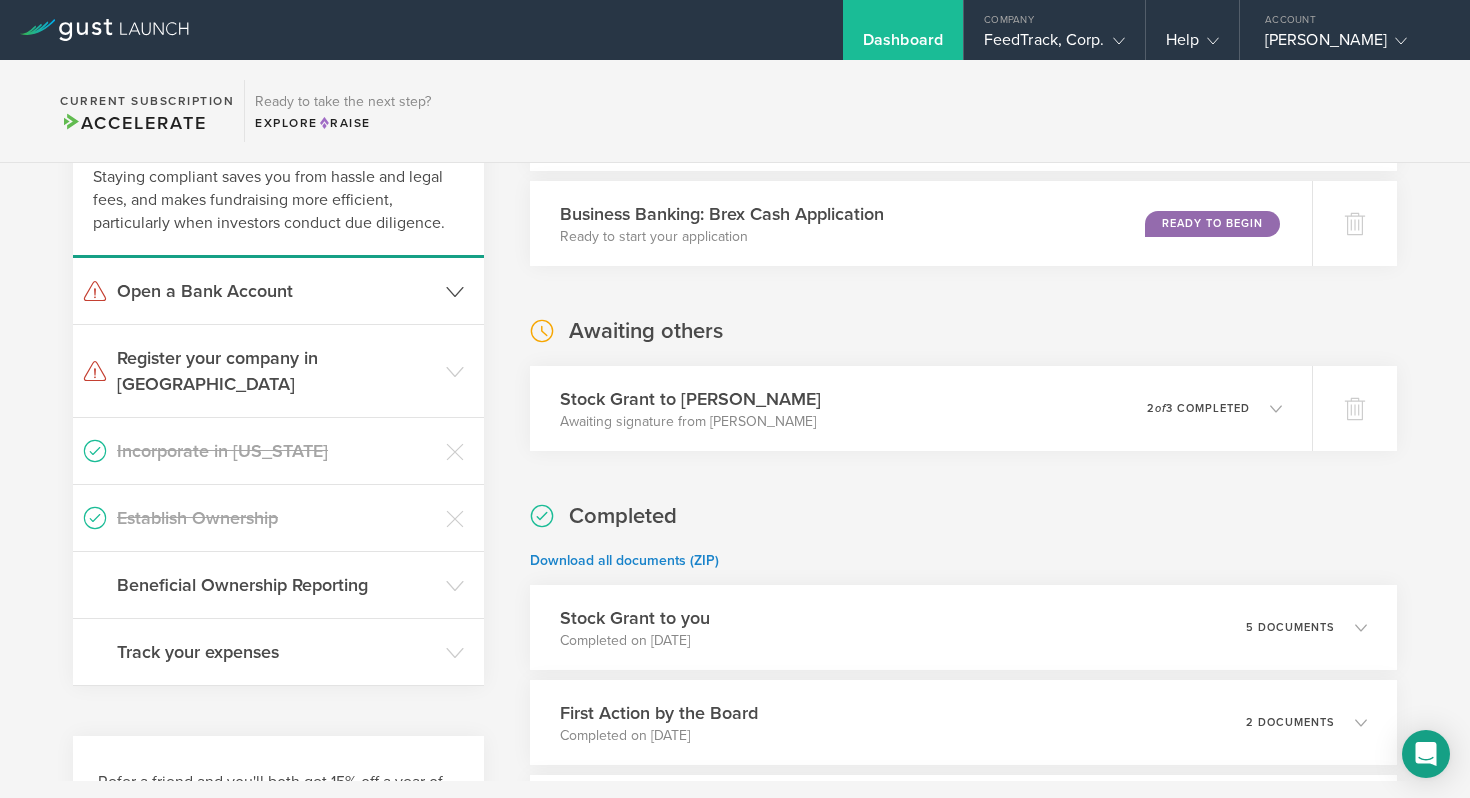 click on "Open a Bank Account" at bounding box center (278, 291) 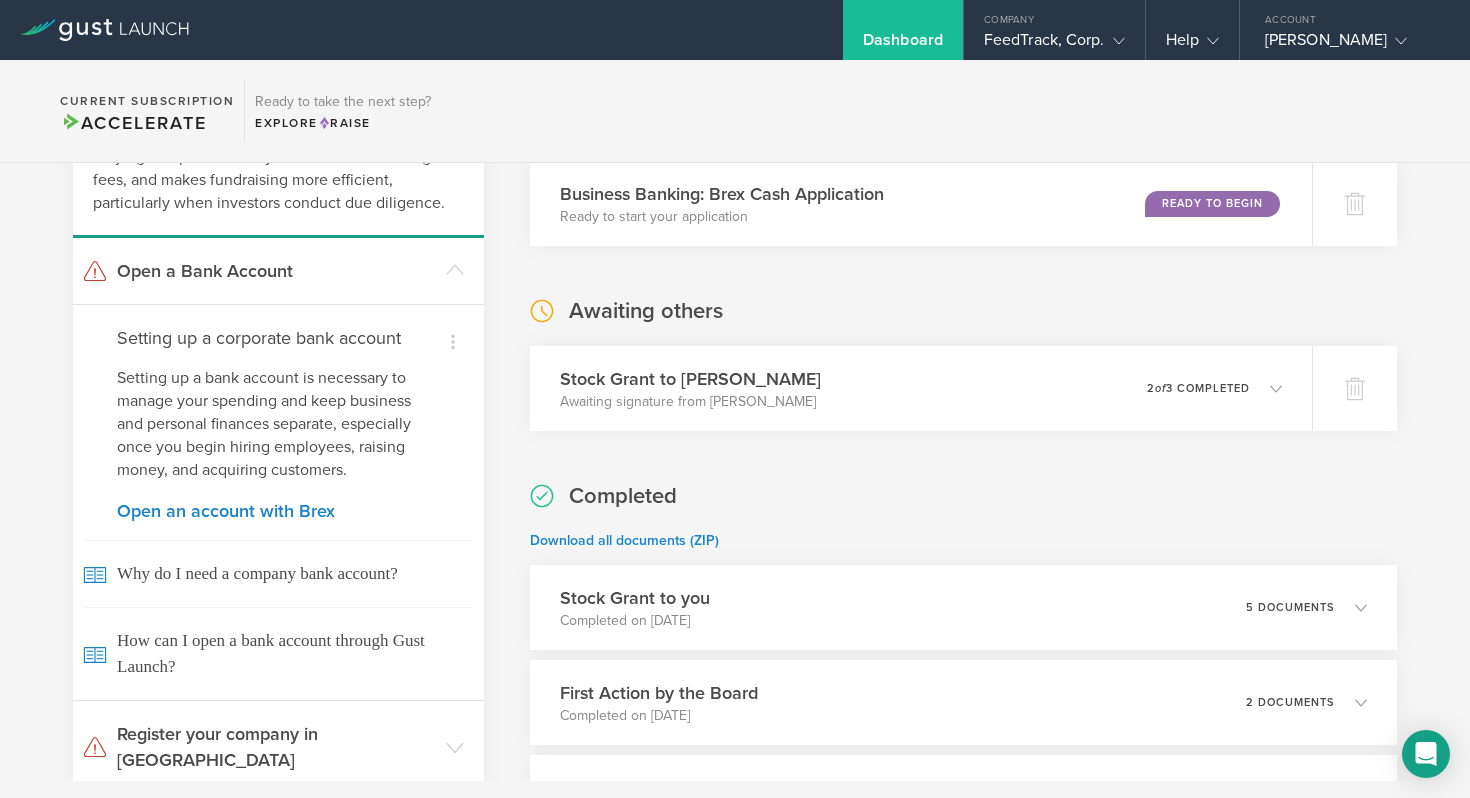 scroll, scrollTop: 484, scrollLeft: 0, axis: vertical 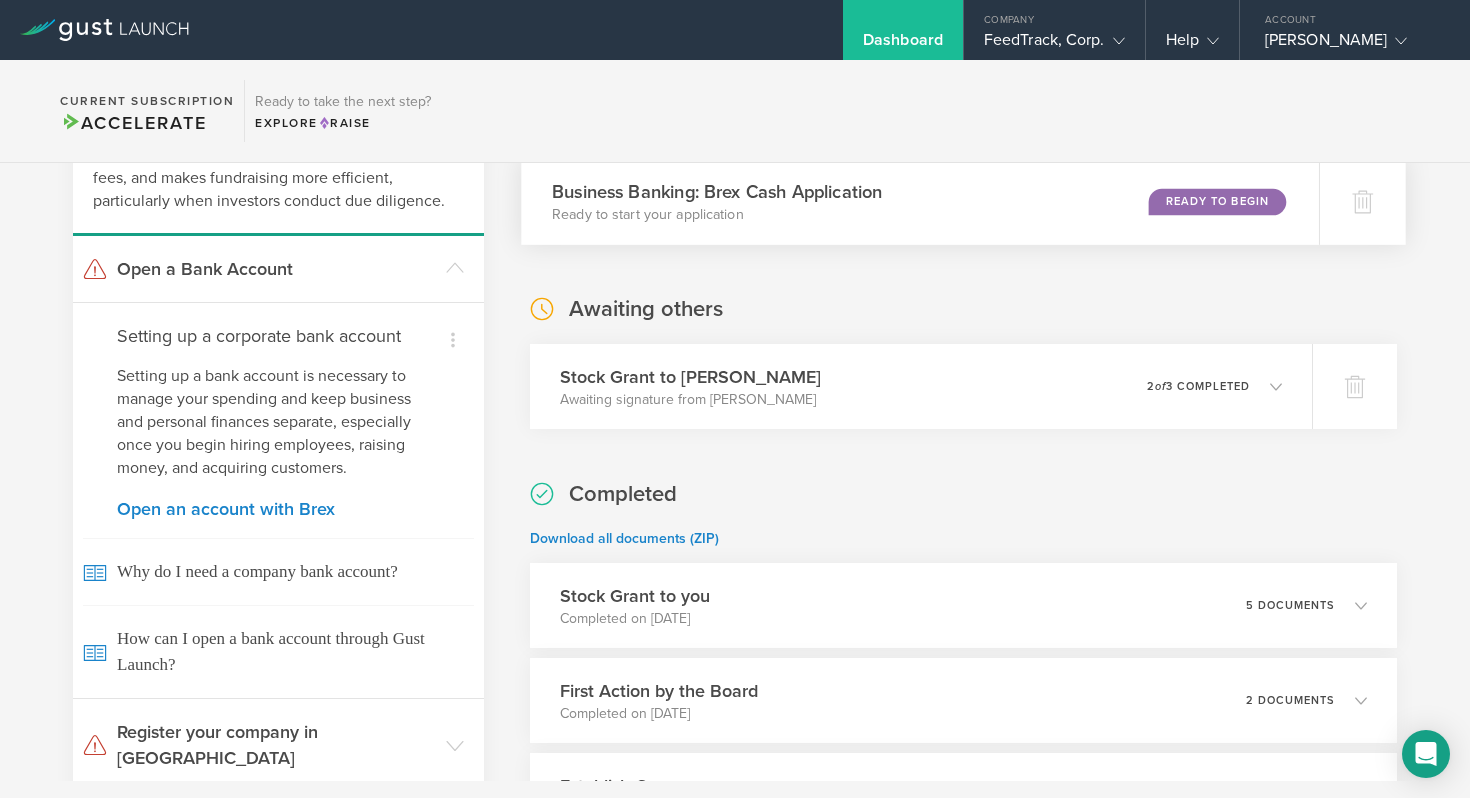 click on "Ready to Begin" at bounding box center [1217, 201] 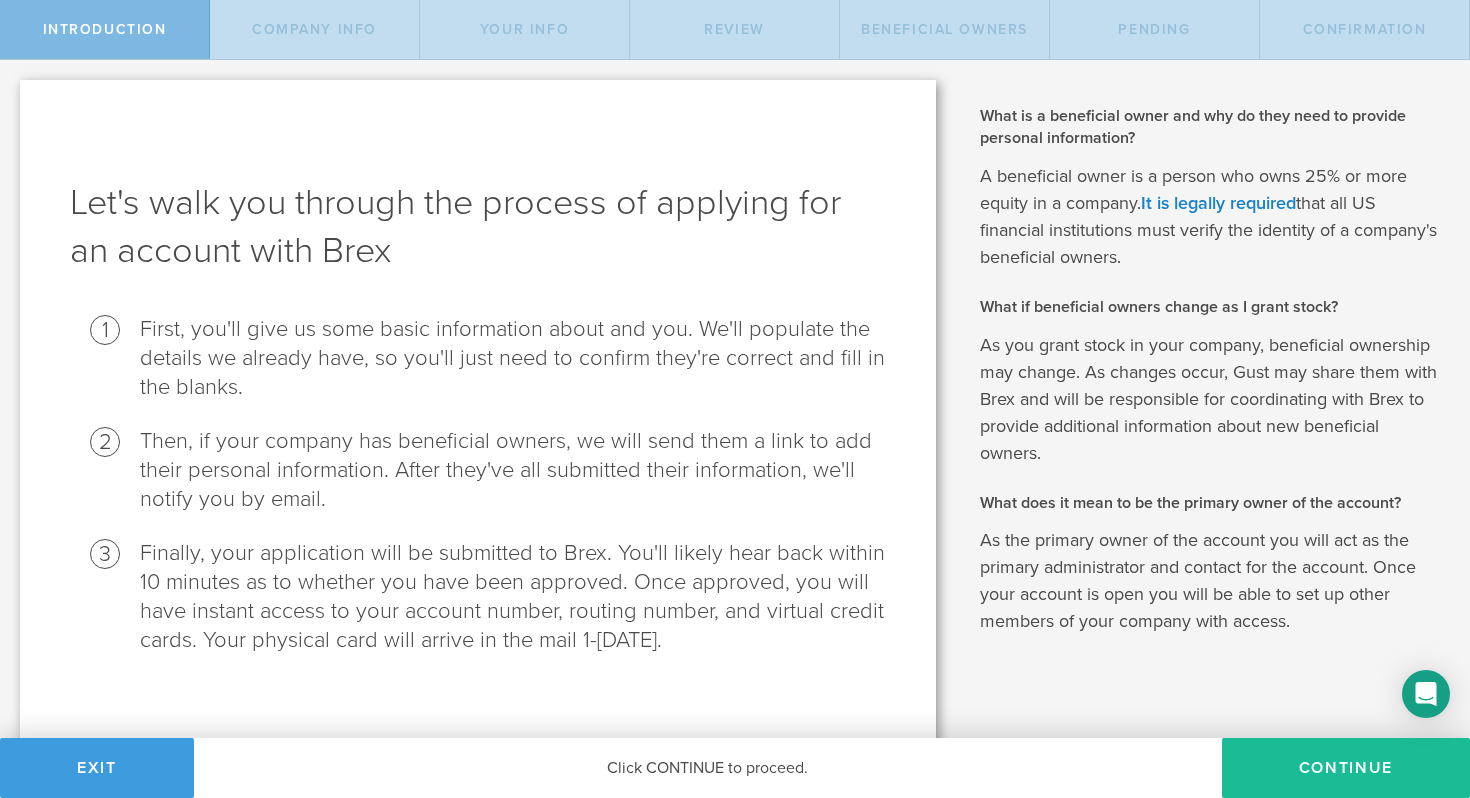 scroll, scrollTop: 0, scrollLeft: 0, axis: both 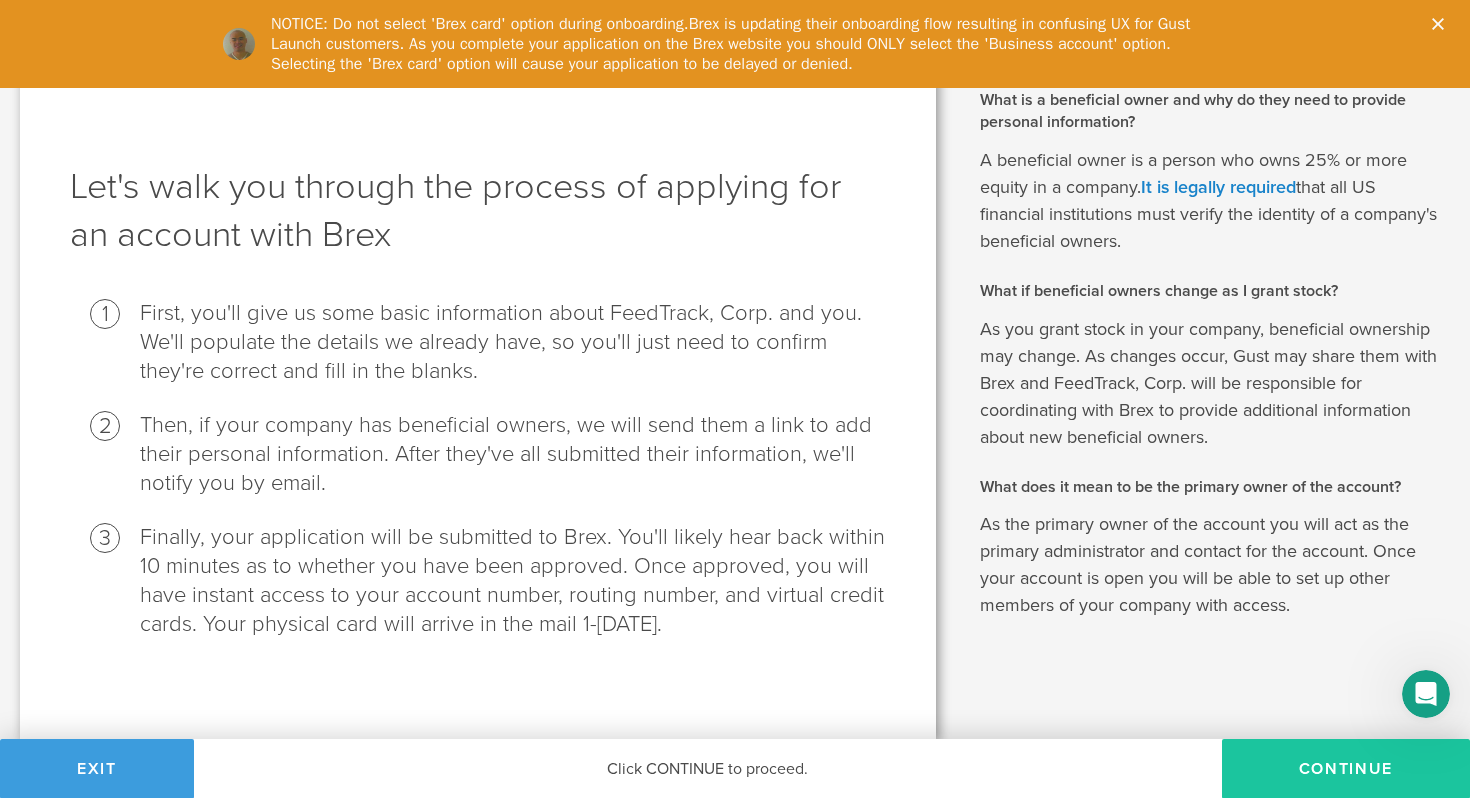 click on "Continue" at bounding box center [1346, 769] 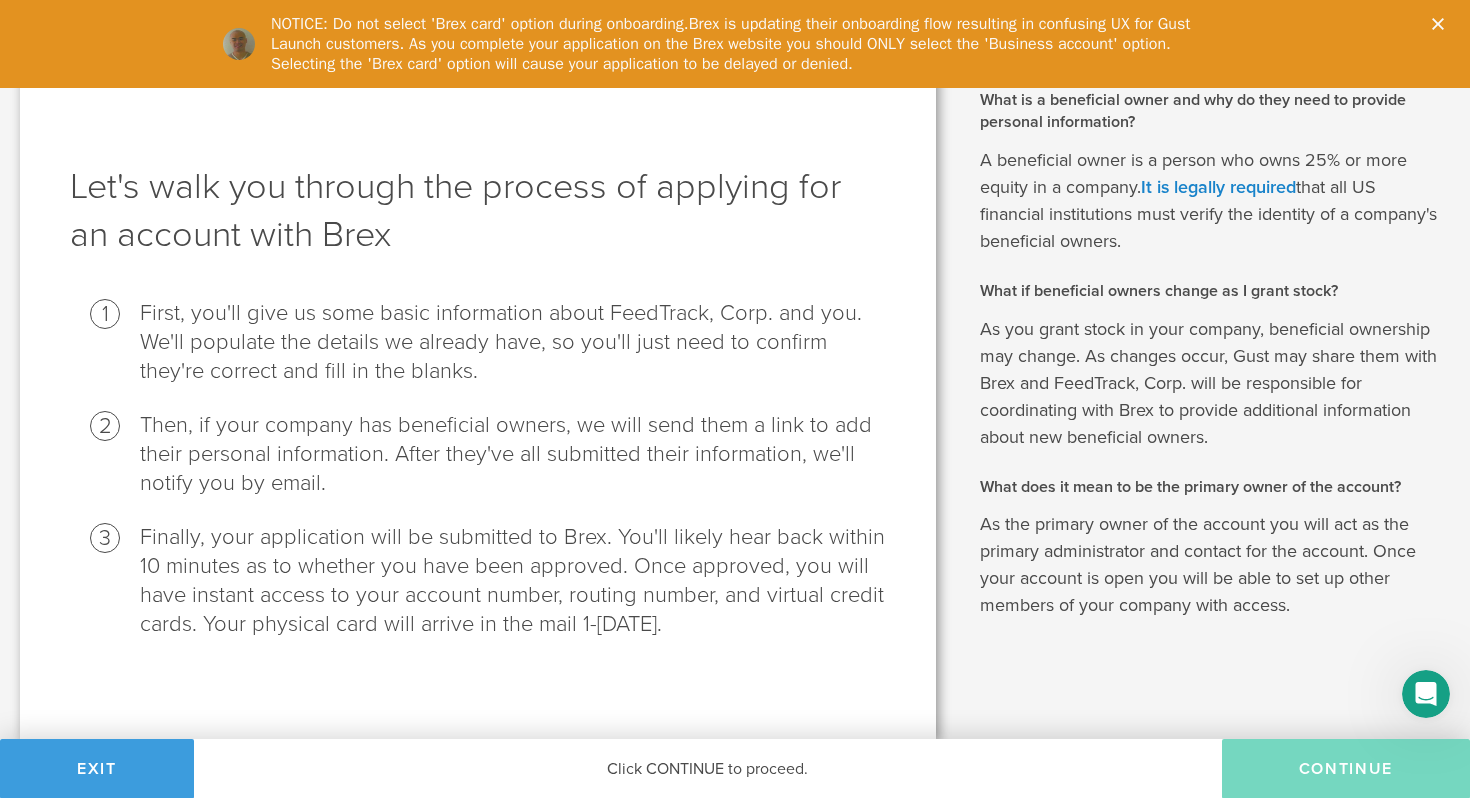 select on "string:C_CORP" 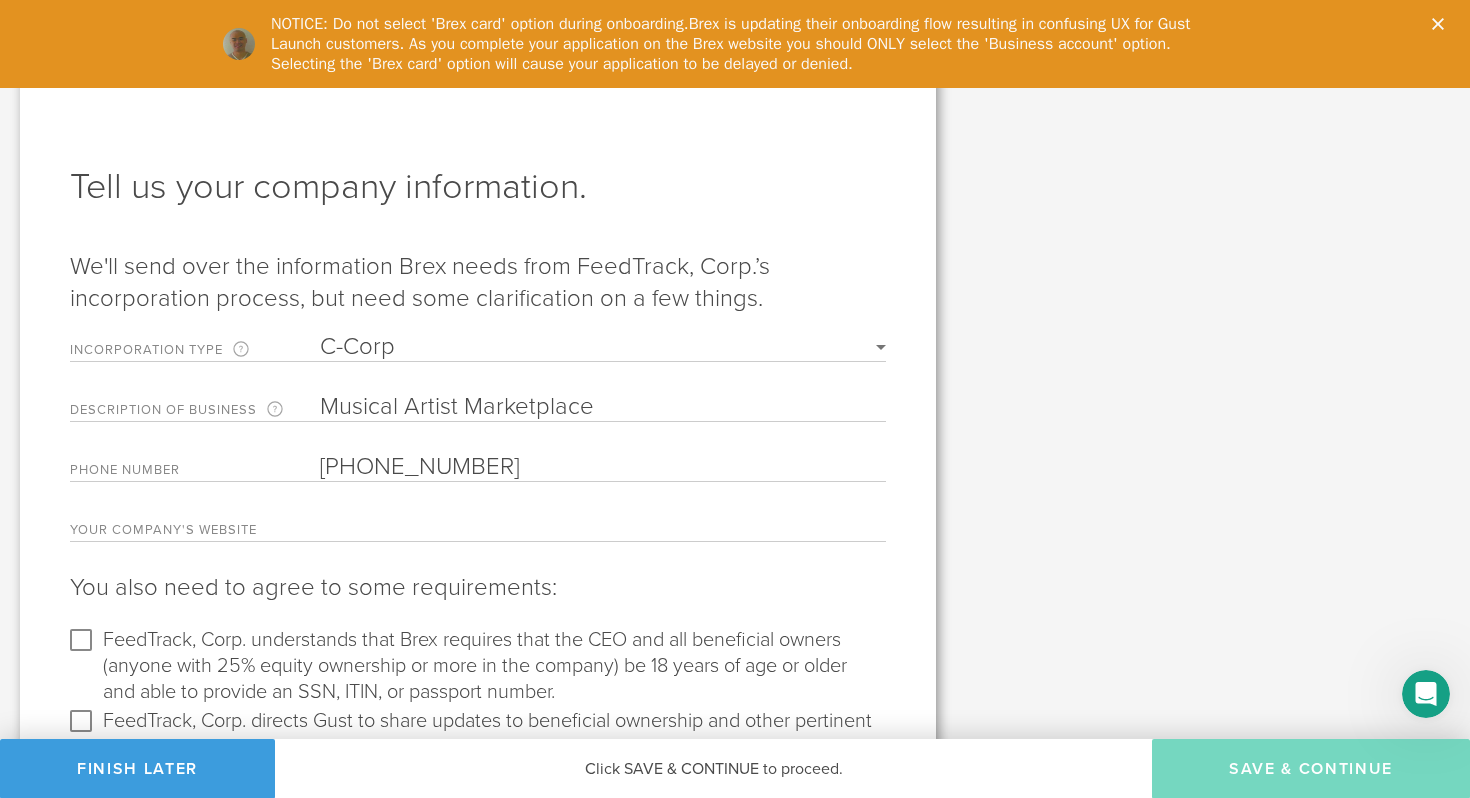 scroll, scrollTop: 0, scrollLeft: 0, axis: both 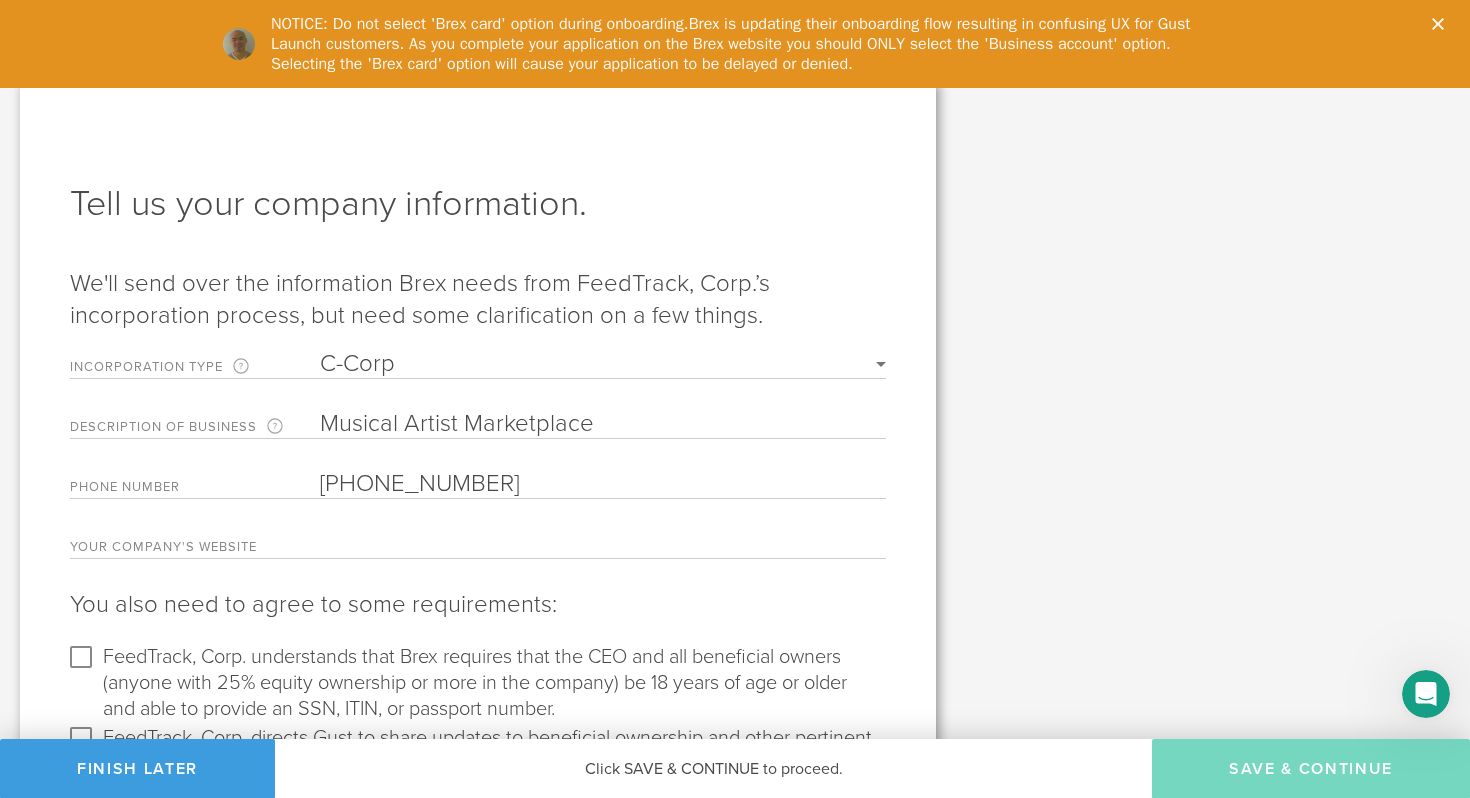 click at bounding box center [603, 543] 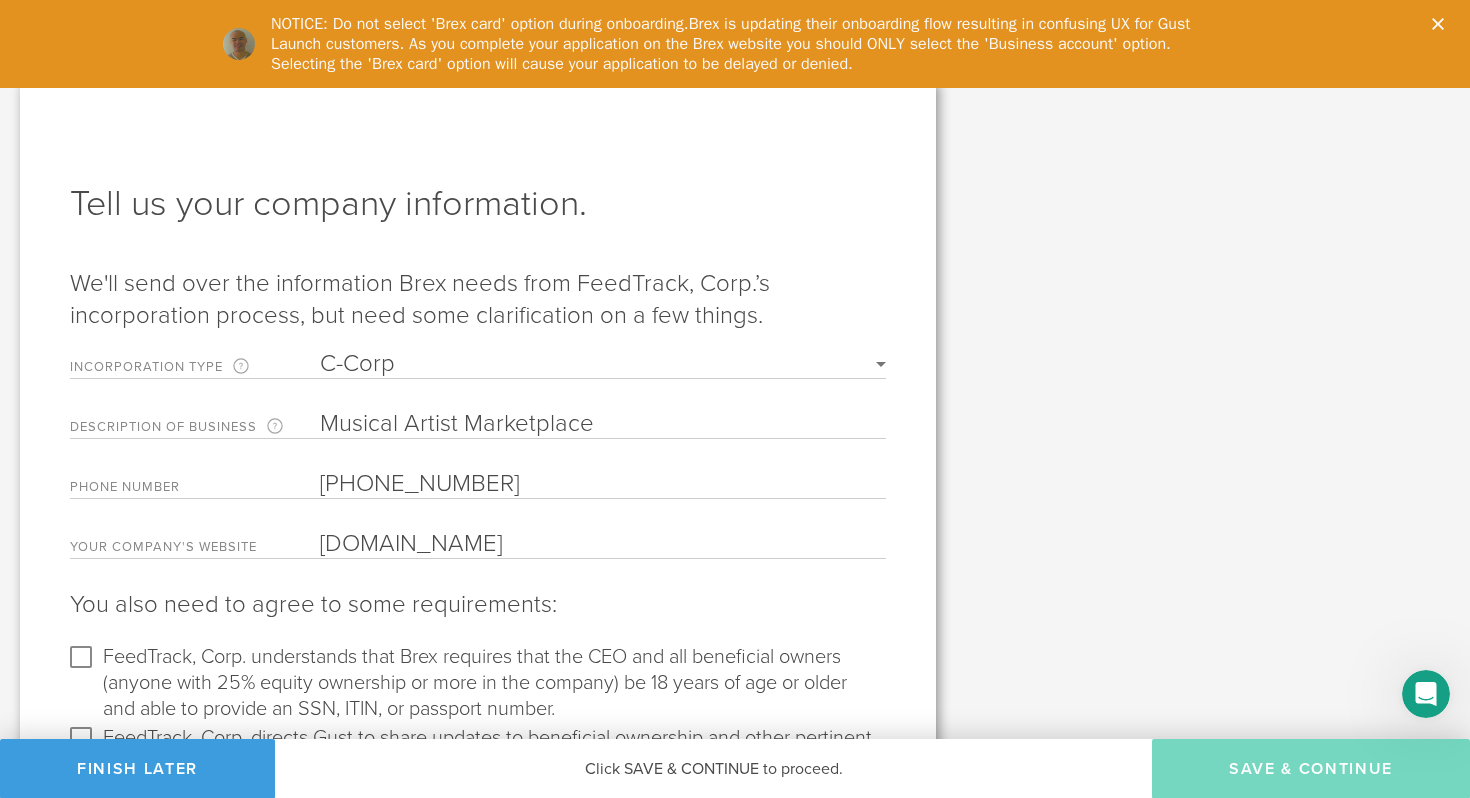 type on "feedtrack.io" 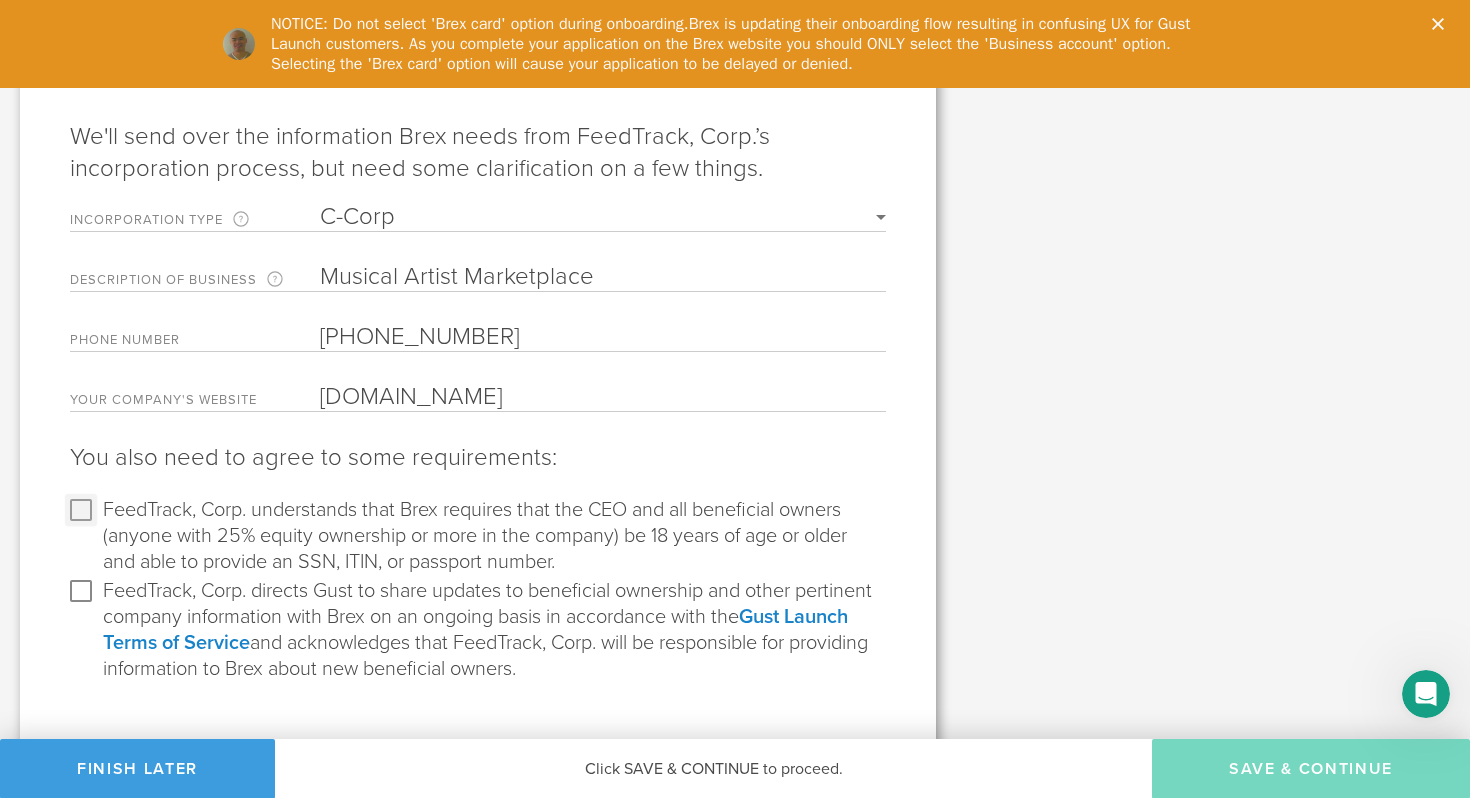 click on "FeedTrack, Corp. understands that Brex requires that the CEO and all beneficial owners (anyone with 25% equity ownership or more in the company) be 18 years of age or older and able to provide an SSN, ITIN, or passport number." at bounding box center [81, 510] 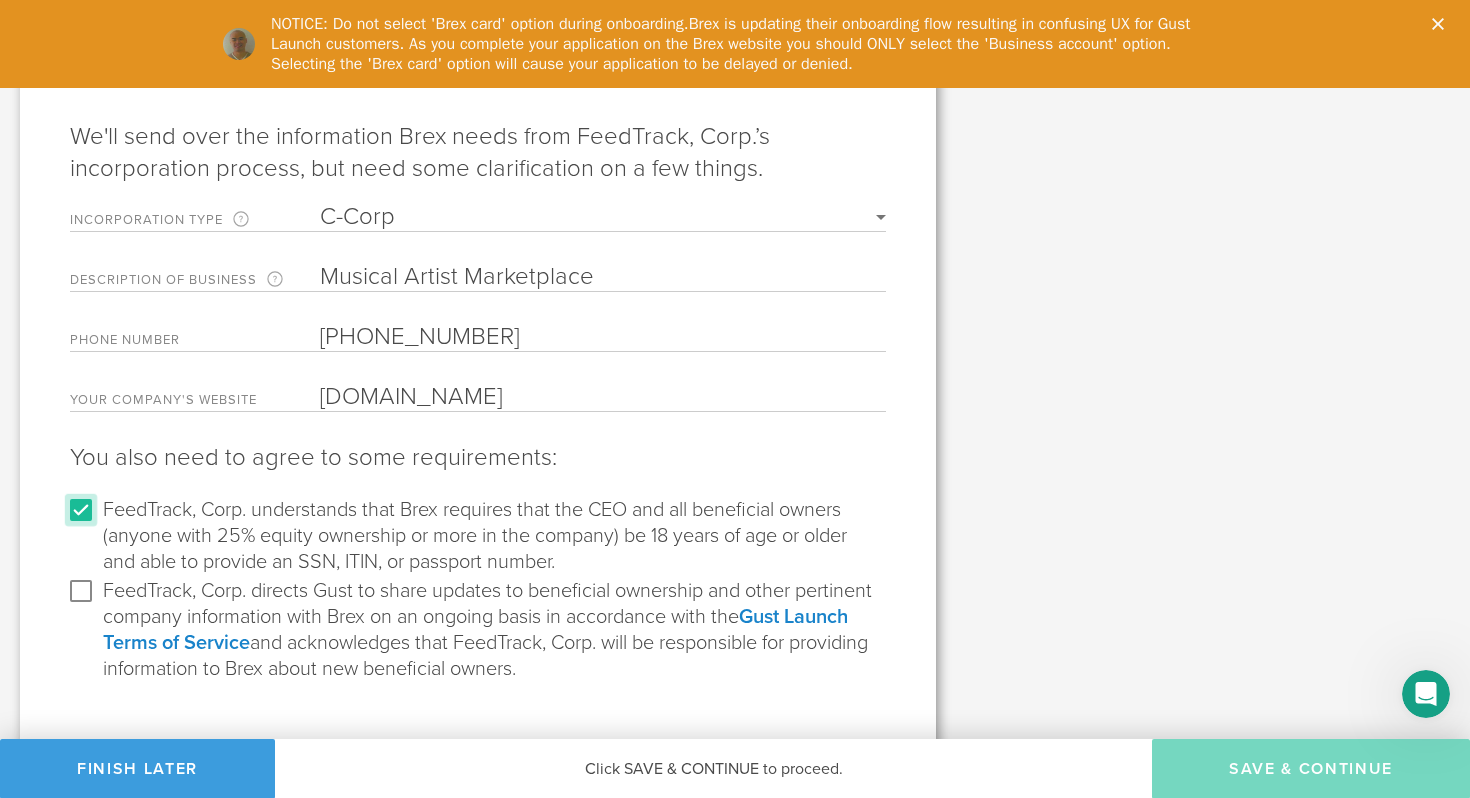 scroll, scrollTop: 165, scrollLeft: 0, axis: vertical 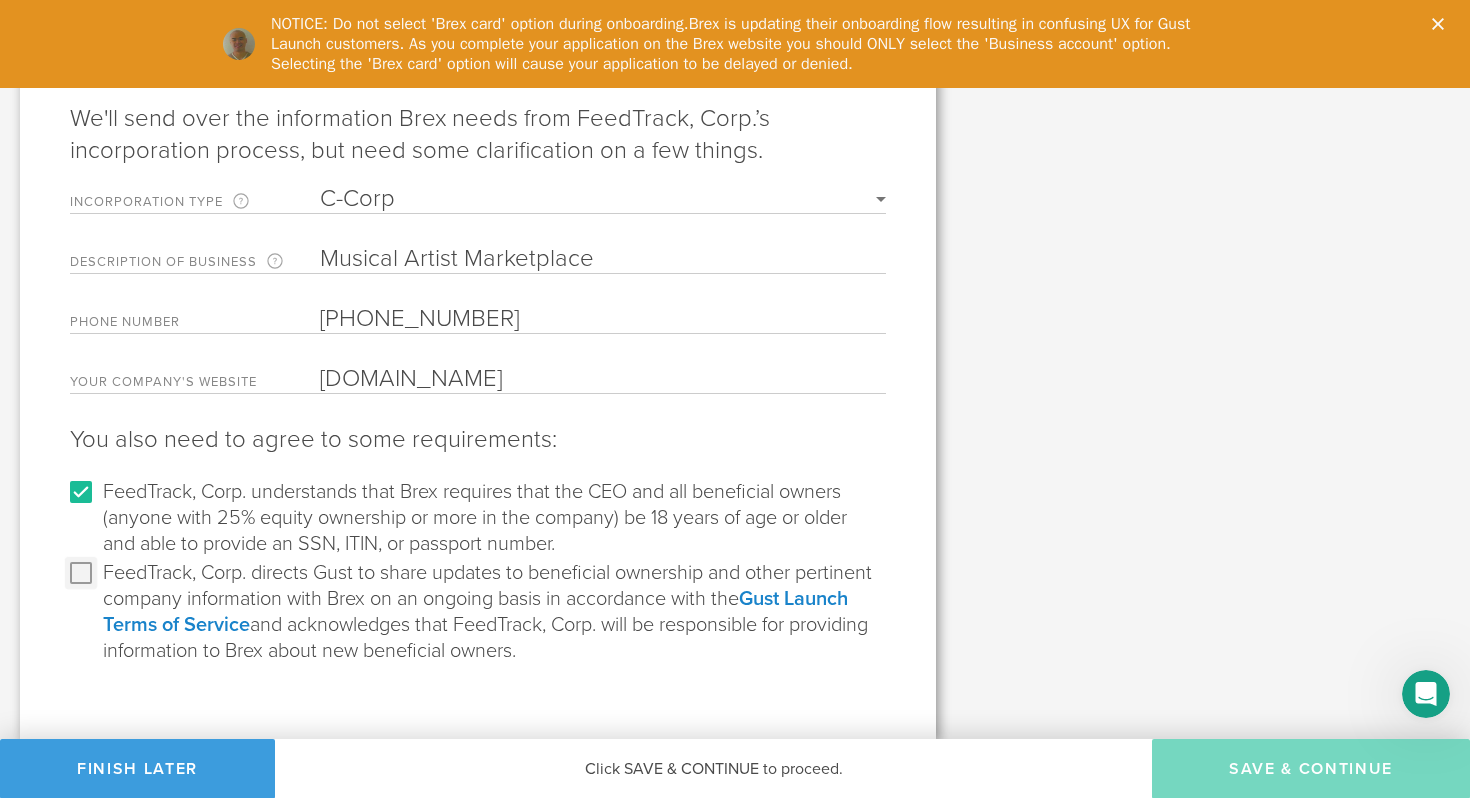 click on "FeedTrack, Corp. directs Gust to share updates to beneficial ownership and other pertinent company information with Brex on an ongoing basis in accordance with the  Gust Launch Terms of Service  and acknowledges that FeedTrack, Corp. will be responsible for providing information to Brex about new beneficial owners." at bounding box center (81, 573) 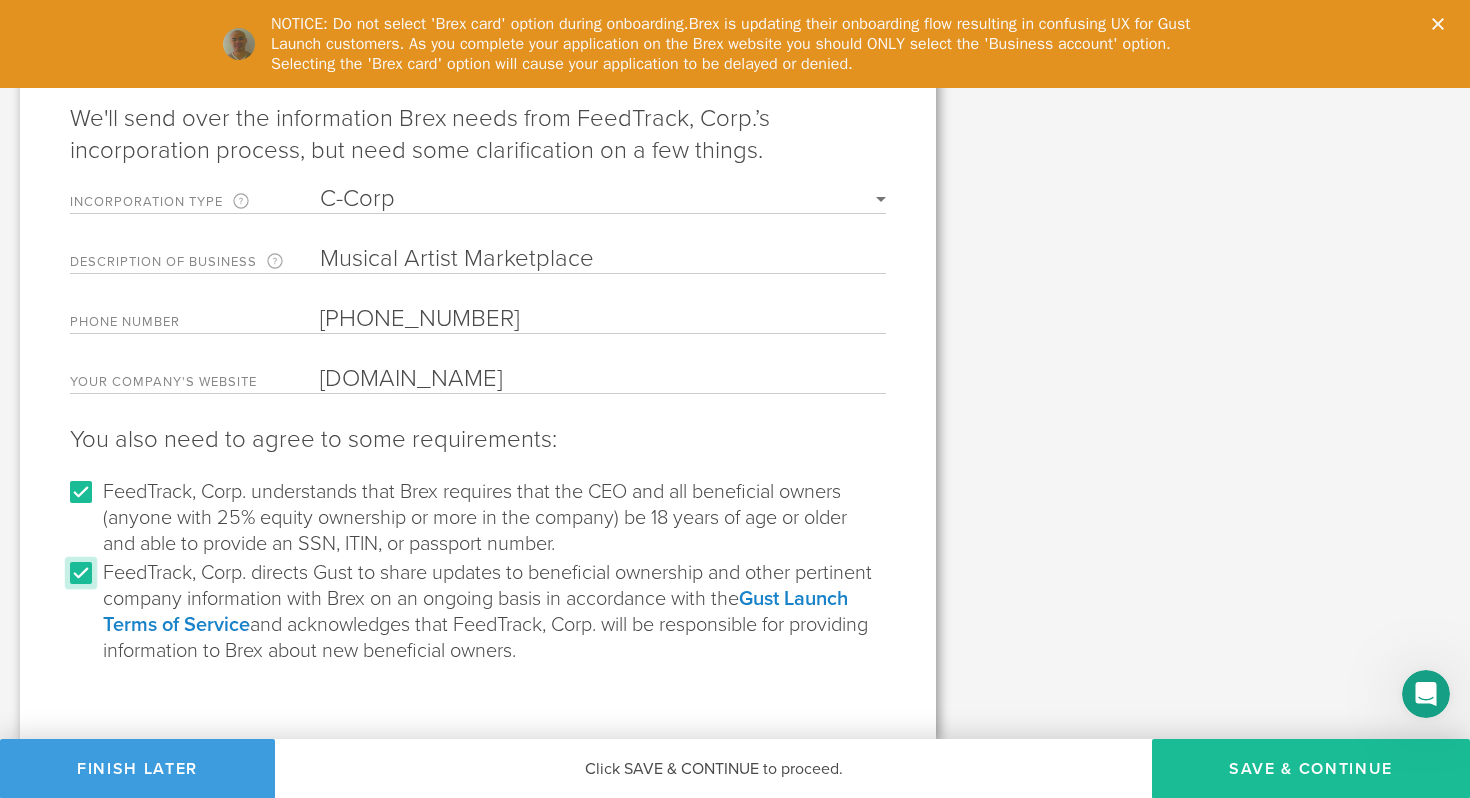 scroll, scrollTop: 88, scrollLeft: 0, axis: vertical 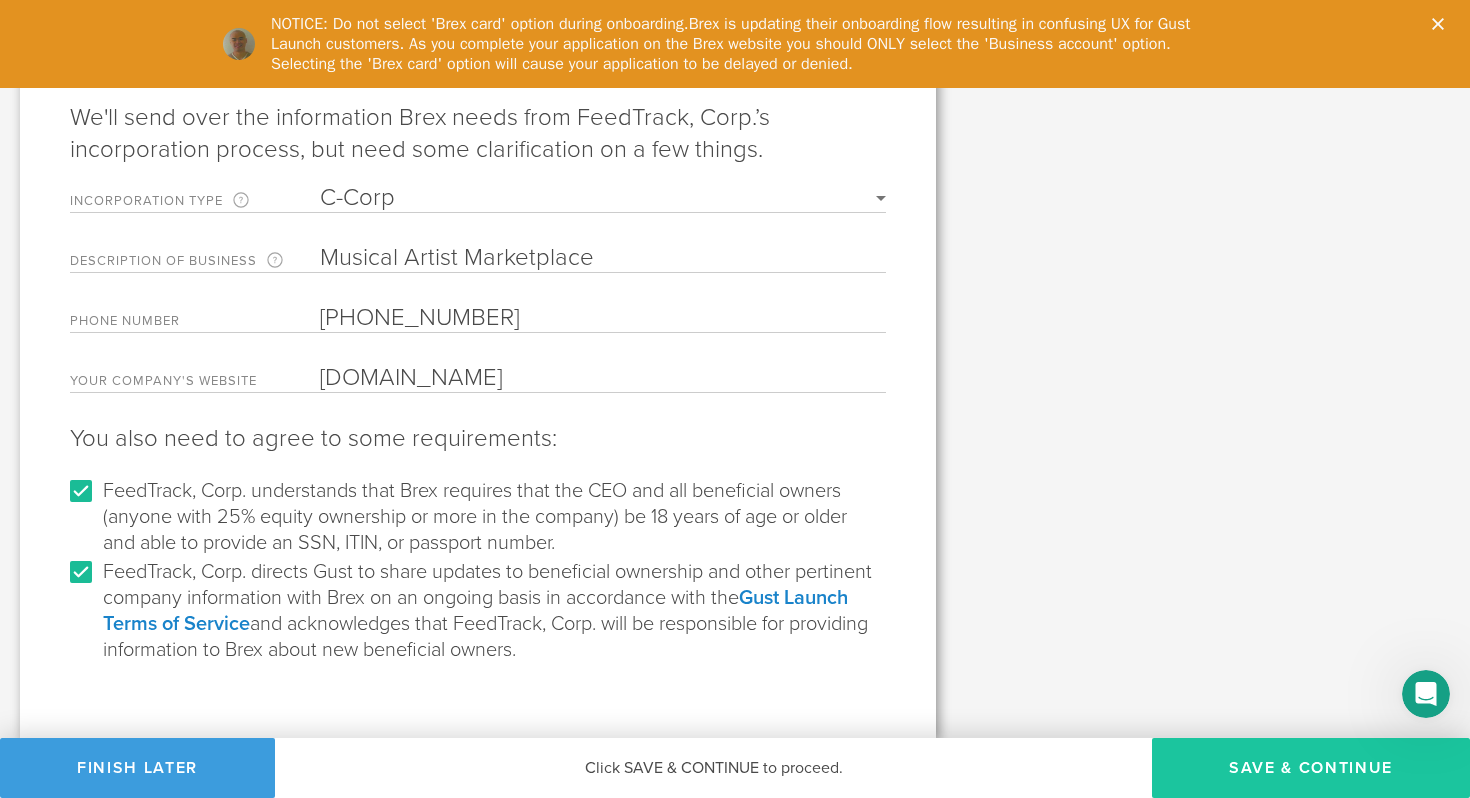 click on "Save & Continue" at bounding box center (1311, 768) 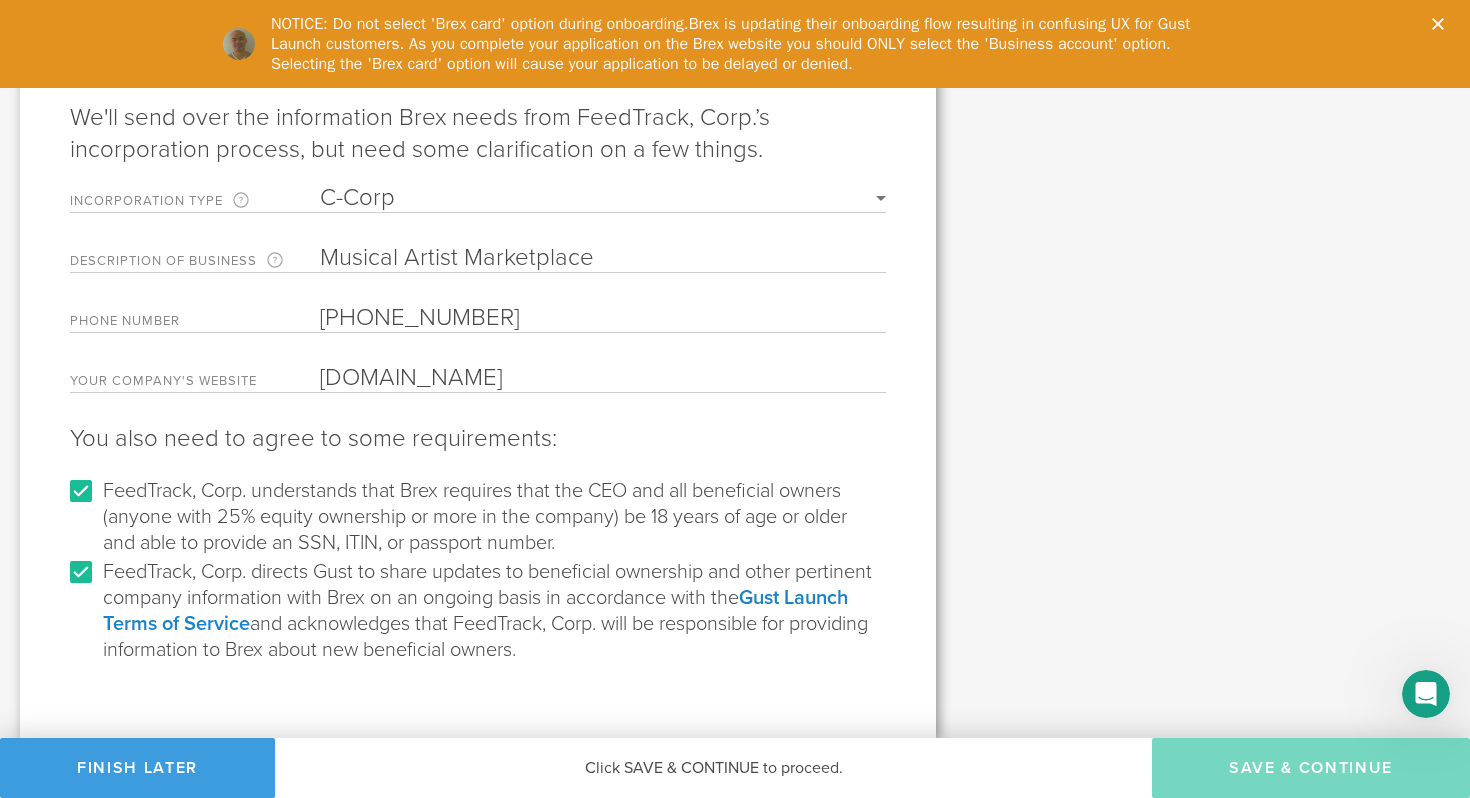 type on "[PERSON_NAME]" 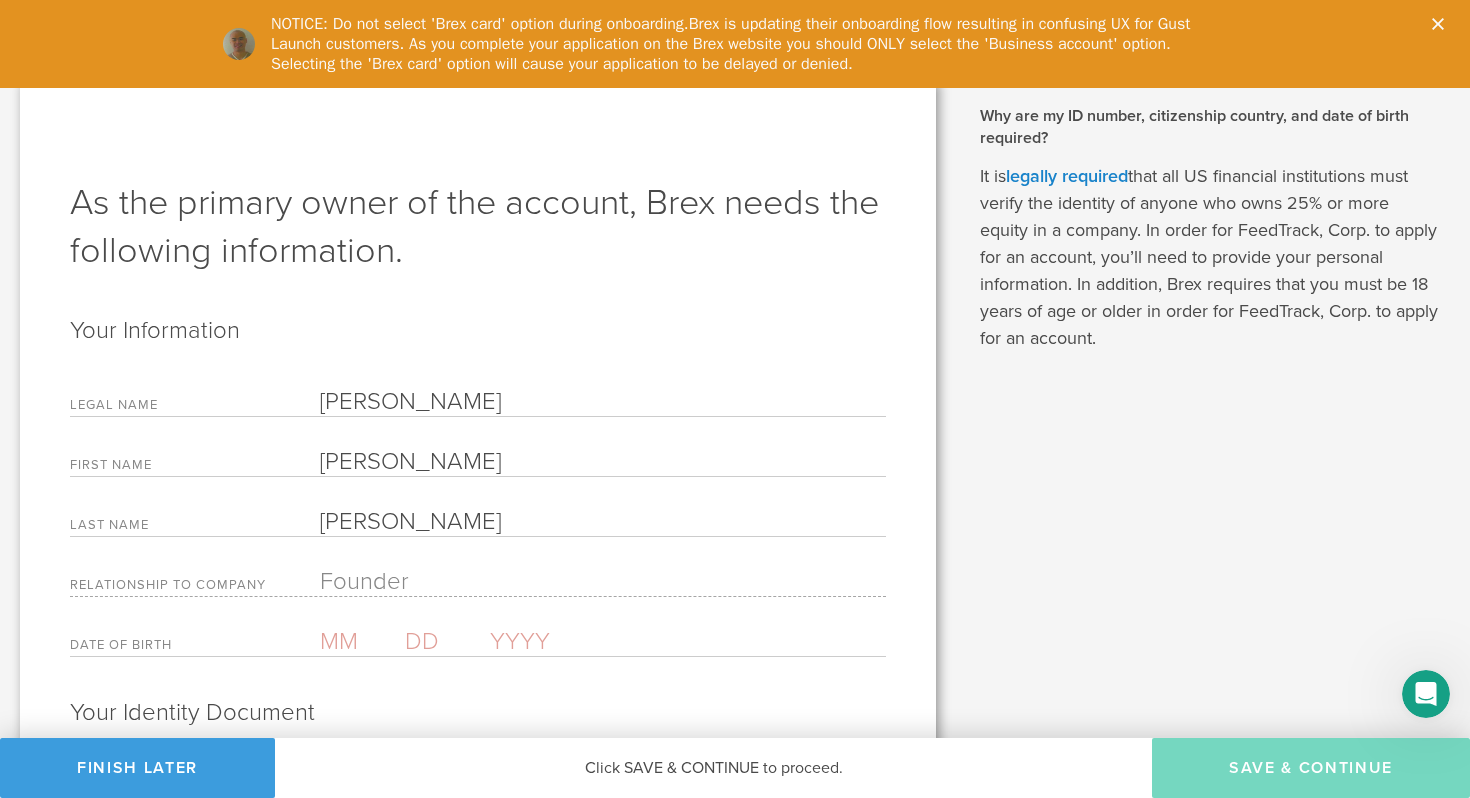scroll, scrollTop: 2, scrollLeft: 0, axis: vertical 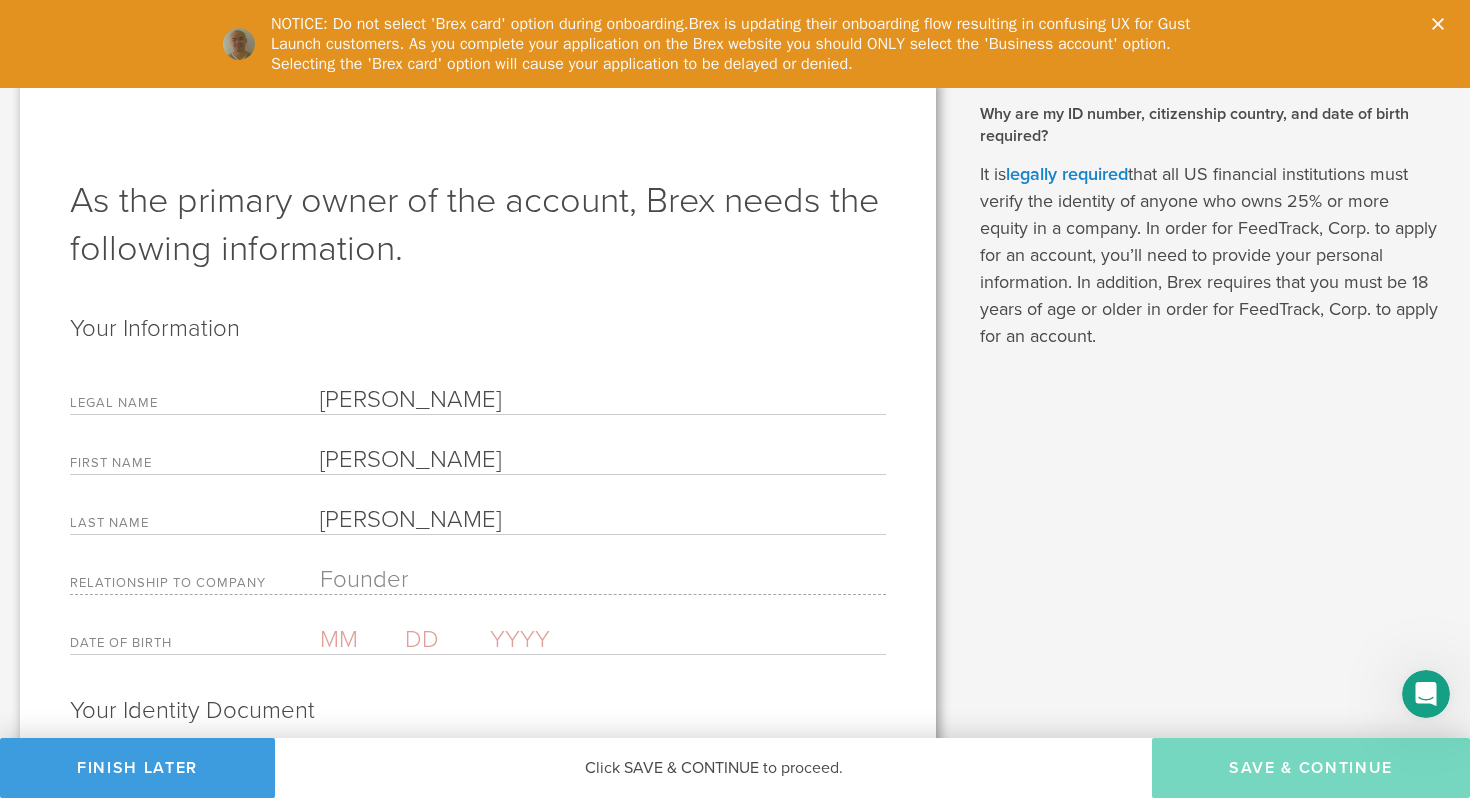 click at bounding box center (362, 639) 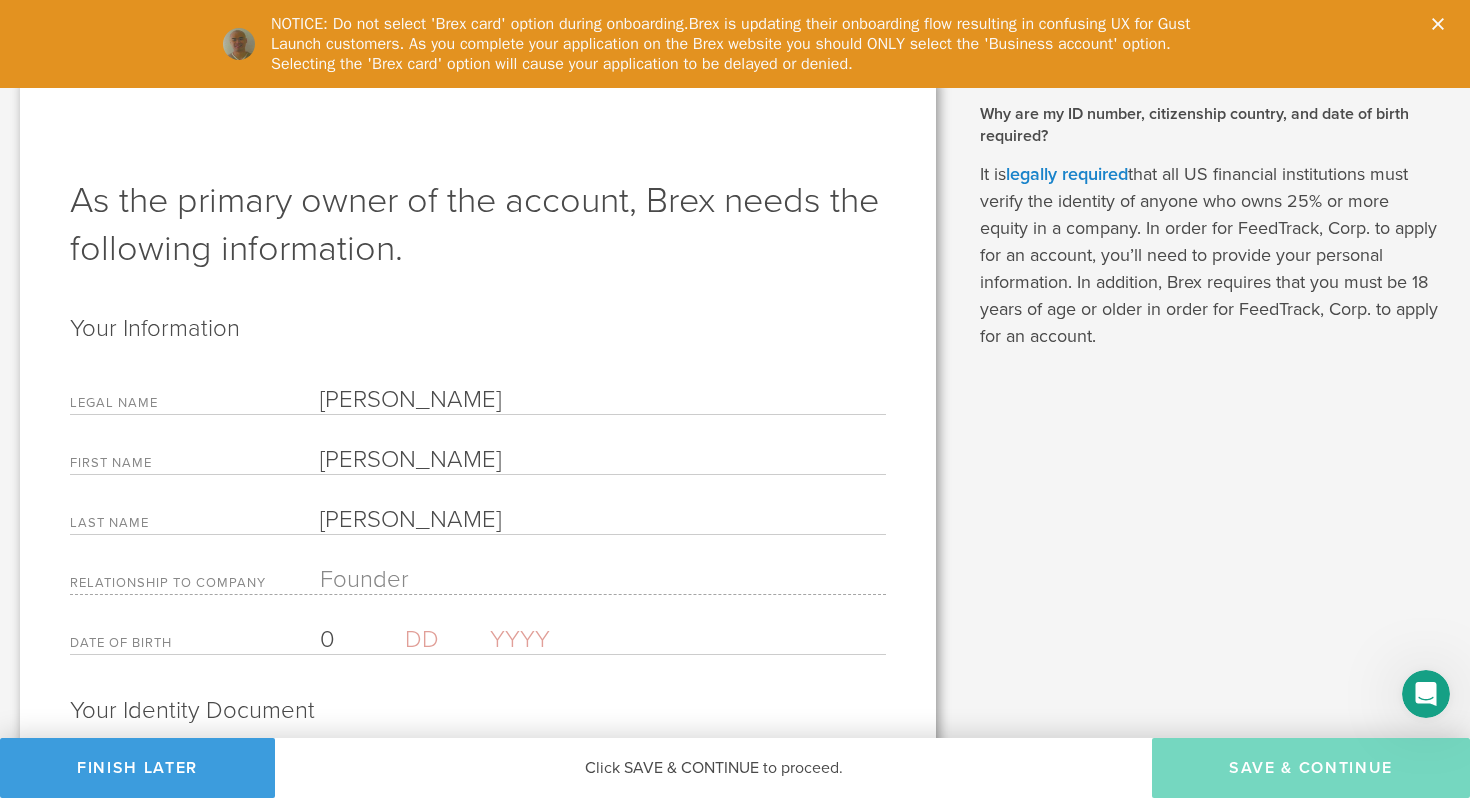 type on "07" 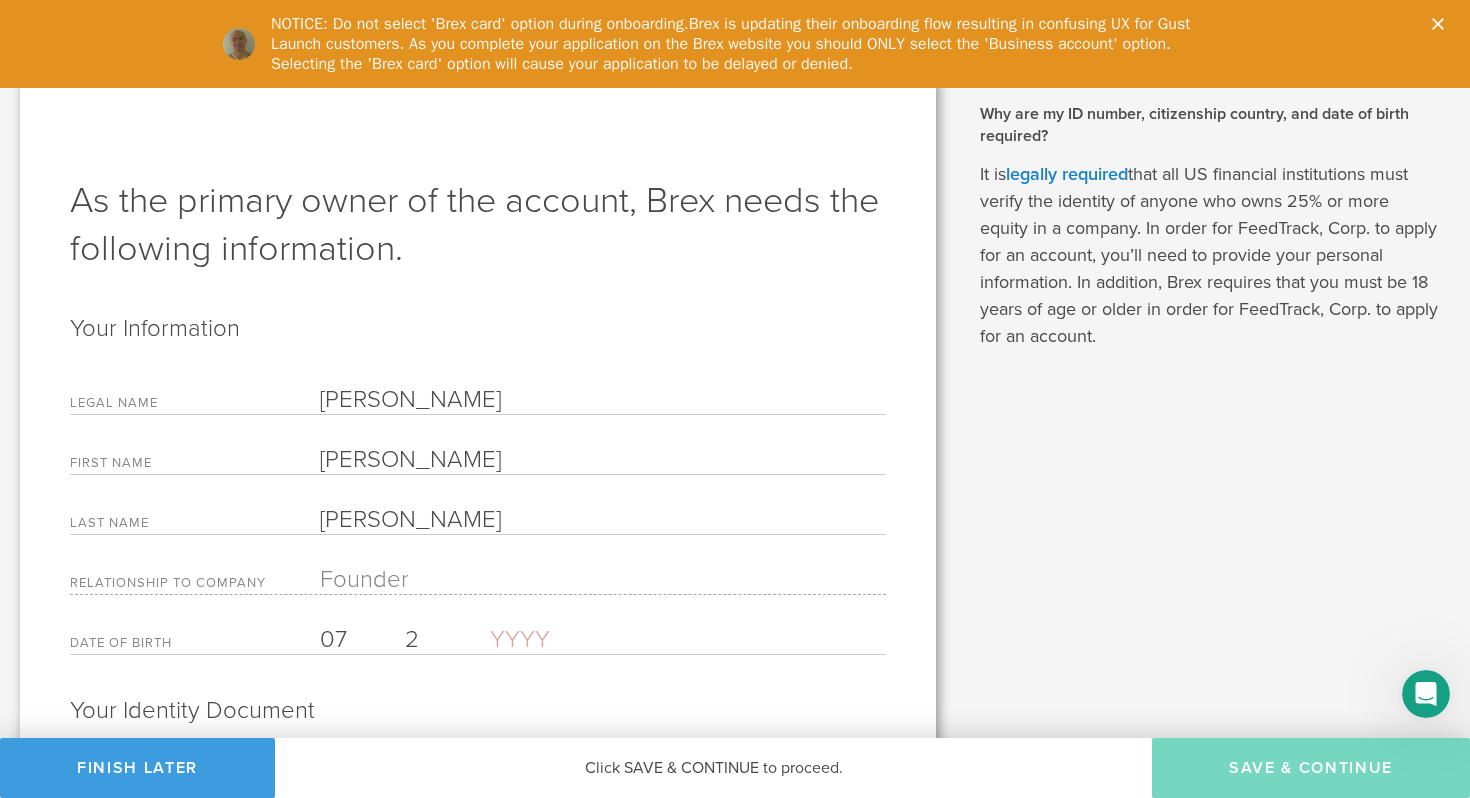 type on "29" 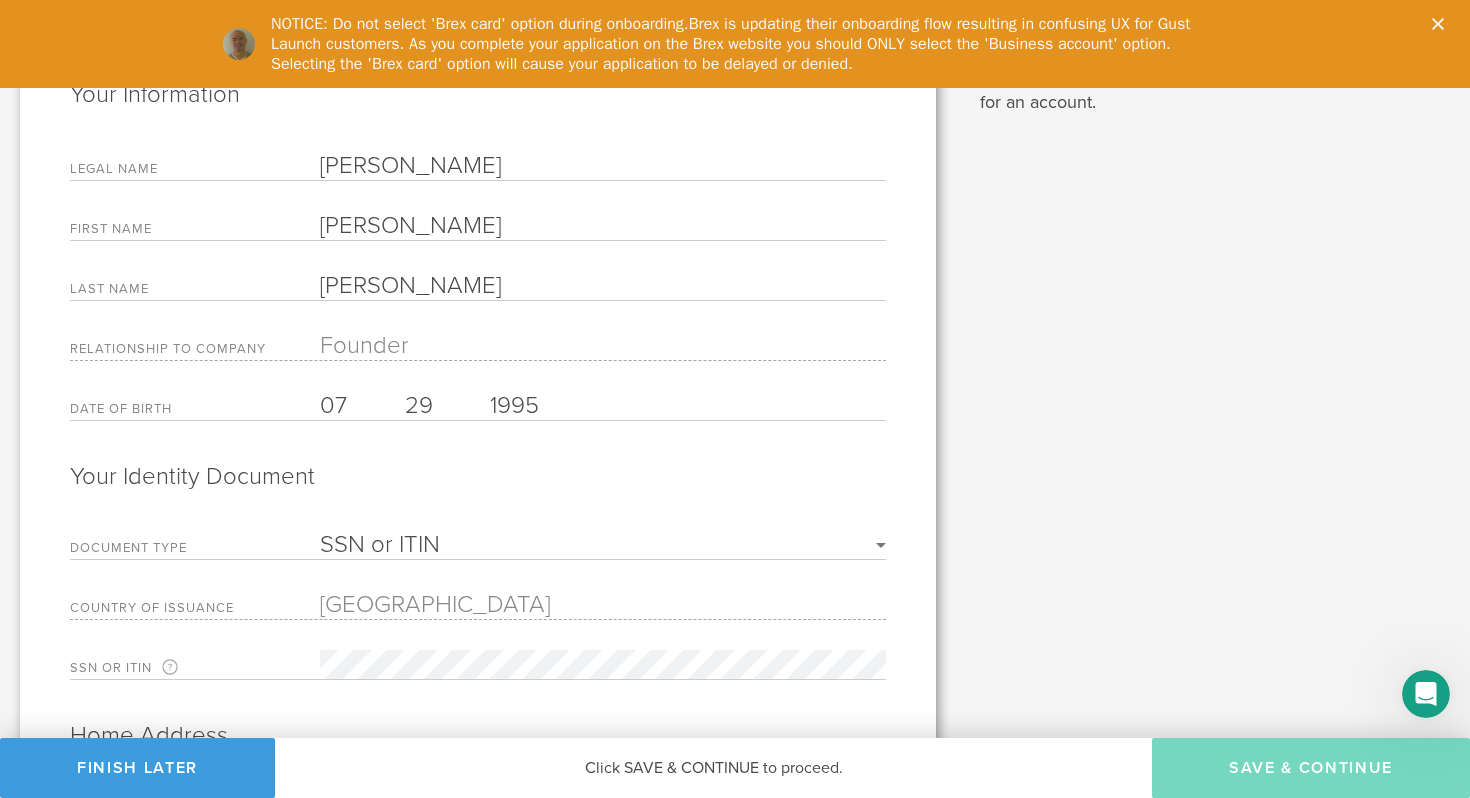 scroll, scrollTop: 369, scrollLeft: 0, axis: vertical 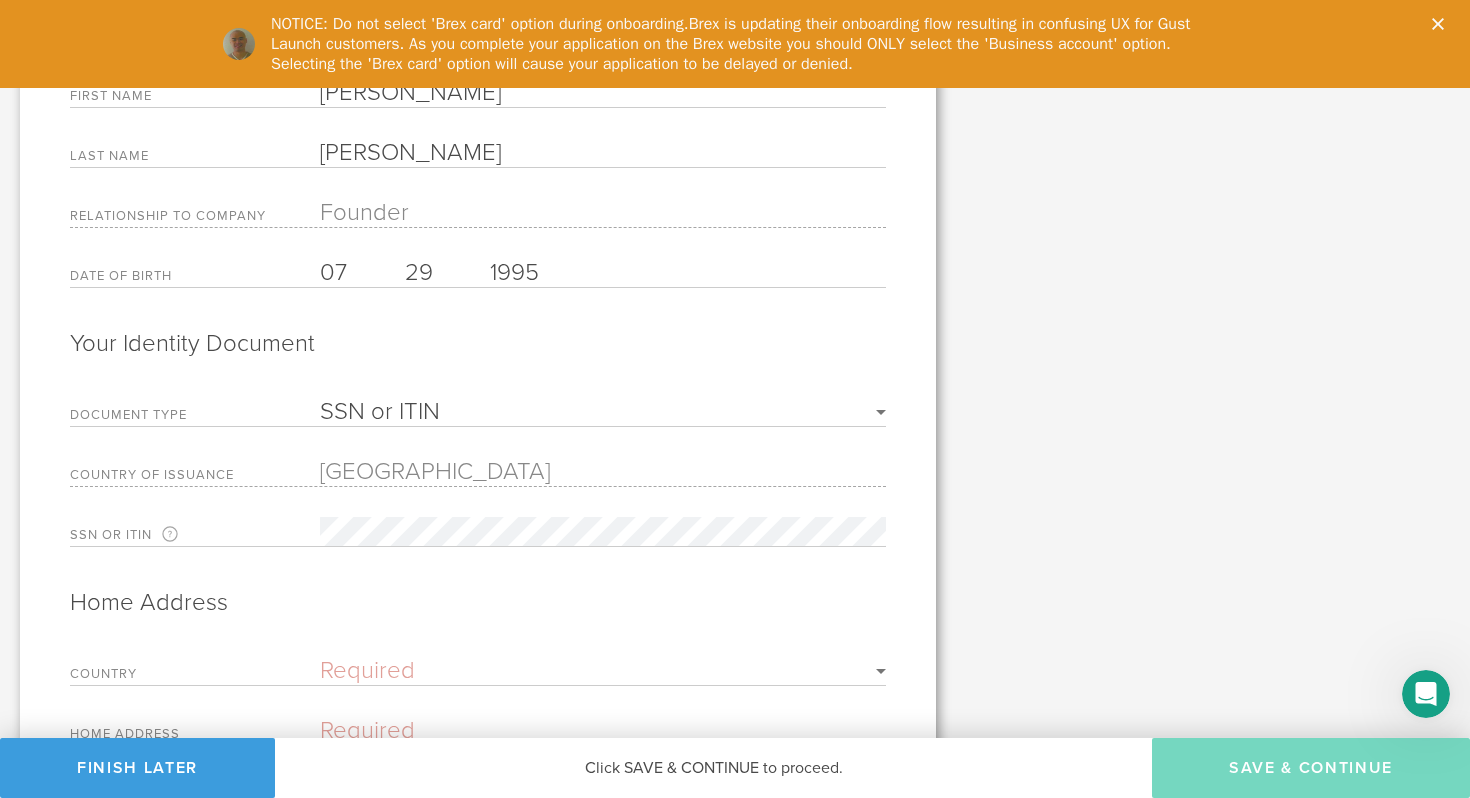 type on "1995" 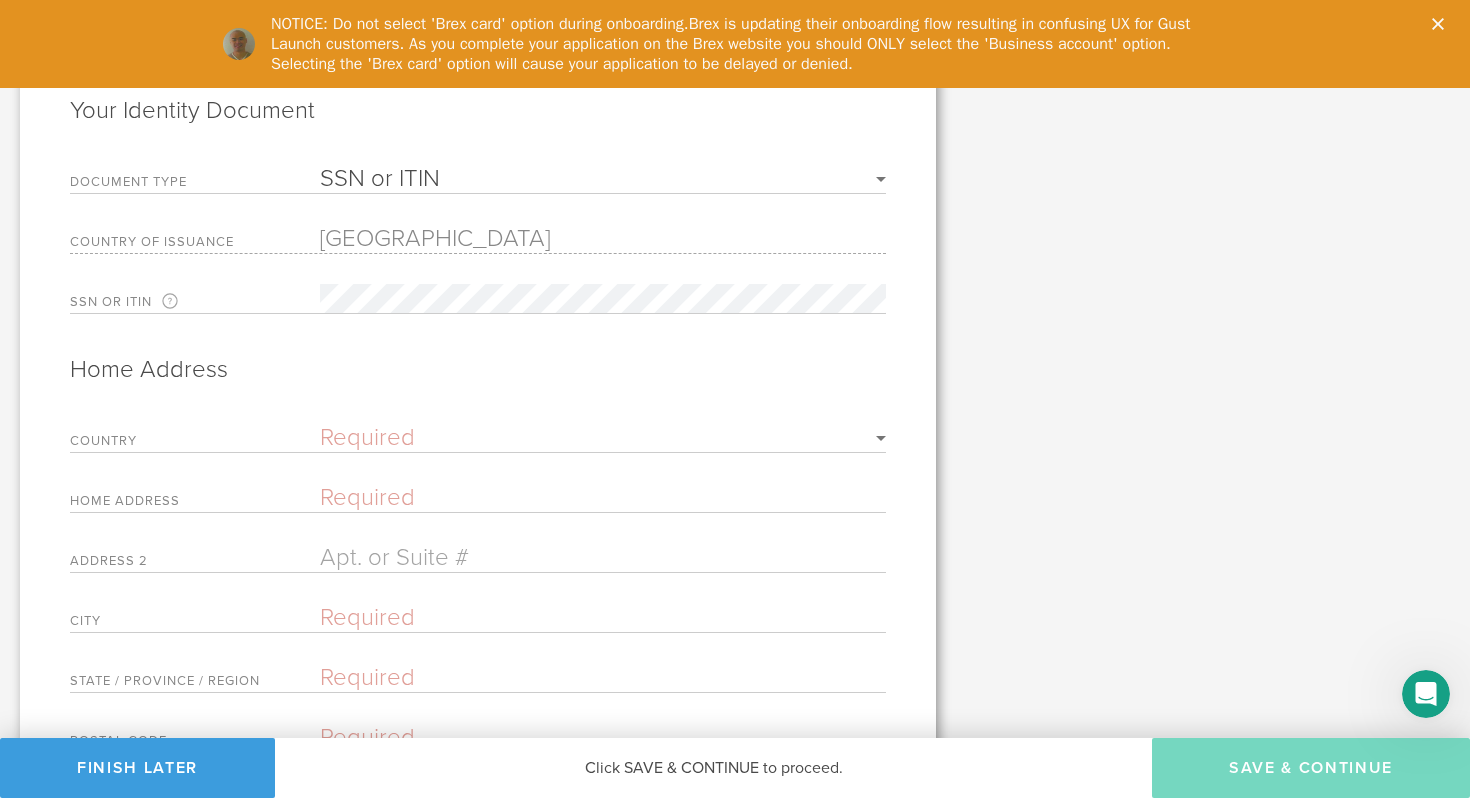 scroll, scrollTop: 702, scrollLeft: 0, axis: vertical 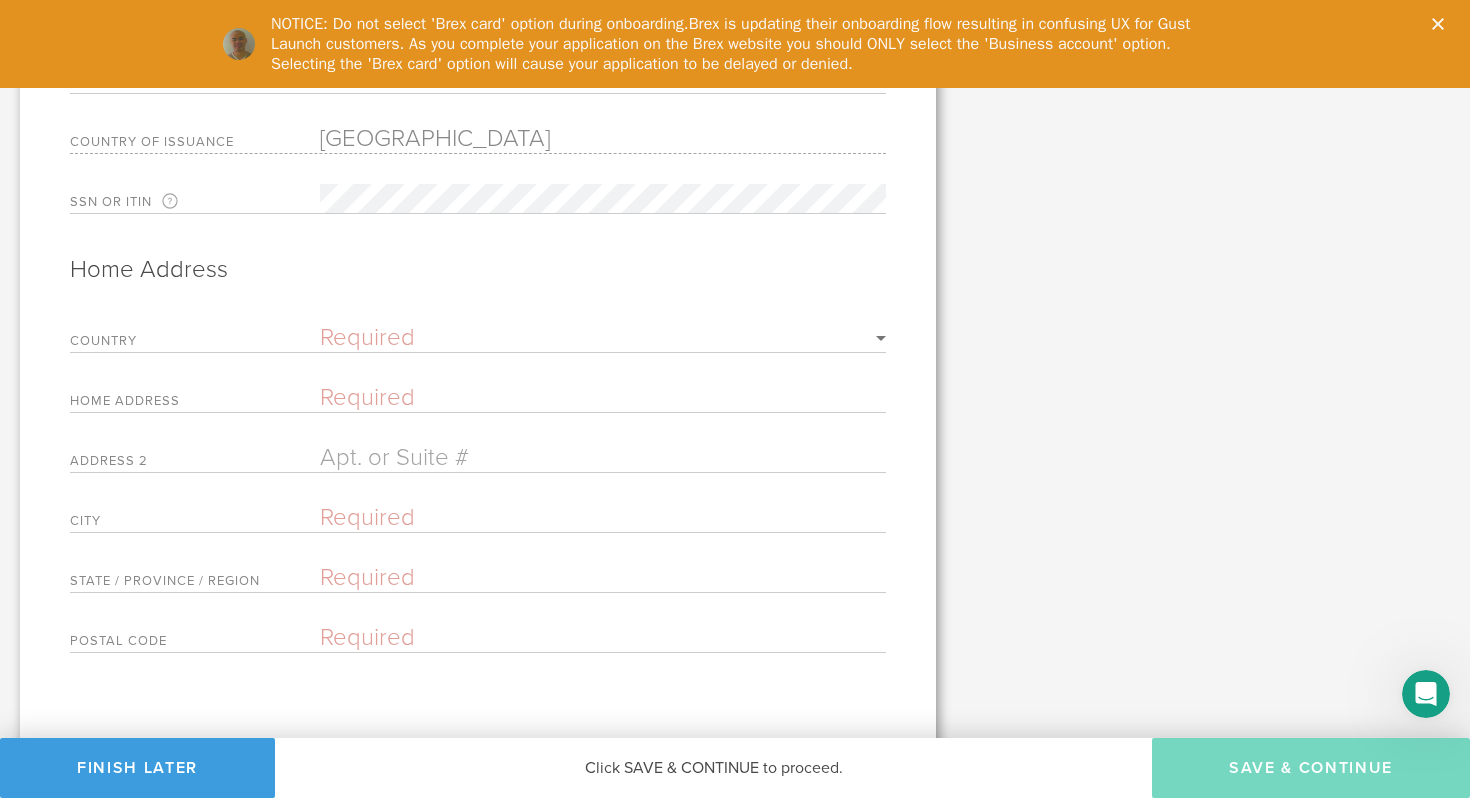 click on "Required United States of America Afghanistan Albania Algeria American Samoa Andorra Angola Anguilla Antarctica Antigua and Barbuda Argentina Armenia Aruba Australia Austria Azerbaijan Bahamas Bahrain Bangladesh Barbados Belarus Belgium Belize Benin Bermuda Bhutan Bolivia (Plurinational State of) Bonaire, Sint Eustatius and Saba Bosnia and Herzegovina Botswana Bouvet Island Brazil British Indian Ocean Territory Brunei Darussalam Bulgaria Burkina Faso Burundi Cabo Verde Cambodia Cameroon Canada Cayman Islands Central African Republic Chad Chile China Christmas Island Cocos (Keeling) Islands Colombia Comoros Congo Congo, Democratic Republic of the Cook Islands Costa Rica Croatia Cuba Curaçao Cyprus Czechia Côte d'Ivoire Denmark Djibouti Dominica Dominican Republic Ecuador Egypt El Salvador Equatorial Guinea Eritrea Estonia Eswatini Ethiopia Falkland Islands (Malvinas) Faroe Islands Fiji Finland France French Guiana French Polynesia French Southern Territories Gabon Gambia Georgia Germany Ghana Gibraltar Guam" at bounding box center (603, 338) 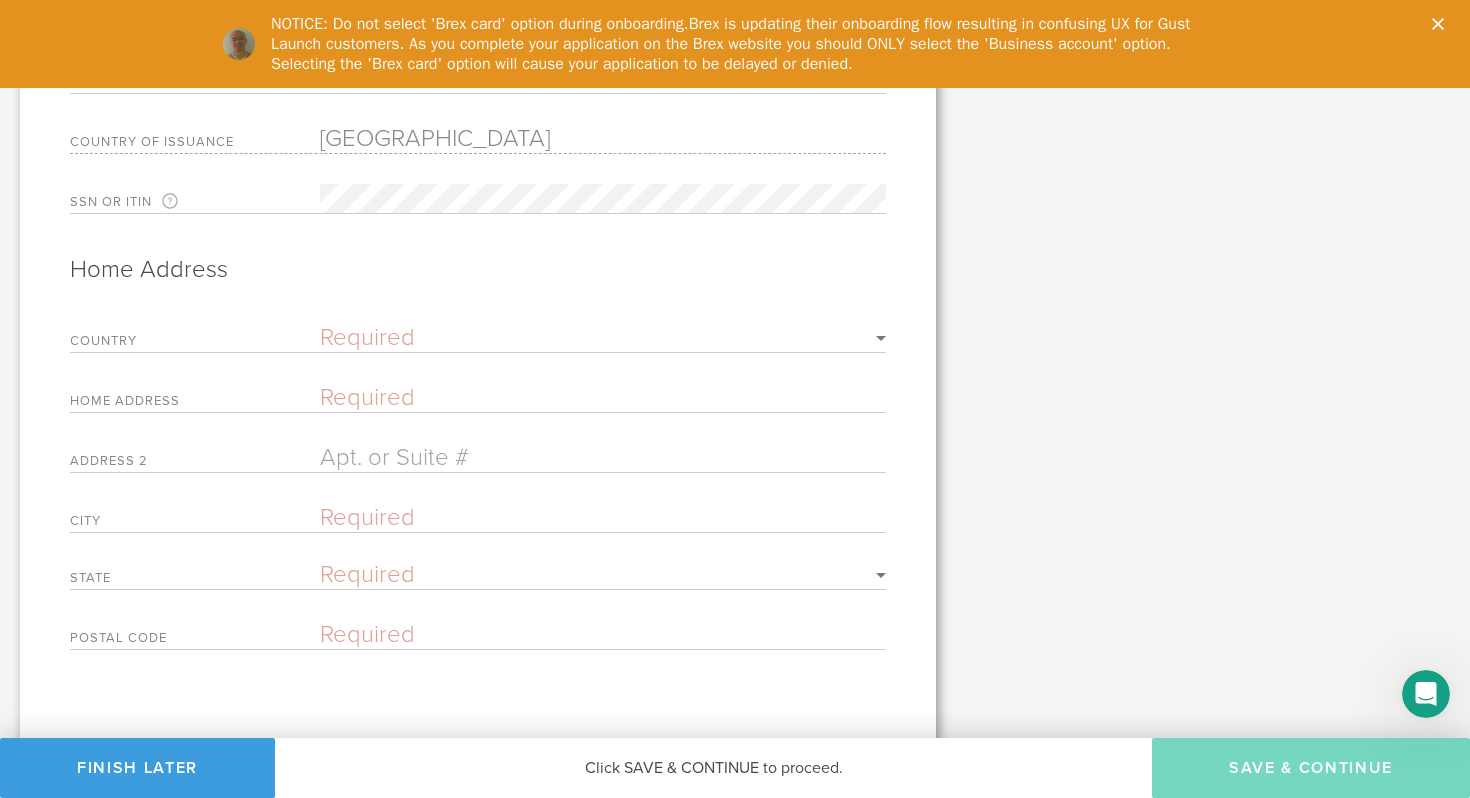 click at bounding box center (603, 397) 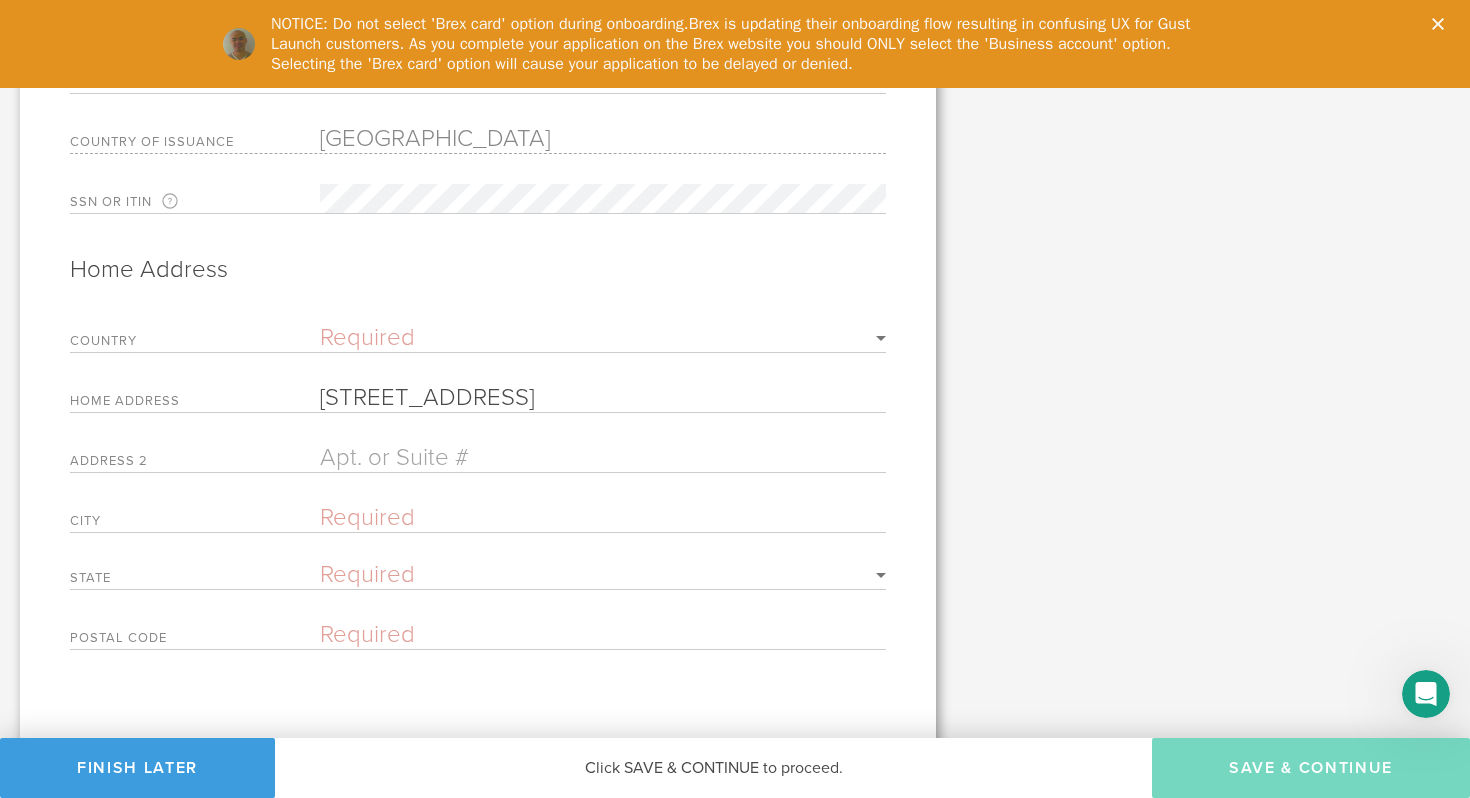 click at bounding box center [603, 457] 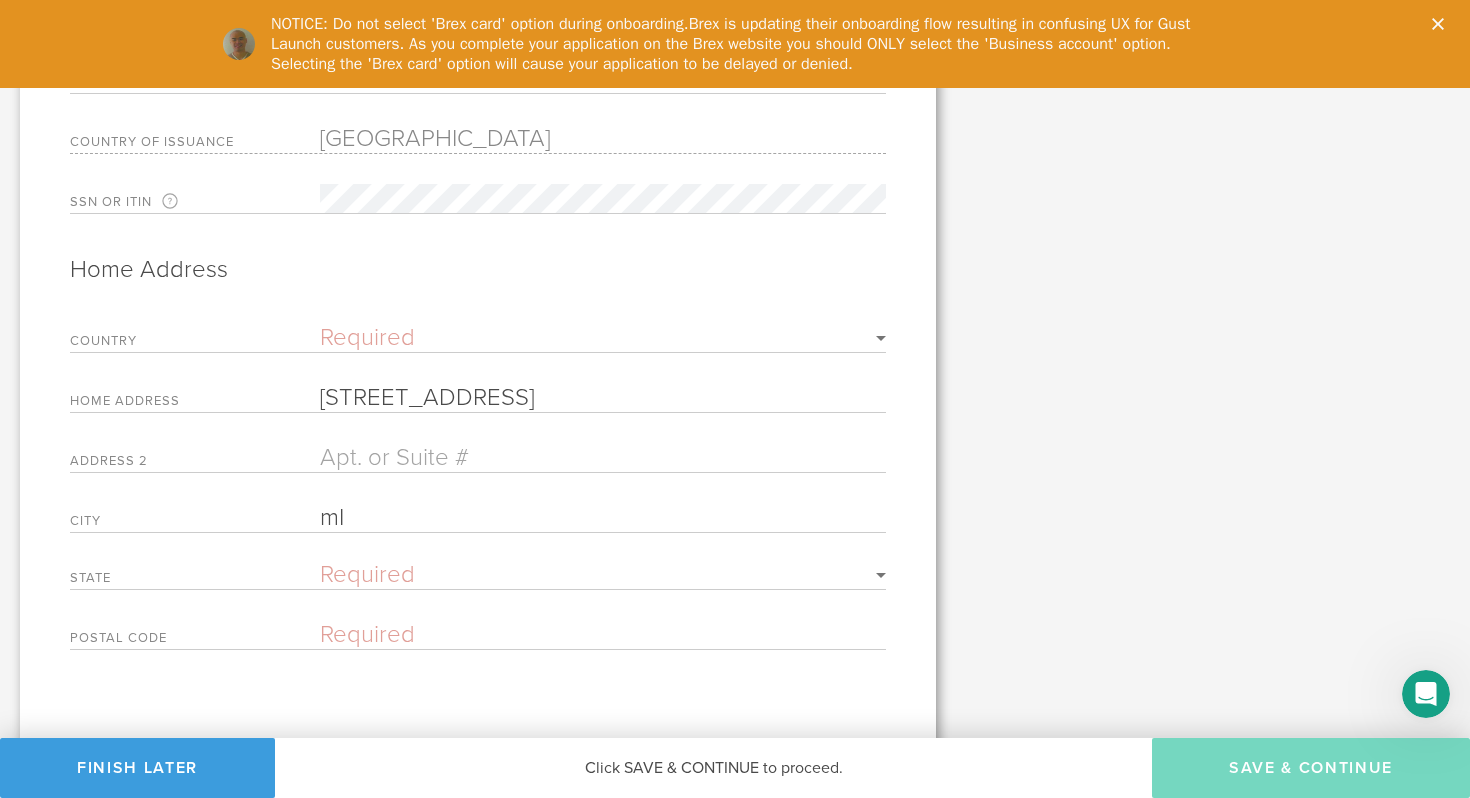 type on "m" 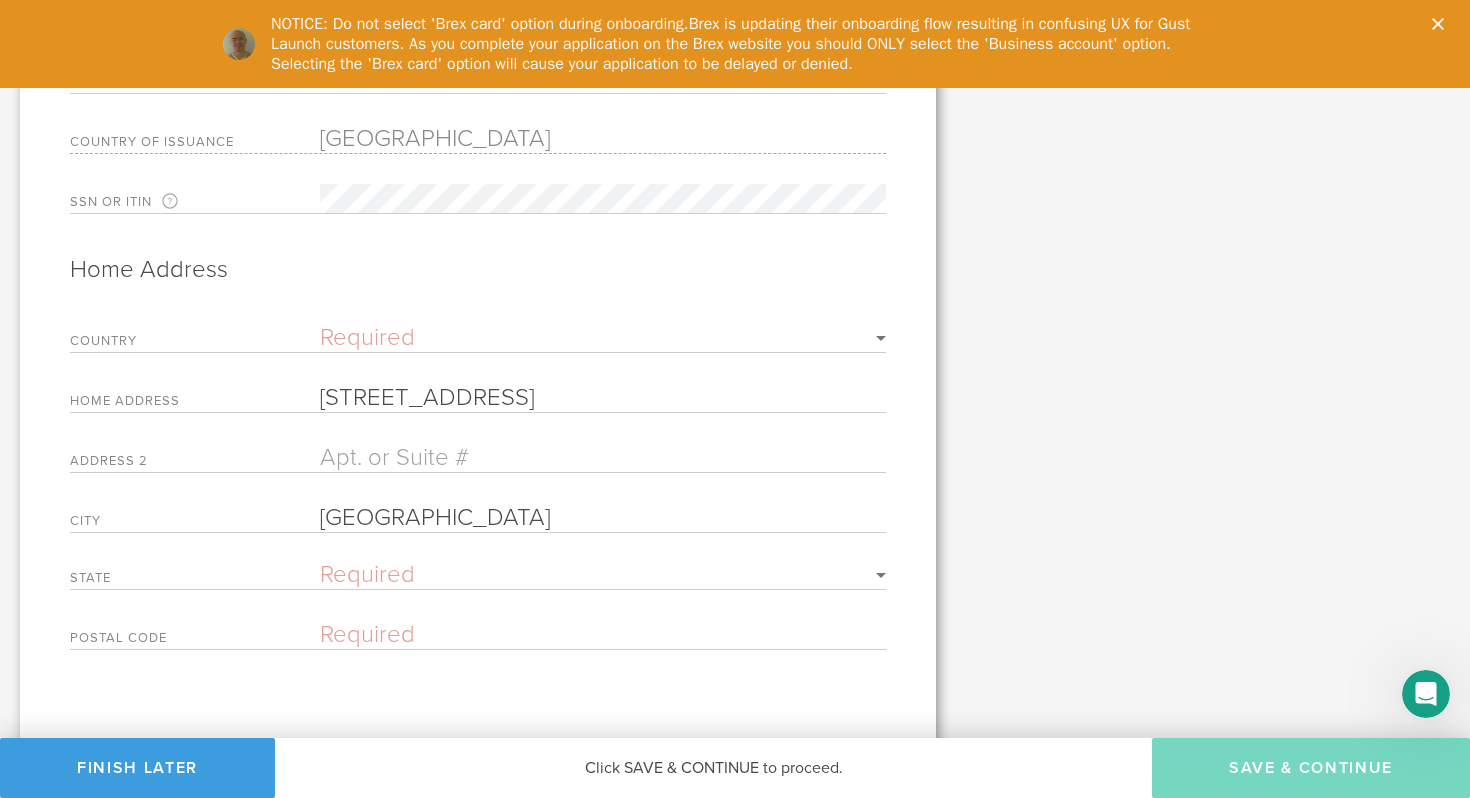 type on "Miami" 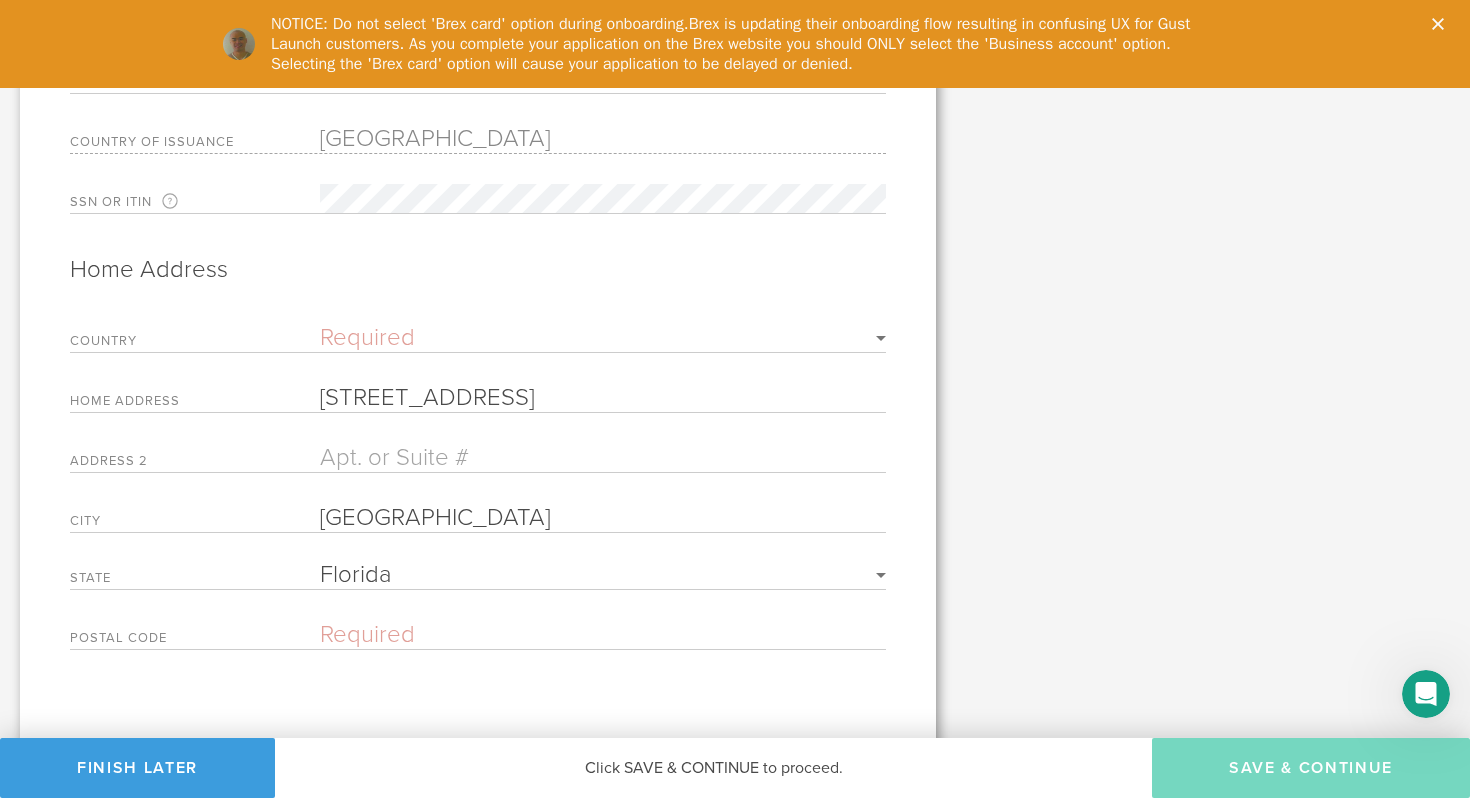 click at bounding box center [603, 634] 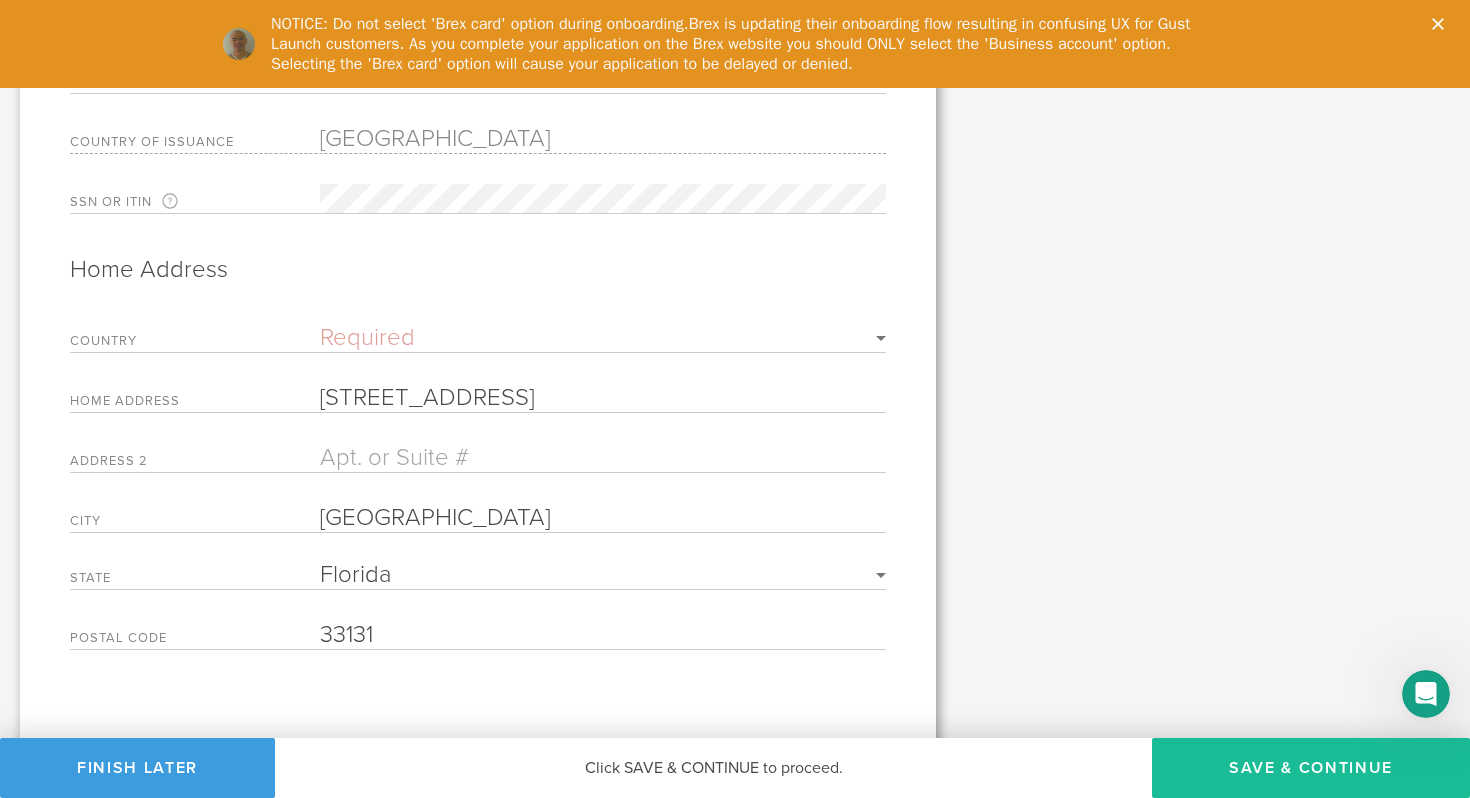 type on "33131" 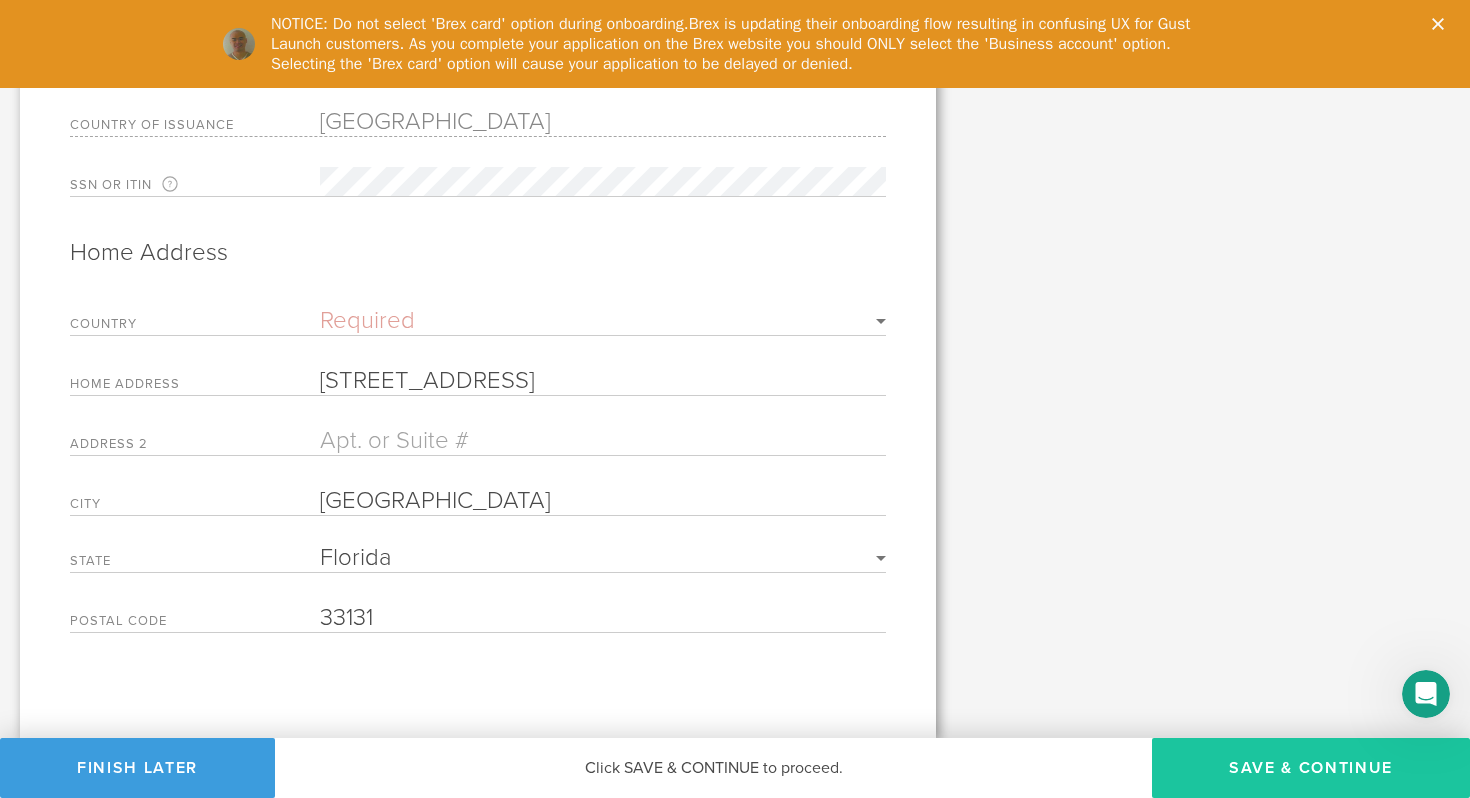 click on "Save & Continue" at bounding box center (1311, 768) 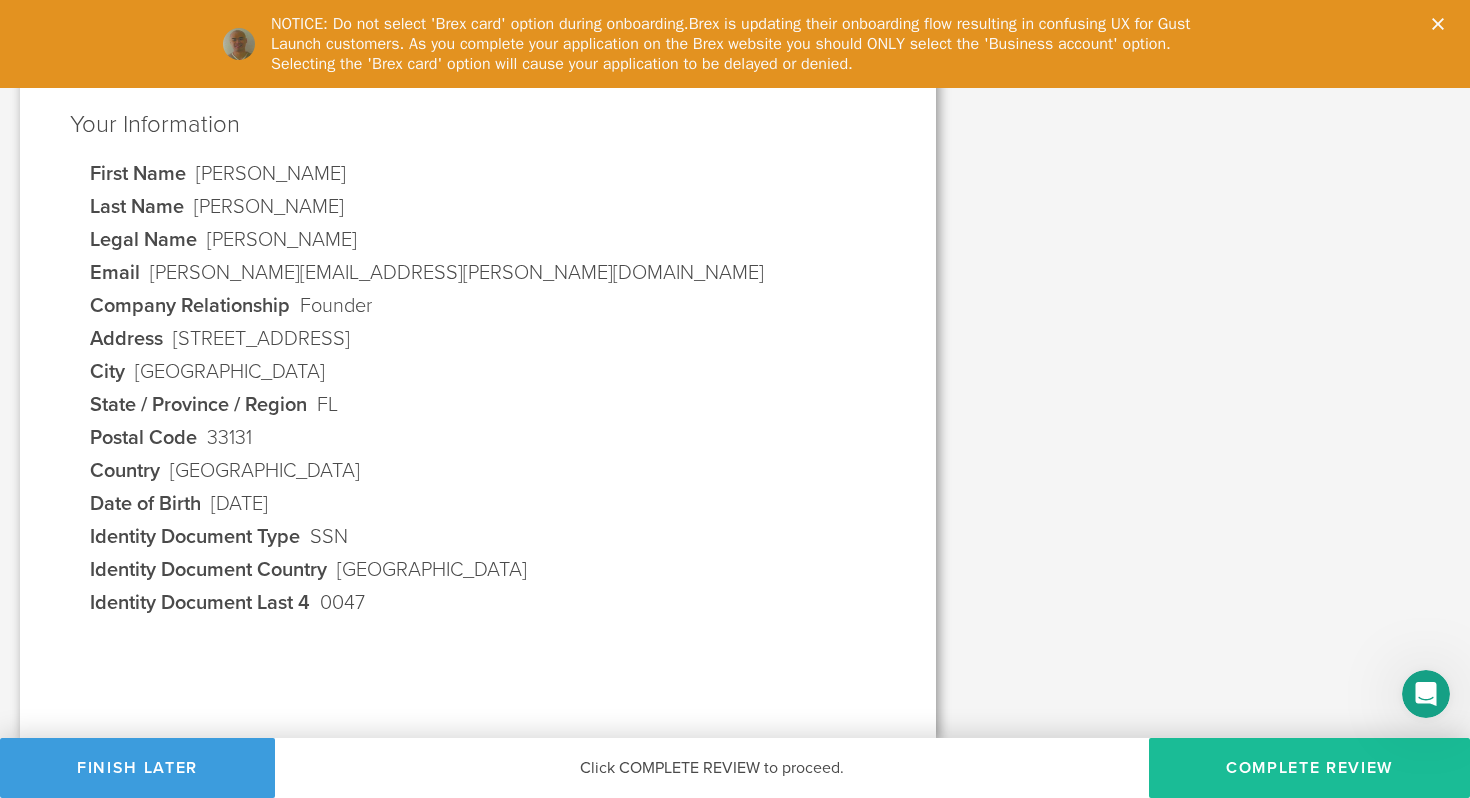scroll, scrollTop: 0, scrollLeft: 0, axis: both 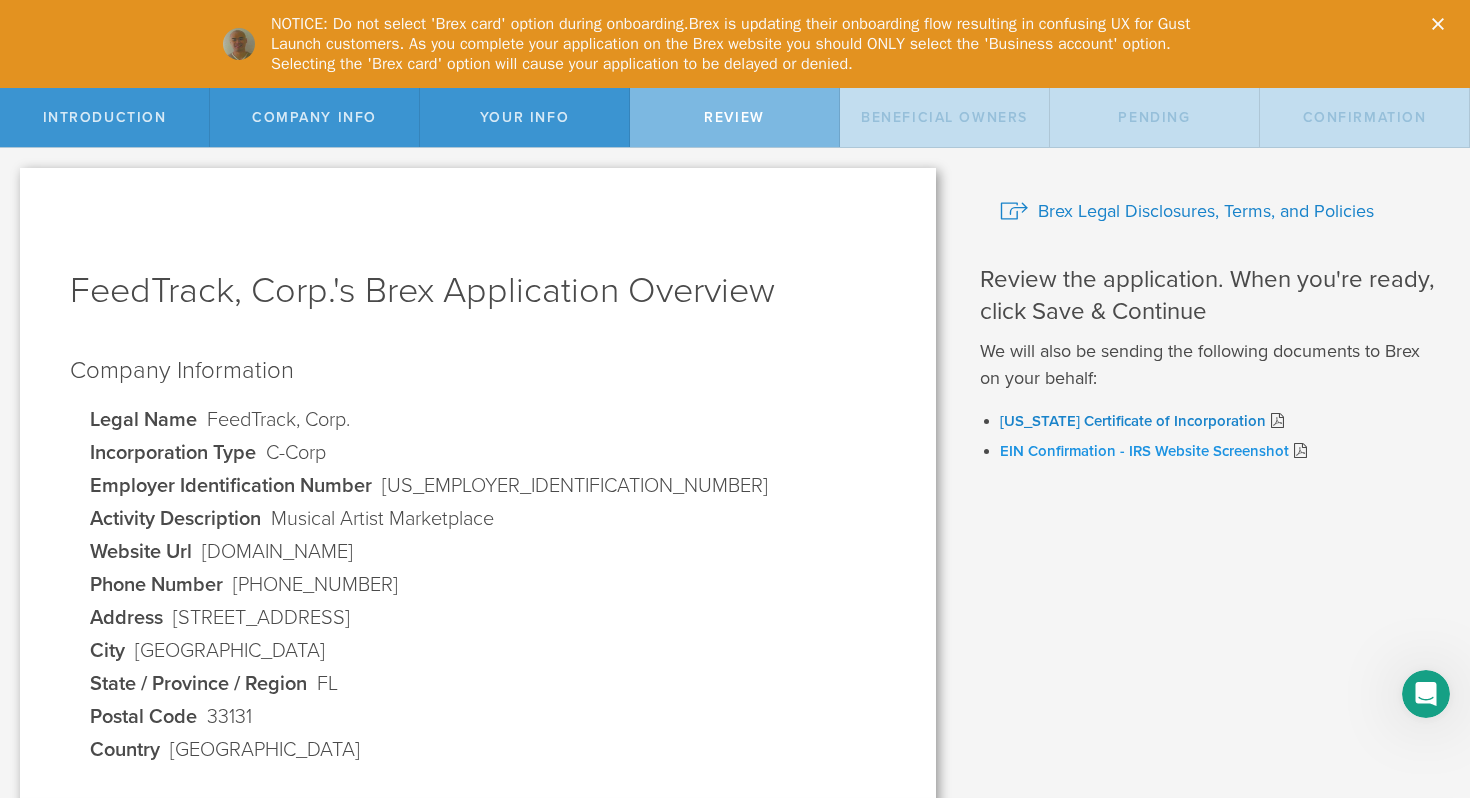 click on "EIN Confirmation - IRS Website Screenshot" at bounding box center (1144, 451) 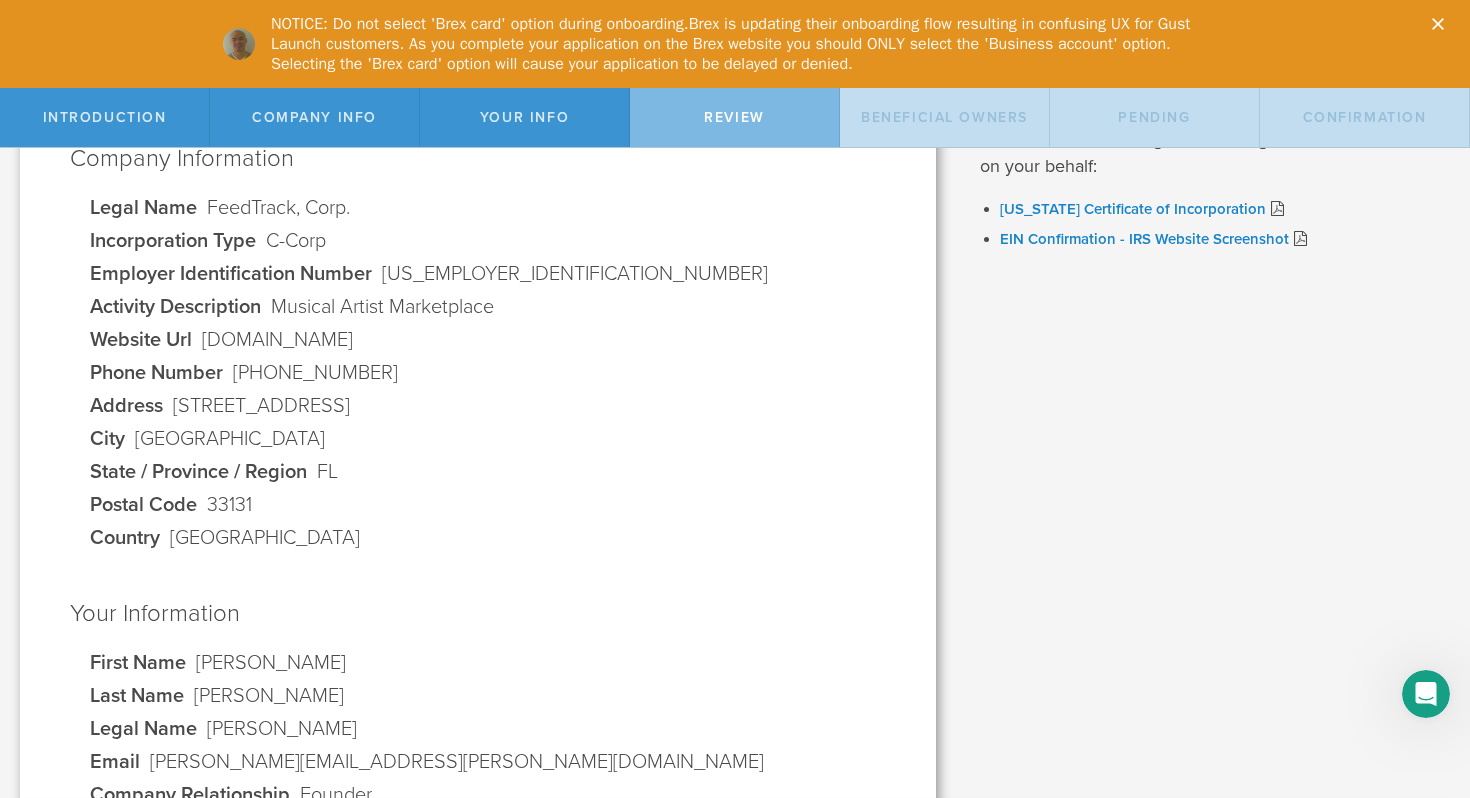 scroll, scrollTop: 0, scrollLeft: 0, axis: both 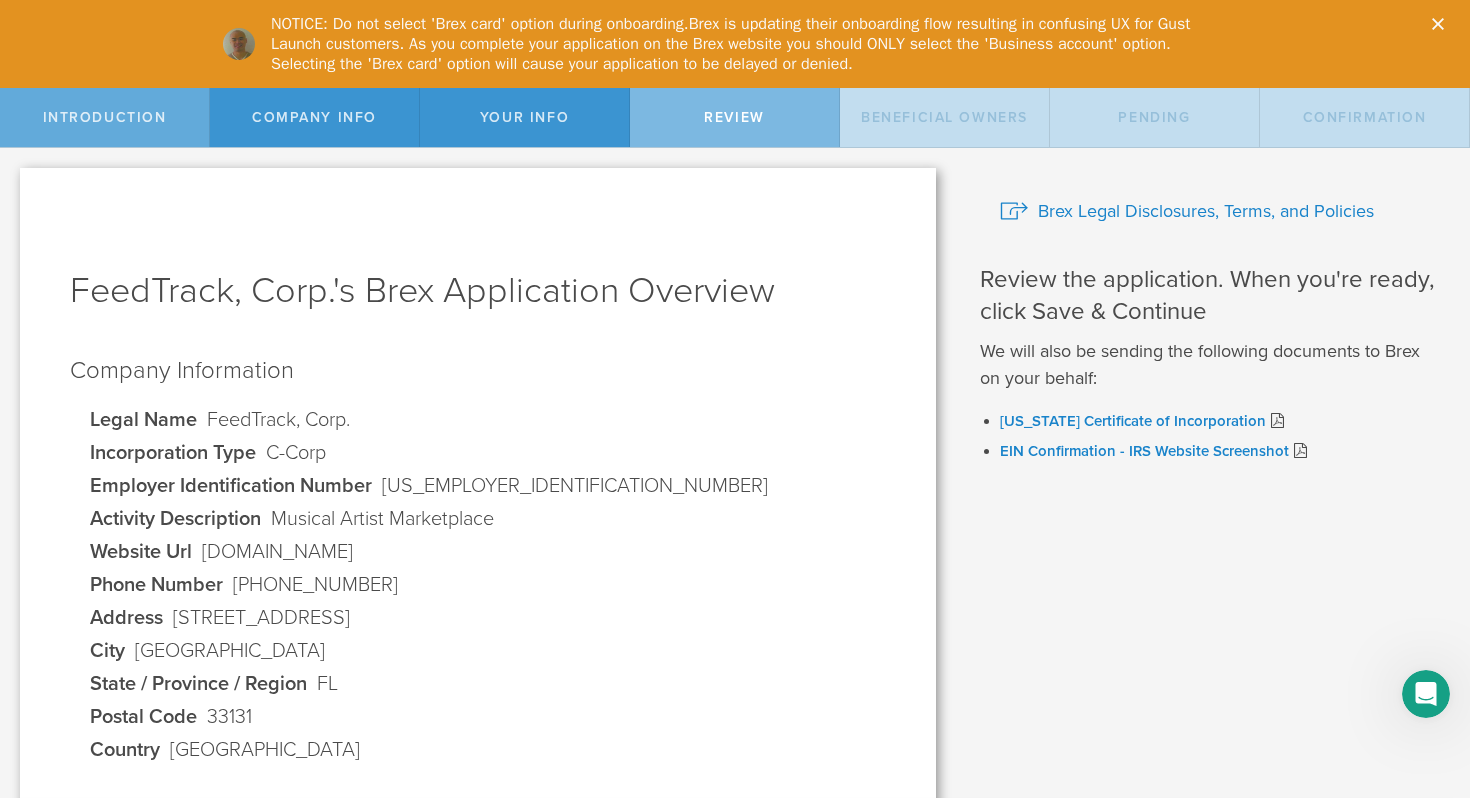click on "Introduction" at bounding box center (105, 117) 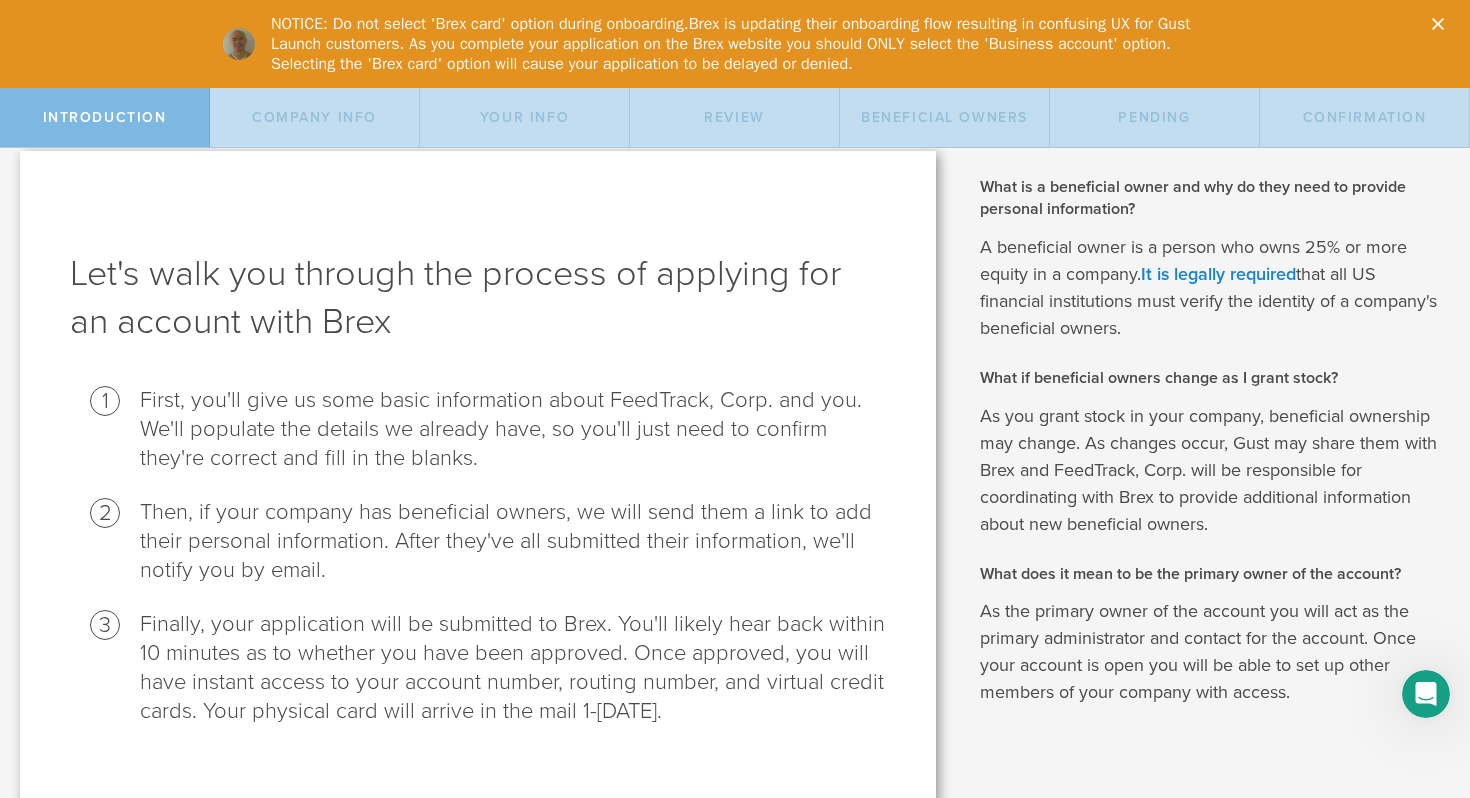 scroll, scrollTop: 0, scrollLeft: 0, axis: both 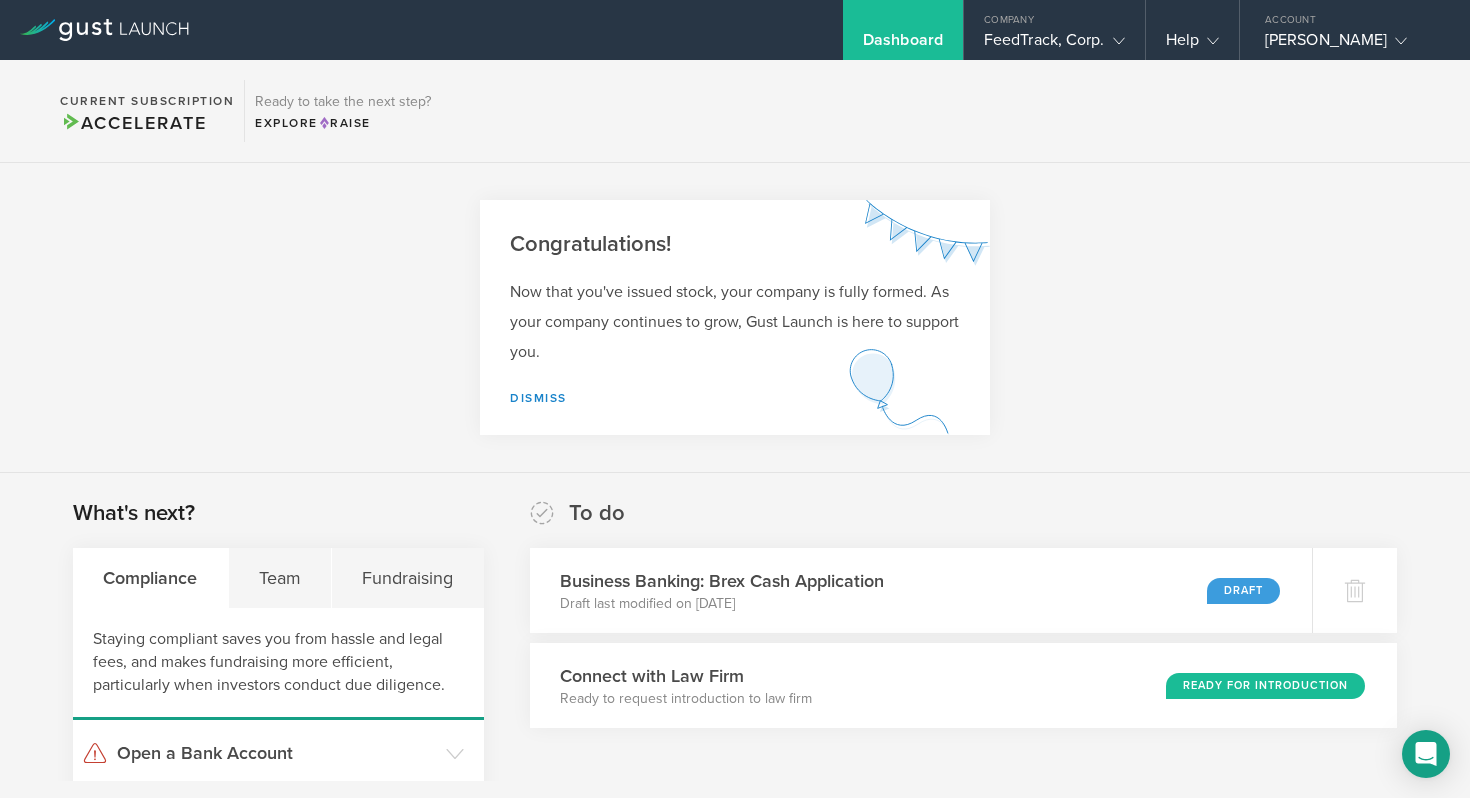 click on "Congratulations! Now that you've issued stock, your company is fully formed. As your company continues to grow, Gust Launch is here to support you. Dismiss" at bounding box center [735, 318] 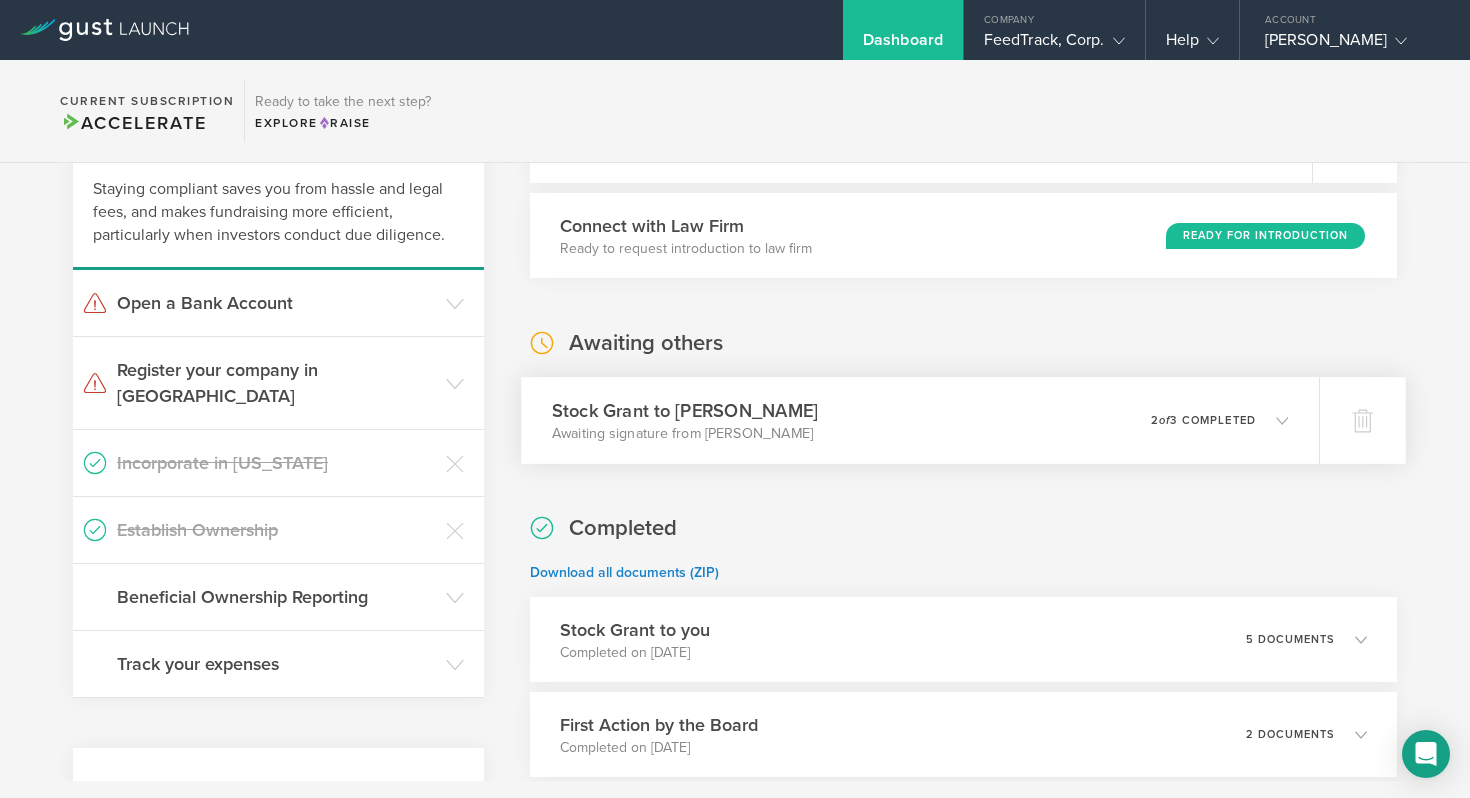 click 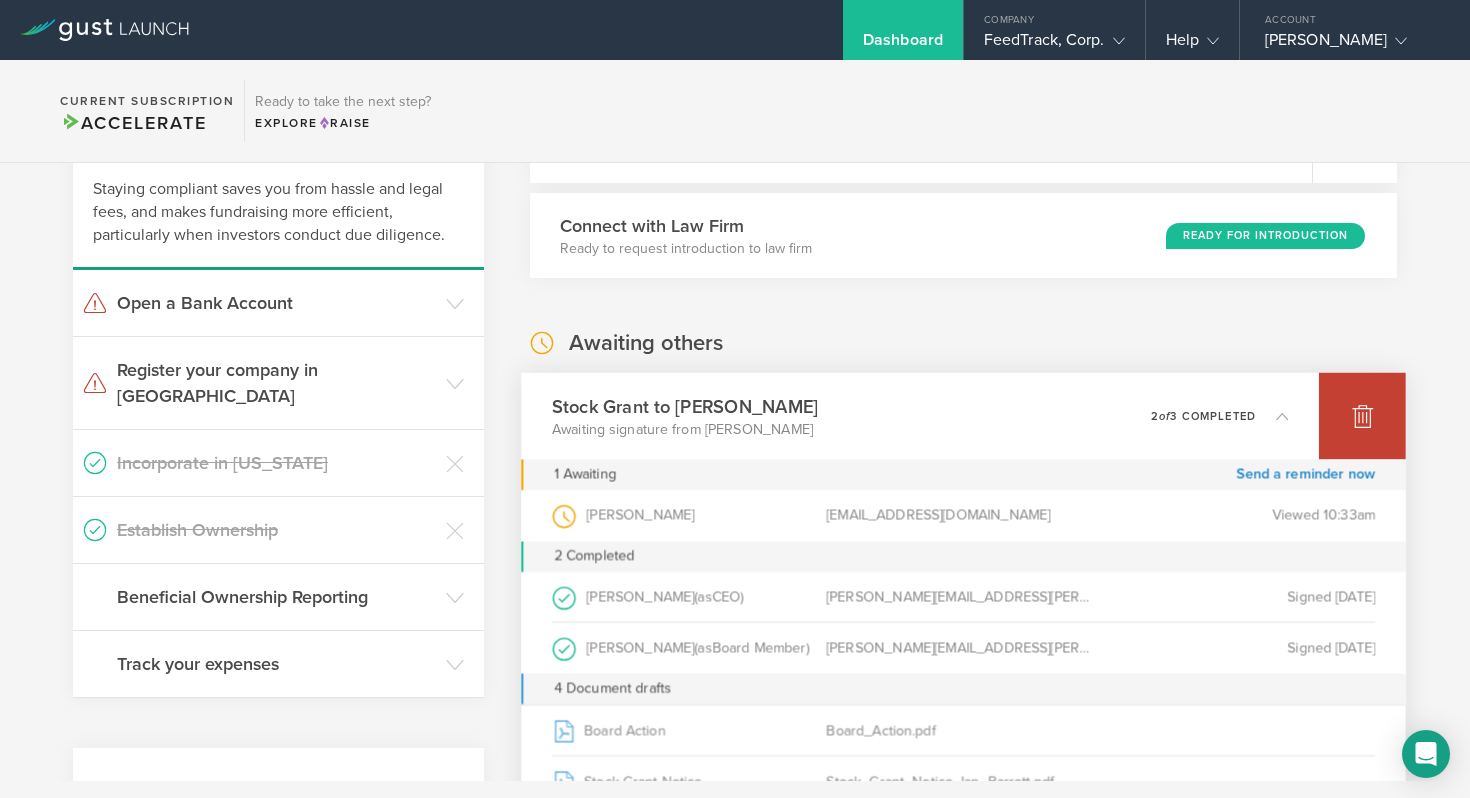 click at bounding box center (1362, 416) 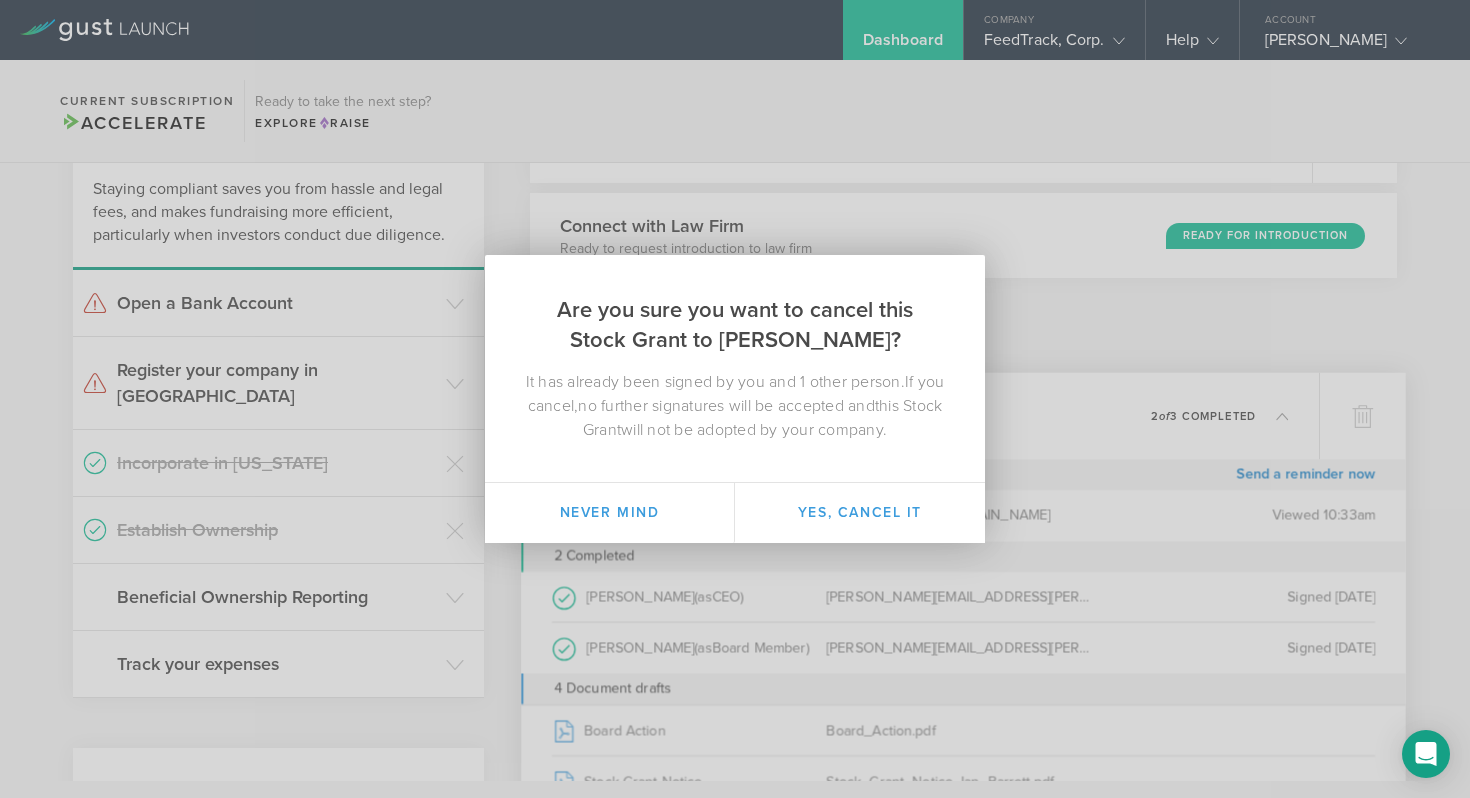 click on "Are you sure you want to cancel this  Stock Grant to Ian Barrett? It has already been signed by you. It has already been signed by you and 1 other person. It has already been signed by you and 1 other people.  If you cancel,  no further signatures will be accepted and  this Stock Grant  will not be adopted by your company. Never mind Yes, cancel it" at bounding box center [735, 399] 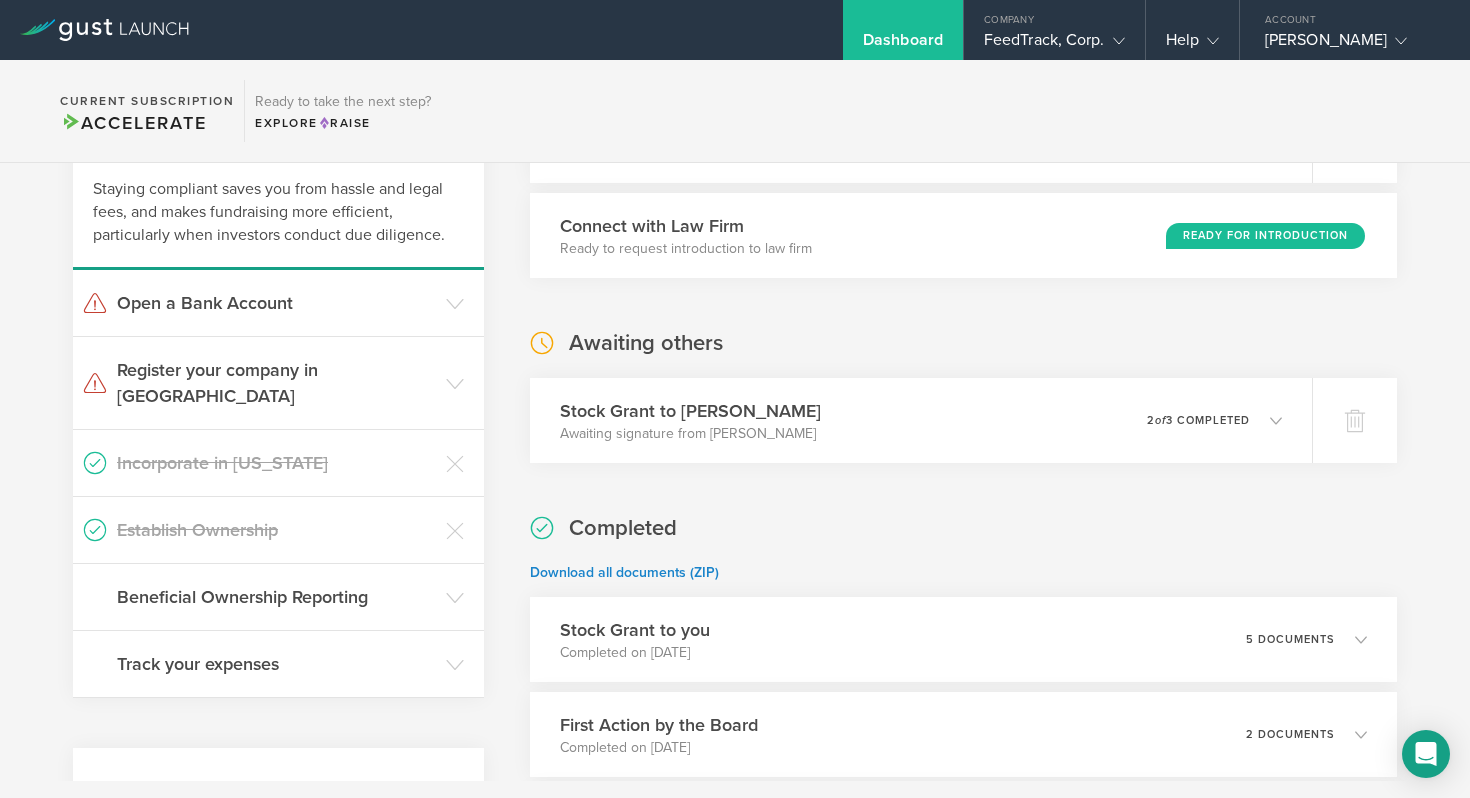 scroll, scrollTop: 508, scrollLeft: 0, axis: vertical 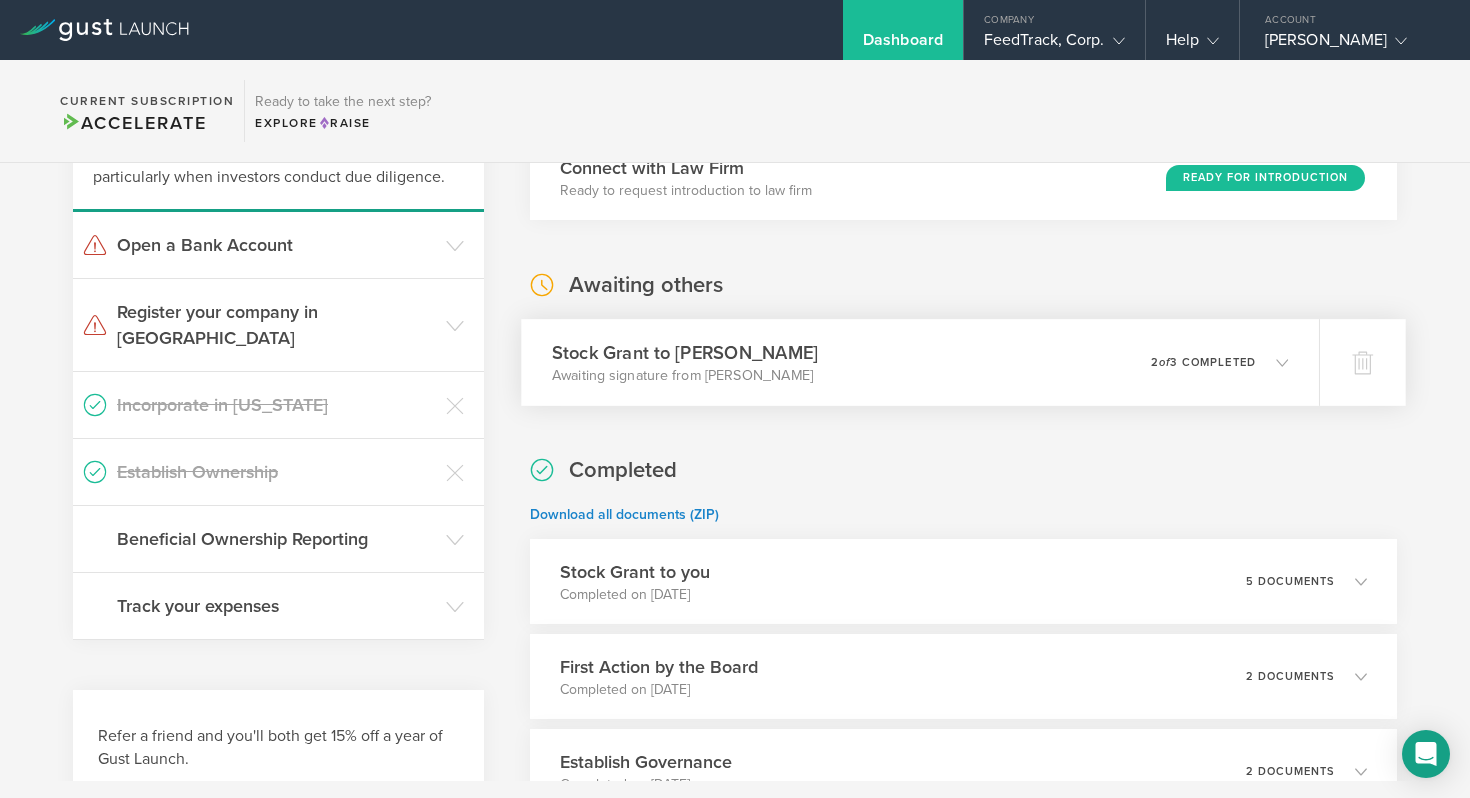 click at bounding box center (1272, 362) 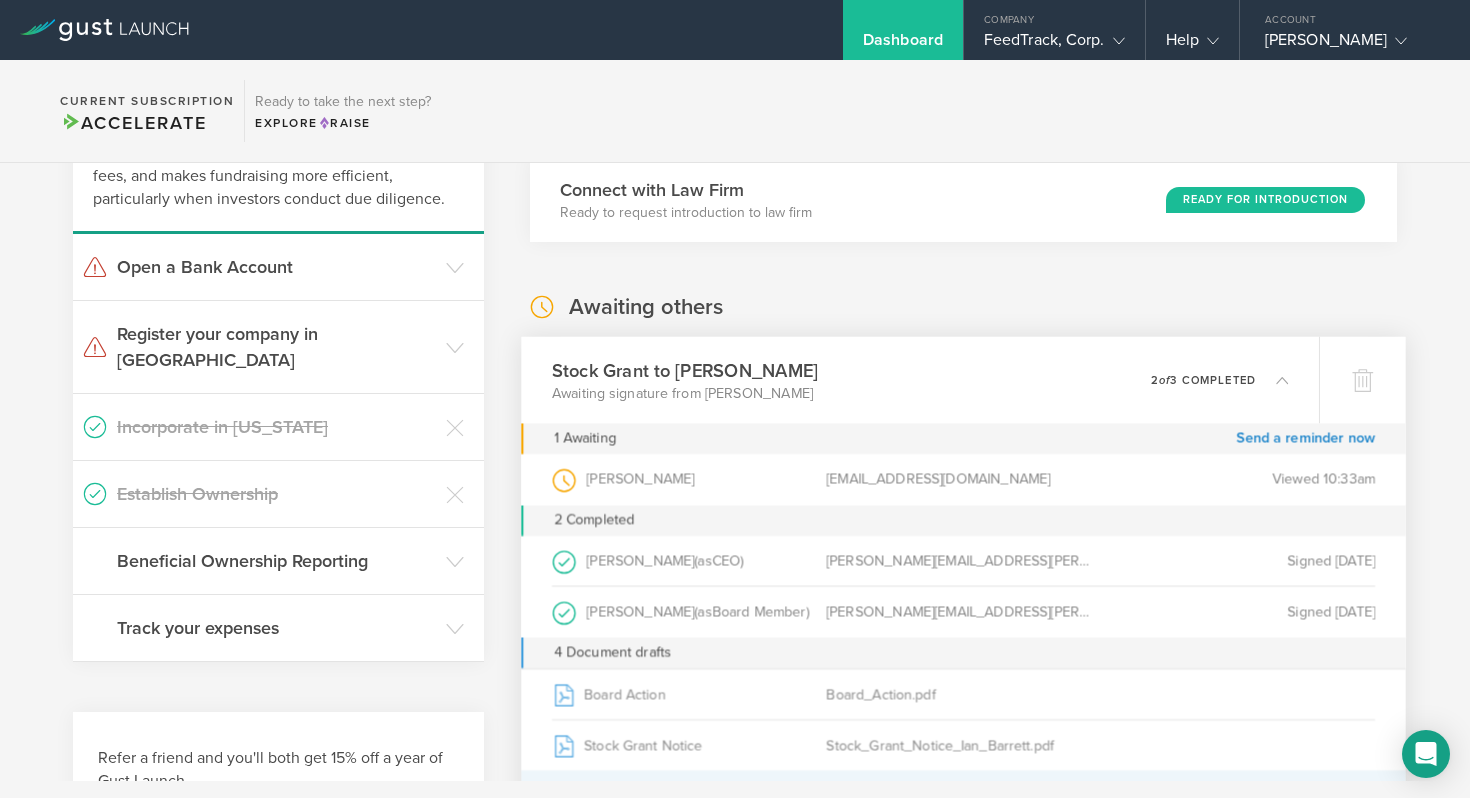 scroll, scrollTop: 450, scrollLeft: 0, axis: vertical 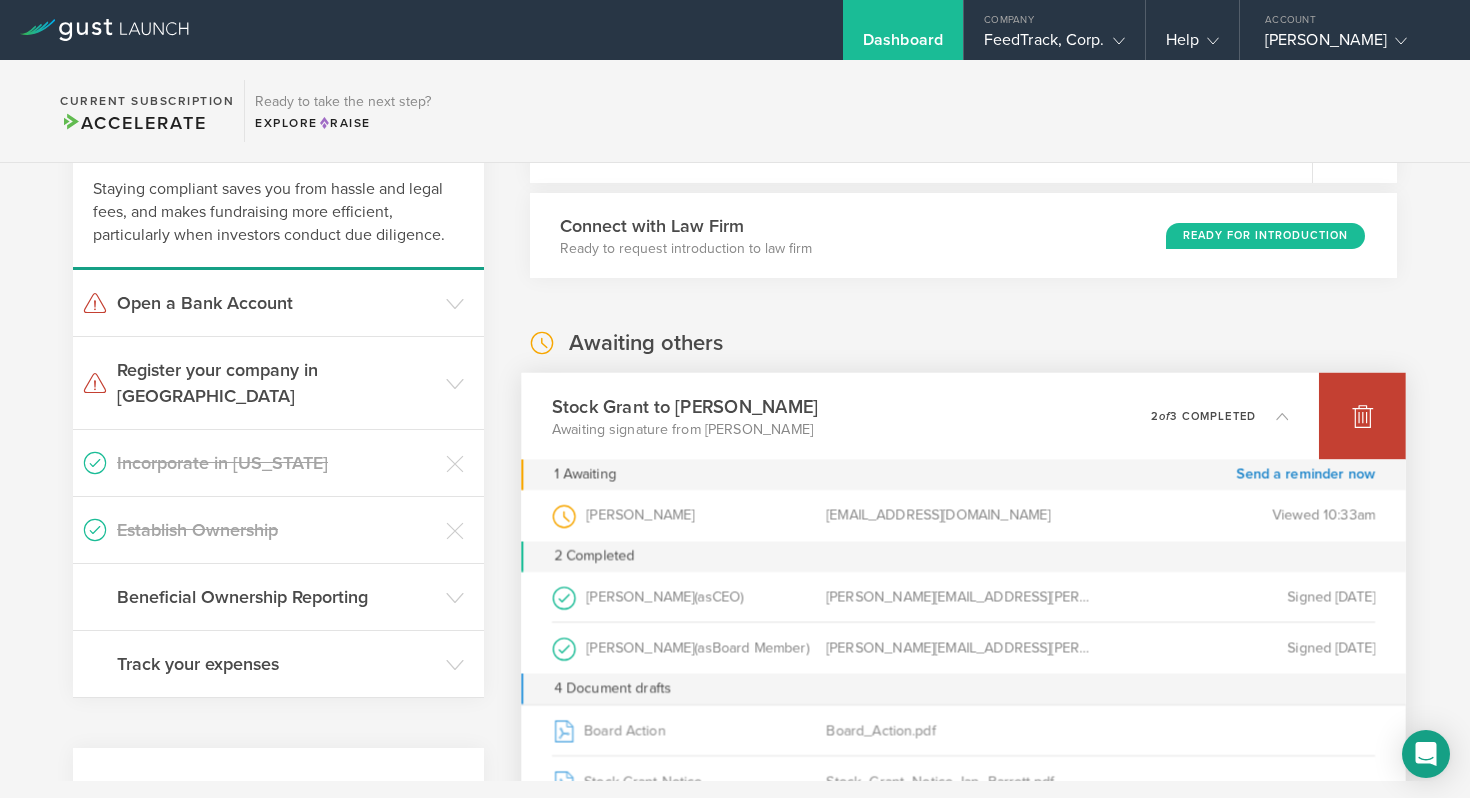 click at bounding box center (1362, 416) 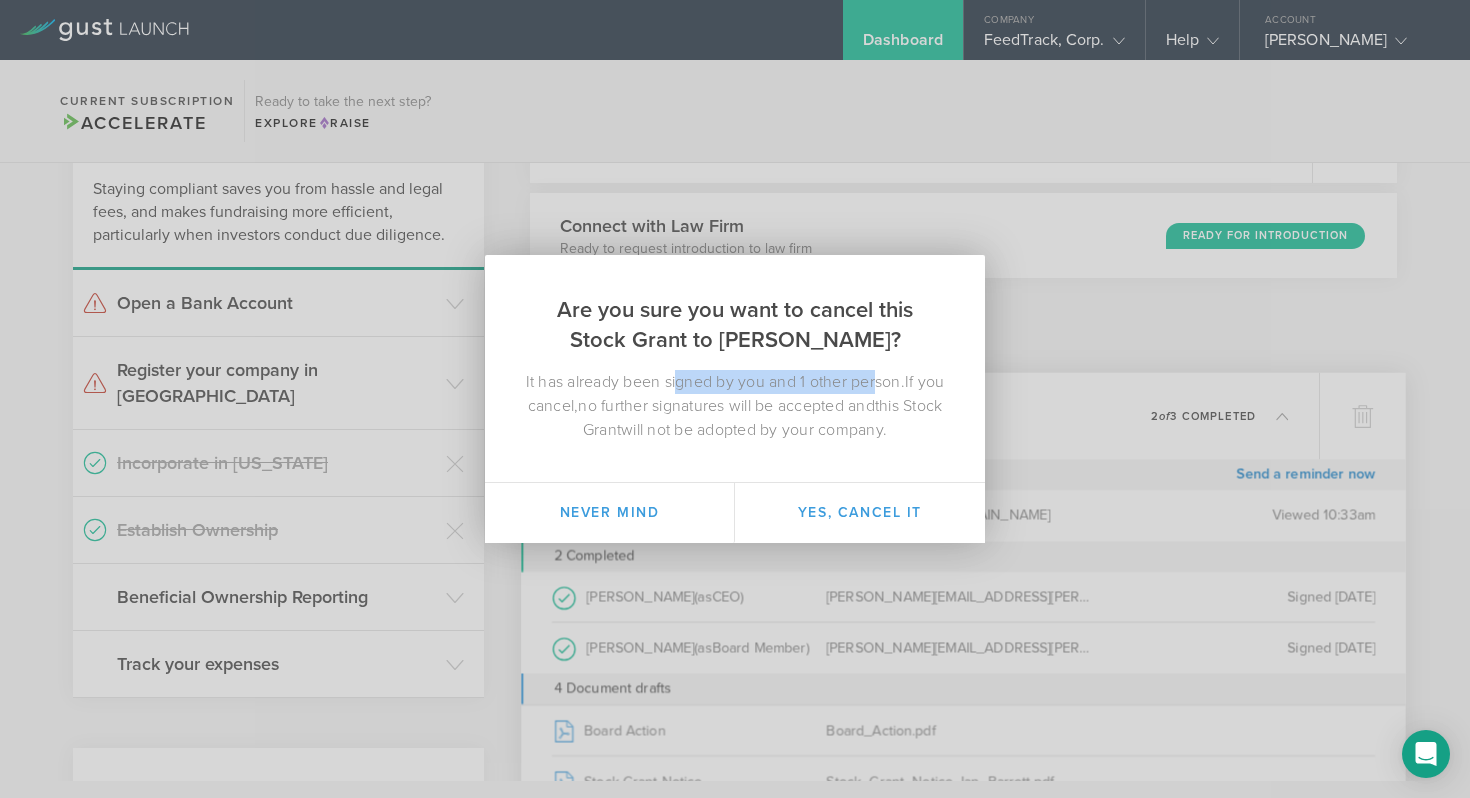drag, startPoint x: 735, startPoint y: 378, endPoint x: 892, endPoint y: 375, distance: 157.02866 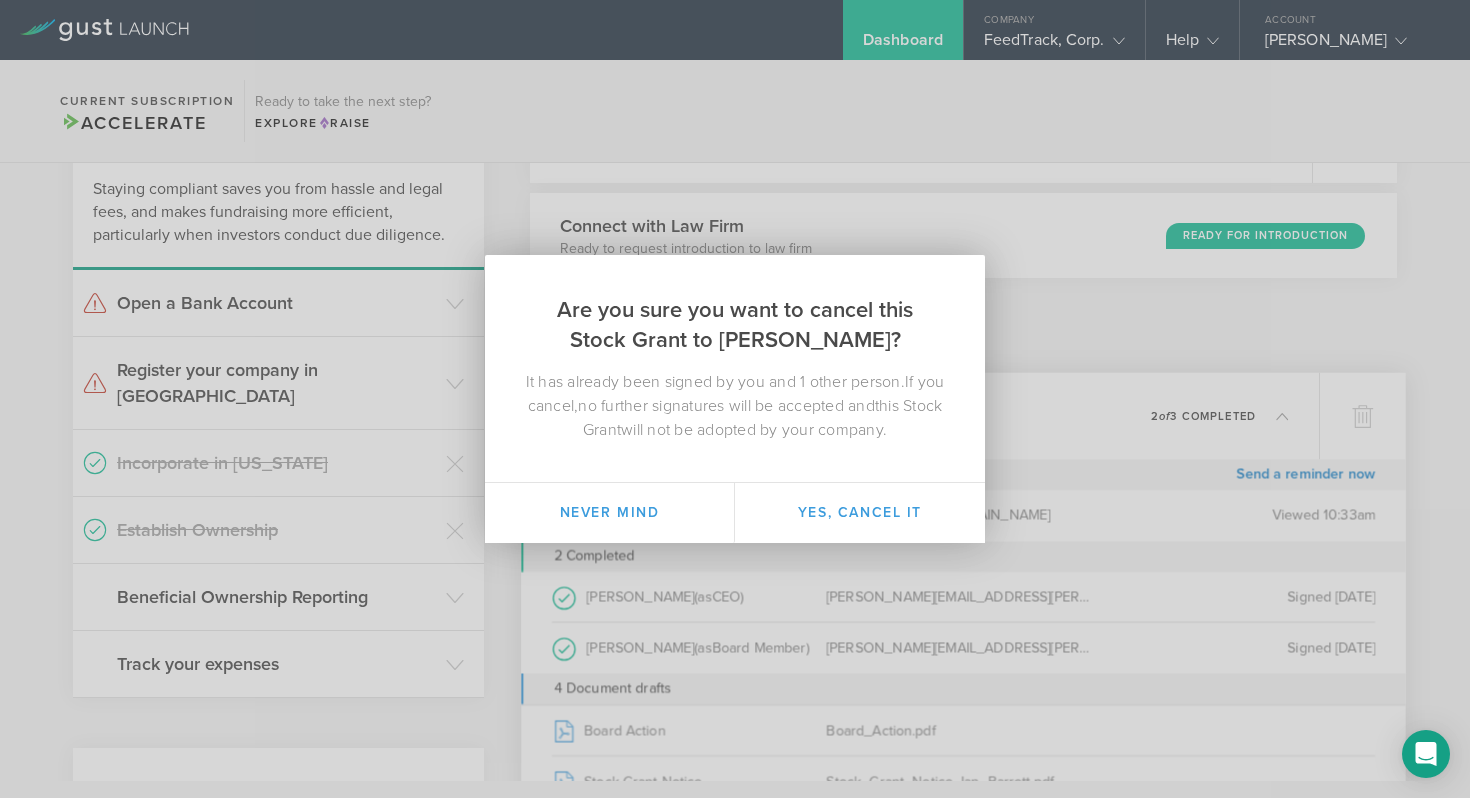 click on "no further signatures will be accepted and" at bounding box center [726, 406] 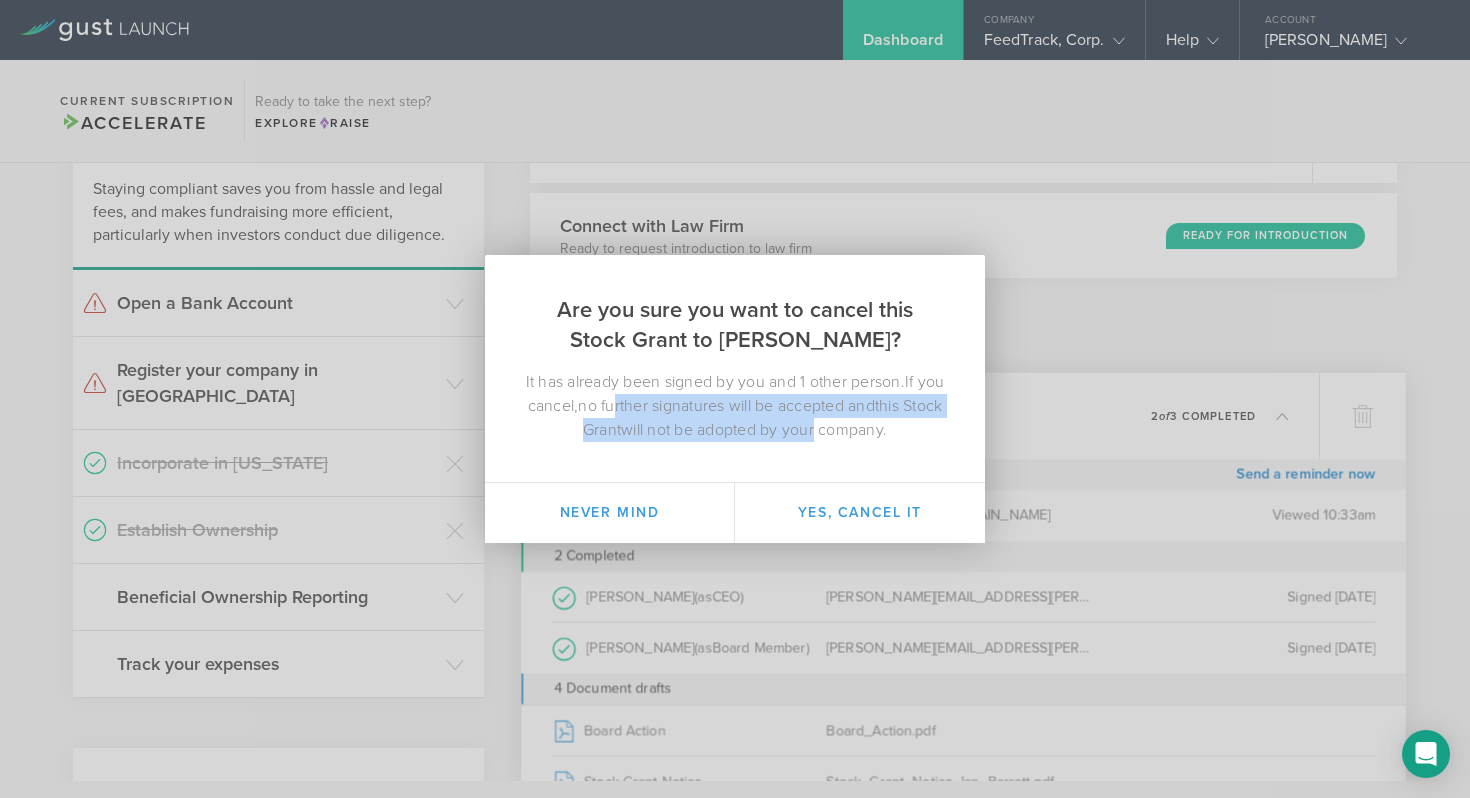 drag, startPoint x: 638, startPoint y: 405, endPoint x: 833, endPoint y: 441, distance: 198.29523 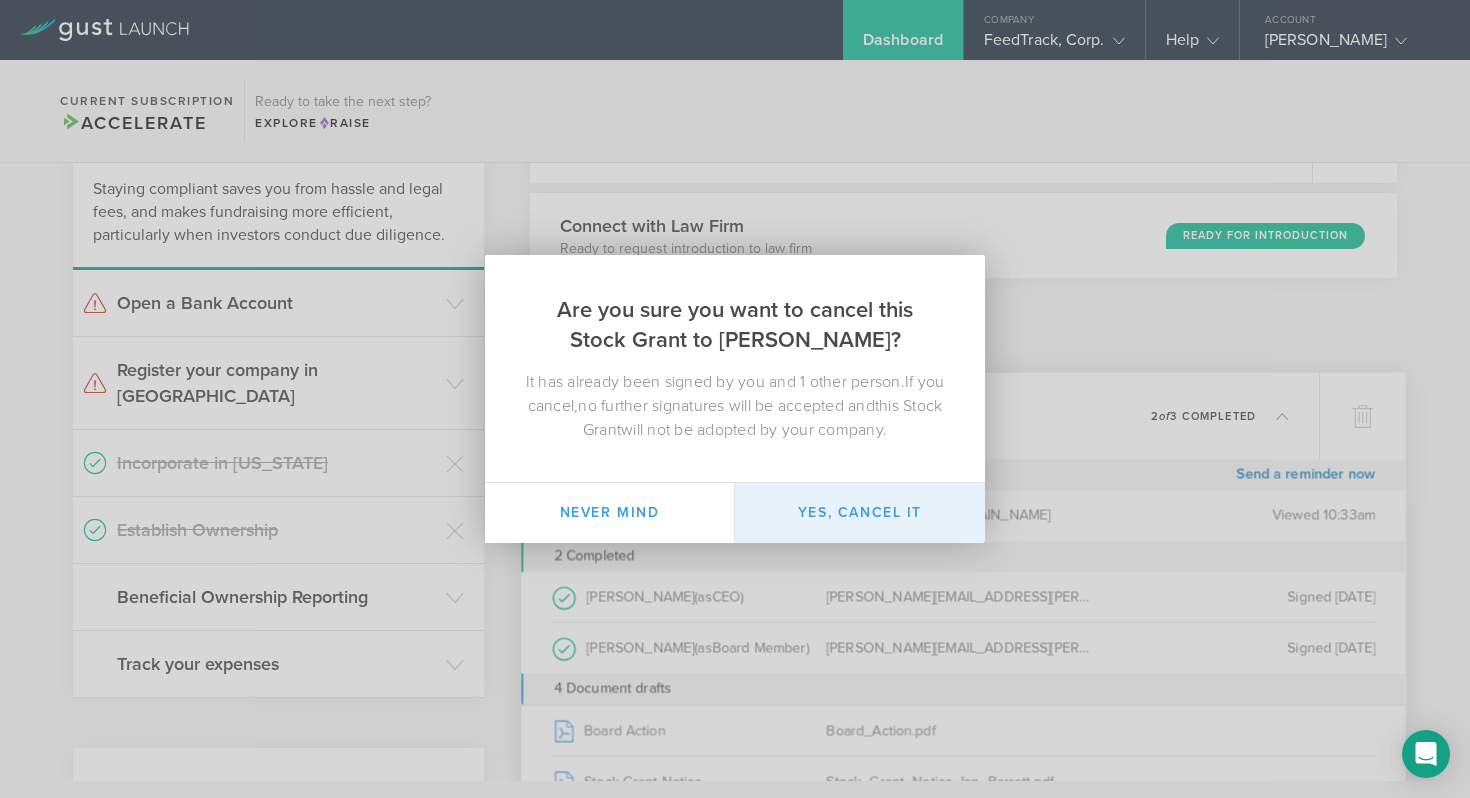 click on "Yes, cancel it" at bounding box center [860, 513] 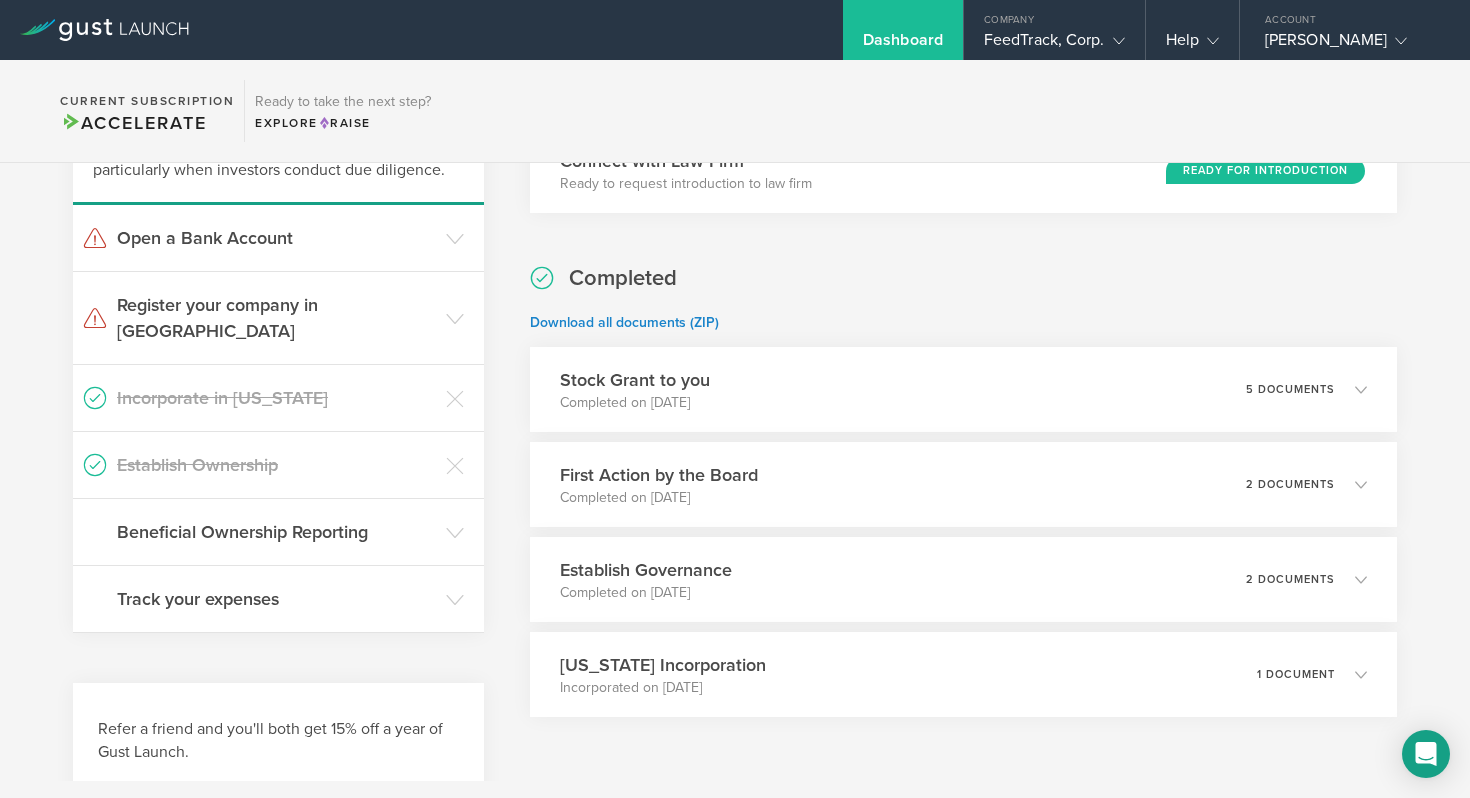 scroll, scrollTop: 579, scrollLeft: 0, axis: vertical 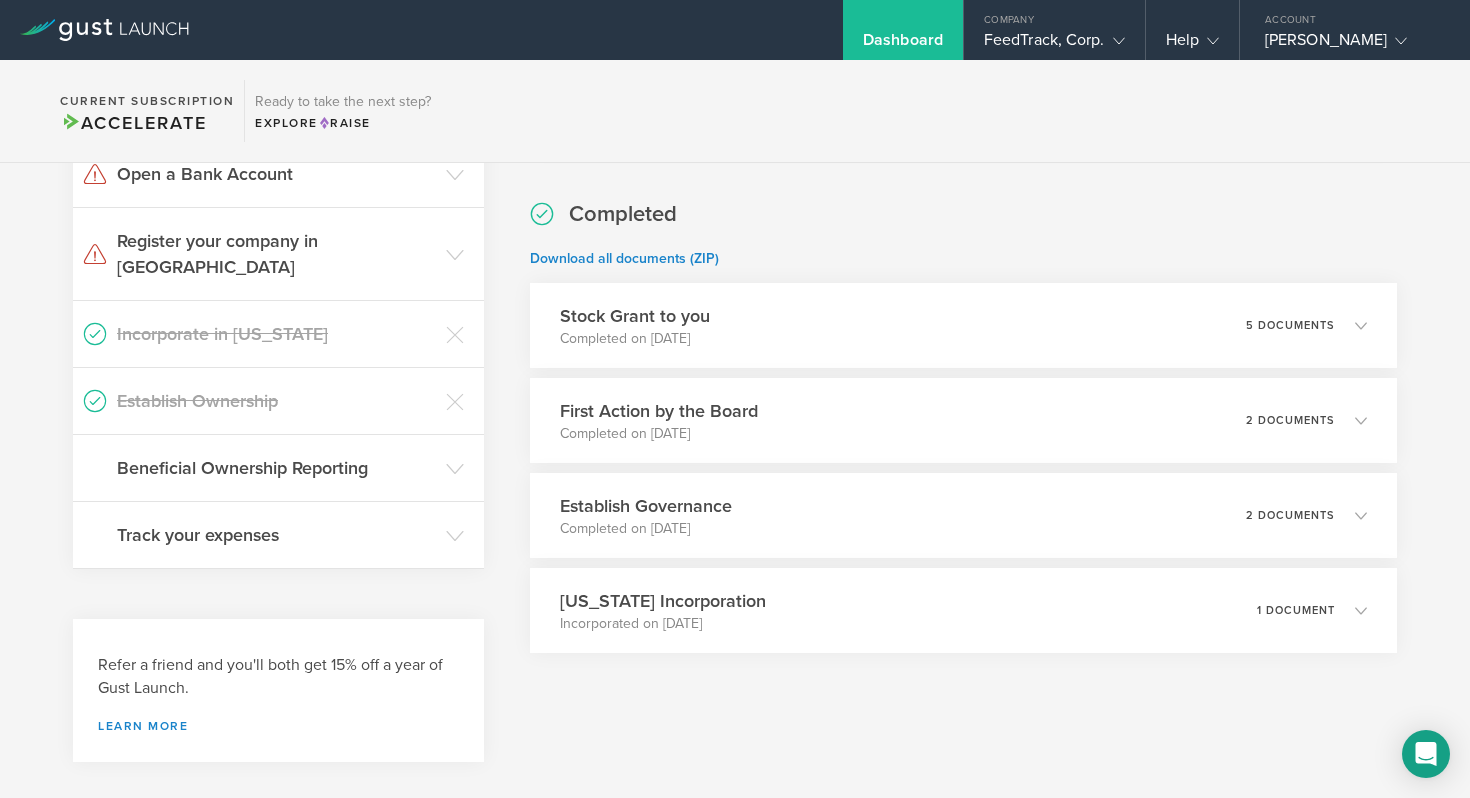 click on "Establish Ownership" at bounding box center (276, 401) 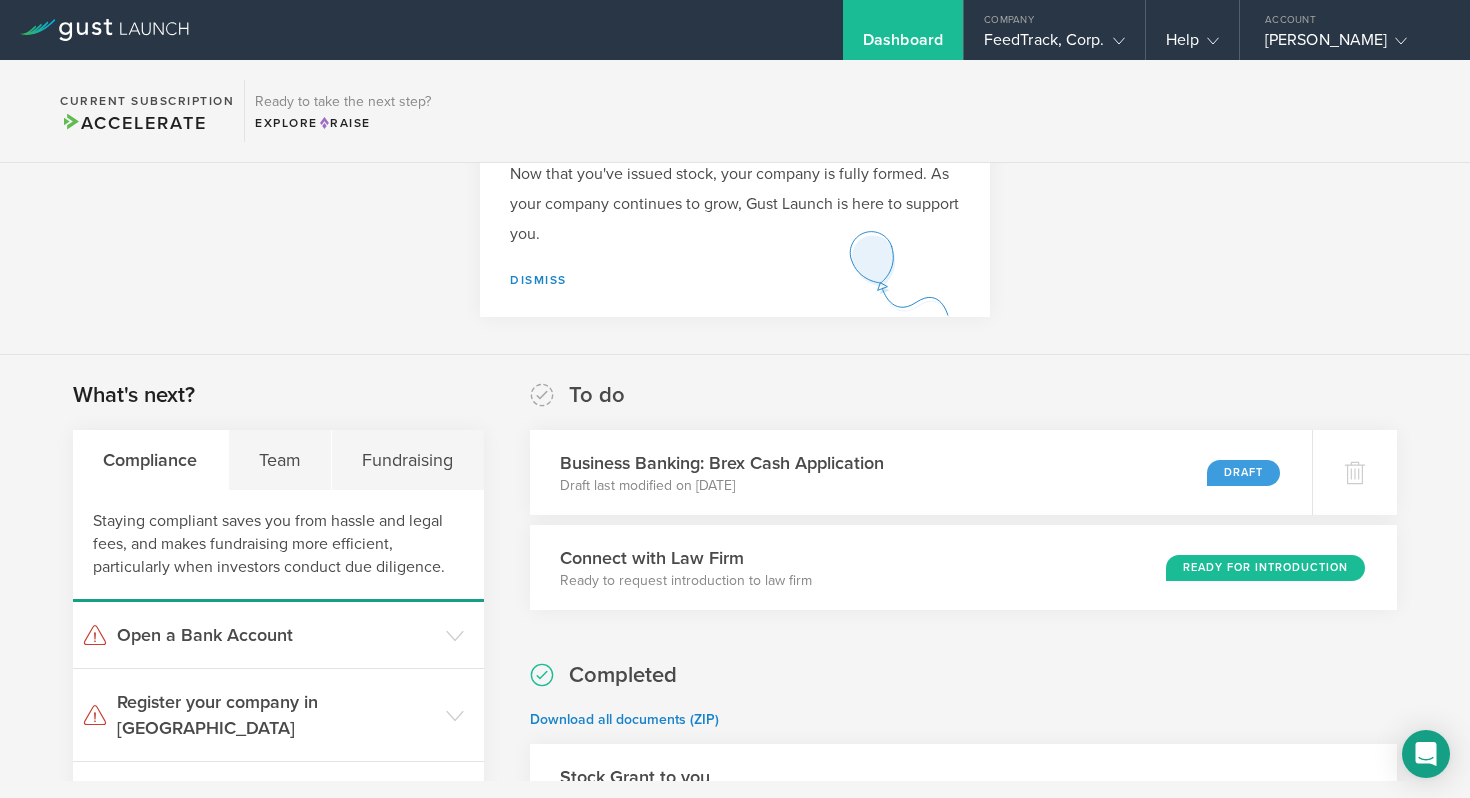scroll, scrollTop: 118, scrollLeft: 0, axis: vertical 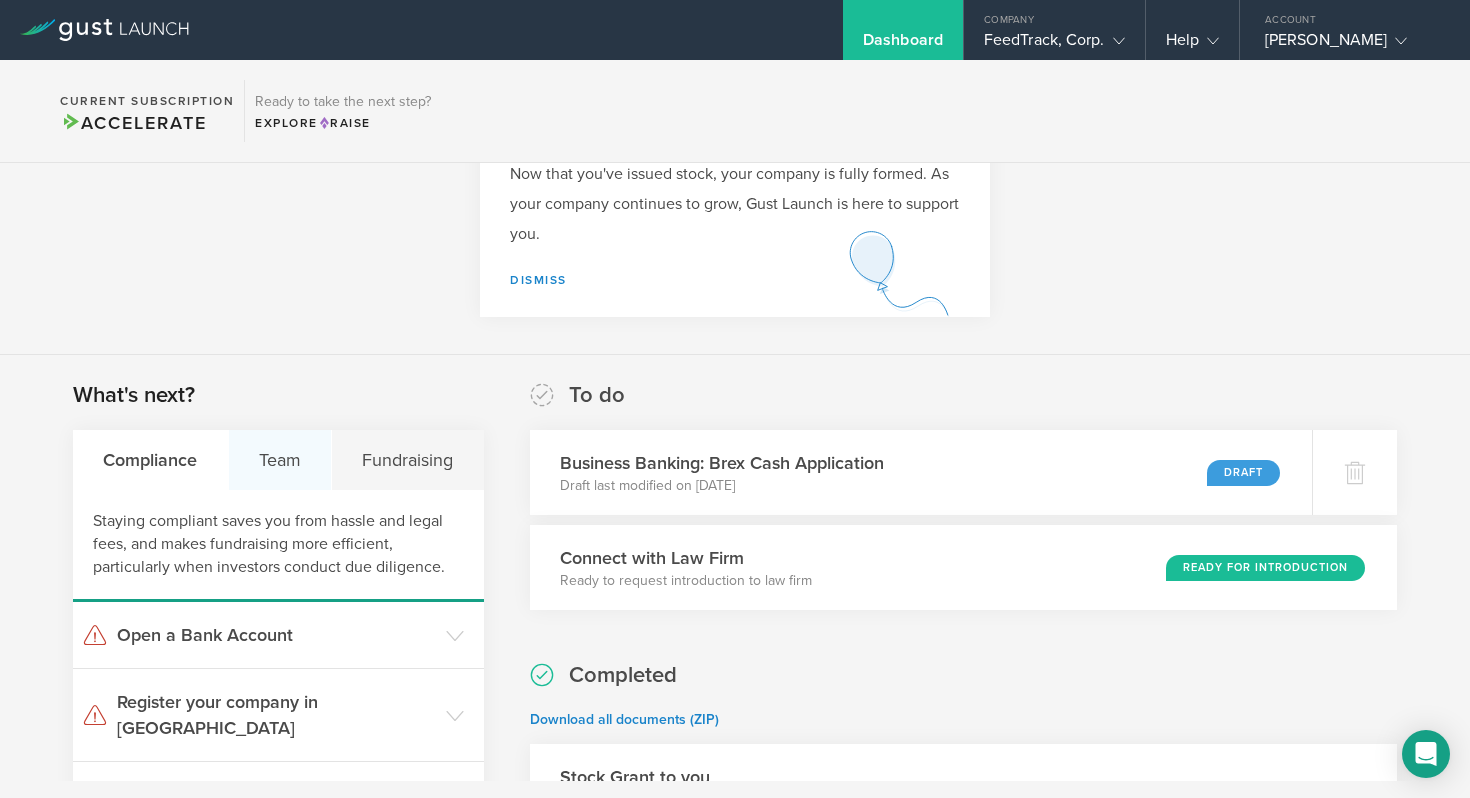 click on "Team" at bounding box center (281, 460) 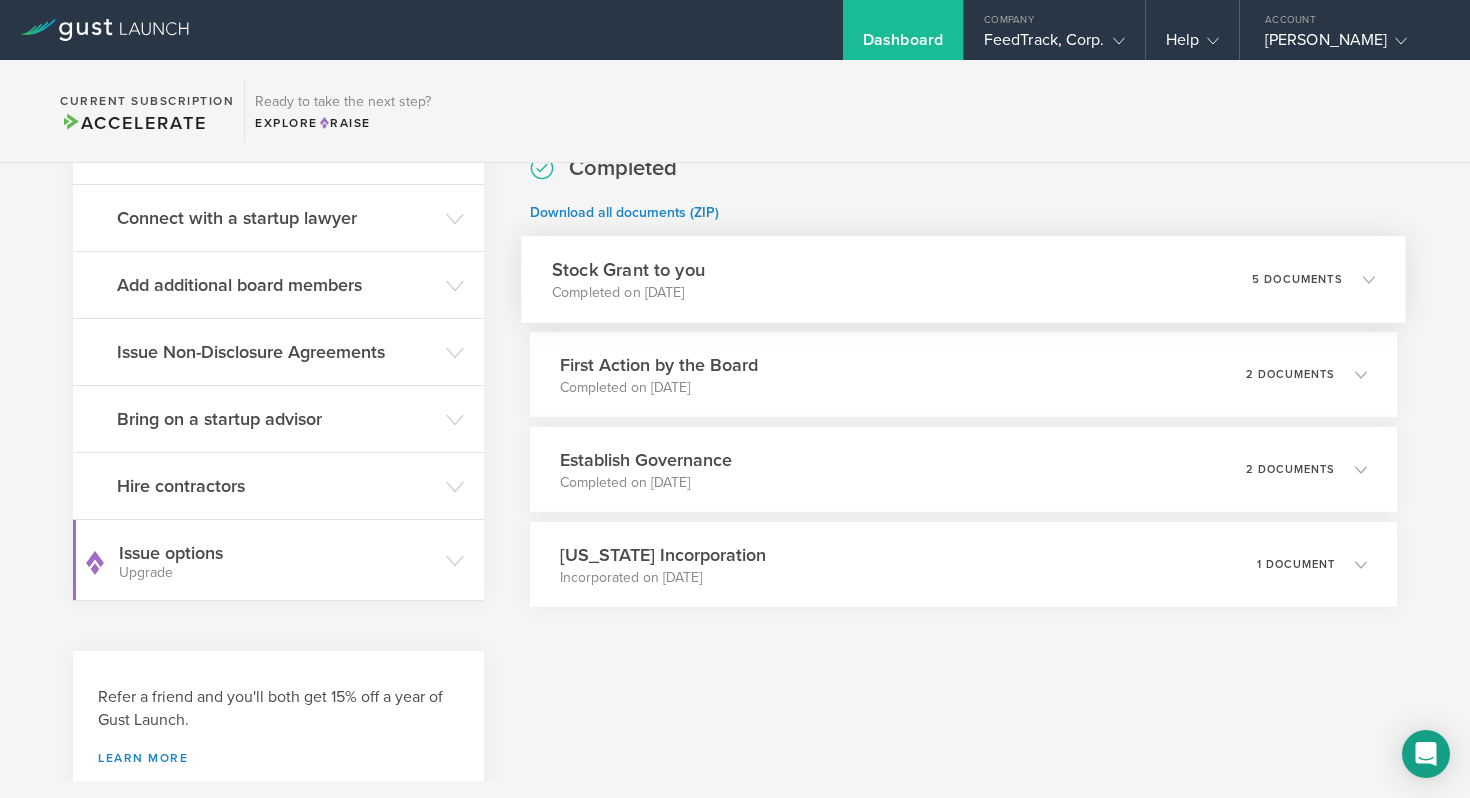 scroll, scrollTop: 633, scrollLeft: 0, axis: vertical 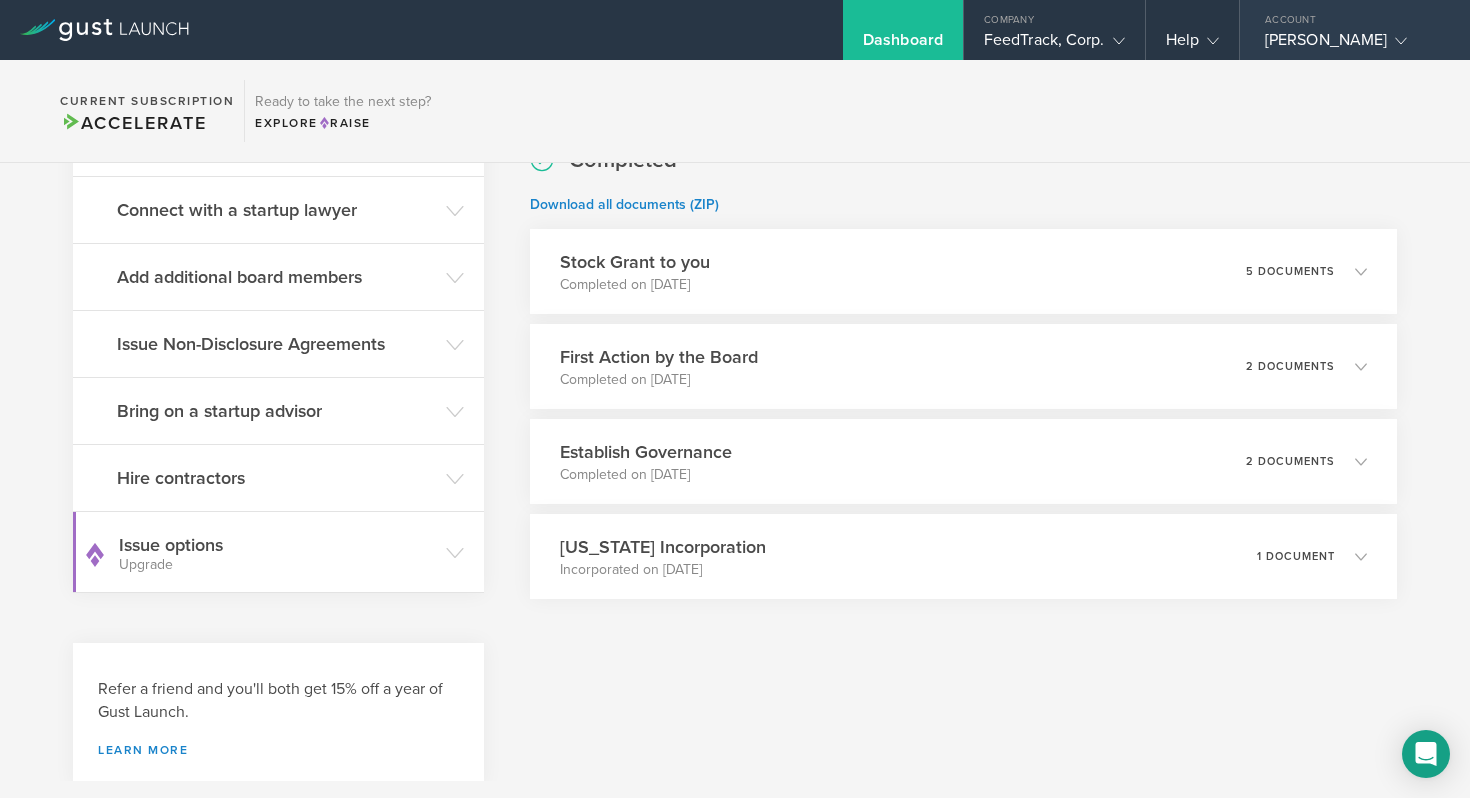 click on "[PERSON_NAME]" at bounding box center (1350, 45) 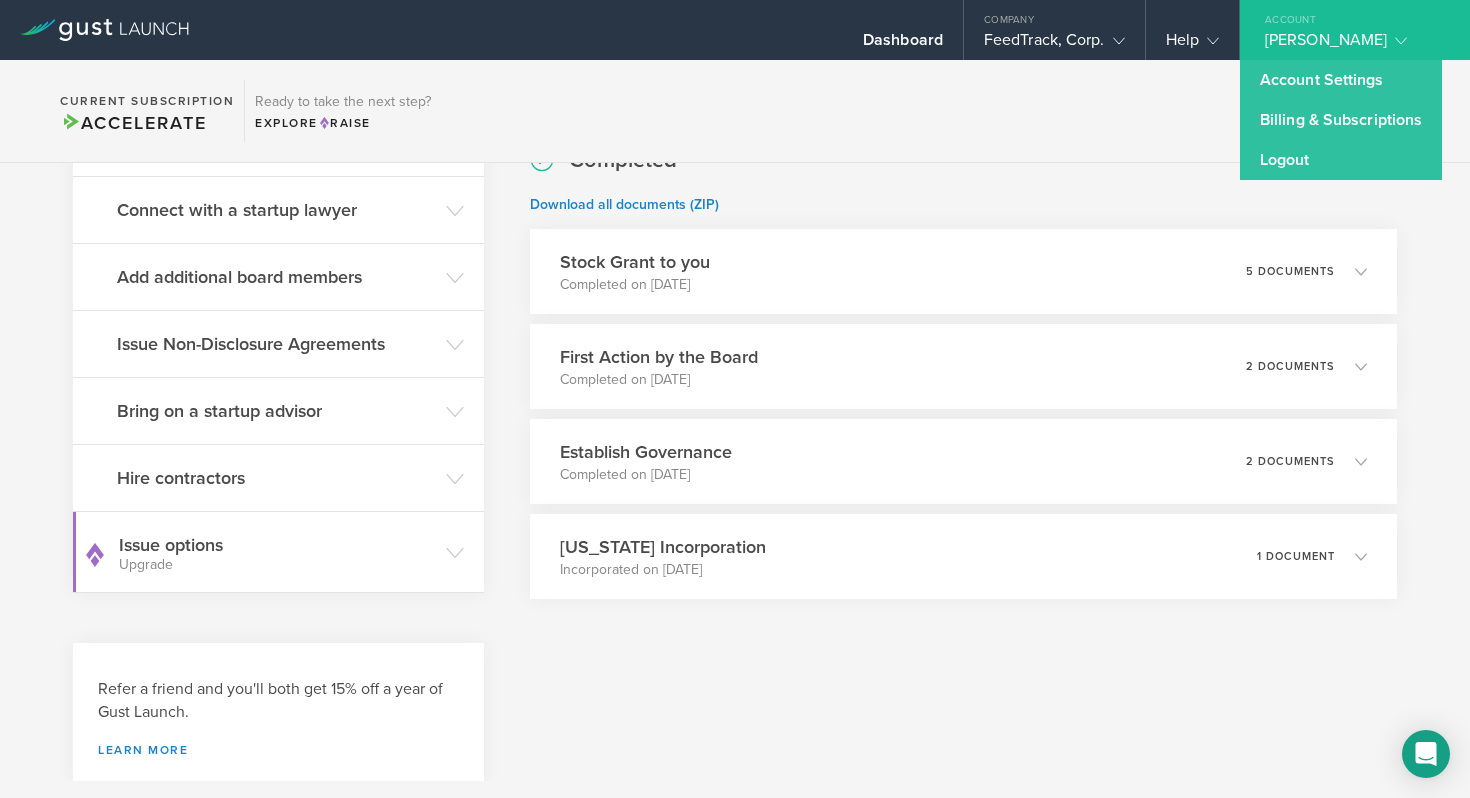 click on "[PERSON_NAME]" at bounding box center (1350, 45) 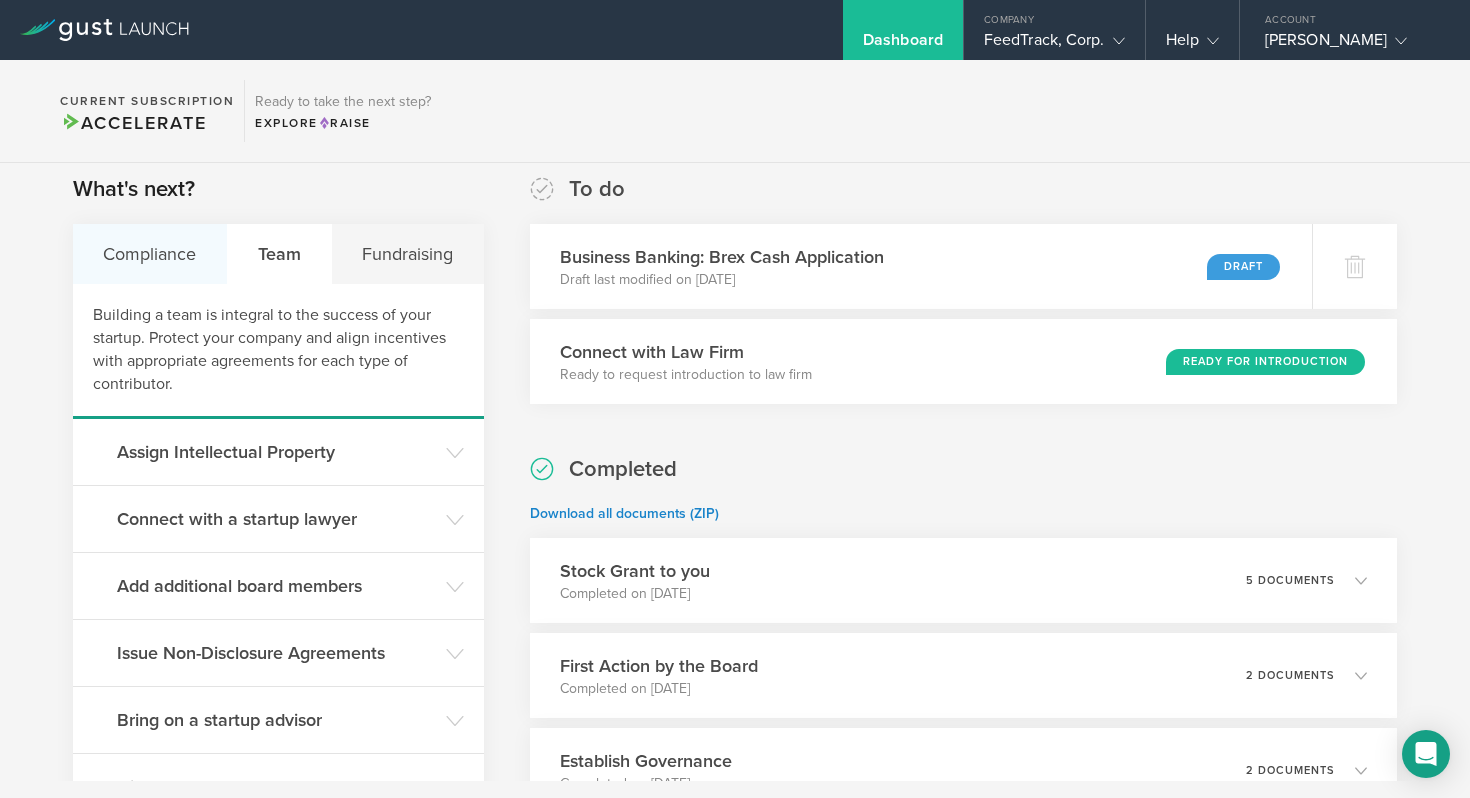 click on "Compliance" at bounding box center [150, 254] 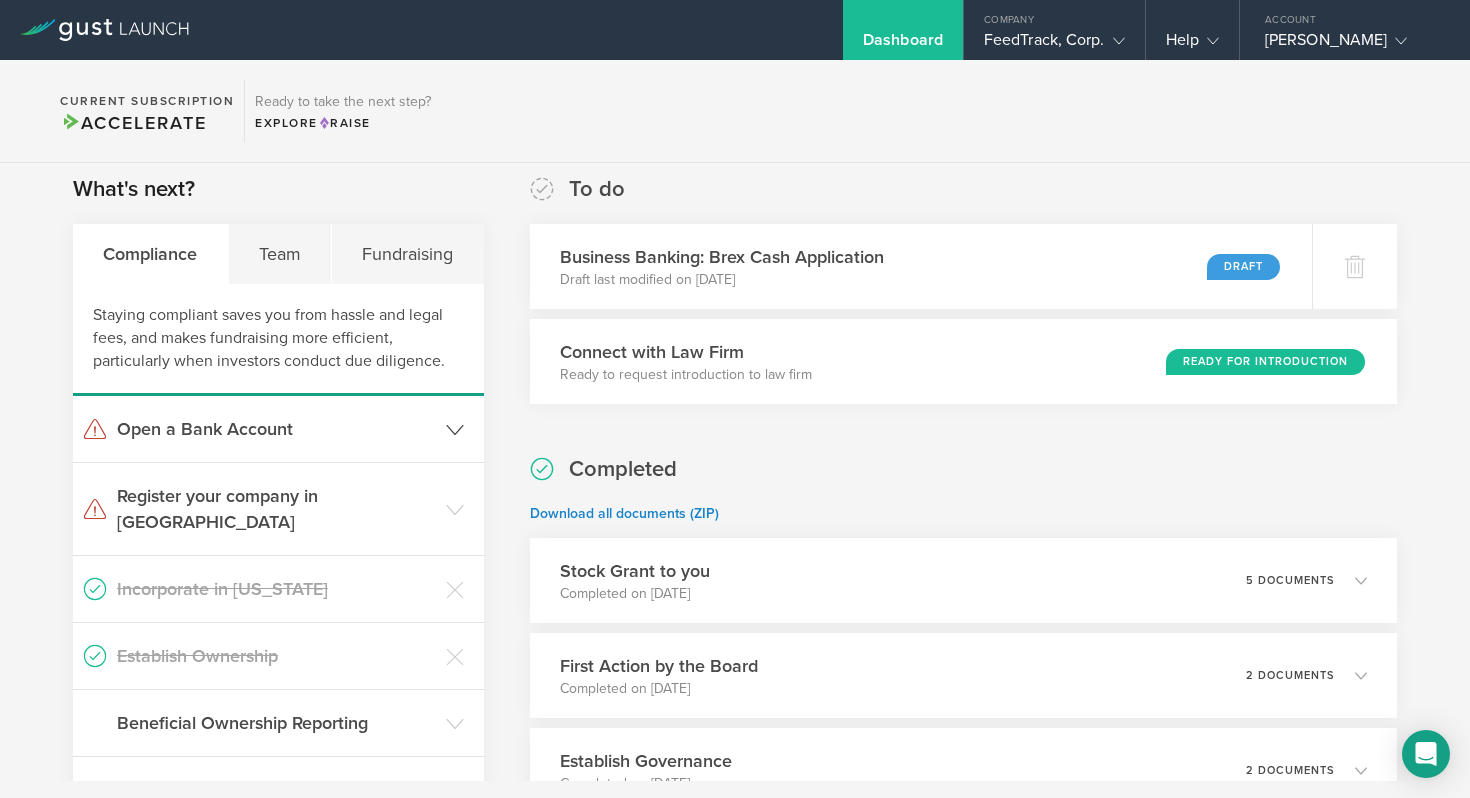 scroll, scrollTop: 436, scrollLeft: 0, axis: vertical 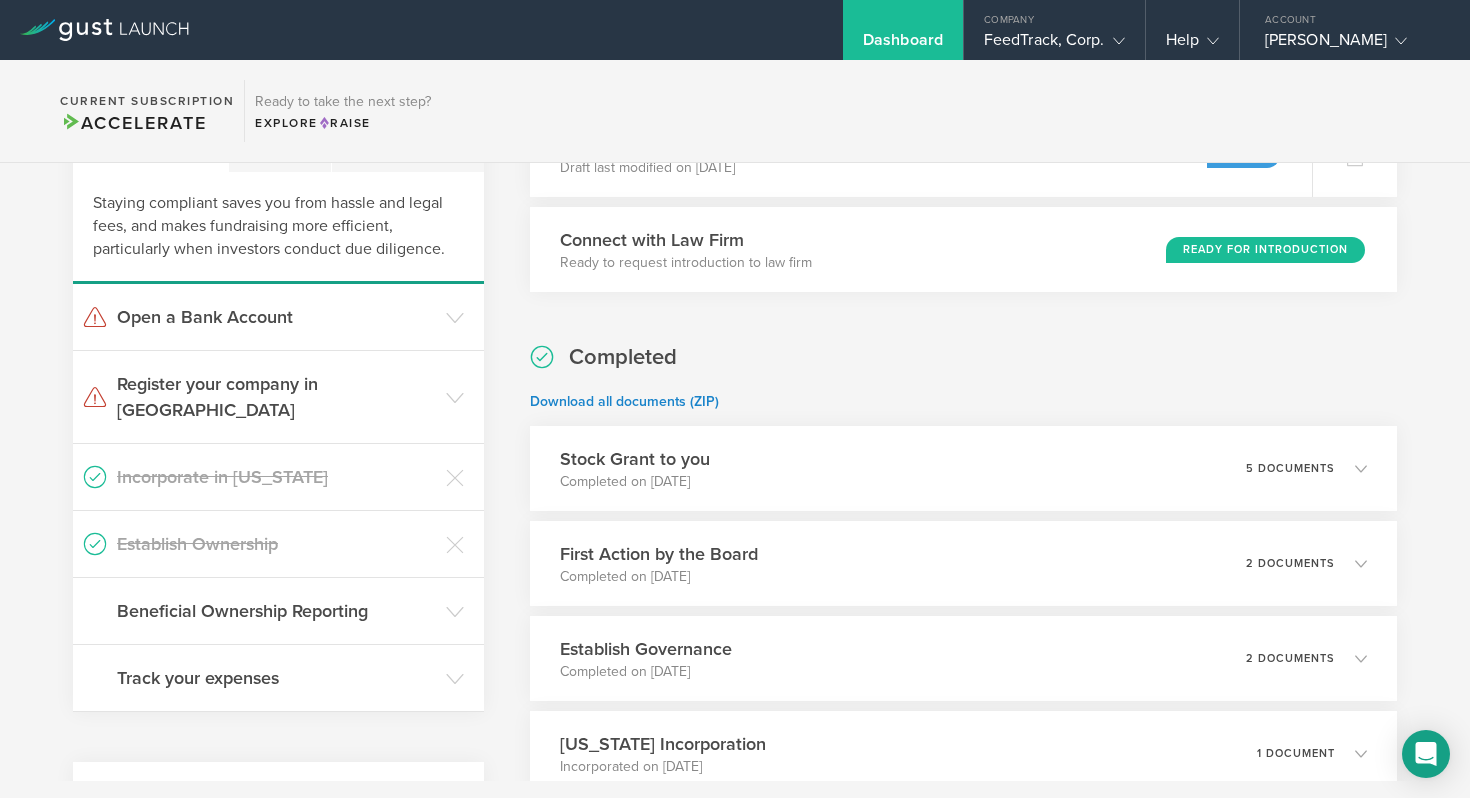 click on "Establish Ownership" at bounding box center [276, 544] 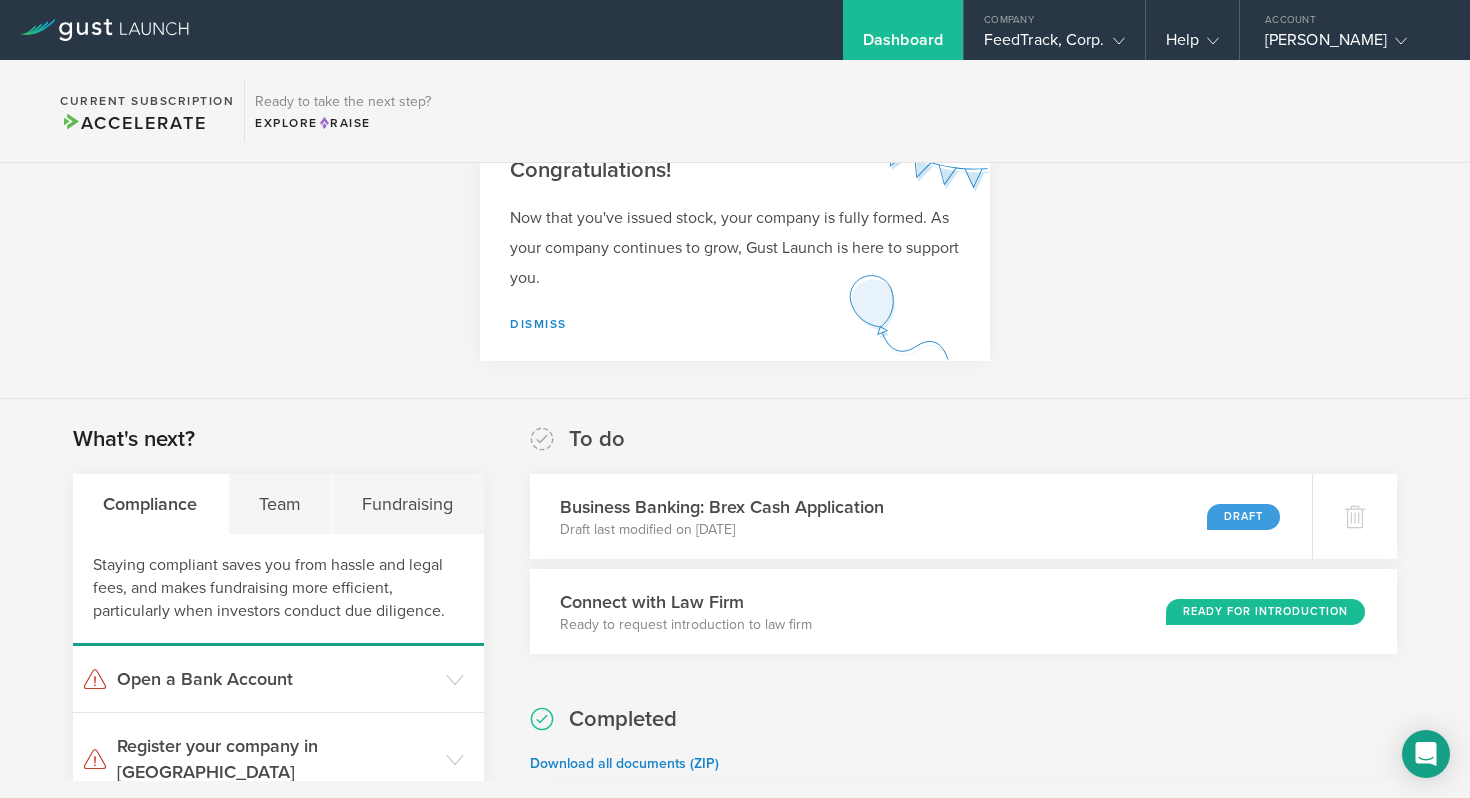 scroll, scrollTop: 0, scrollLeft: 0, axis: both 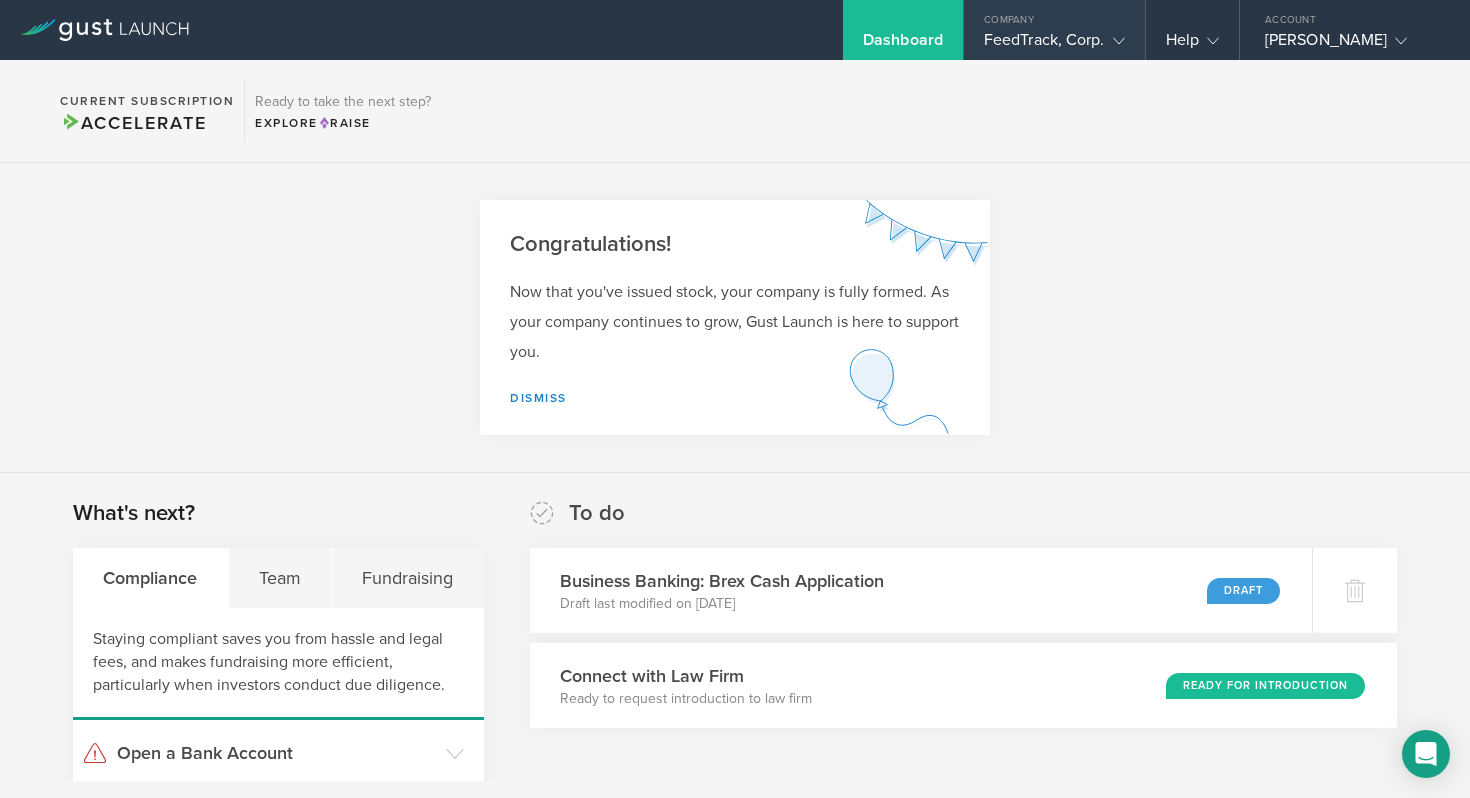 click on "FeedTrack, Corp." at bounding box center [1054, 45] 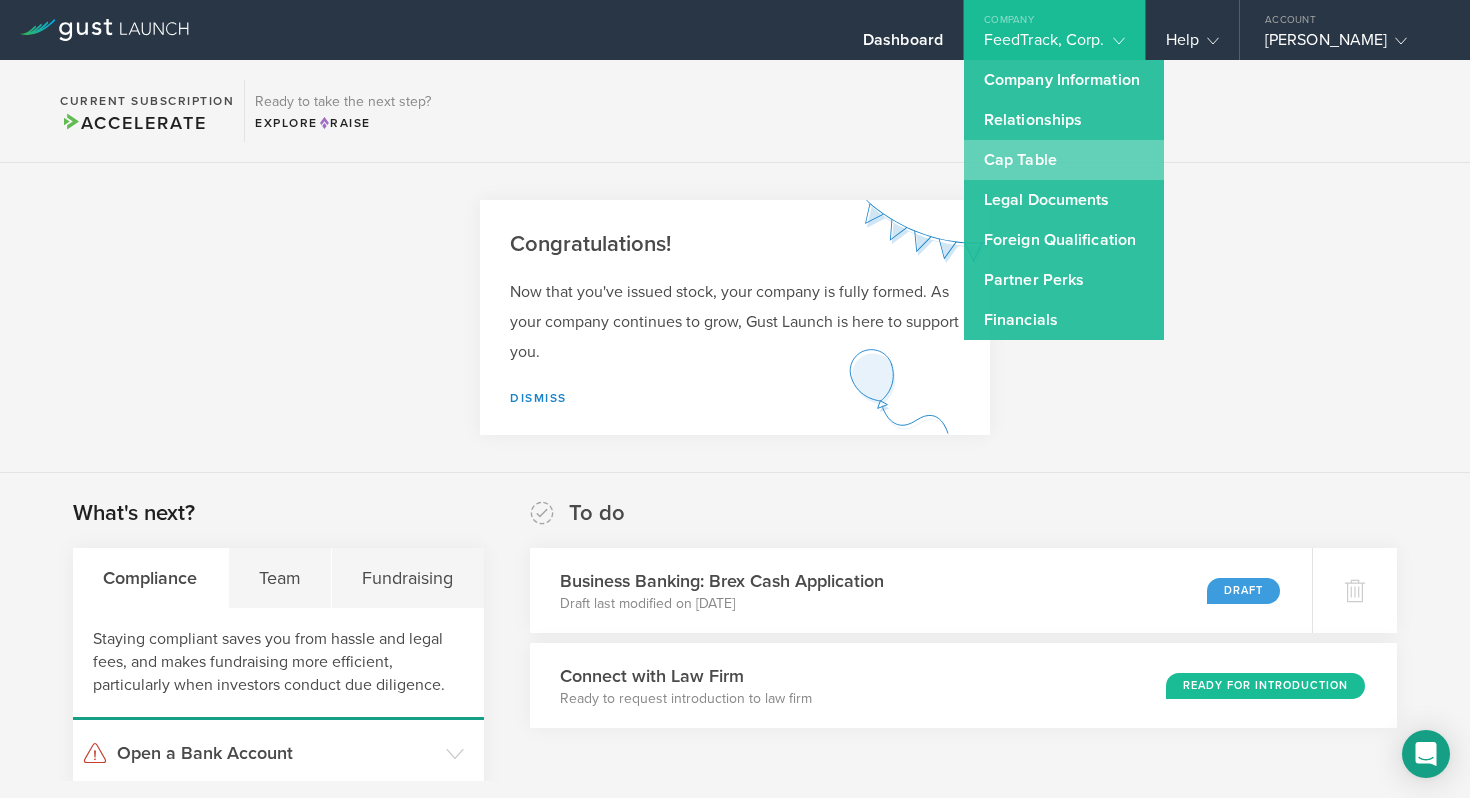 click on "Cap Table" at bounding box center (1064, 160) 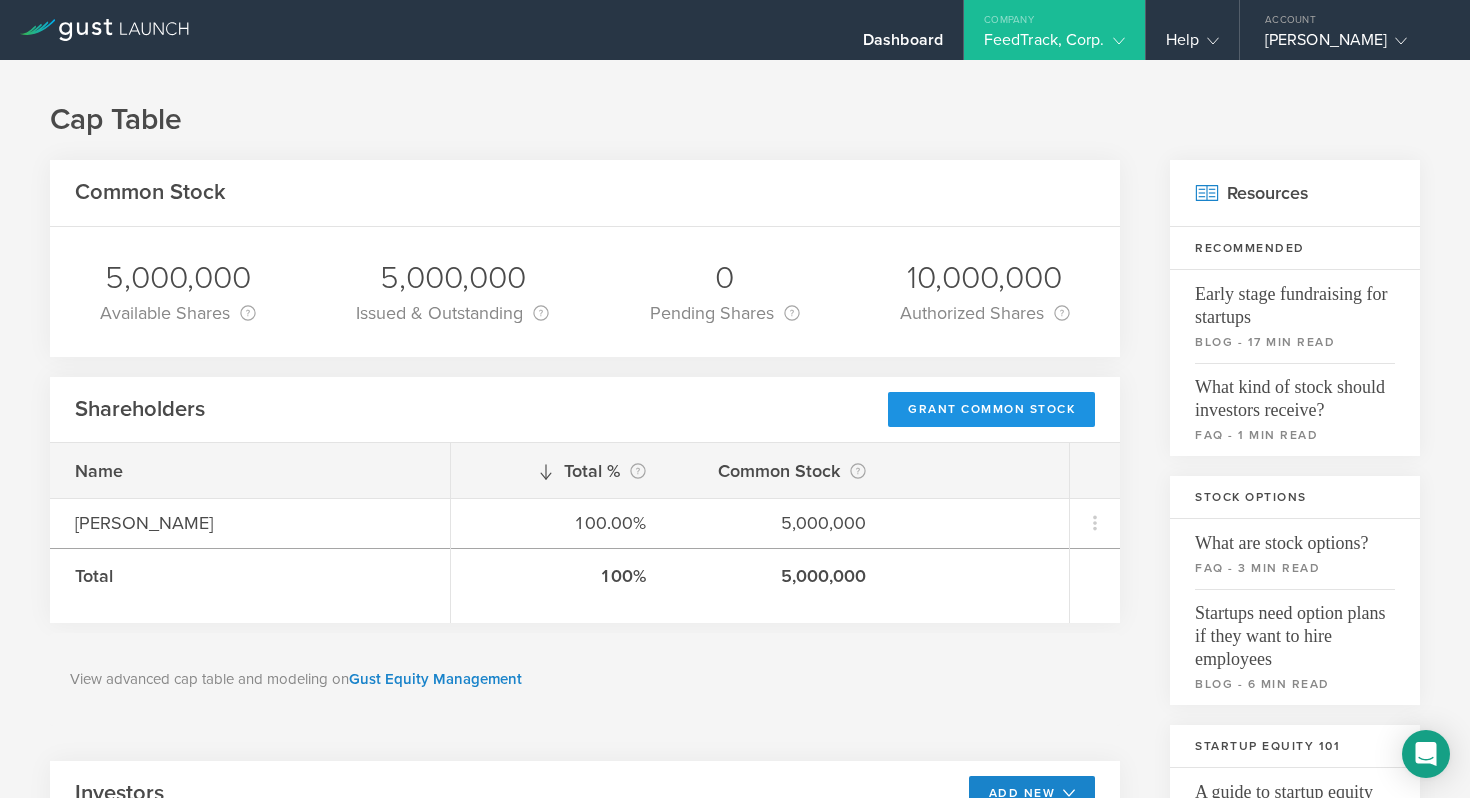 click on "Grant Common Stock" at bounding box center (991, 409) 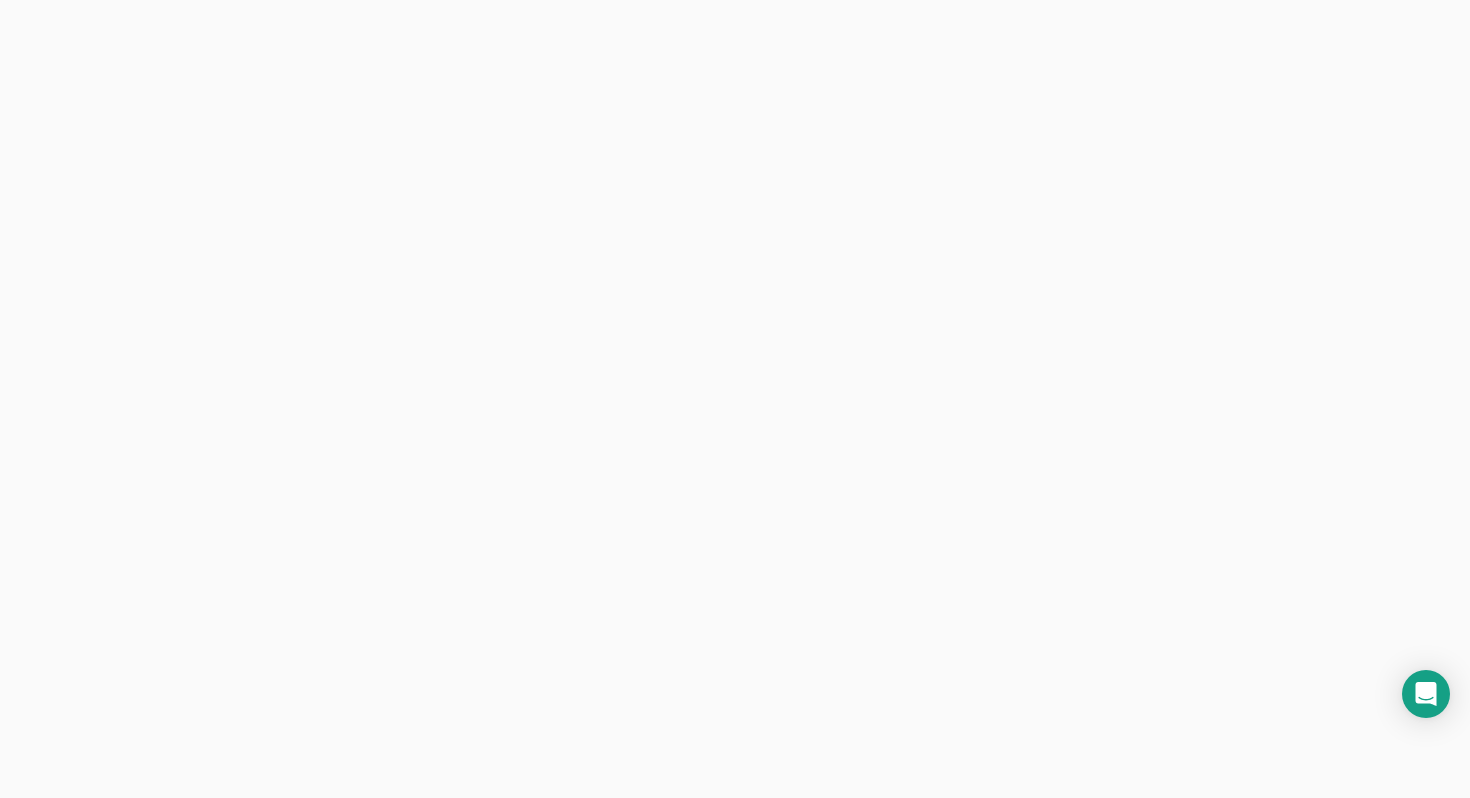 scroll, scrollTop: 0, scrollLeft: 0, axis: both 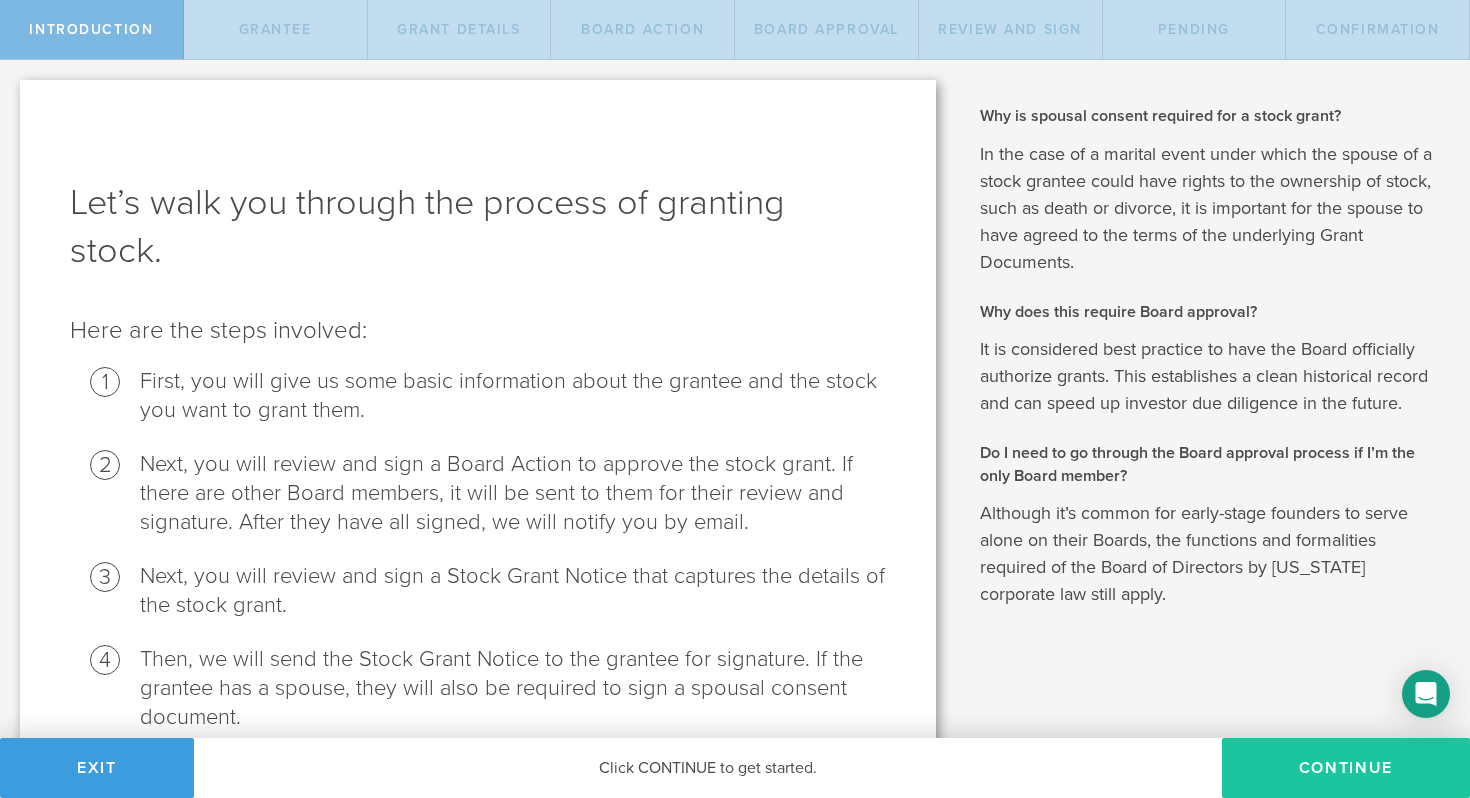 click on "Continue" at bounding box center [1346, 768] 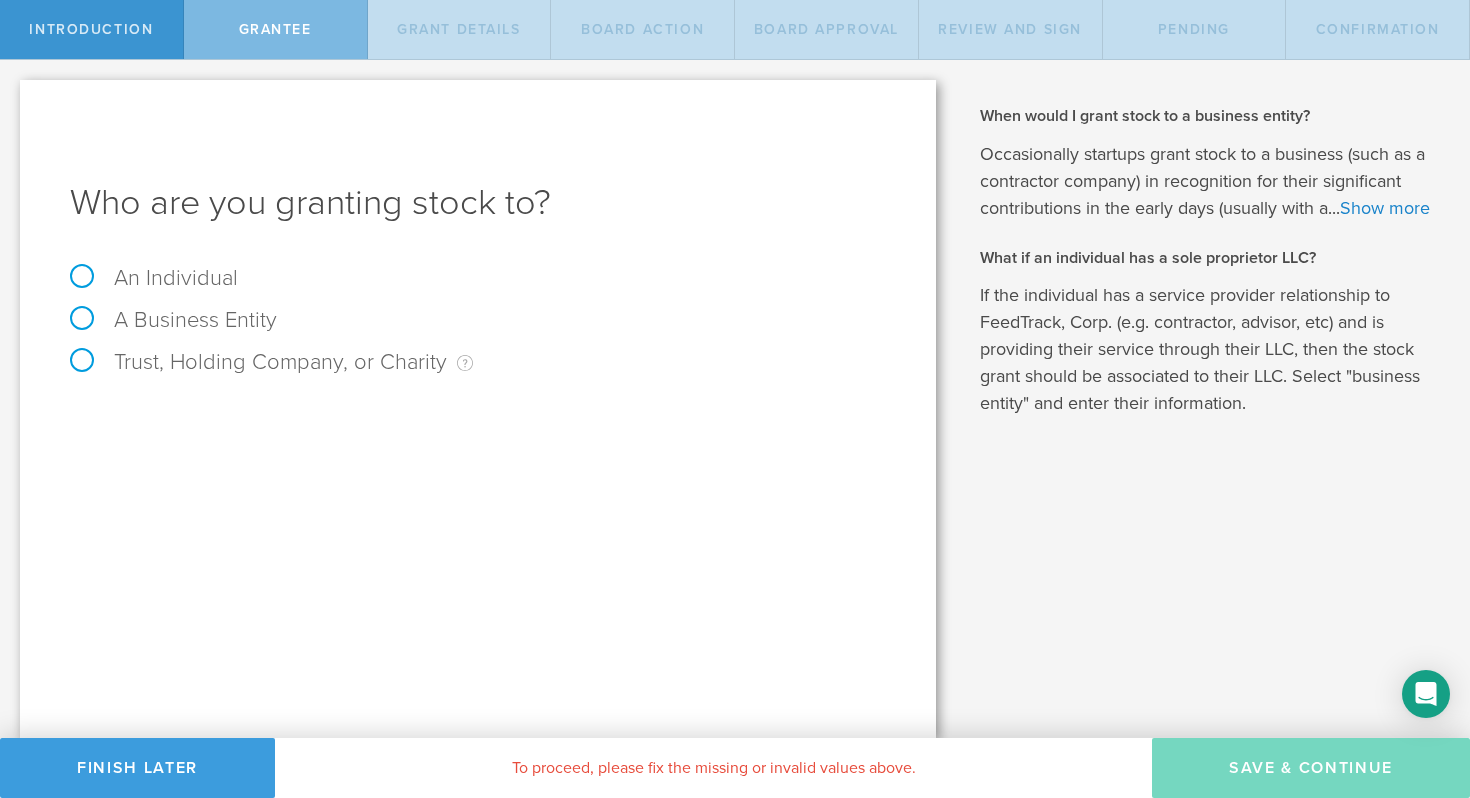 click on "An Individual" at bounding box center [154, 278] 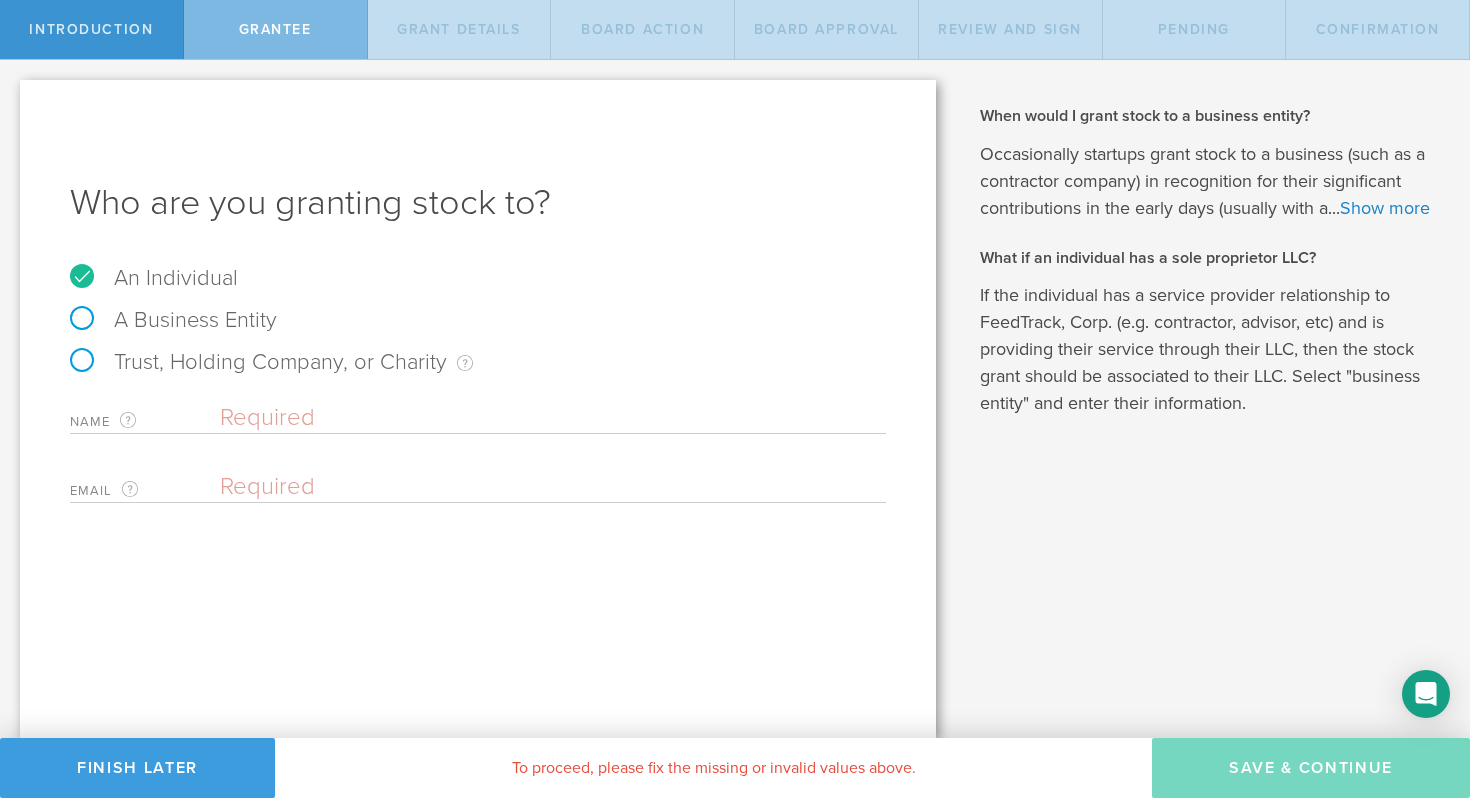 click at bounding box center (553, 418) 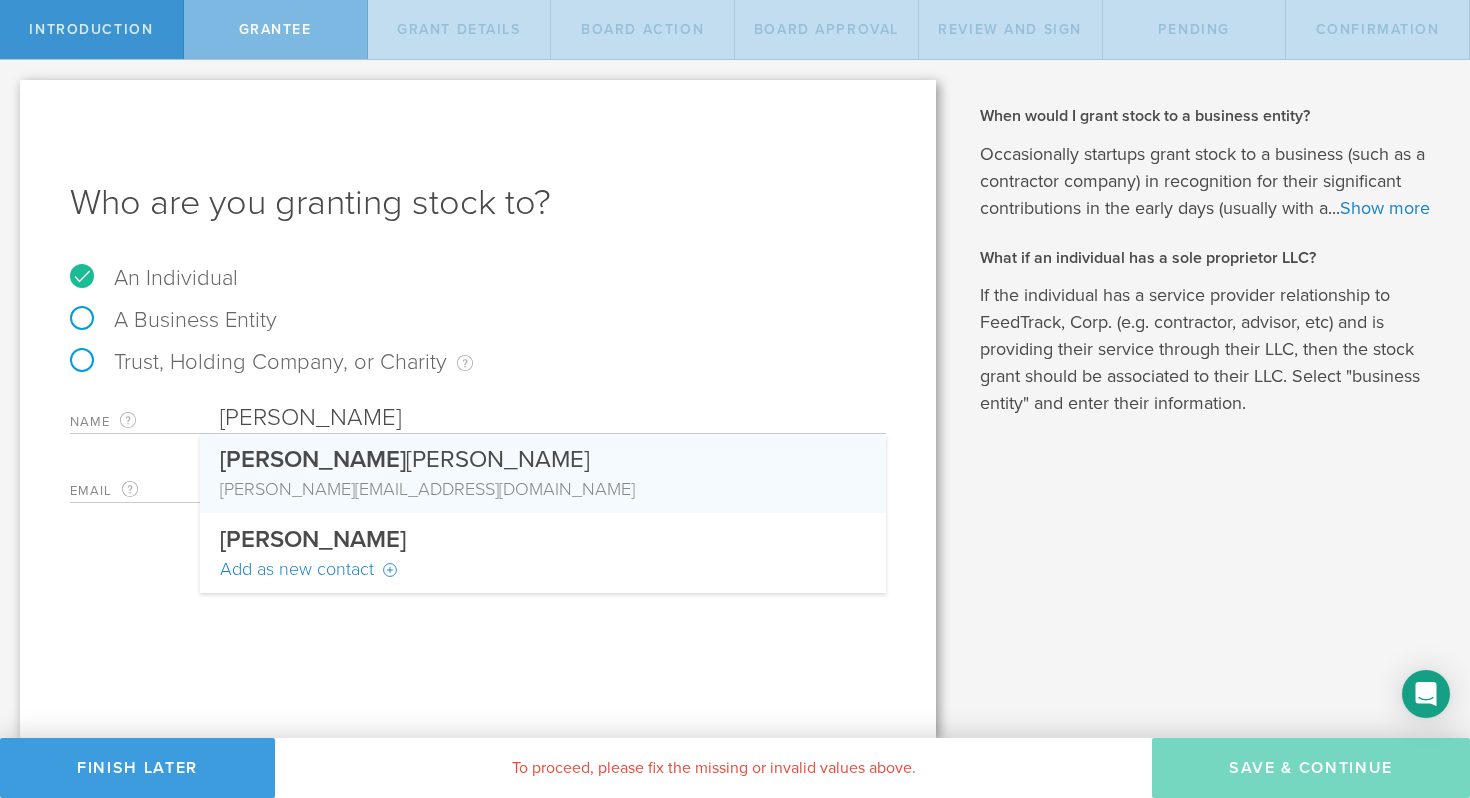 click on "[PERSON_NAME]" at bounding box center (543, 455) 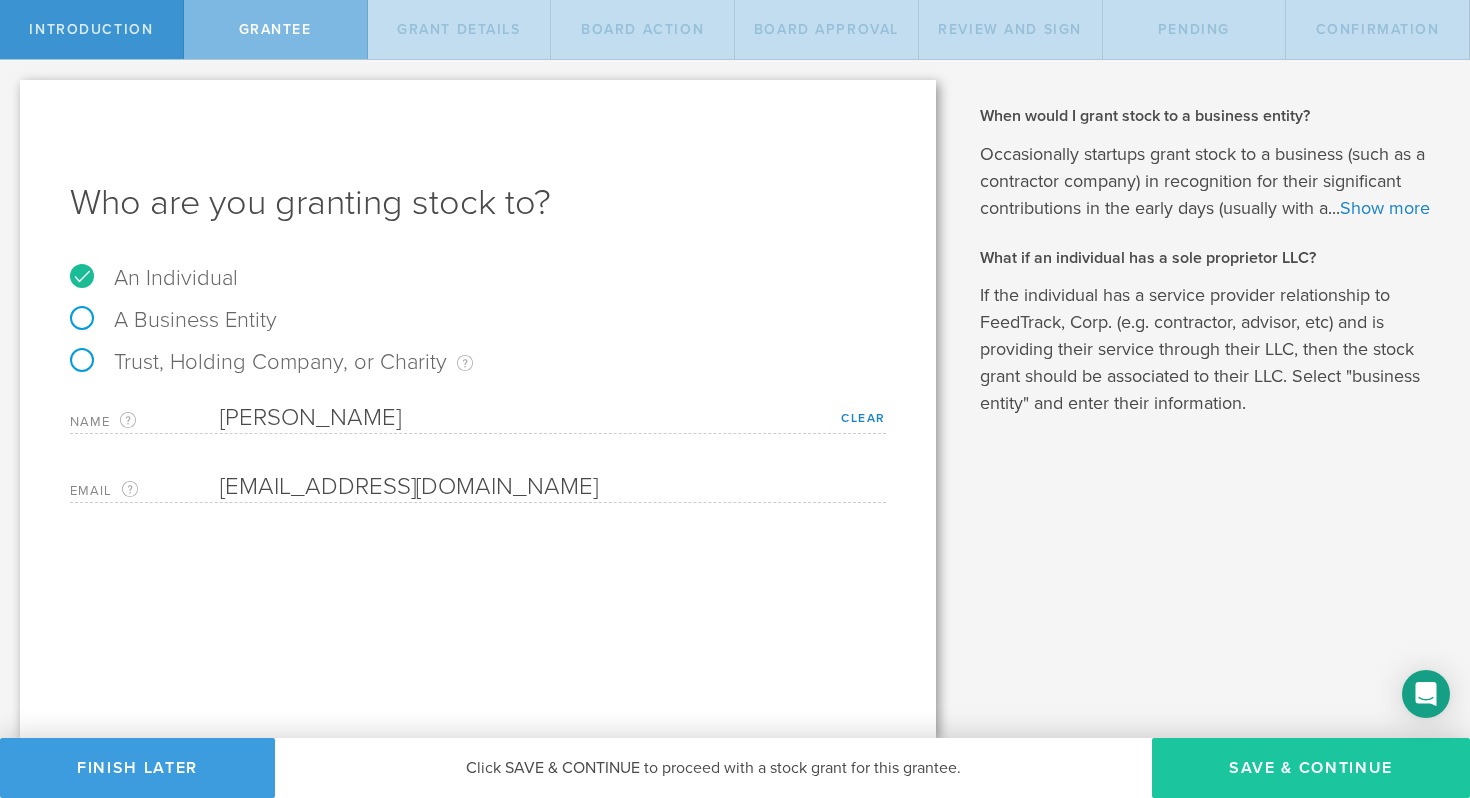 click on "Save & Continue" at bounding box center (1311, 768) 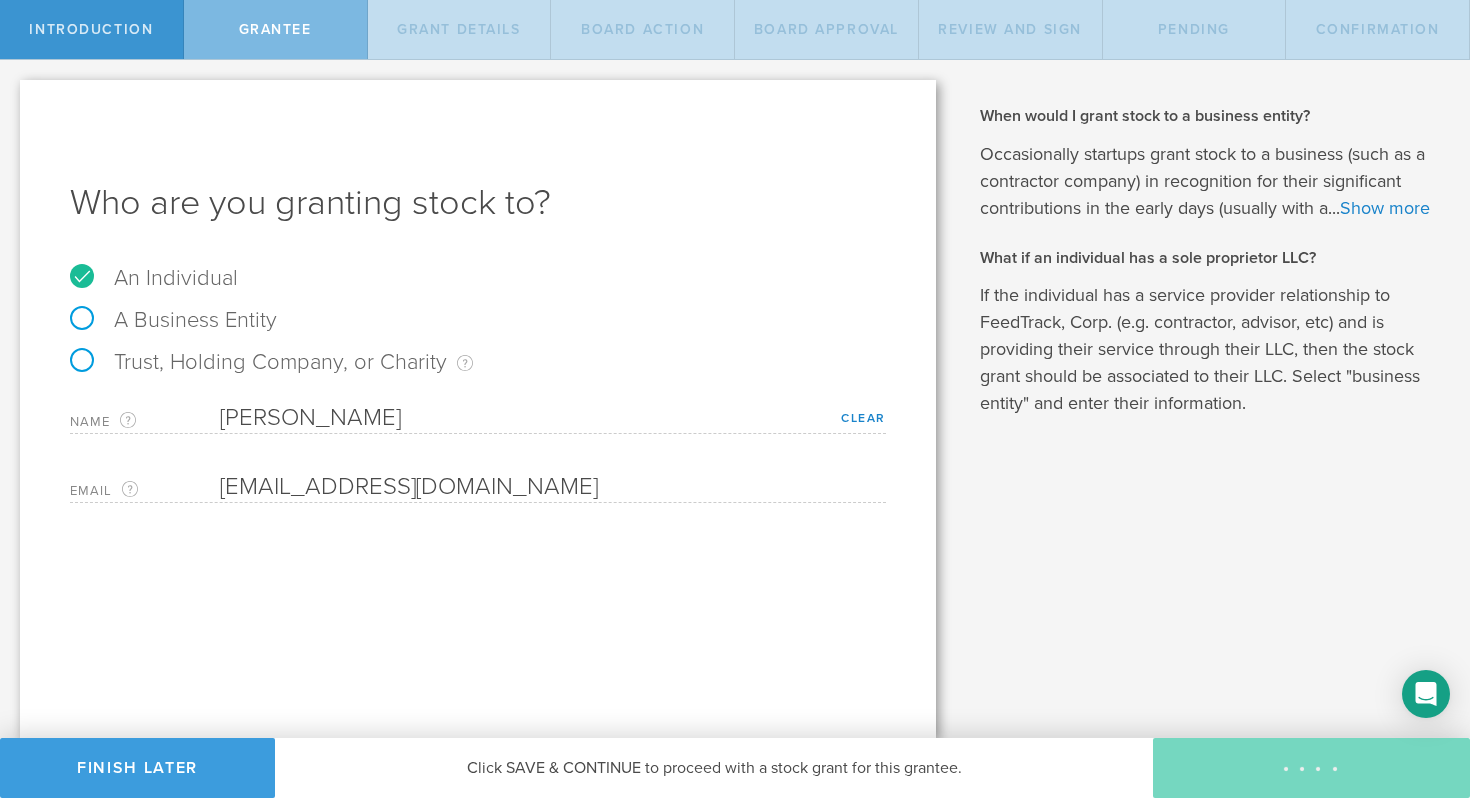 type on "48" 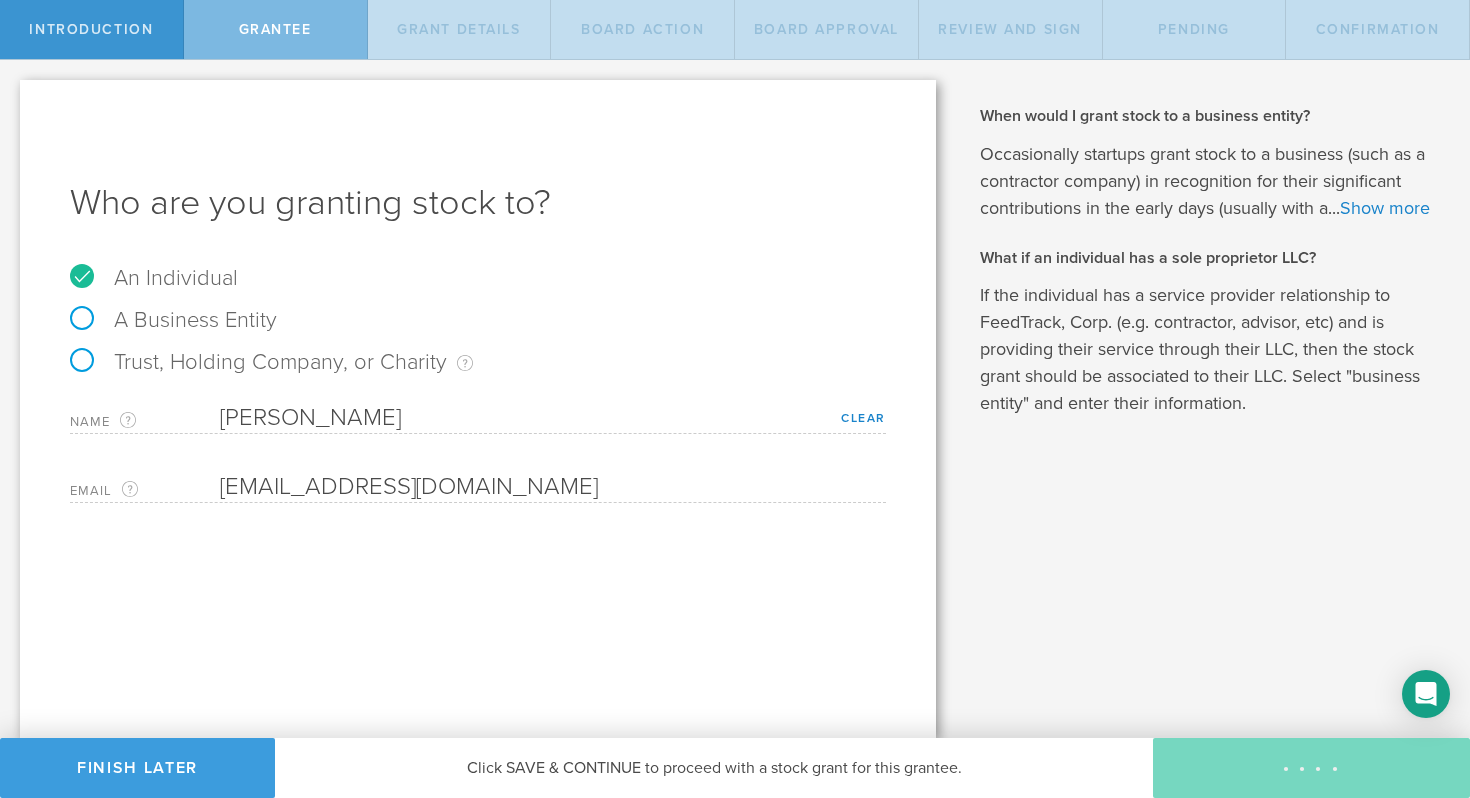 type on "12" 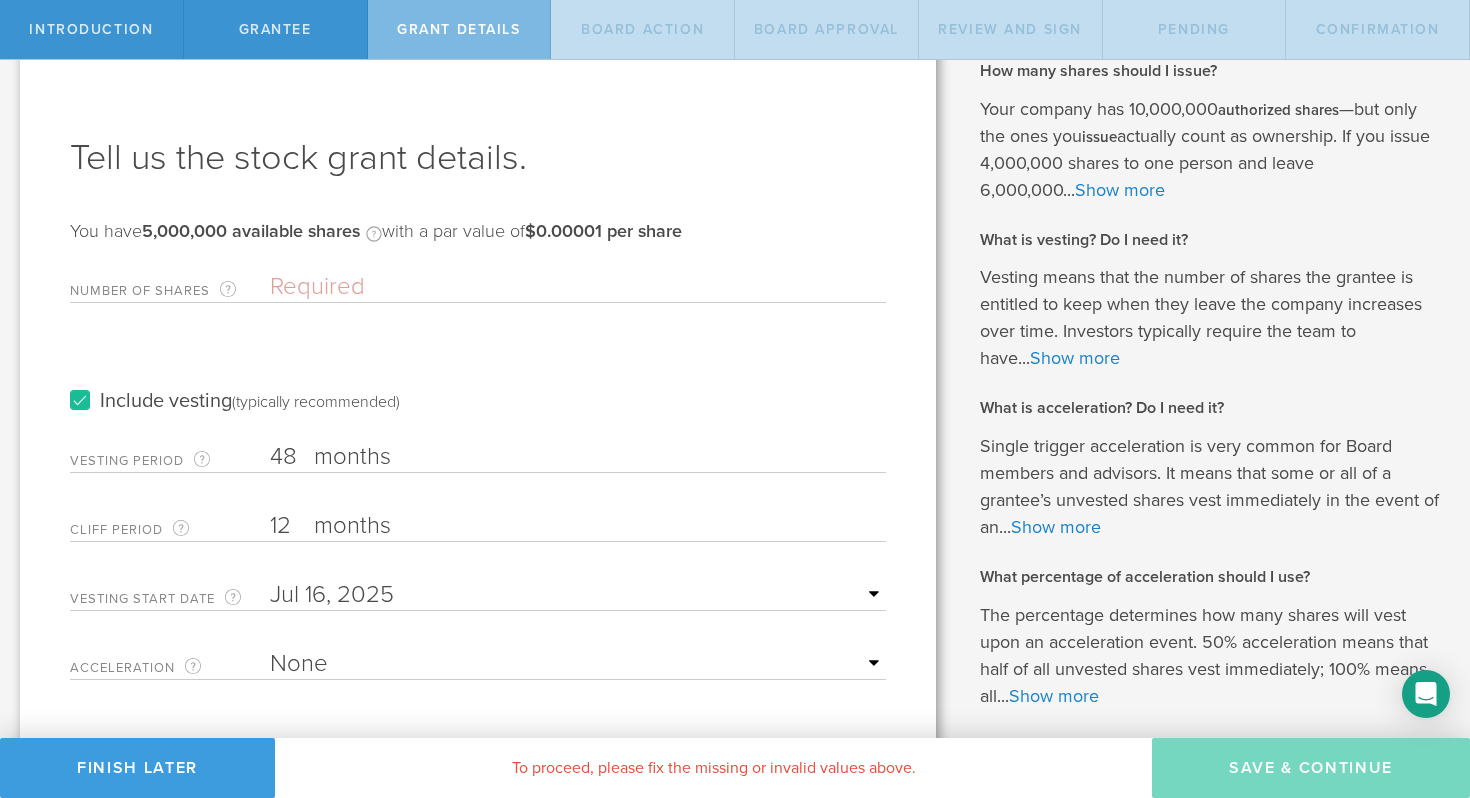 scroll, scrollTop: 47, scrollLeft: 0, axis: vertical 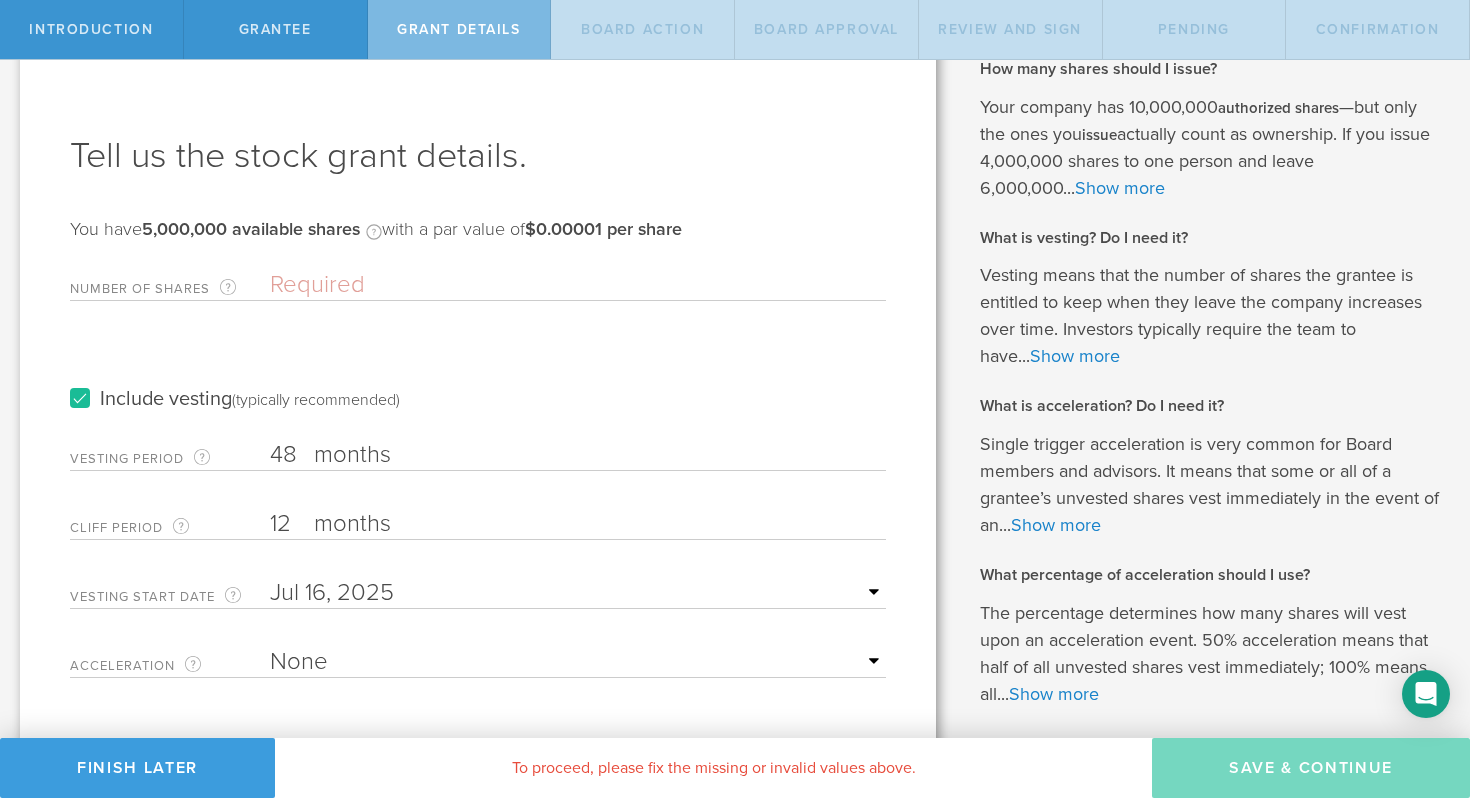 click on "Include vesting  (typically recommended)" at bounding box center (235, 399) 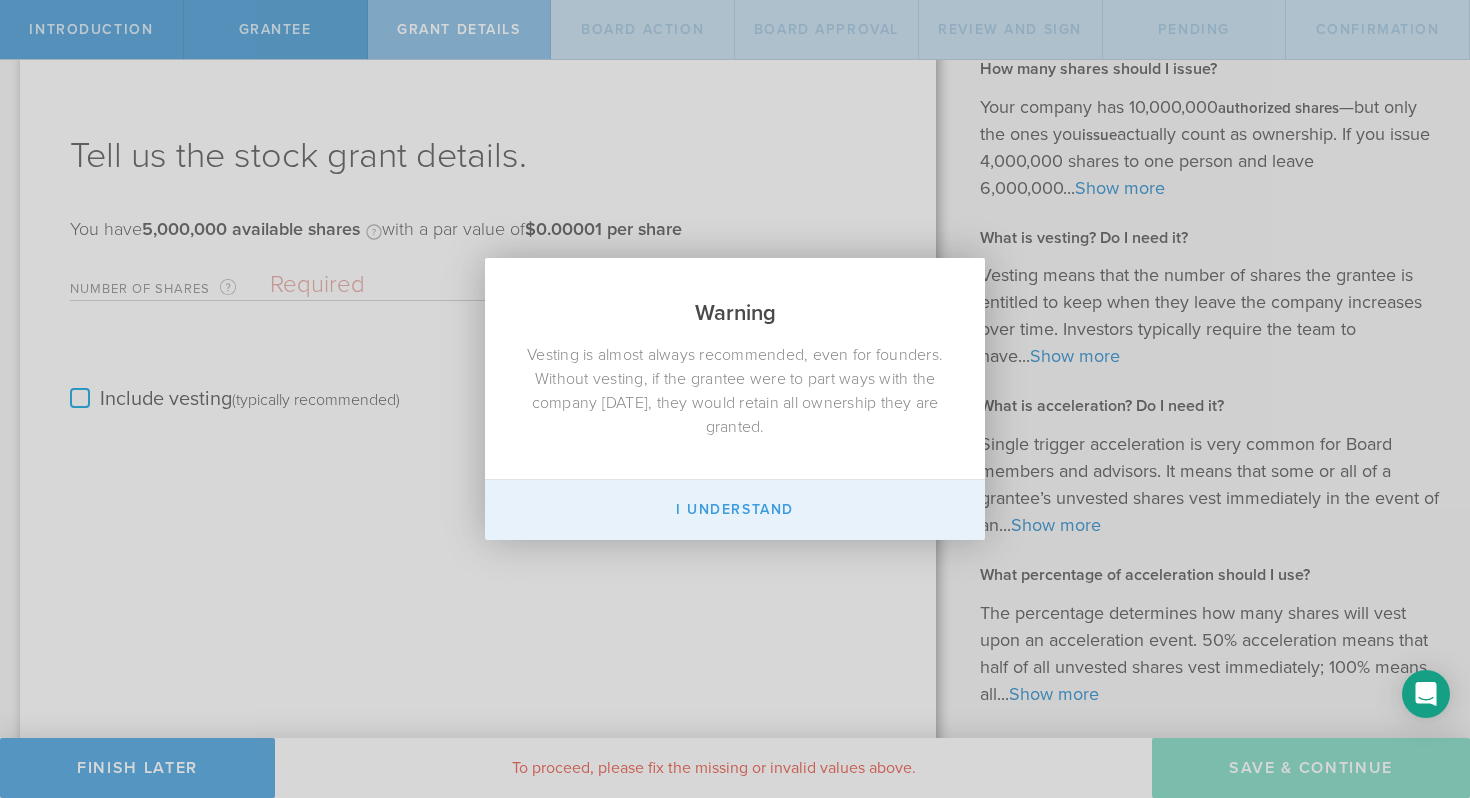 click on "I Understand" at bounding box center [735, 510] 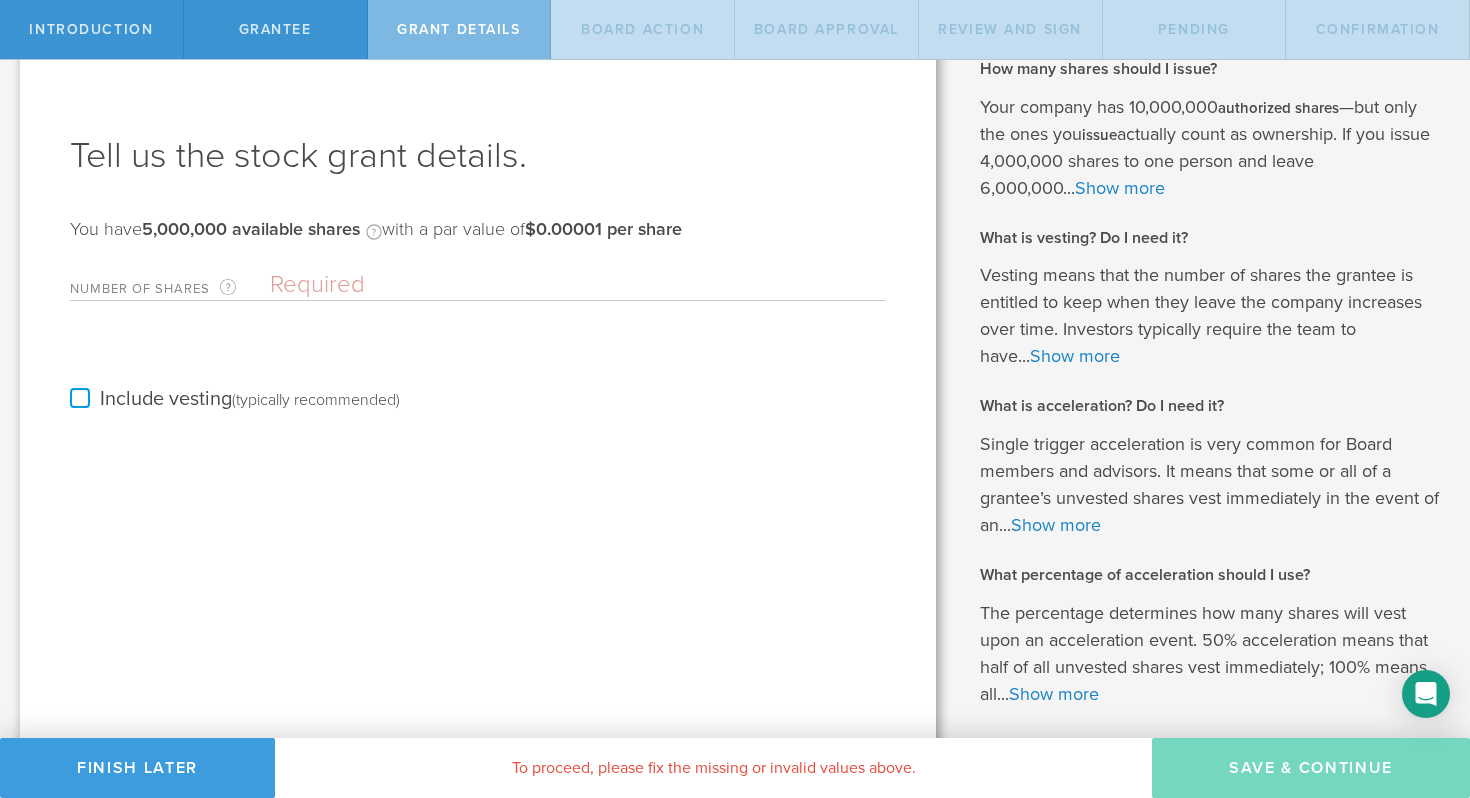 click on "Number of Shares The total amount of stock the company is granting to this recipient." at bounding box center [578, 285] 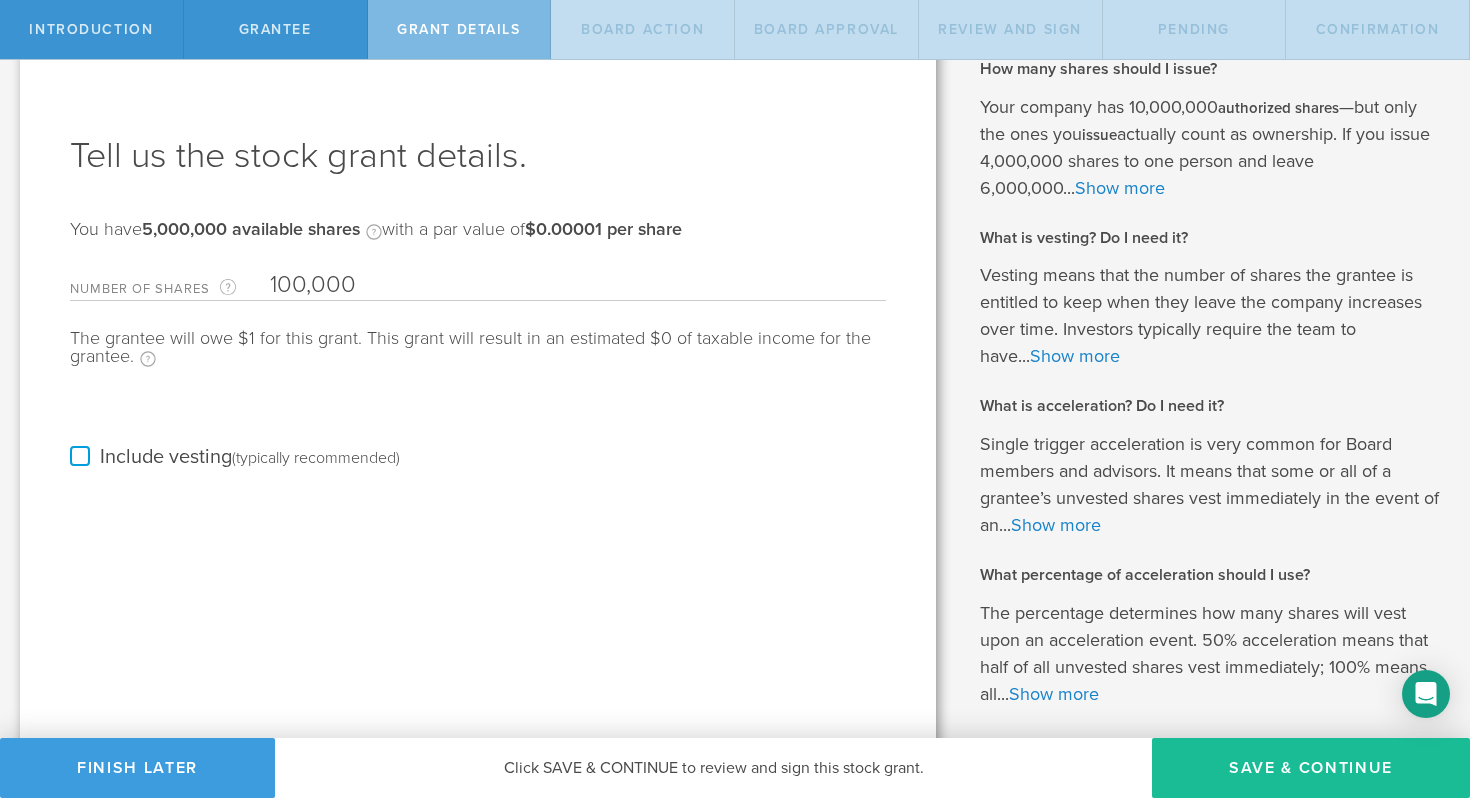 type on "100,000" 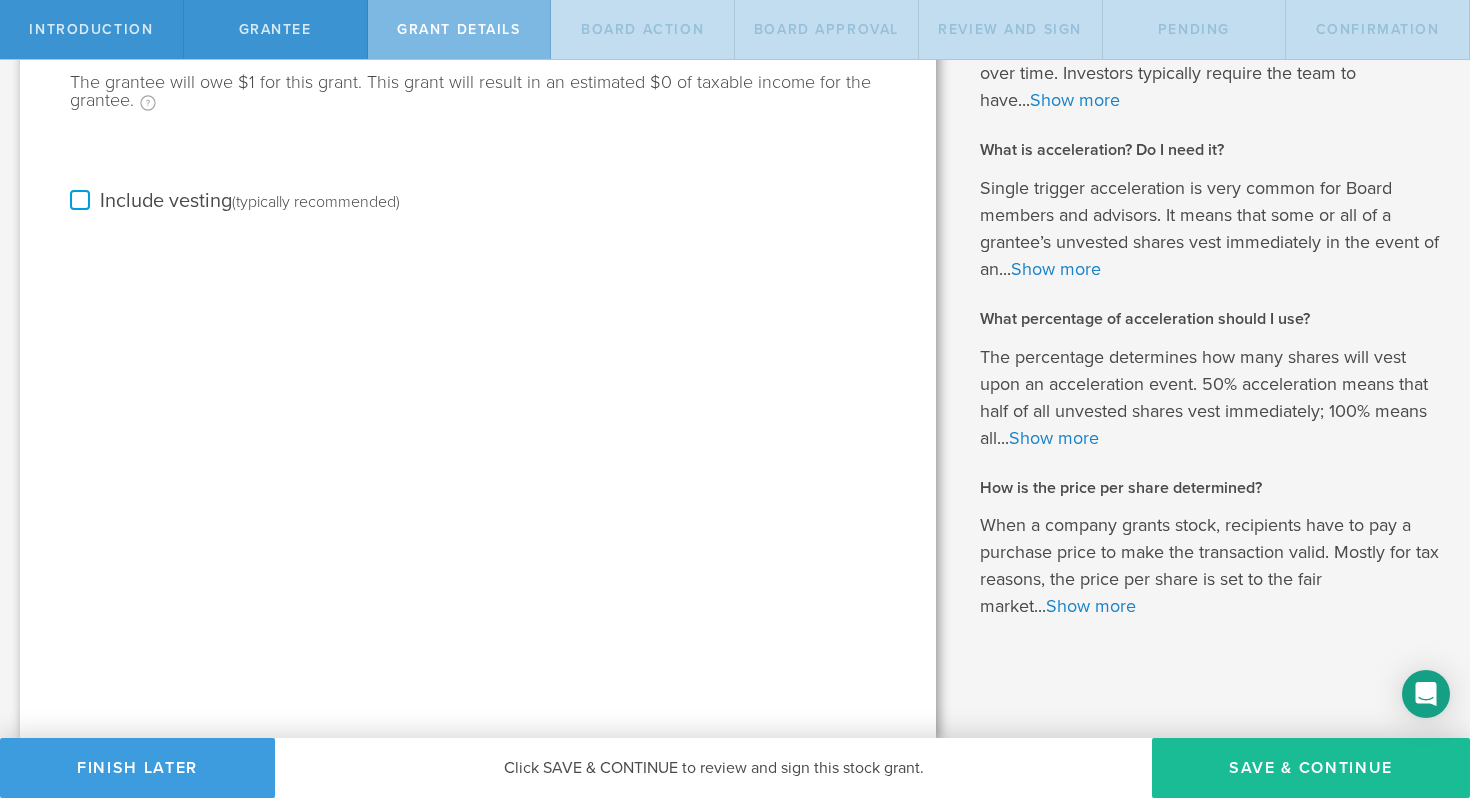 scroll, scrollTop: 0, scrollLeft: 0, axis: both 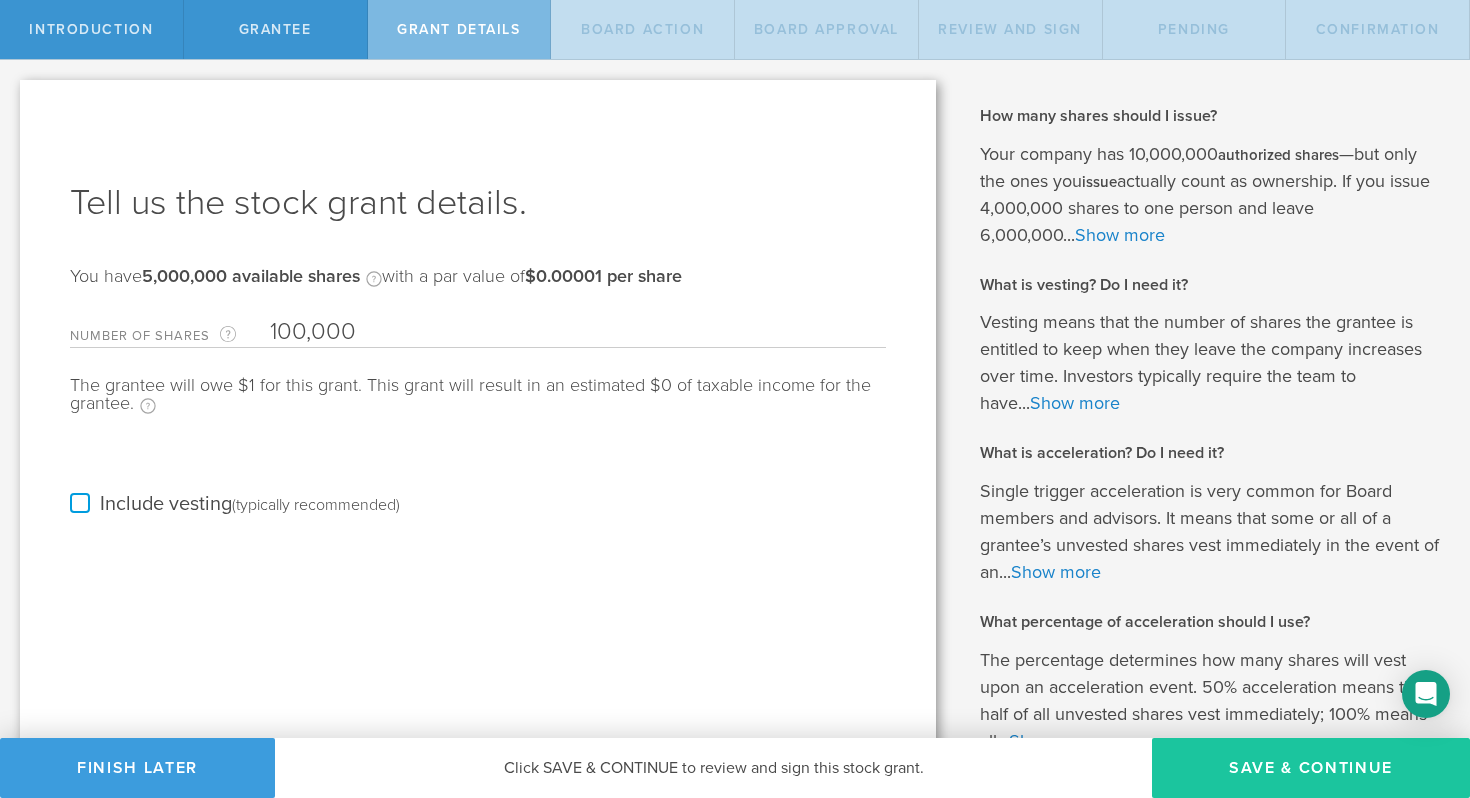 click on "Save & Continue" at bounding box center [1311, 768] 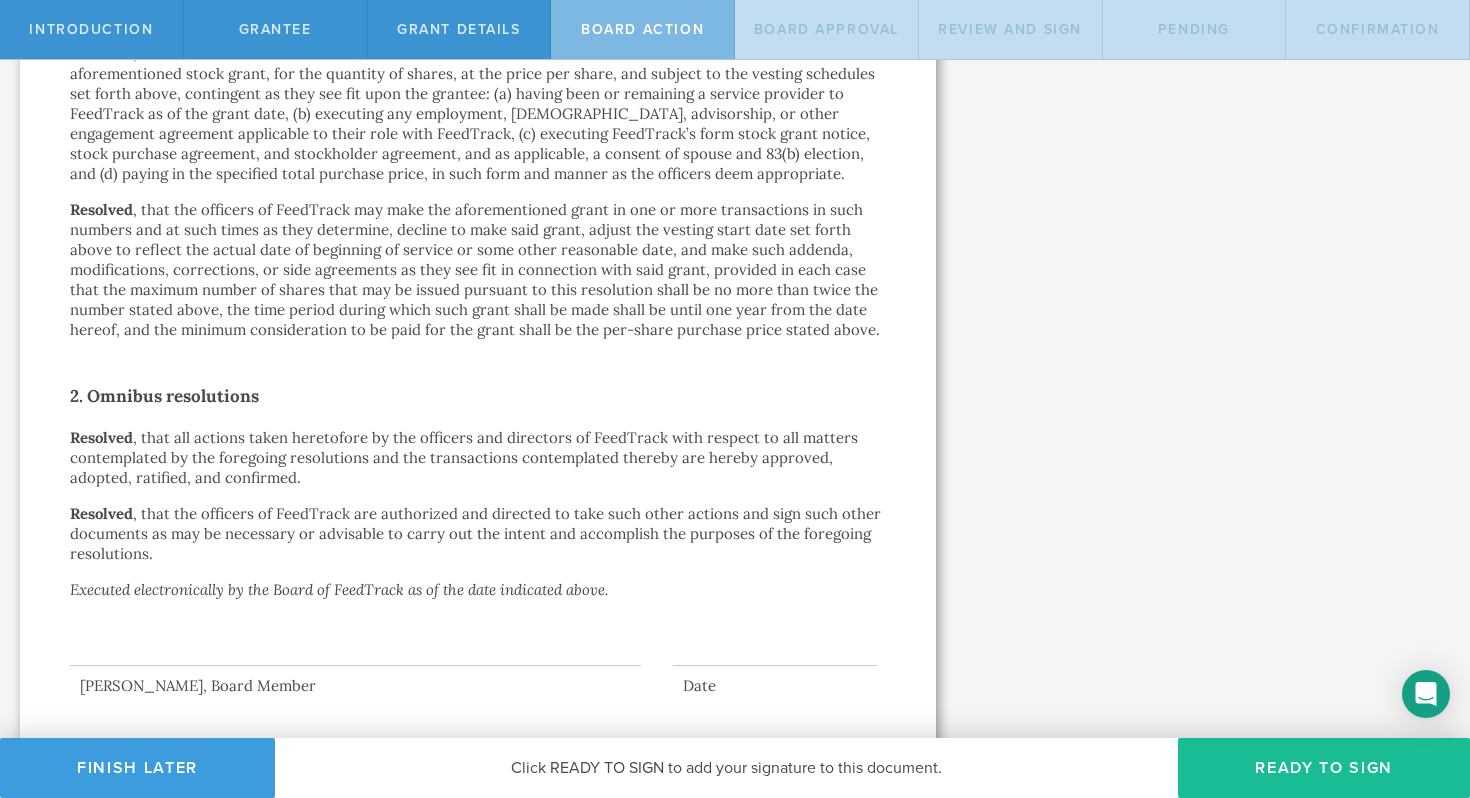 scroll, scrollTop: 996, scrollLeft: 0, axis: vertical 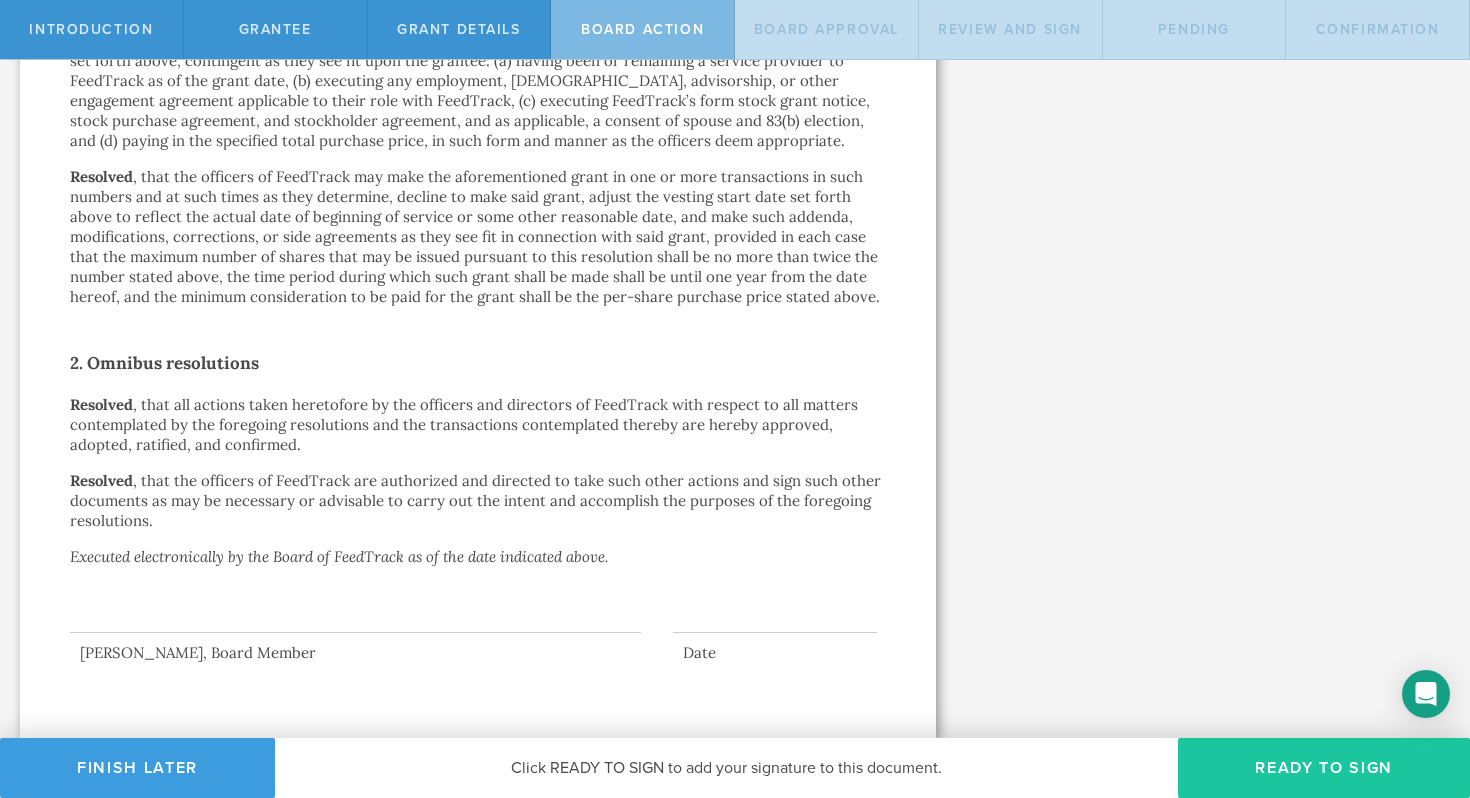 click on "Ready to Sign" at bounding box center [1324, 768] 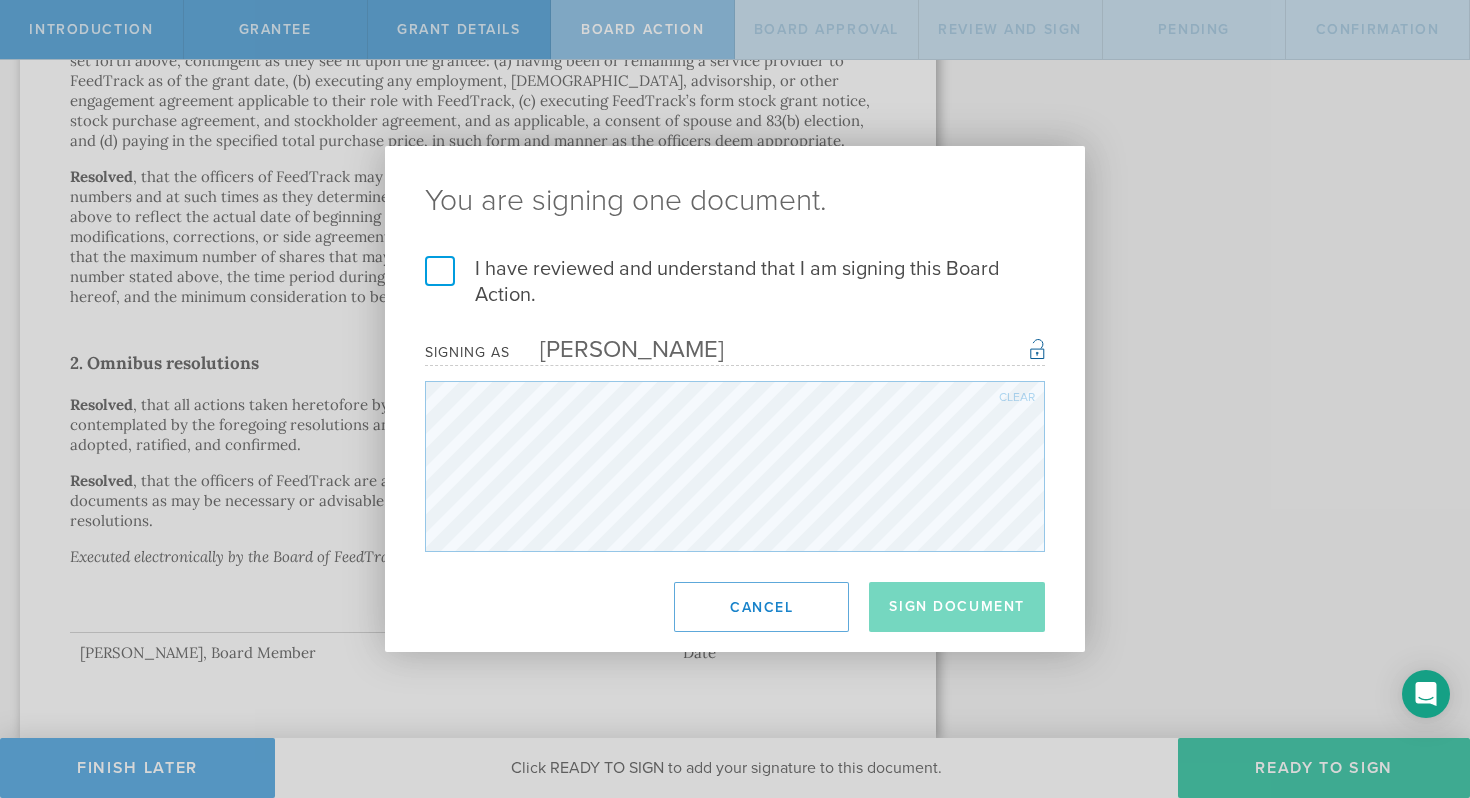 click on "I have reviewed and understand that I am signing this Board Action." at bounding box center (735, 282) 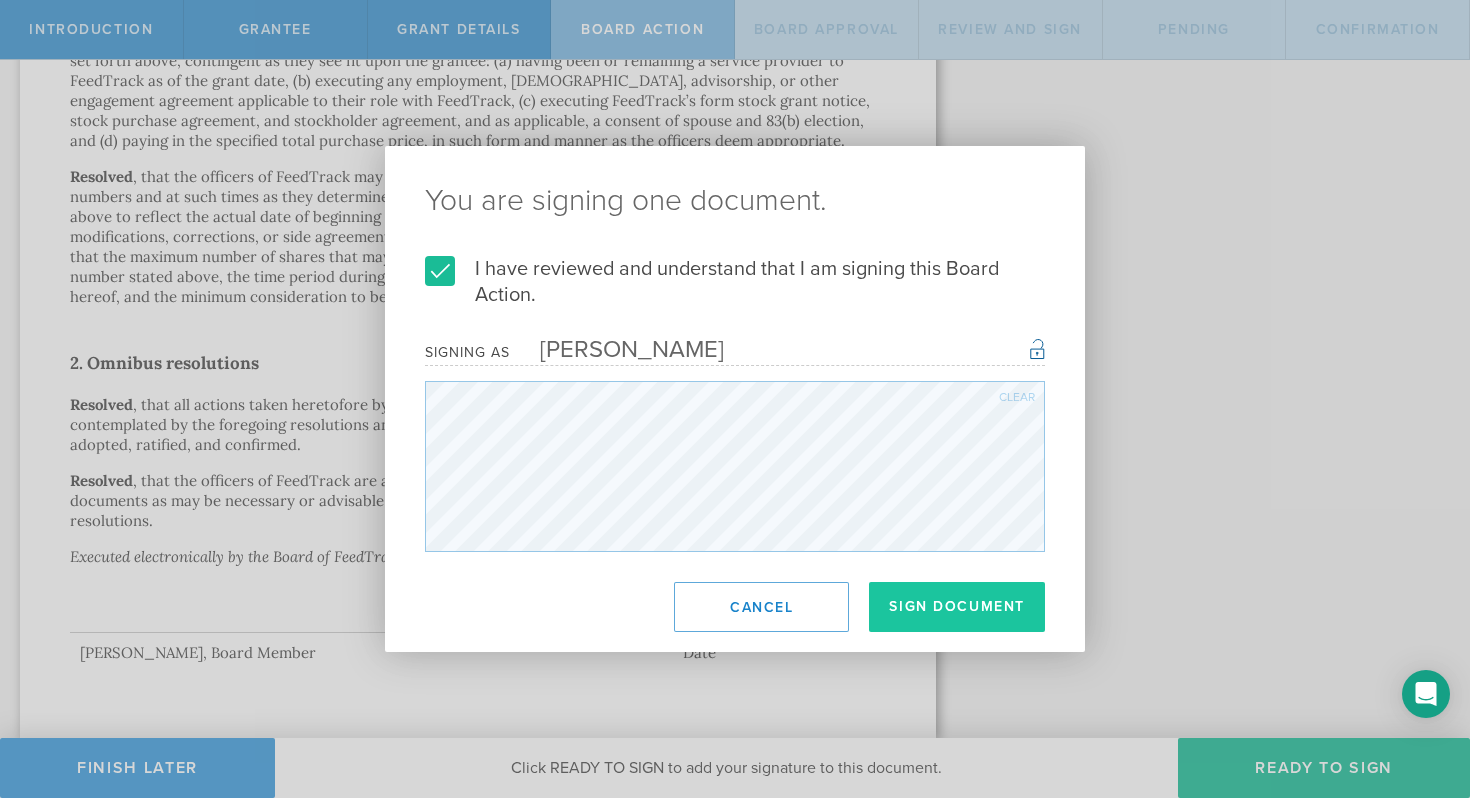 click on "Sign Document" at bounding box center (957, 607) 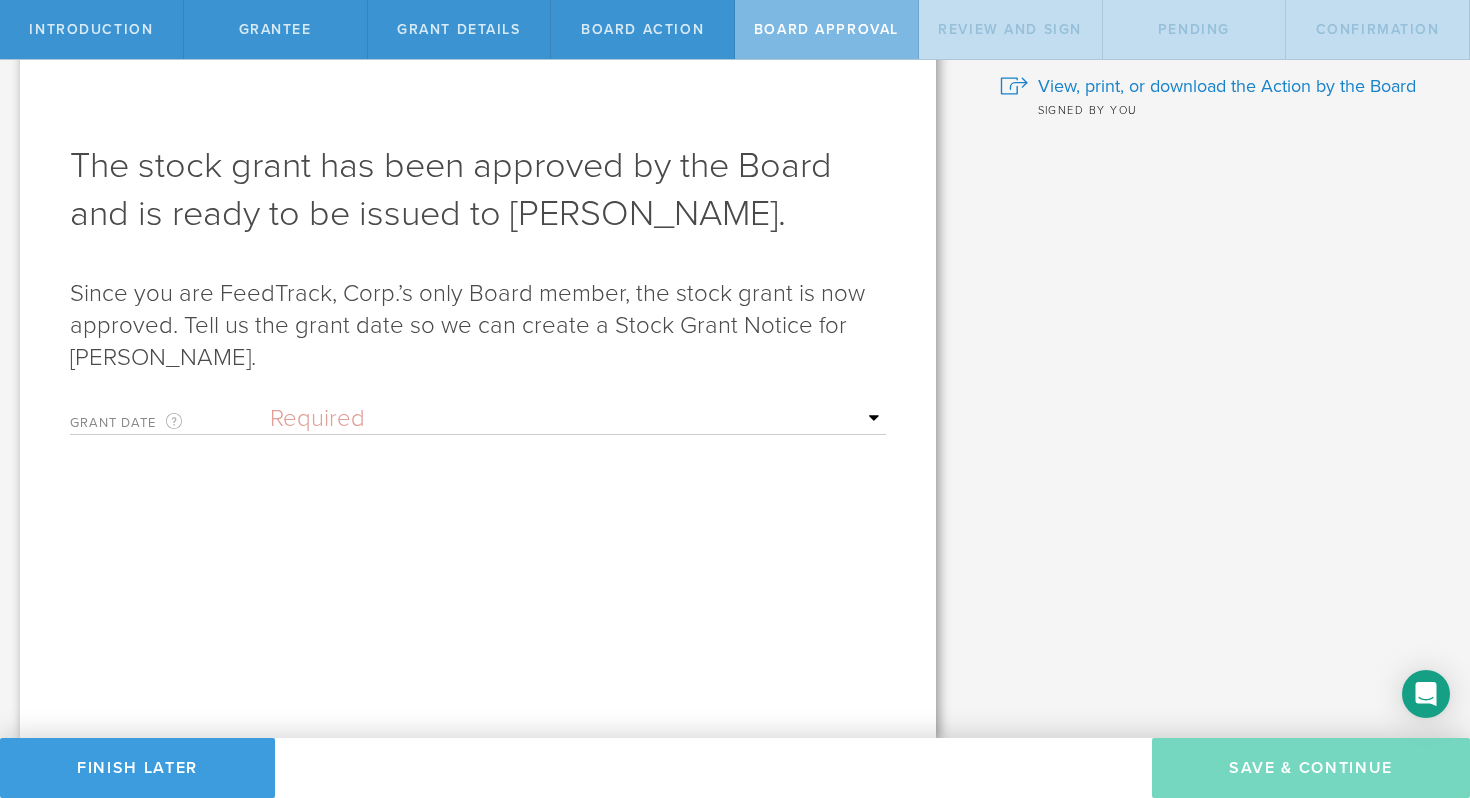 scroll, scrollTop: 0, scrollLeft: 0, axis: both 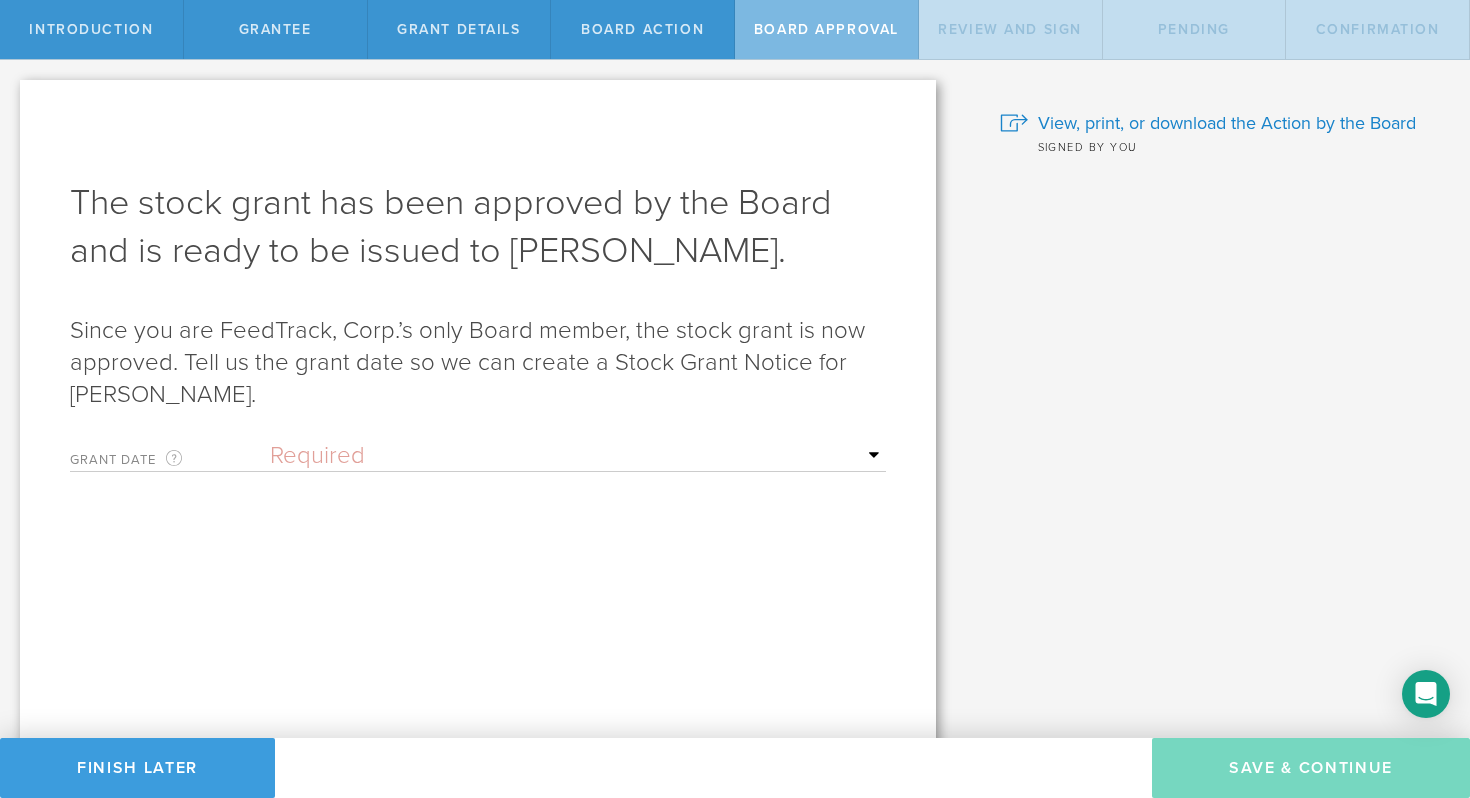 click on "Required Upon grantee's signature A specific date" at bounding box center [578, 456] 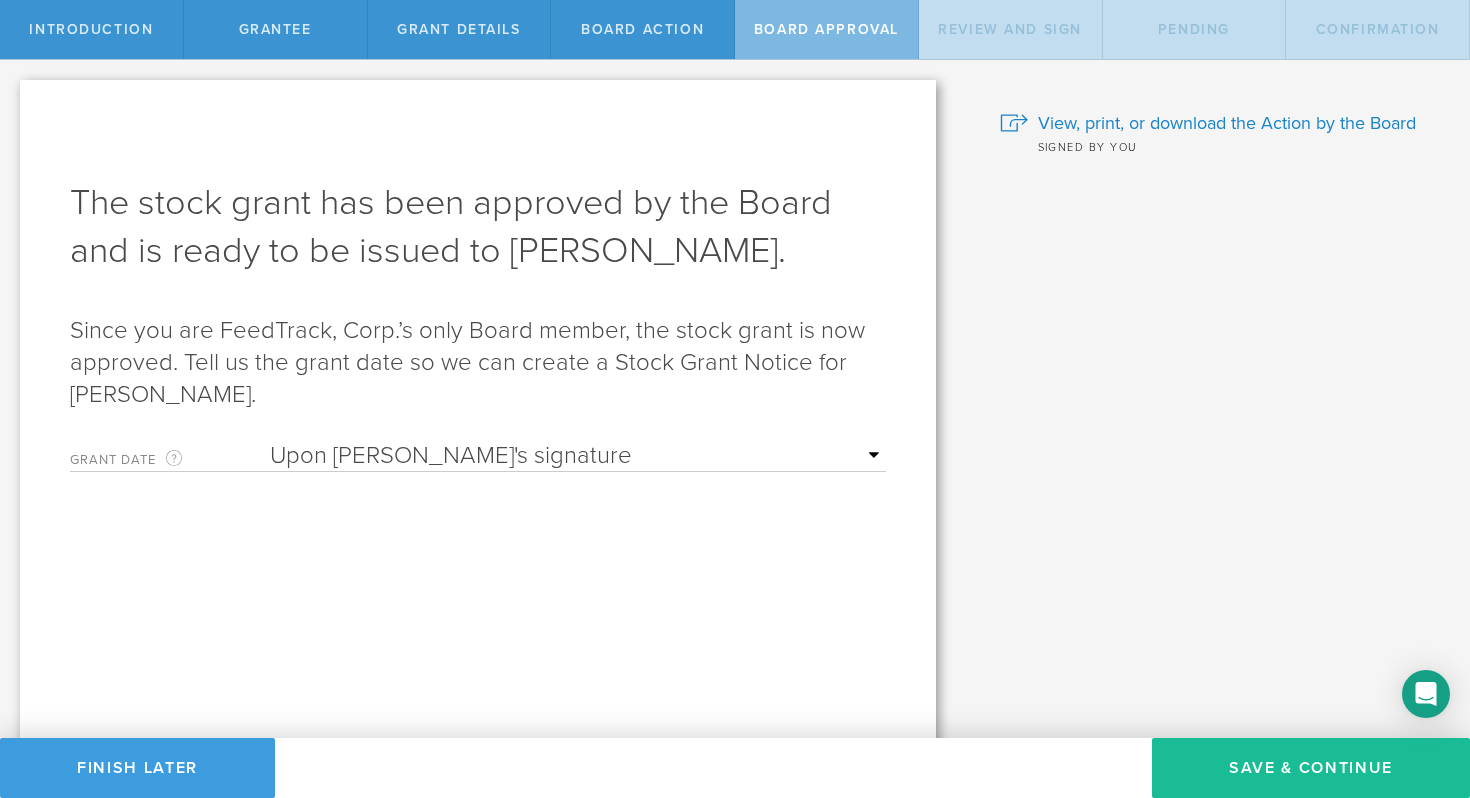 click on "Since you are FeedTrack, Corp.’s only Board member, the stock grant is now approved. Tell us the
grant date so we can create a Stock Grant Notice for Ian Barrett." at bounding box center (478, 363) 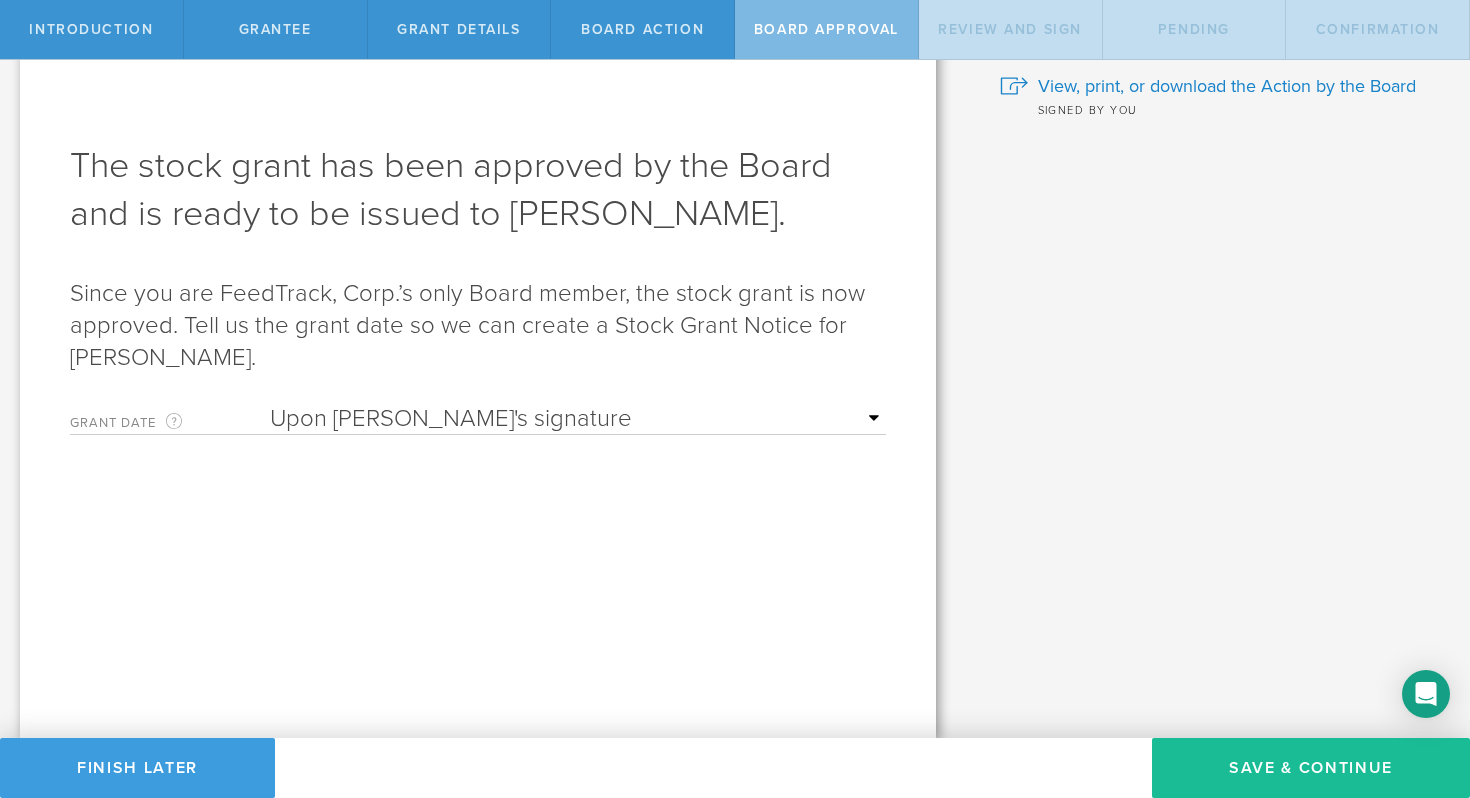 scroll, scrollTop: 0, scrollLeft: 0, axis: both 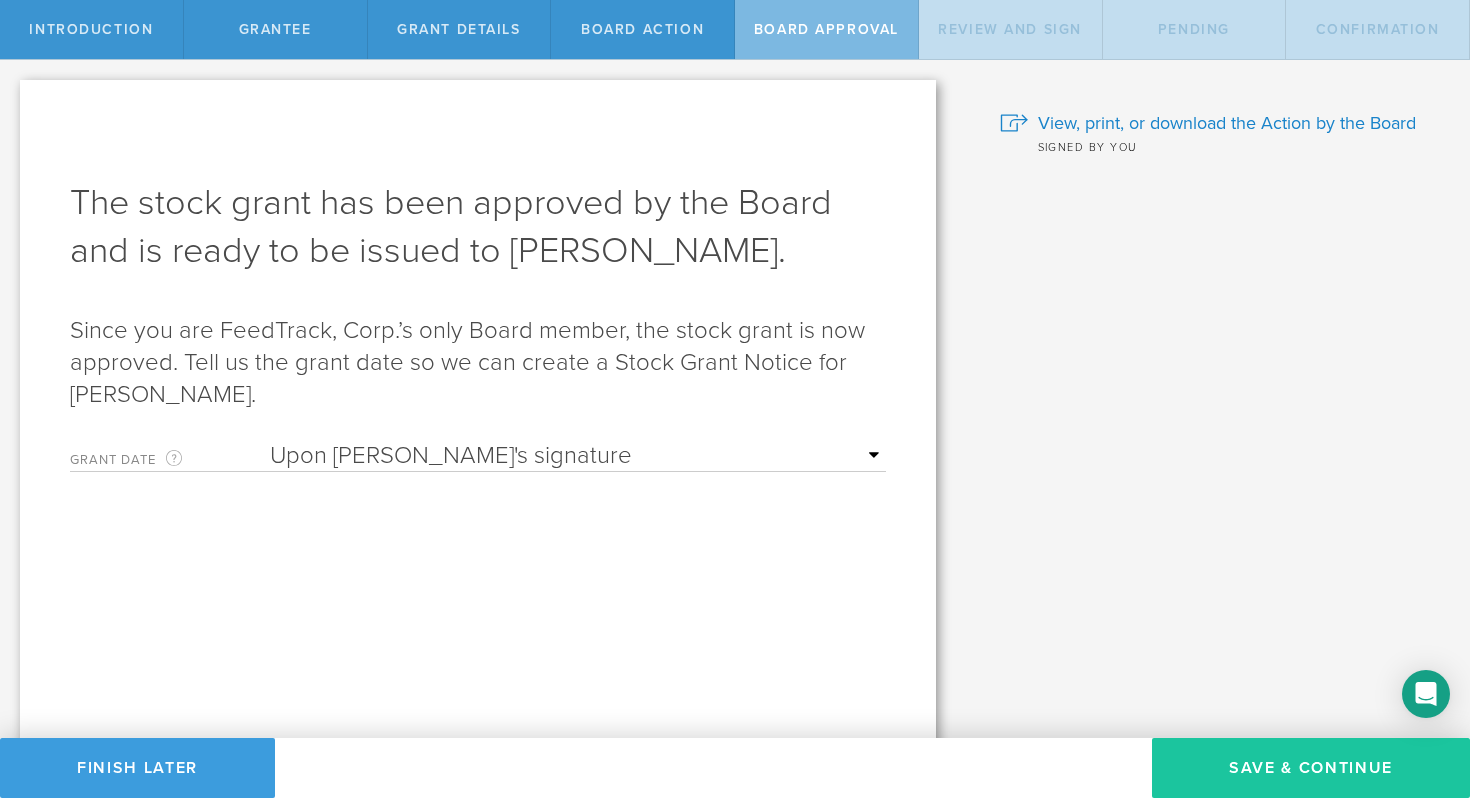 click on "Save & Continue" at bounding box center [1311, 768] 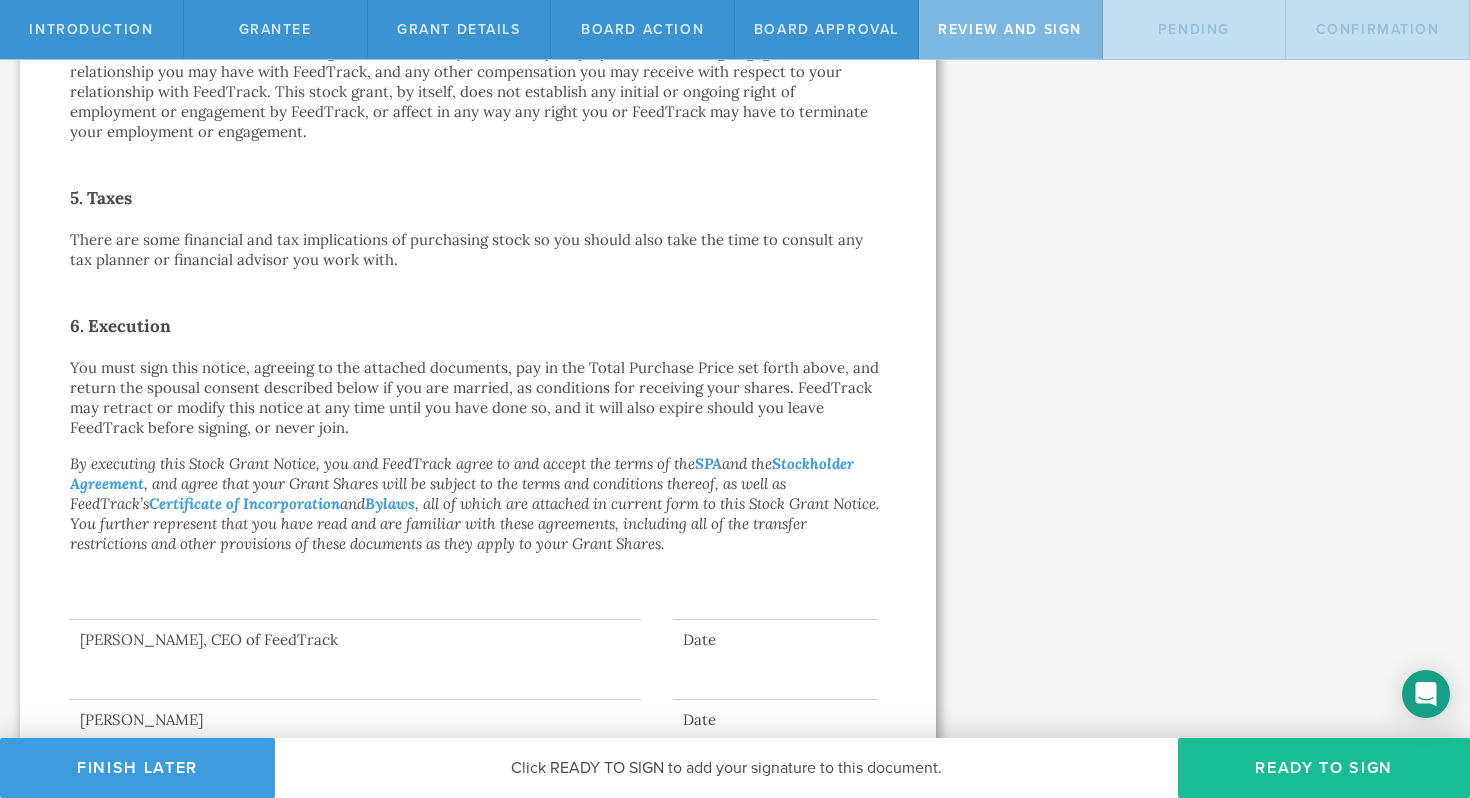 scroll, scrollTop: 1010, scrollLeft: 0, axis: vertical 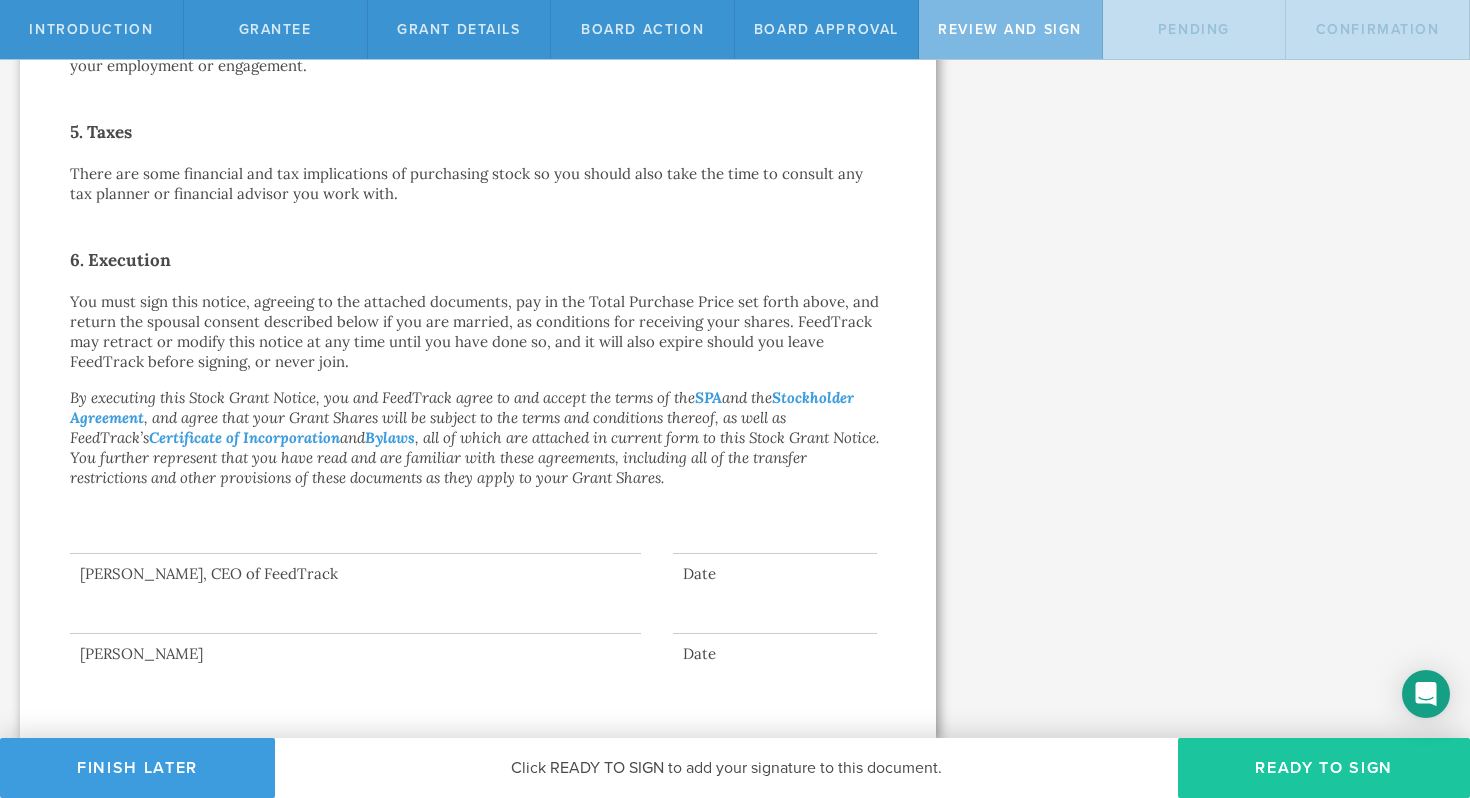click on "Ready to Sign" at bounding box center [1324, 768] 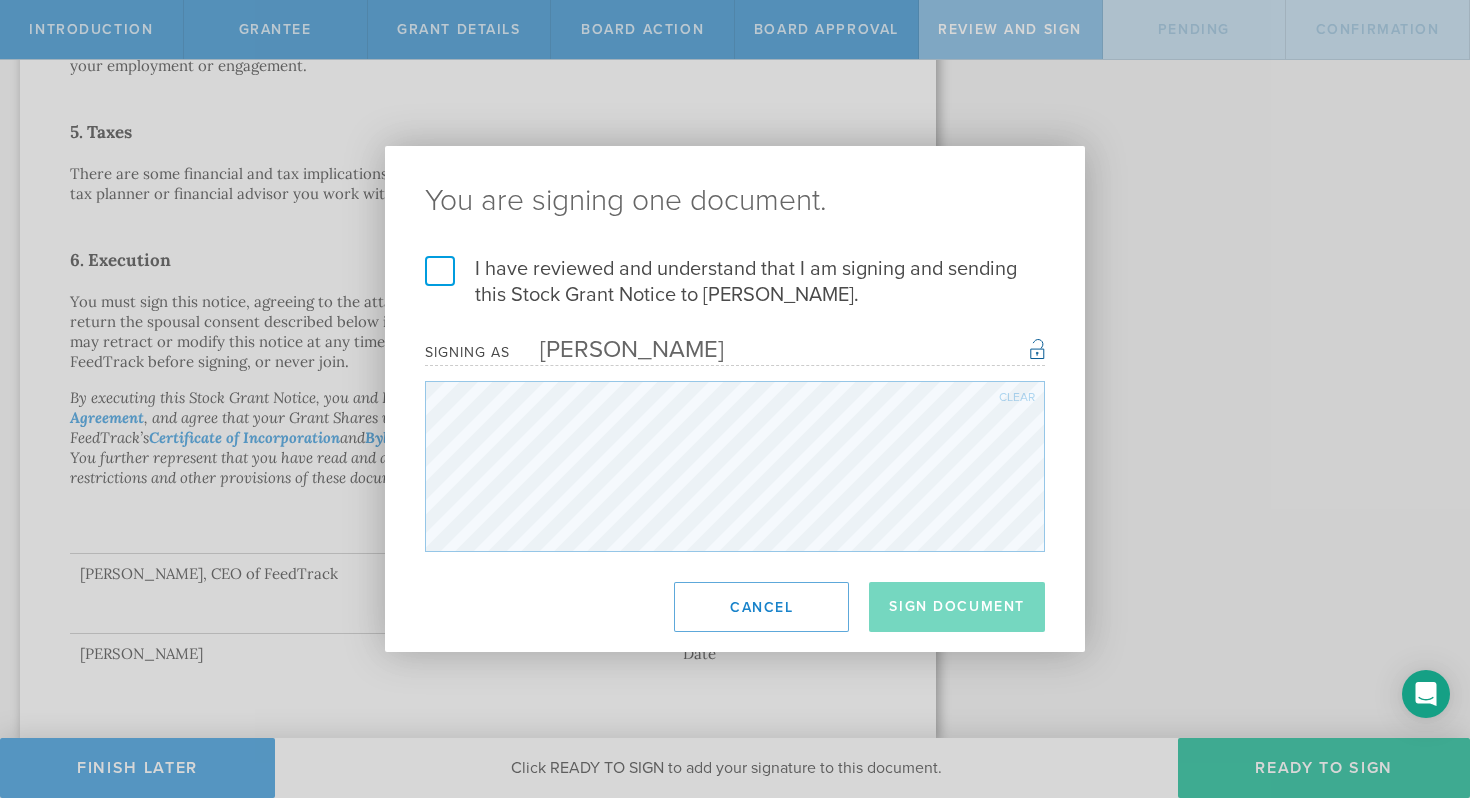 click on "I have reviewed and understand that I am signing and sending this Stock Grant Notice to Ian Barrett." at bounding box center (735, 282) 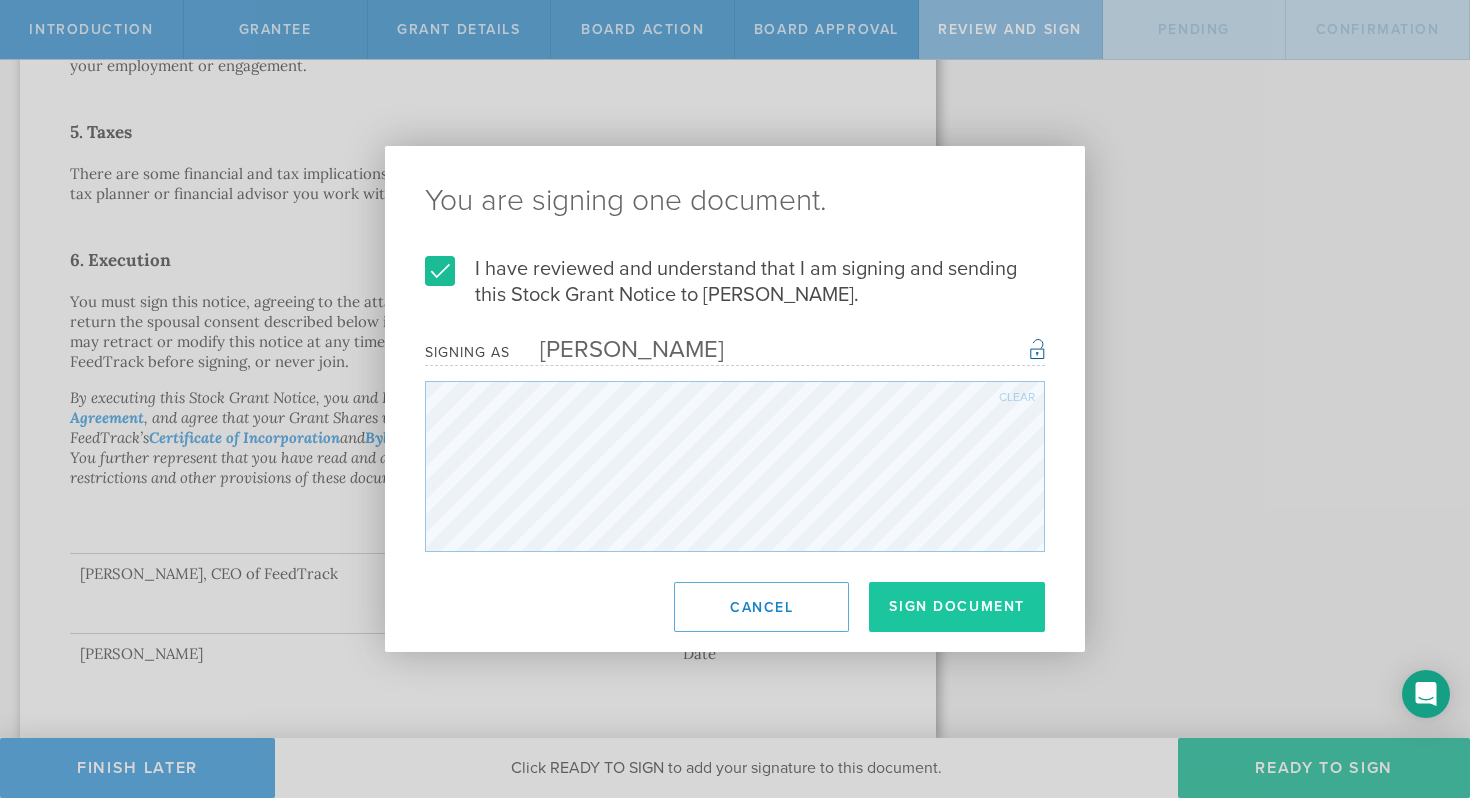 click on "Sign Document" at bounding box center [957, 607] 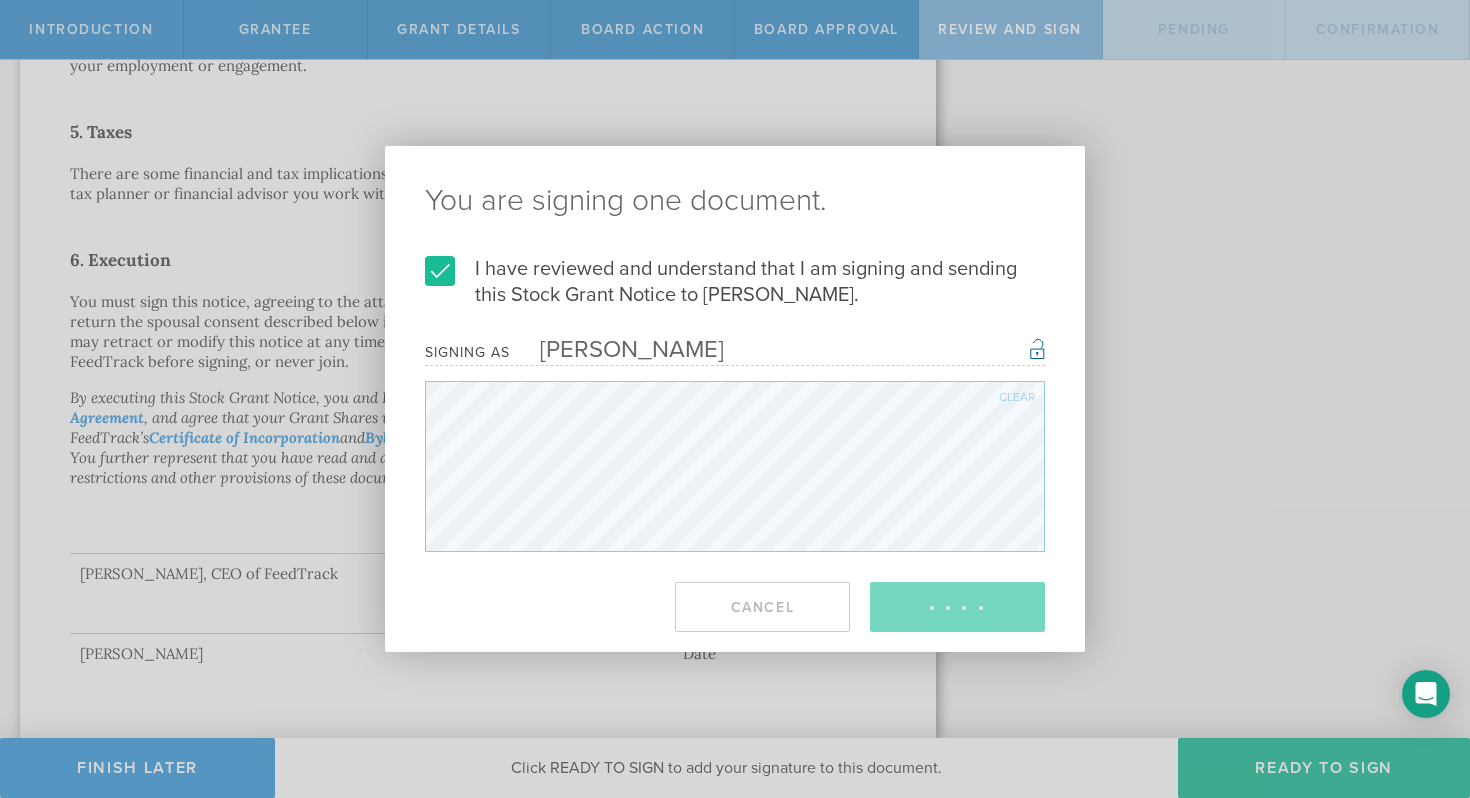 scroll, scrollTop: 0, scrollLeft: 0, axis: both 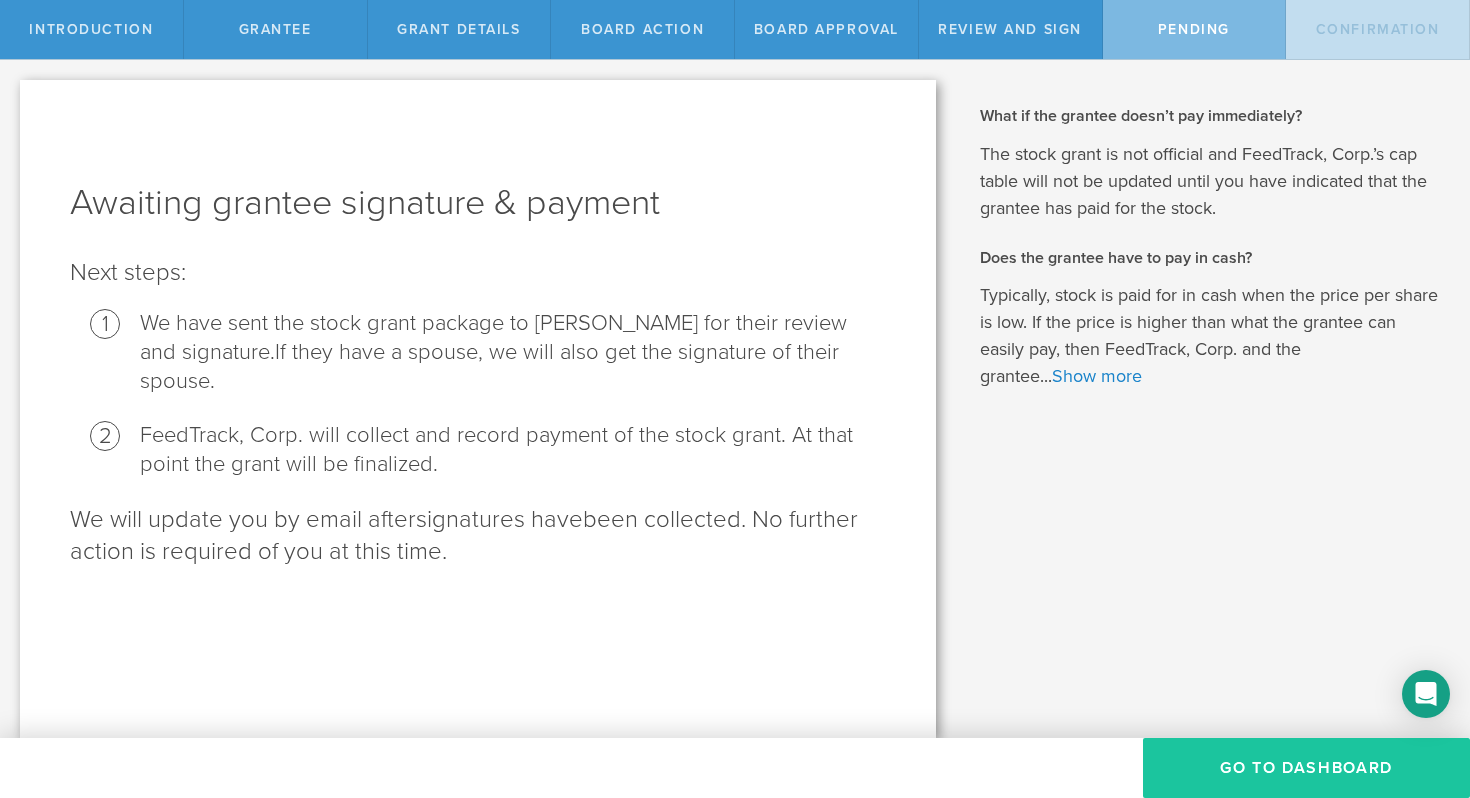 click on "Go To Dashboard" at bounding box center (1306, 768) 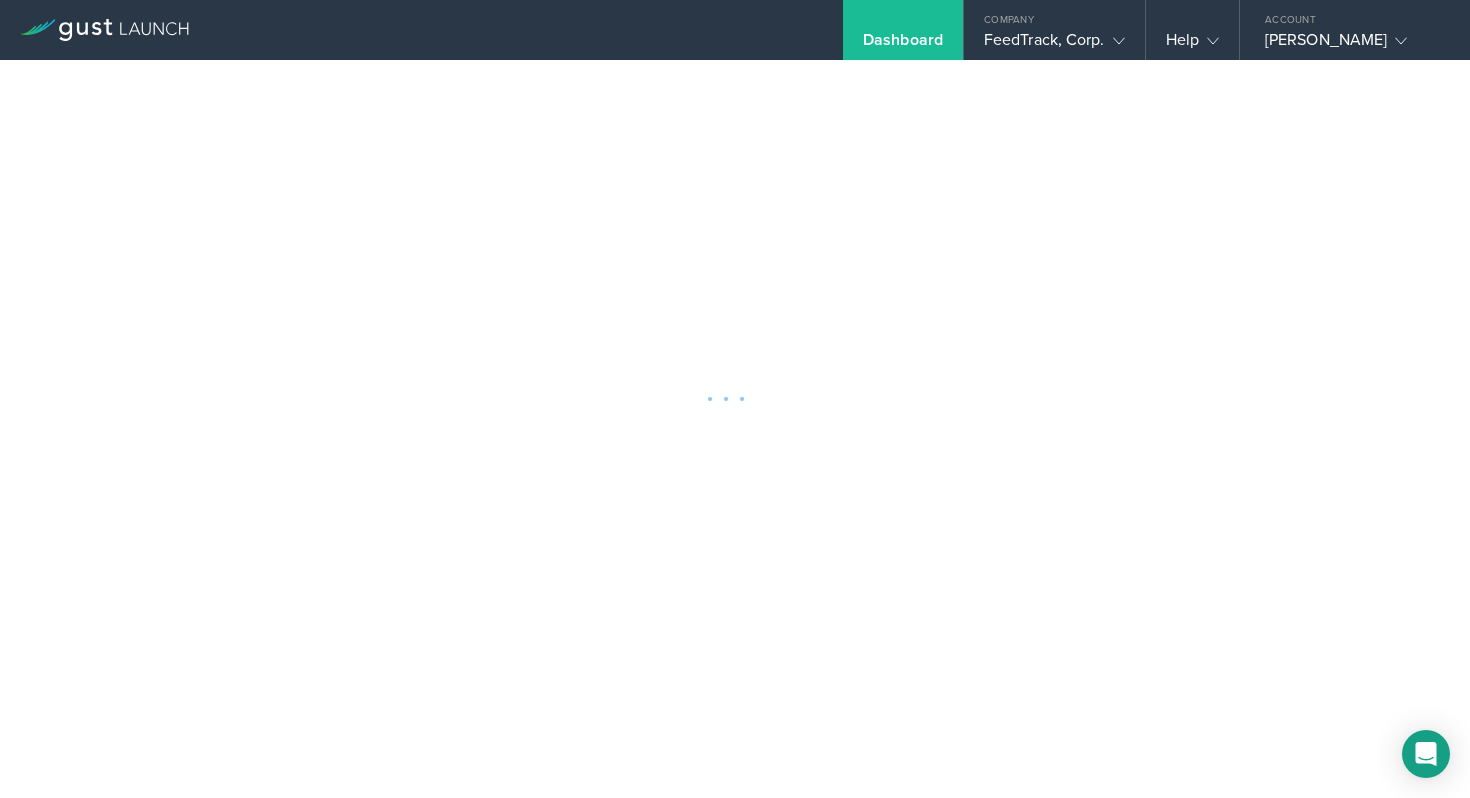 scroll, scrollTop: 0, scrollLeft: 0, axis: both 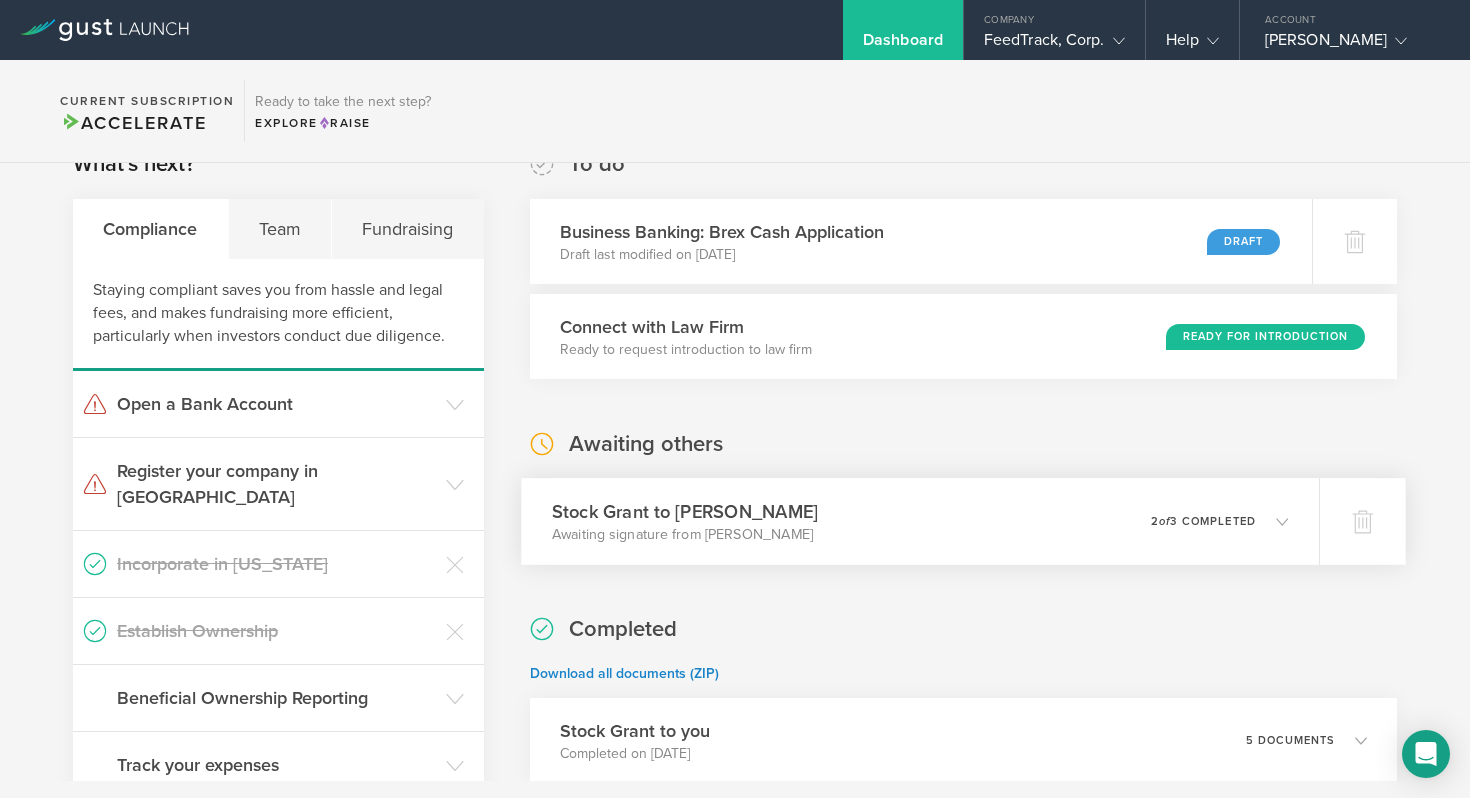 click at bounding box center (1272, 521) 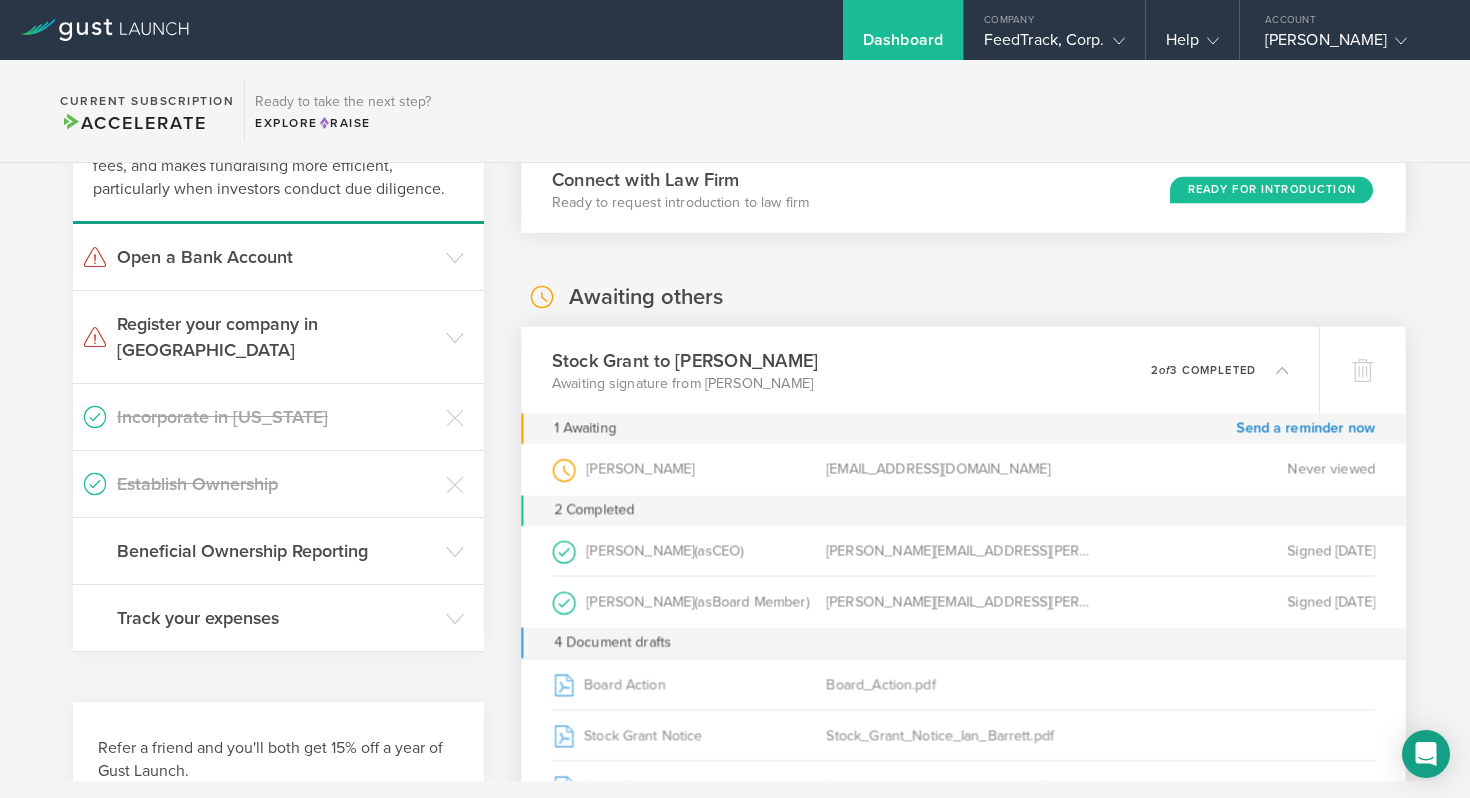 scroll, scrollTop: 197, scrollLeft: 0, axis: vertical 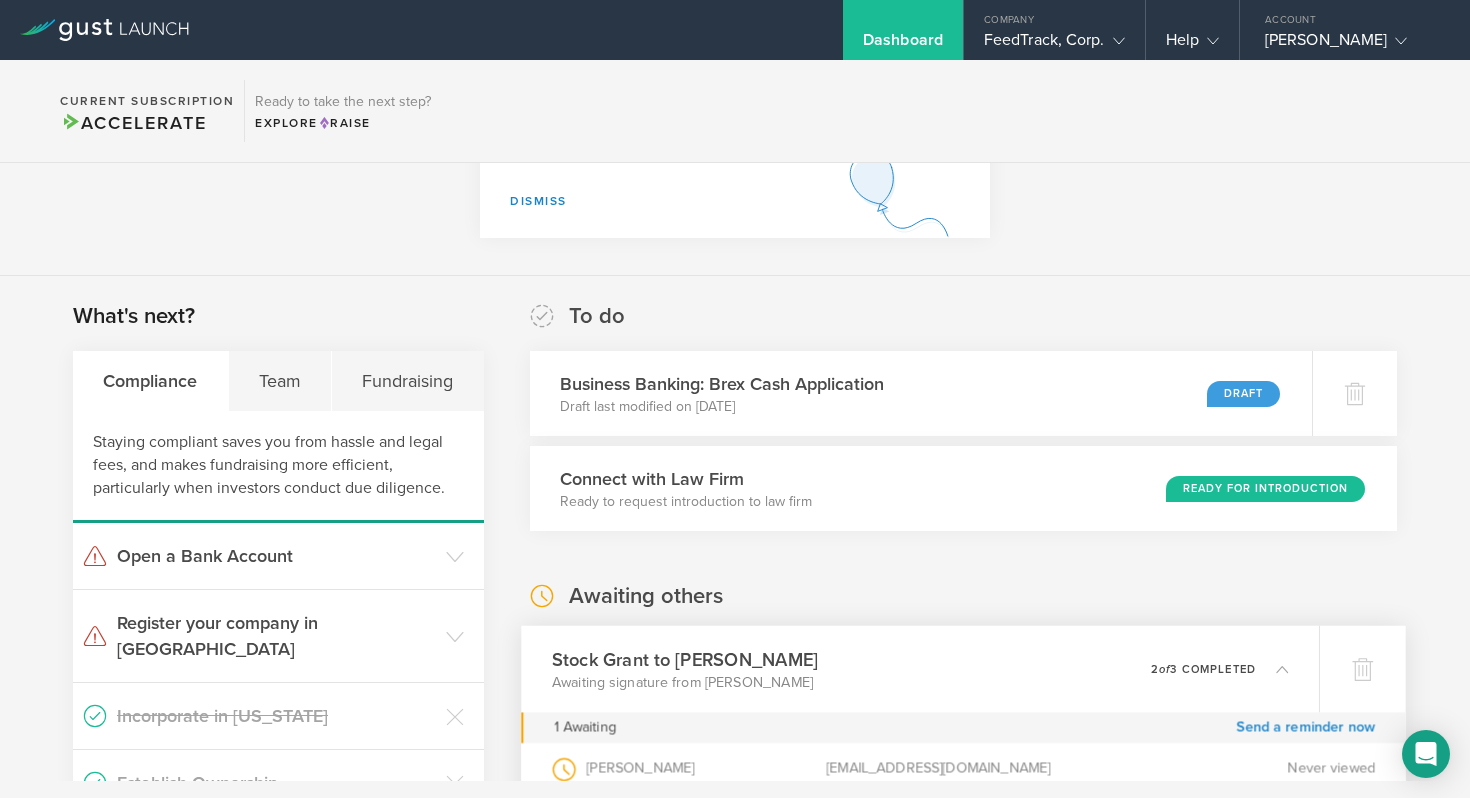 click on "Dashboard" at bounding box center [903, 45] 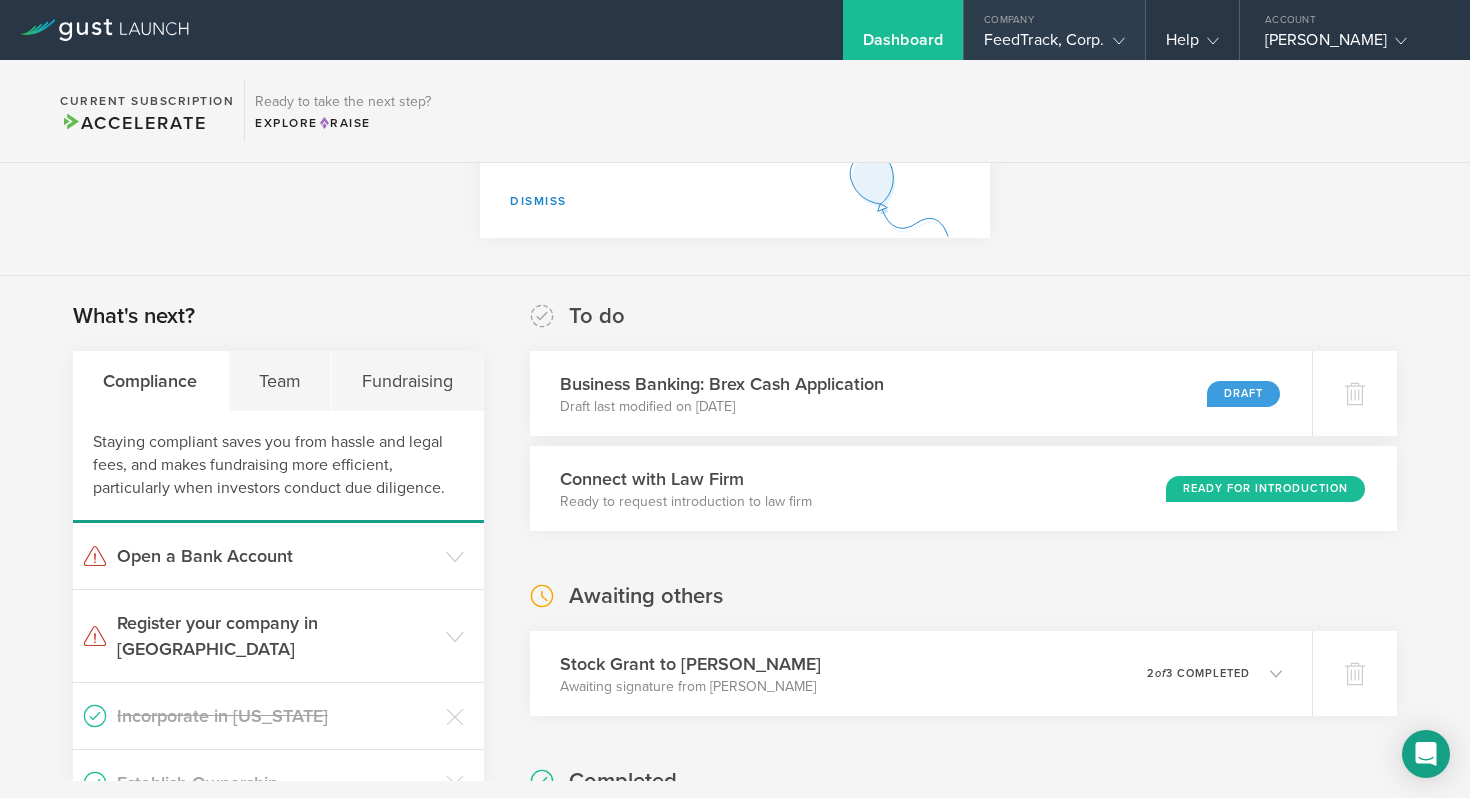 click on "Company" at bounding box center (1054, 15) 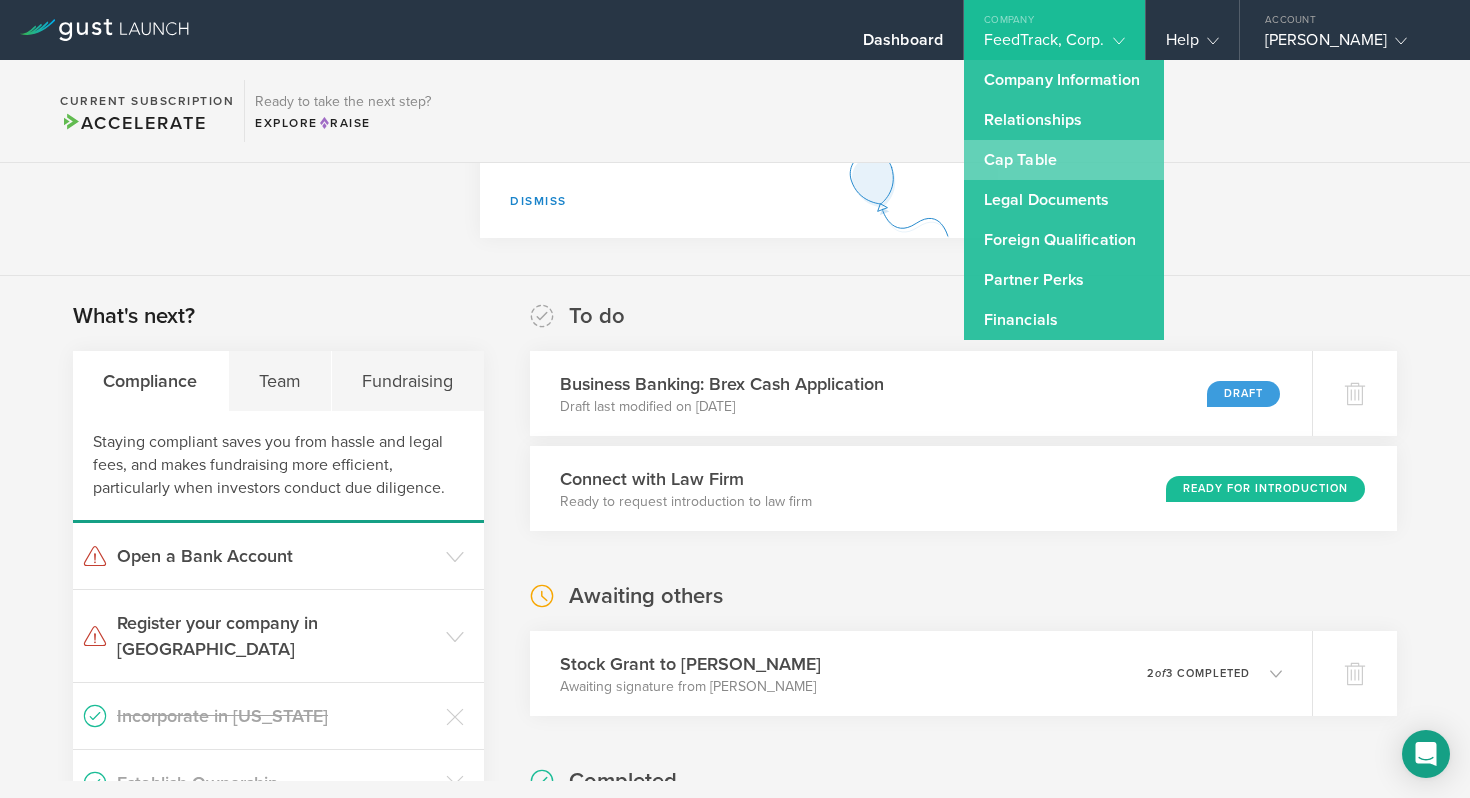 click on "Cap Table" at bounding box center (1064, 160) 